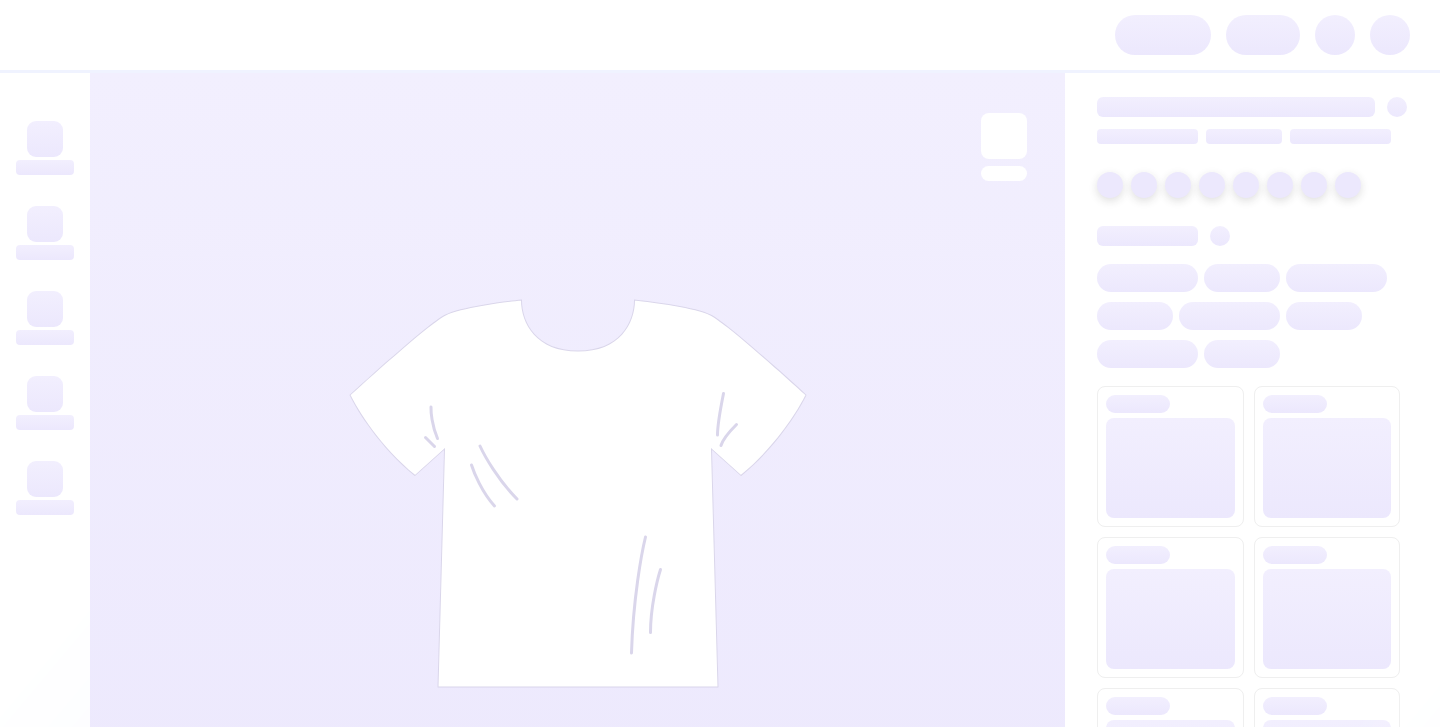 scroll, scrollTop: 0, scrollLeft: 0, axis: both 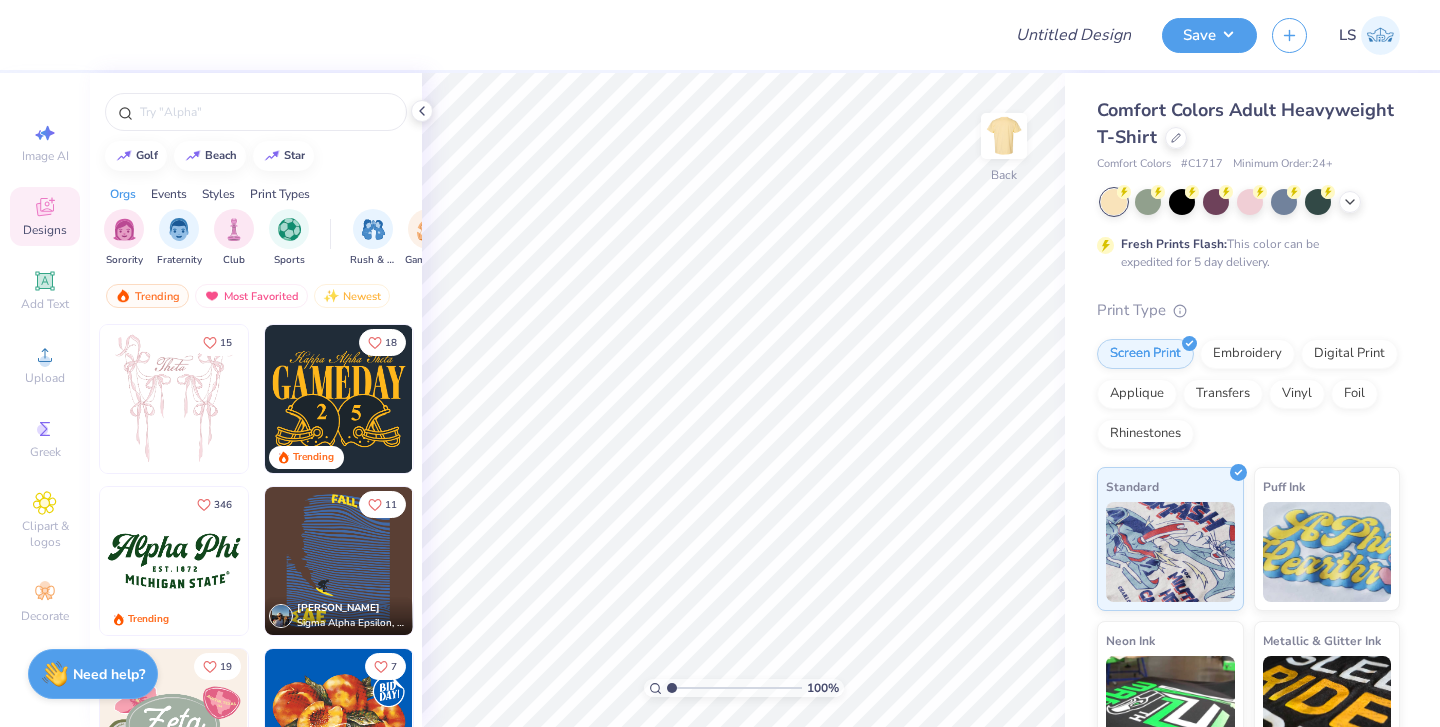 click at bounding box center (1380, 35) 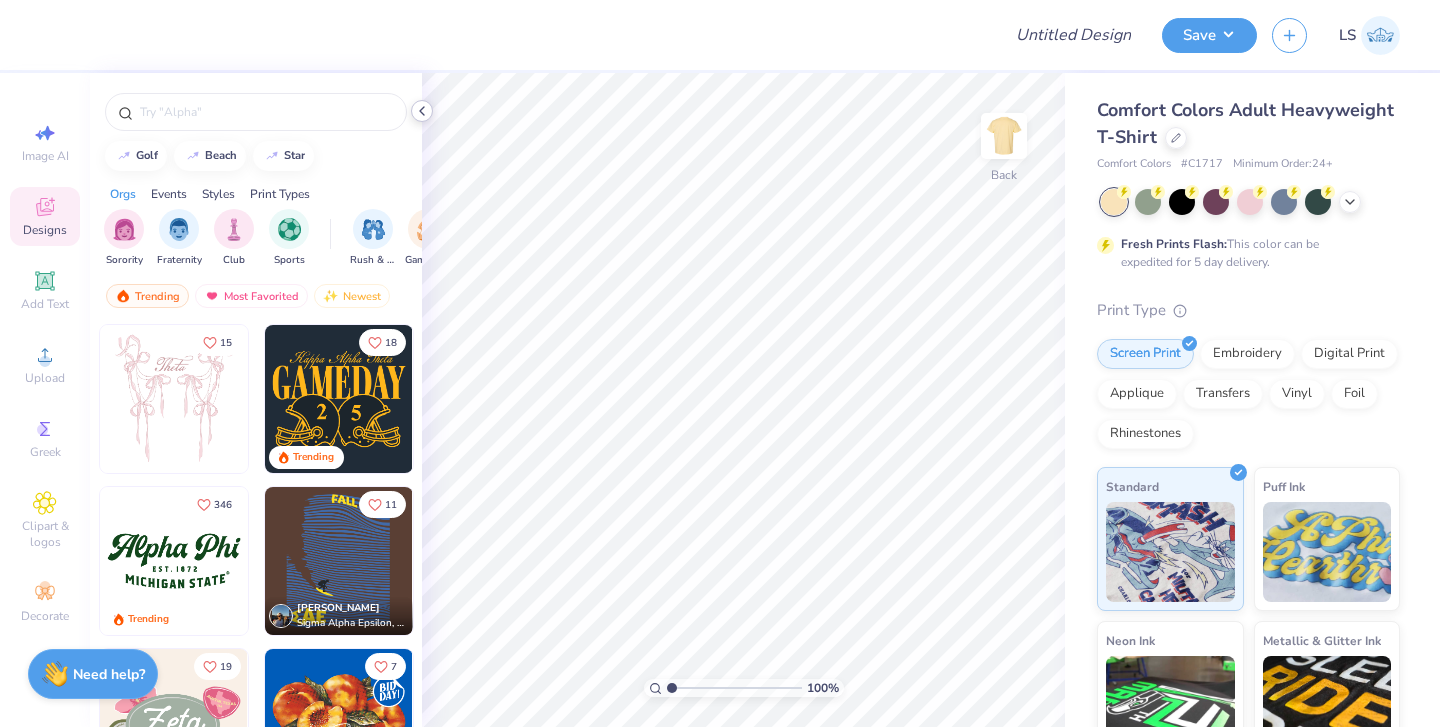 click 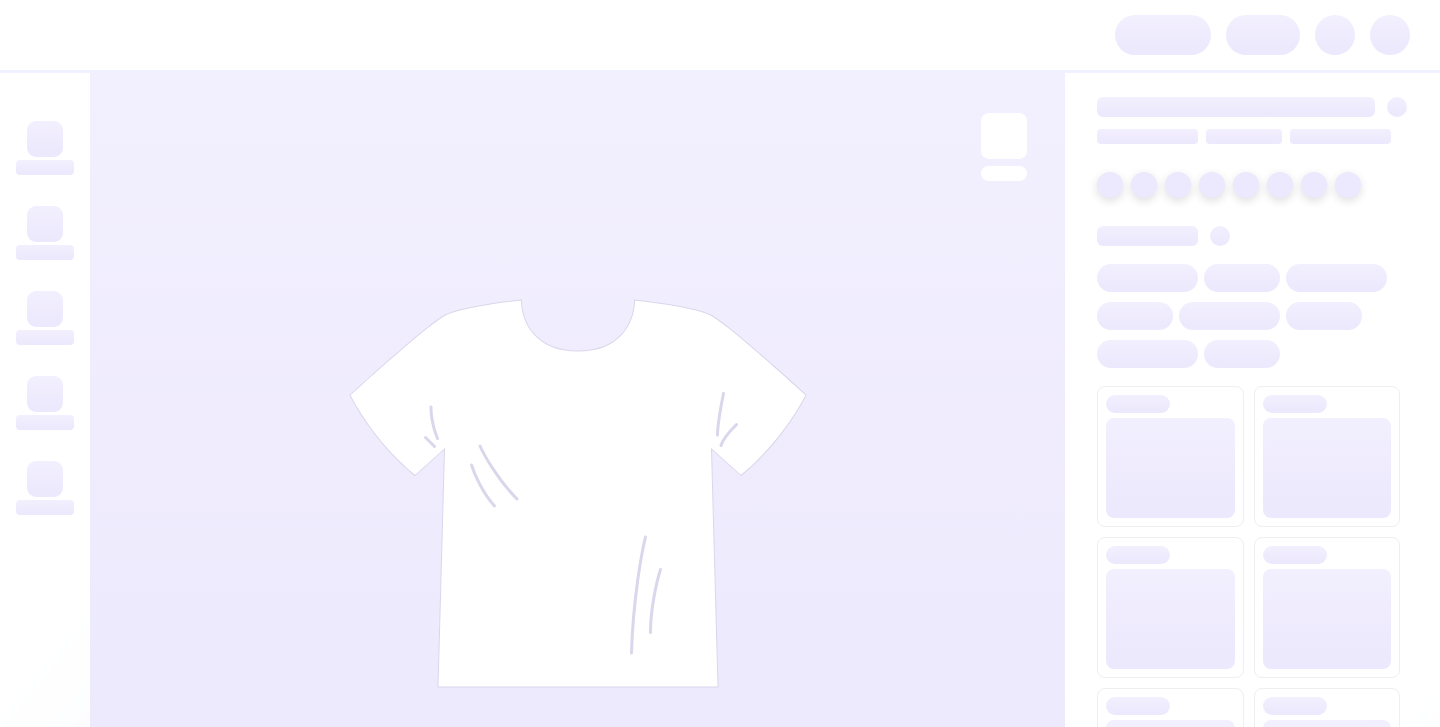 scroll, scrollTop: 0, scrollLeft: 0, axis: both 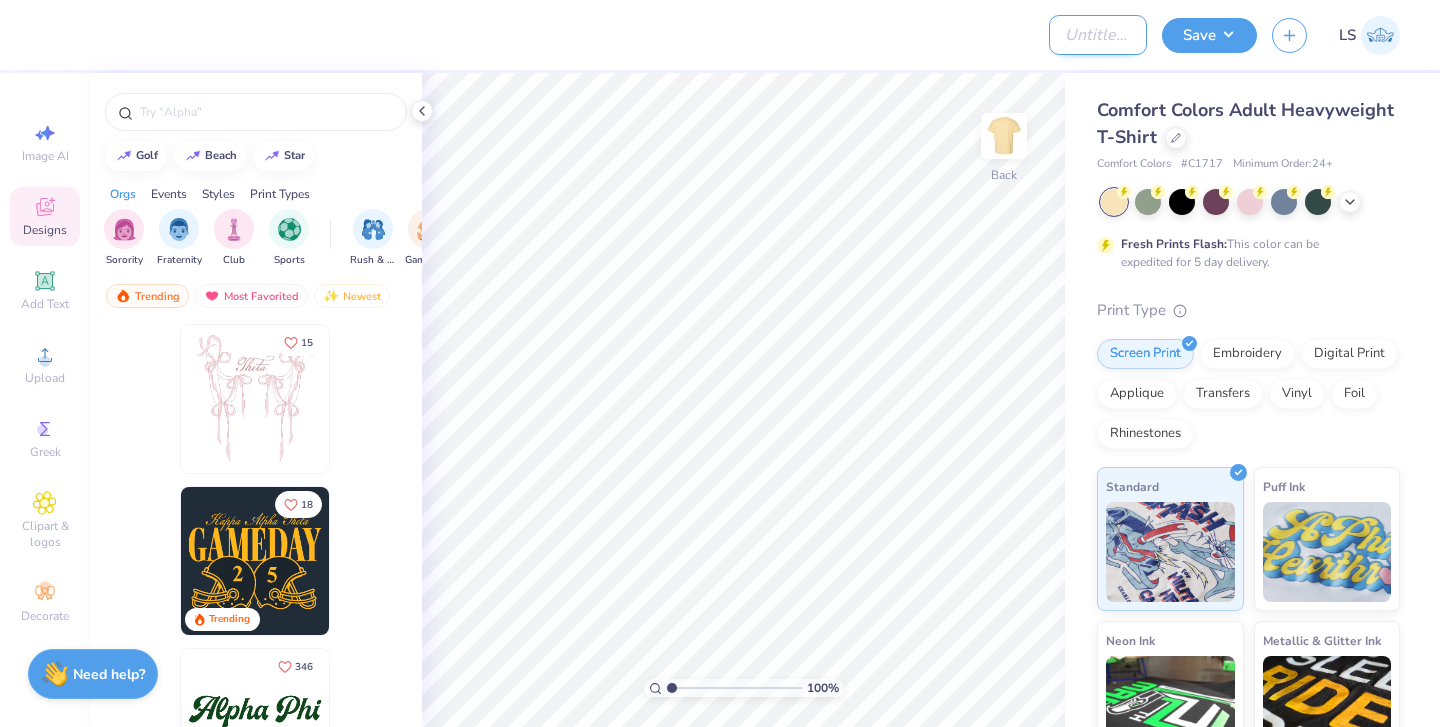 click on "Design Title" at bounding box center [1098, 35] 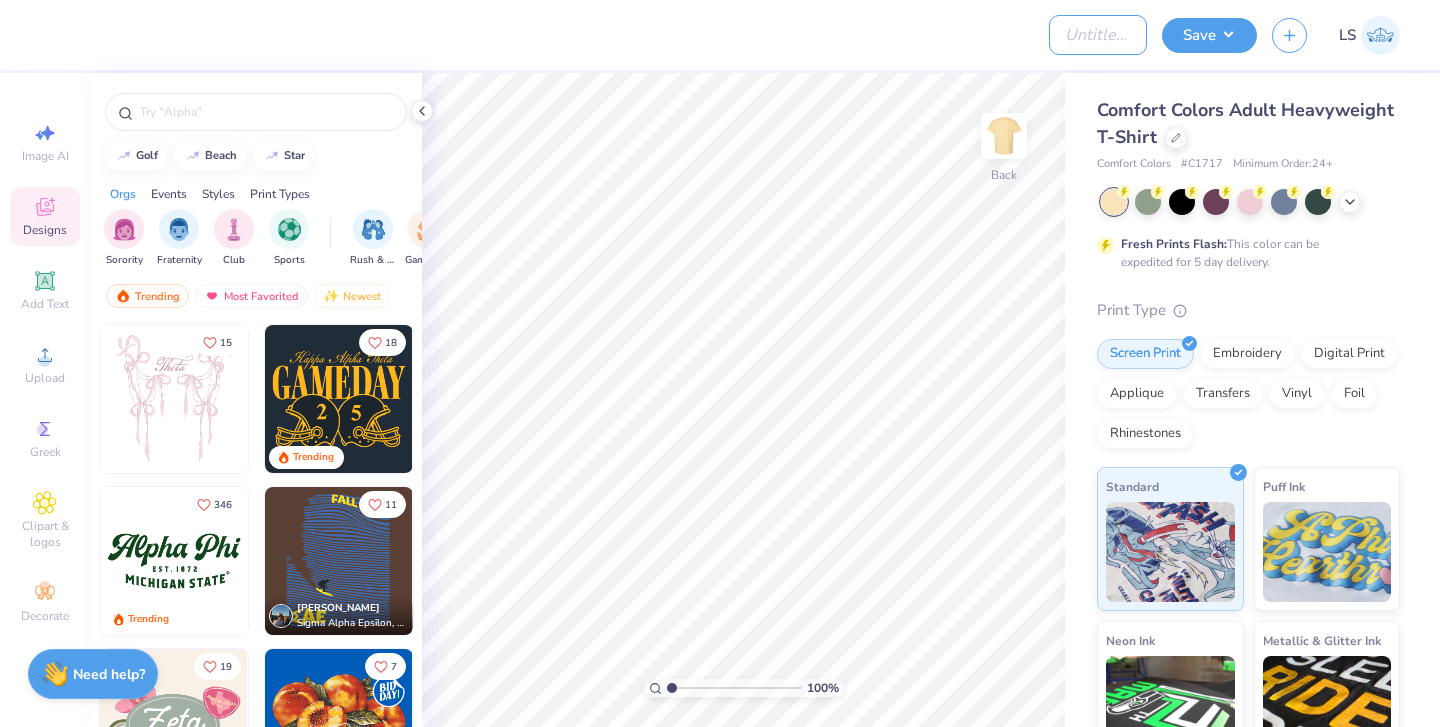 type on "FIJI Fall 2025 Recruitment T-Shirt" 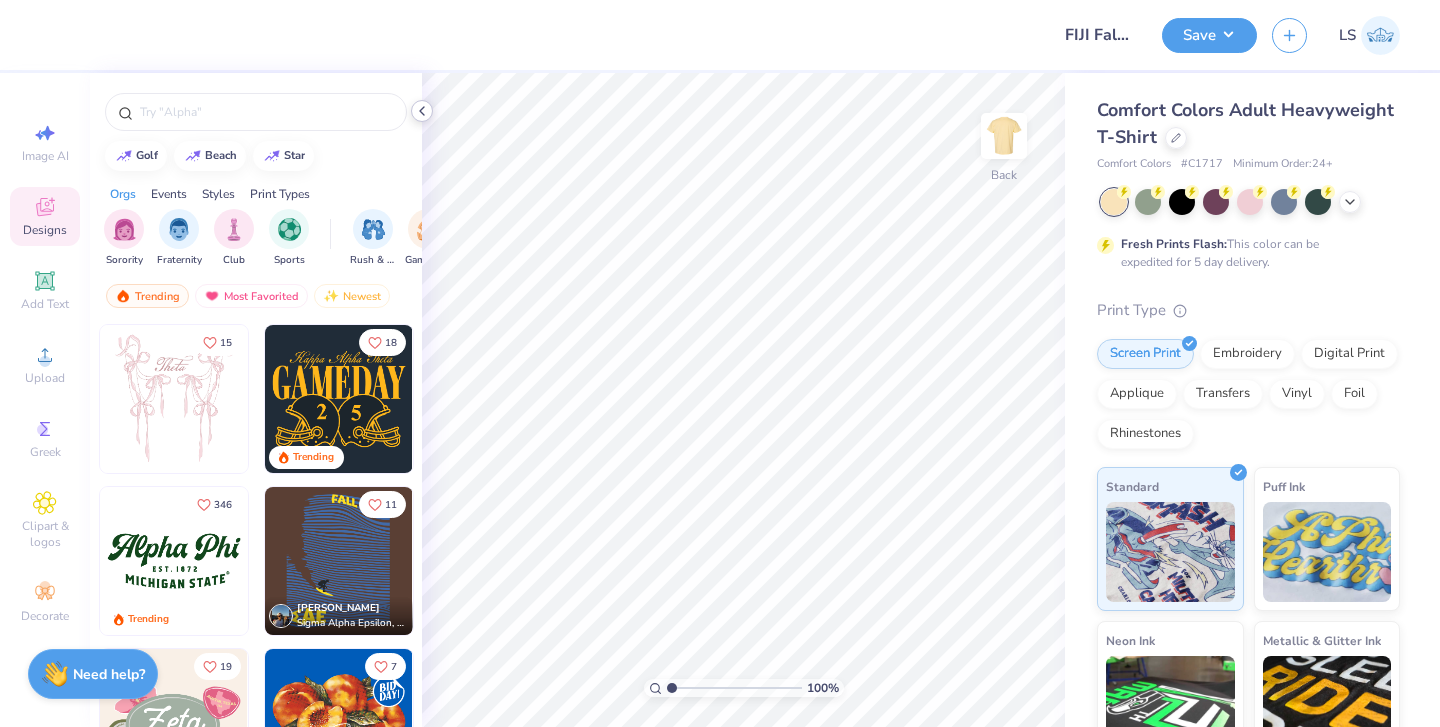 click 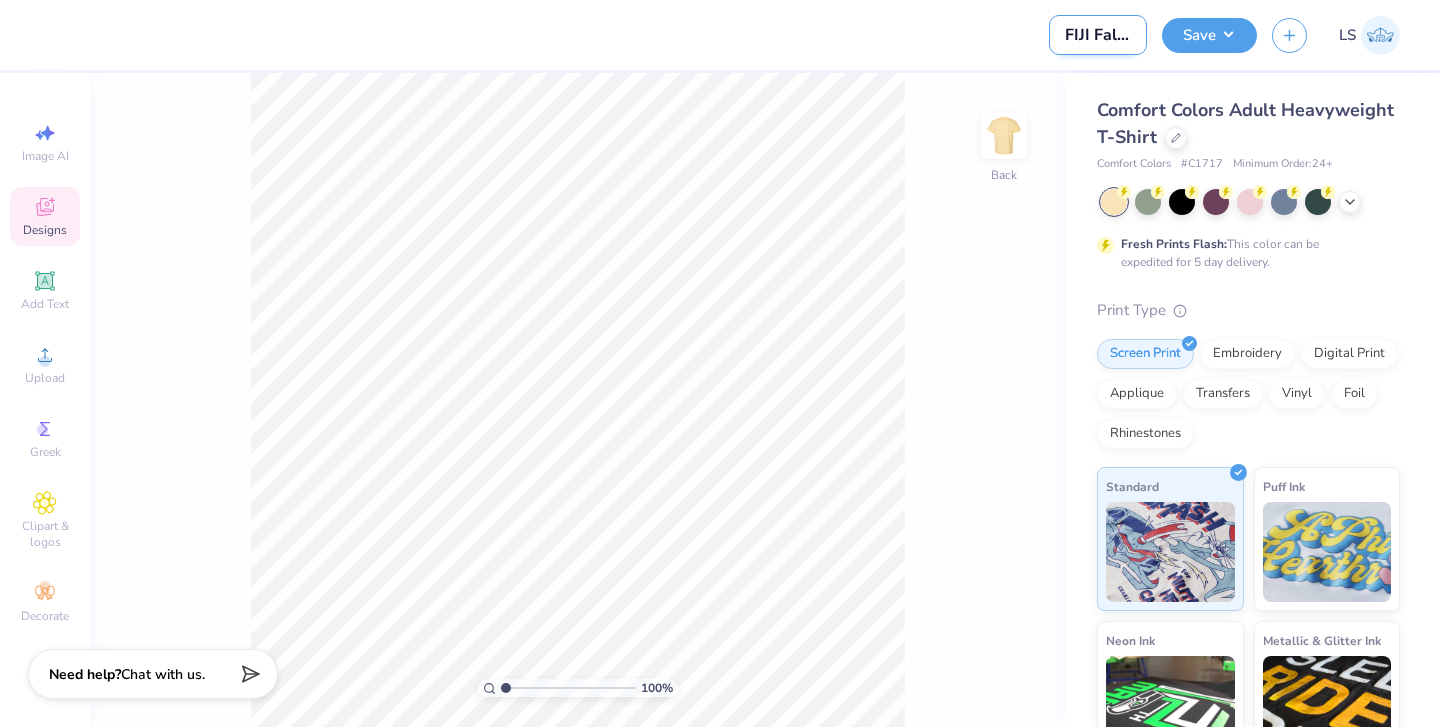 click on "FIJI Fall 2025 Recruitment T-Shirt" at bounding box center (1098, 35) 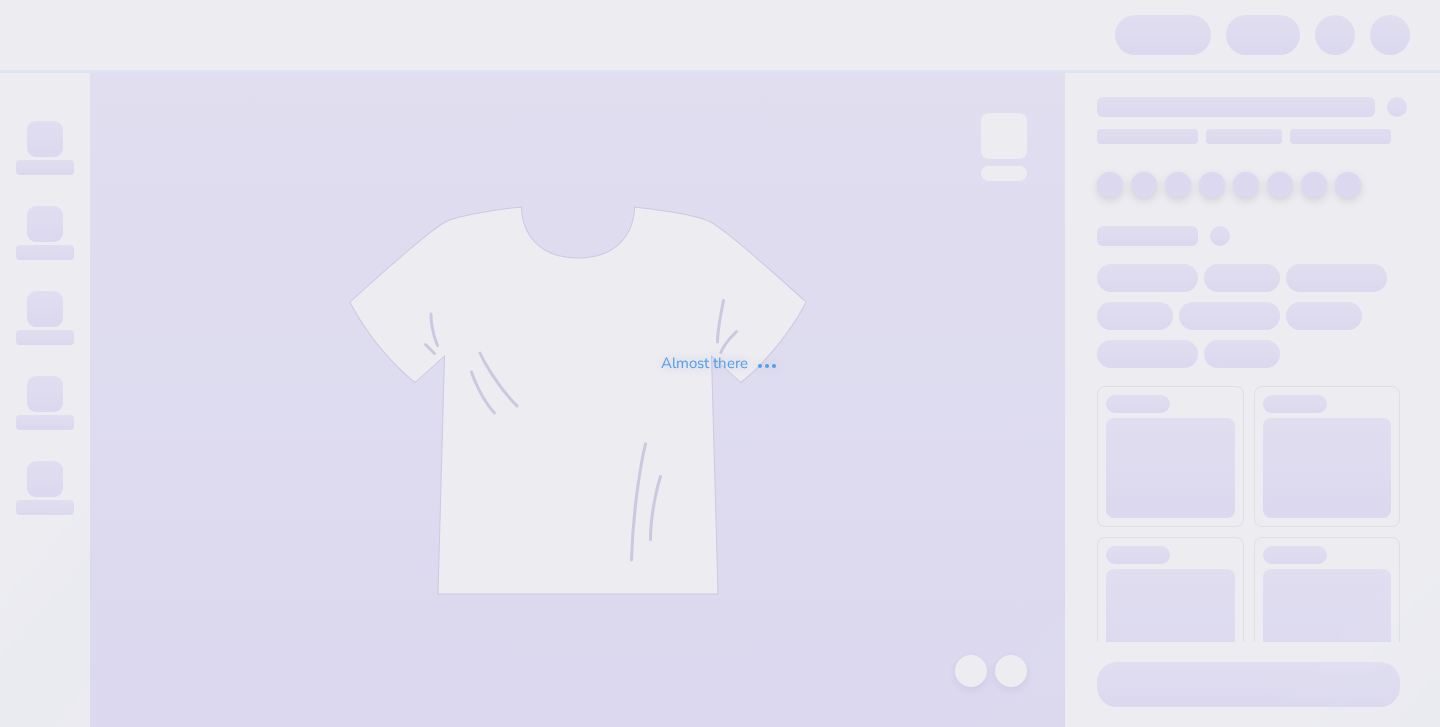 scroll, scrollTop: 0, scrollLeft: 0, axis: both 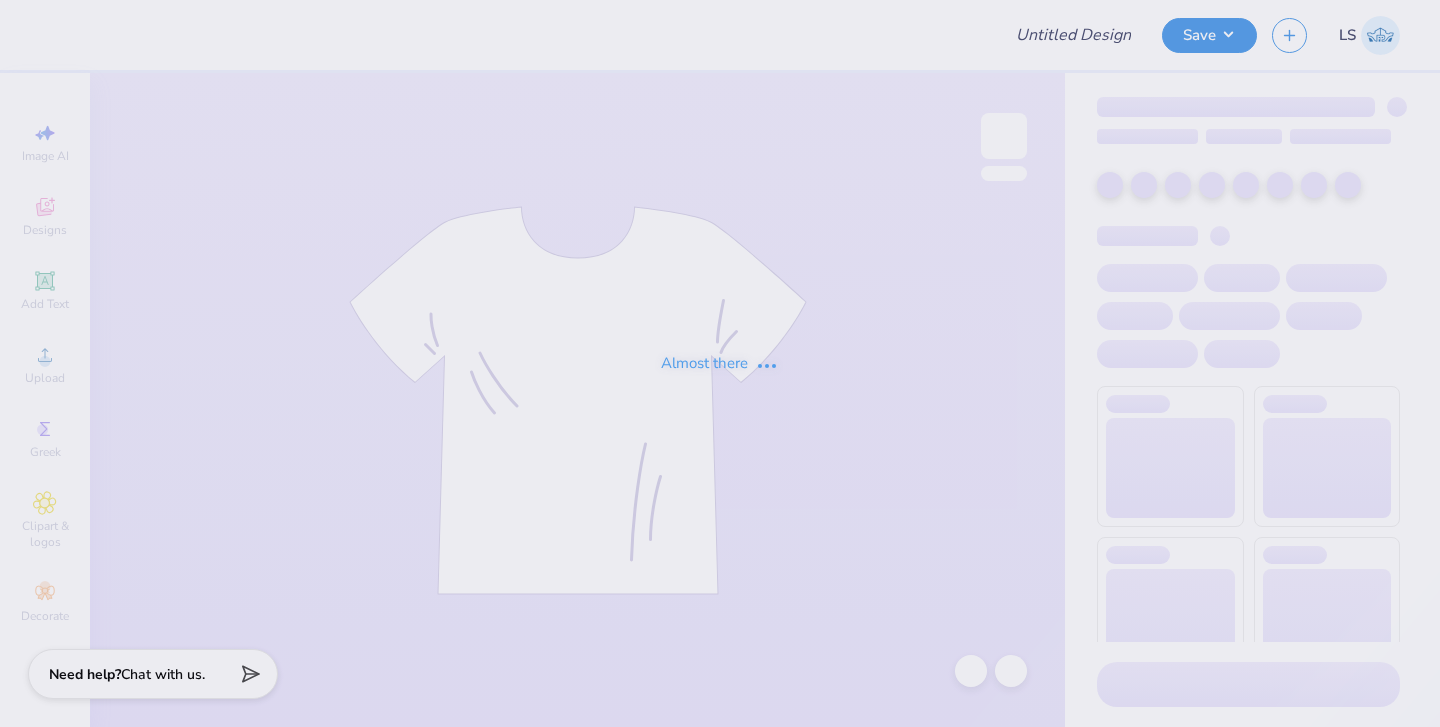 type on "FIJI Fall 2025 Recruitment T-Shirt" 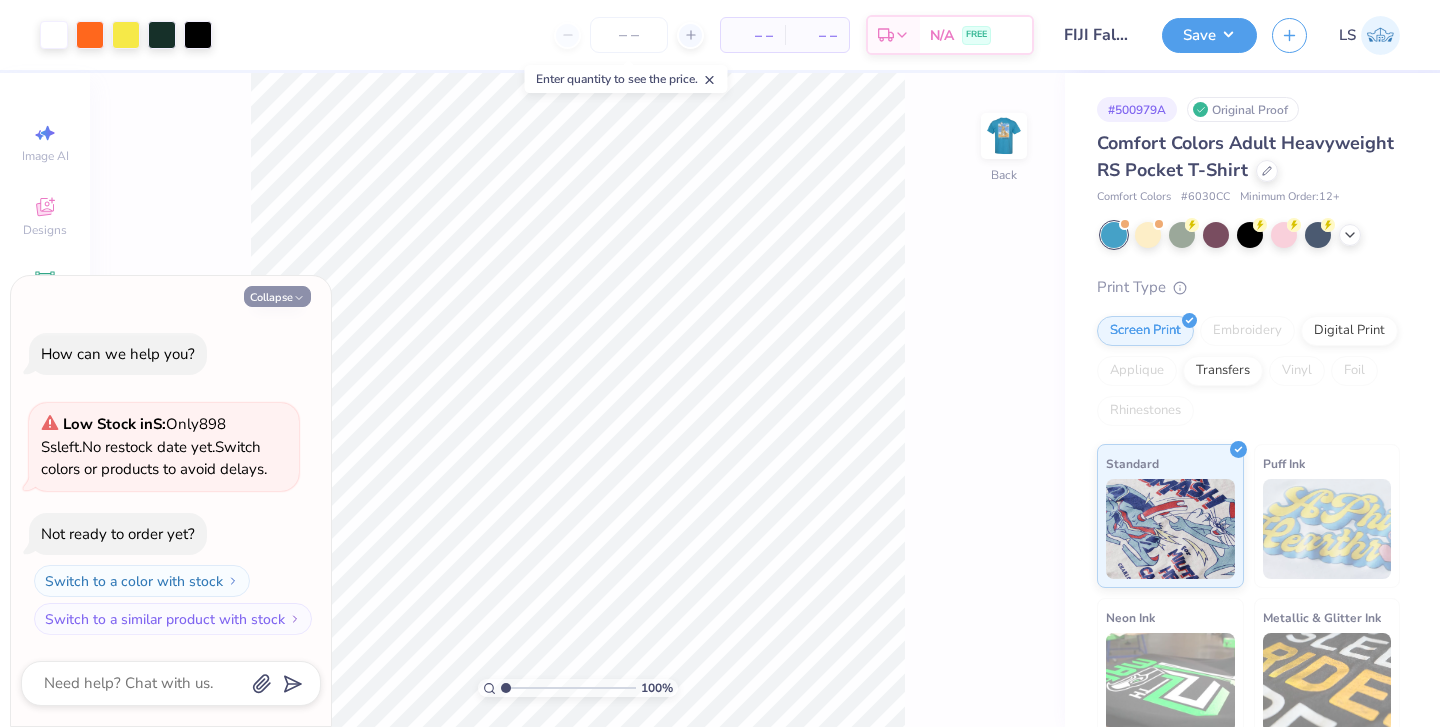 click on "Collapse" at bounding box center [277, 296] 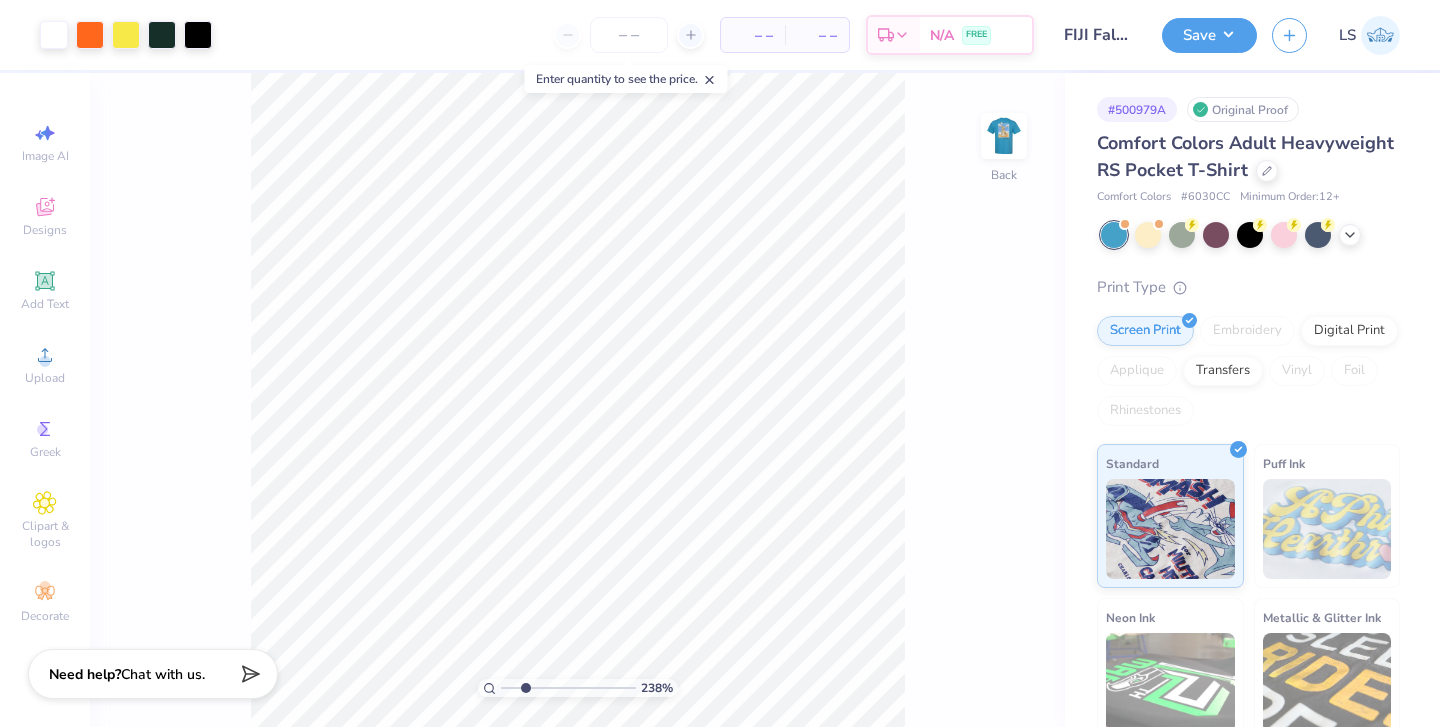 drag, startPoint x: 504, startPoint y: 689, endPoint x: 525, endPoint y: 687, distance: 21.095022 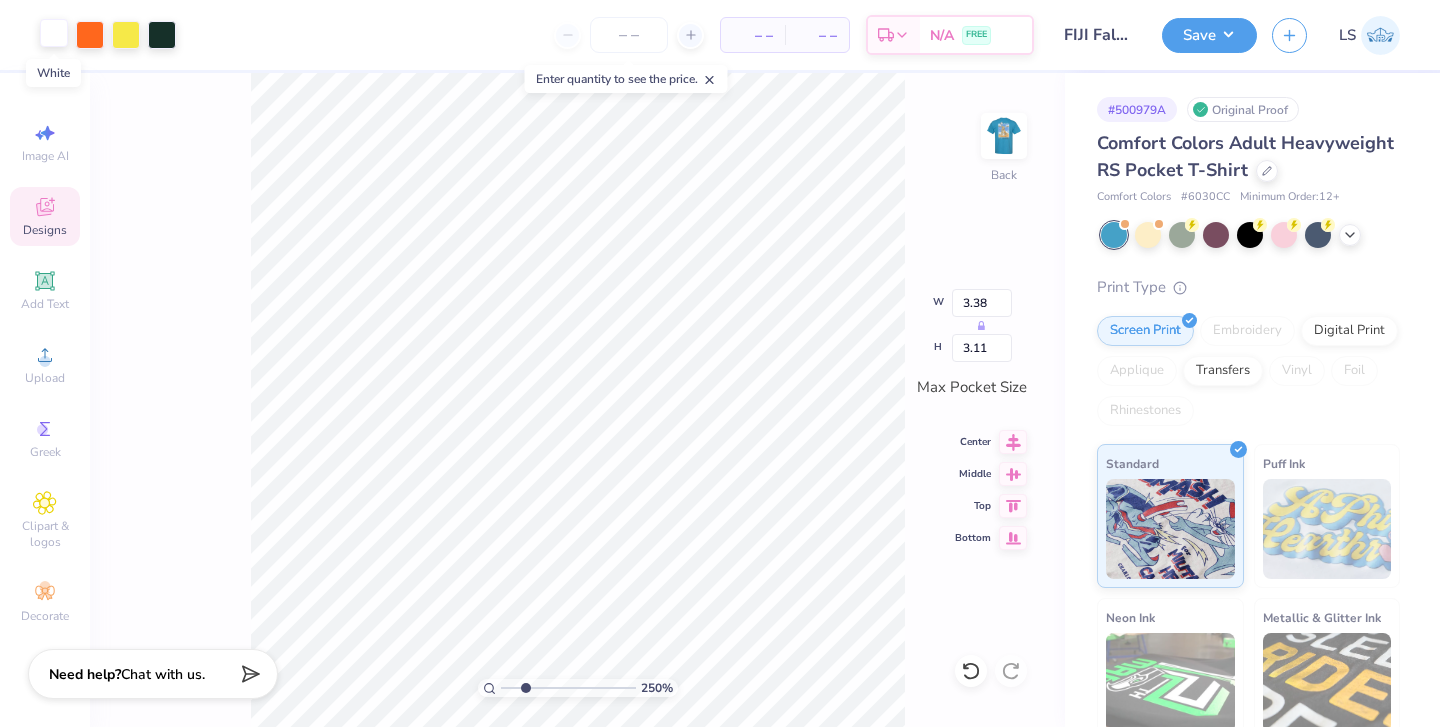 click at bounding box center [54, 33] 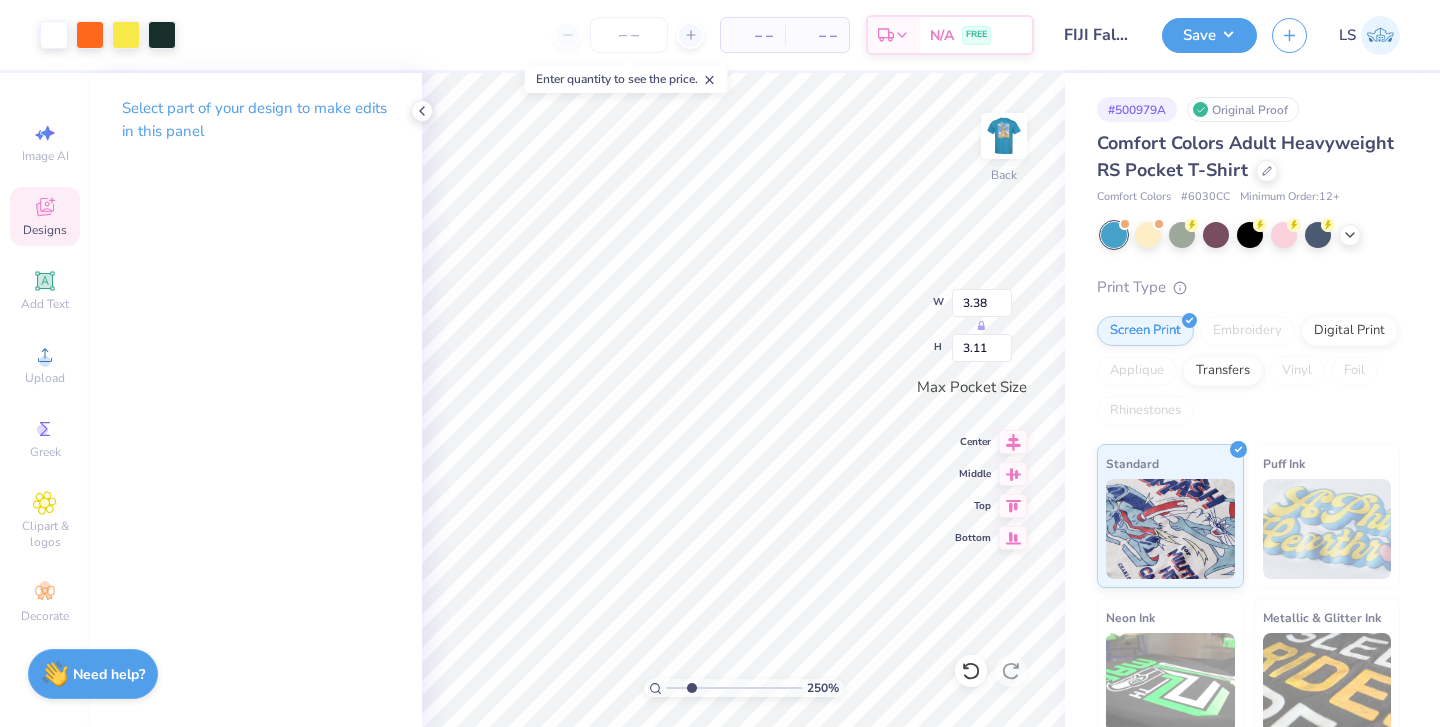click on "Art colors" at bounding box center [88, 35] 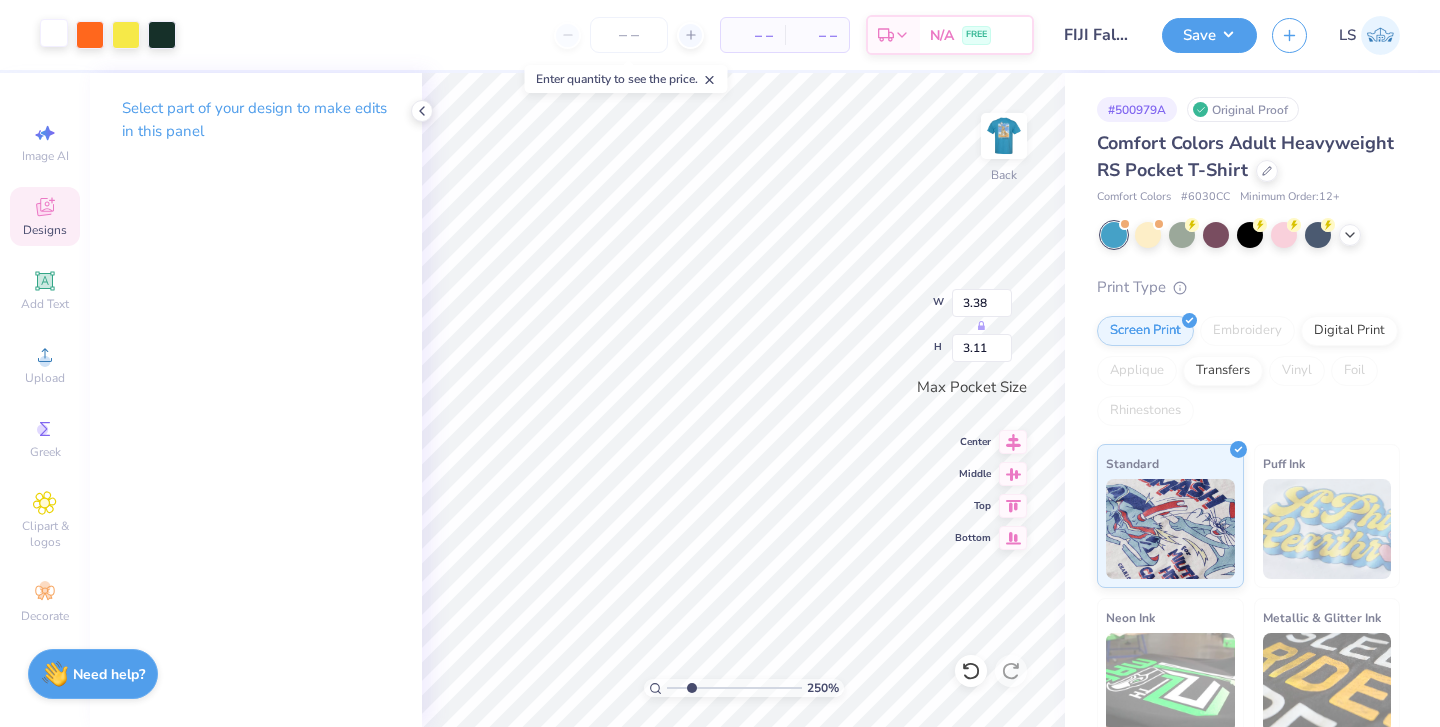 click at bounding box center [54, 33] 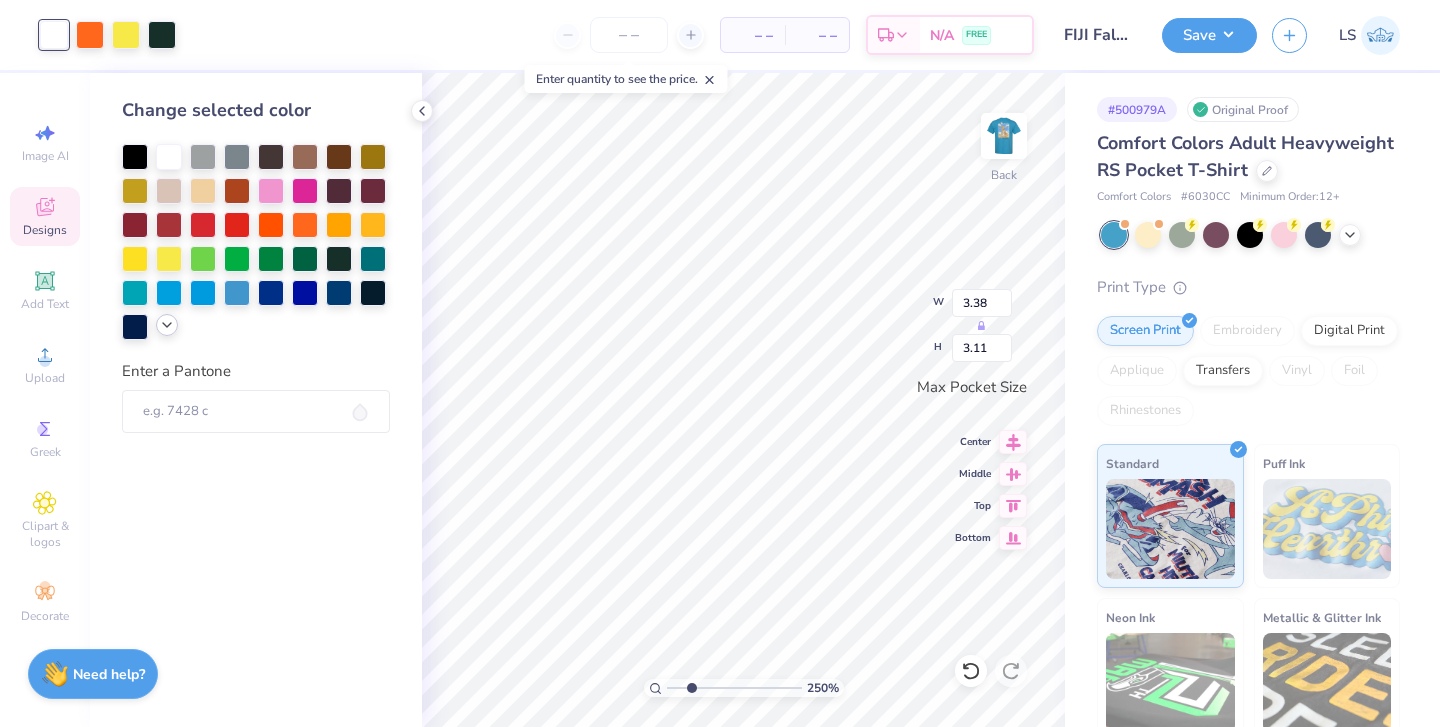 click at bounding box center [167, 325] 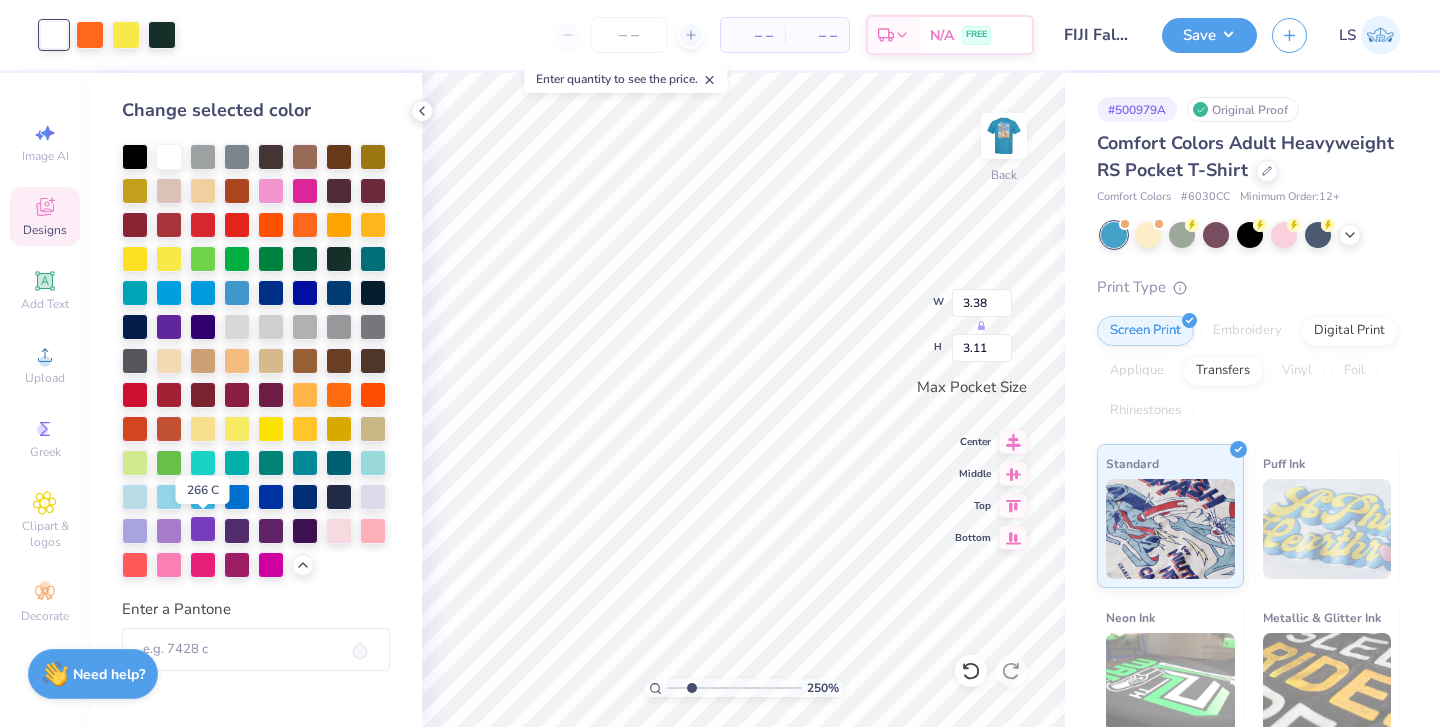 click at bounding box center (203, 529) 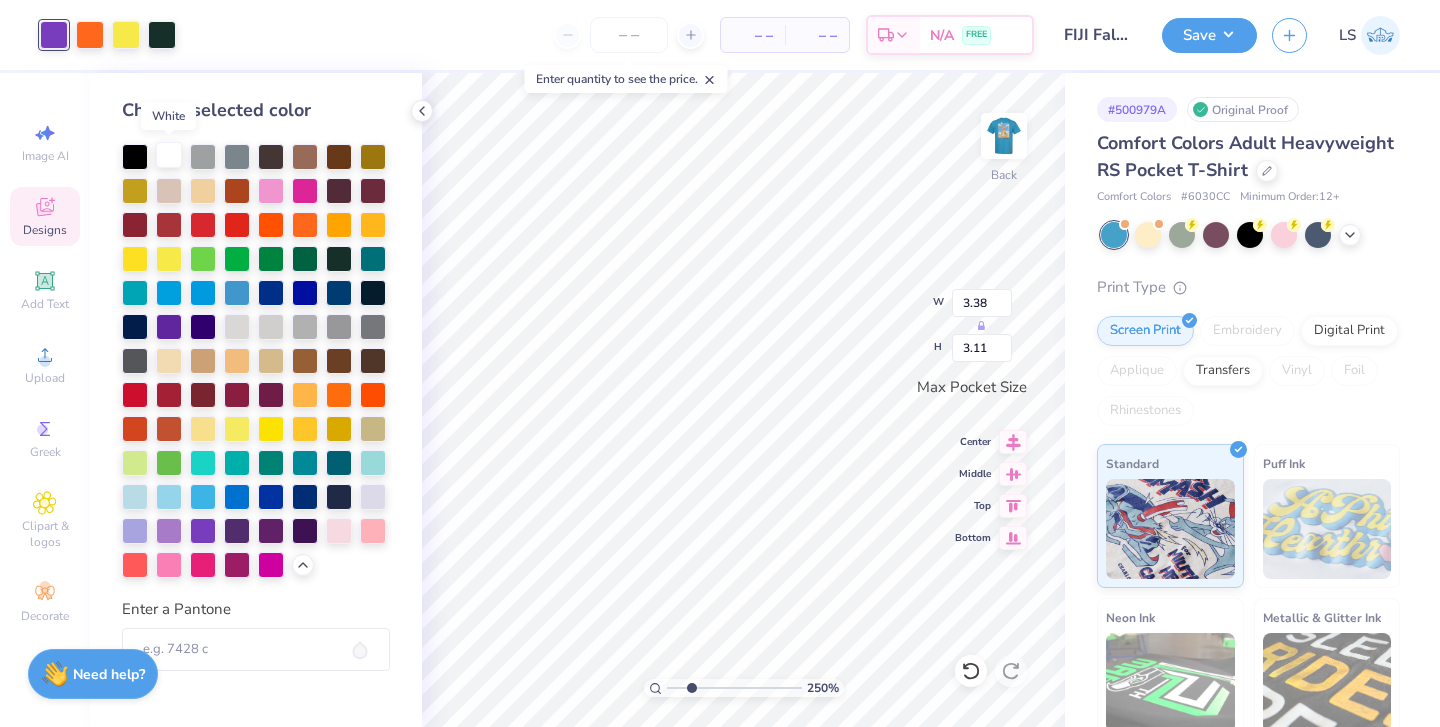 click at bounding box center [169, 155] 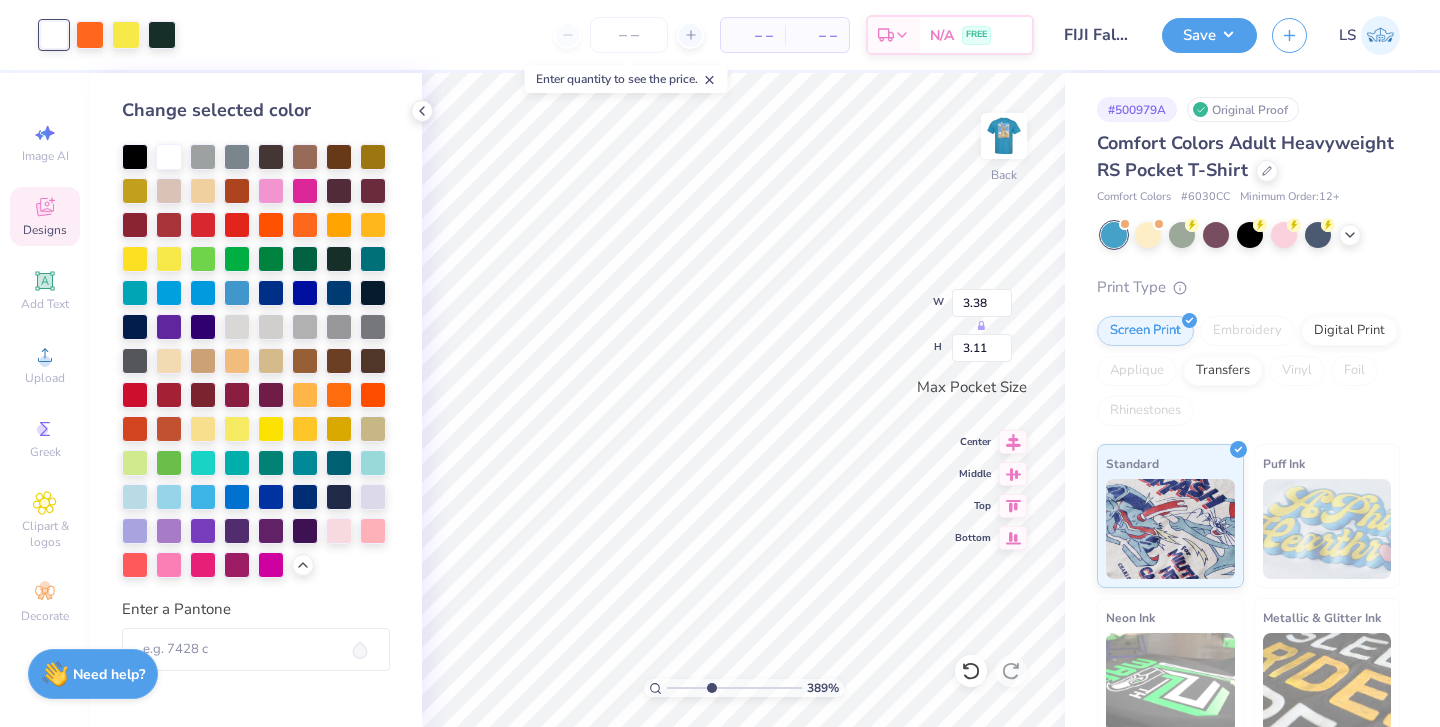 drag, startPoint x: 690, startPoint y: 686, endPoint x: 710, endPoint y: 688, distance: 20.09975 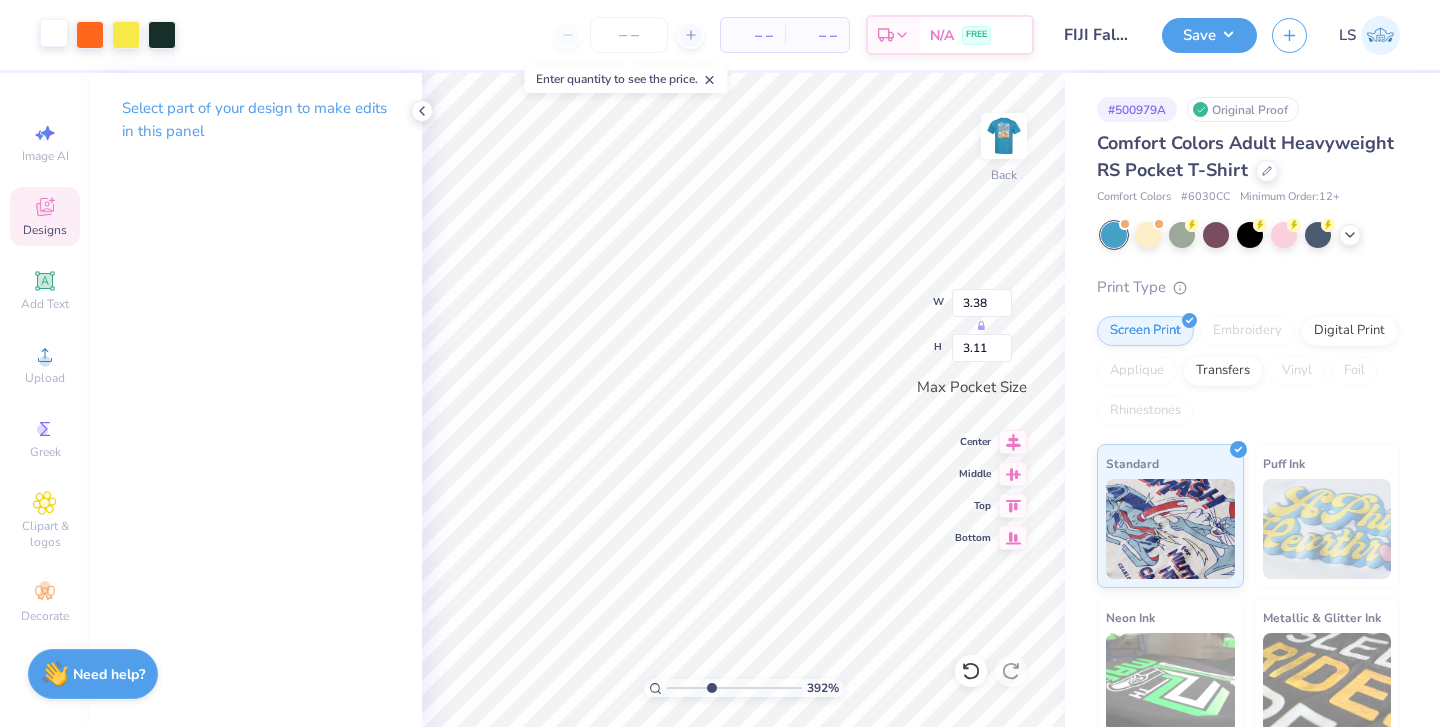 click at bounding box center (54, 33) 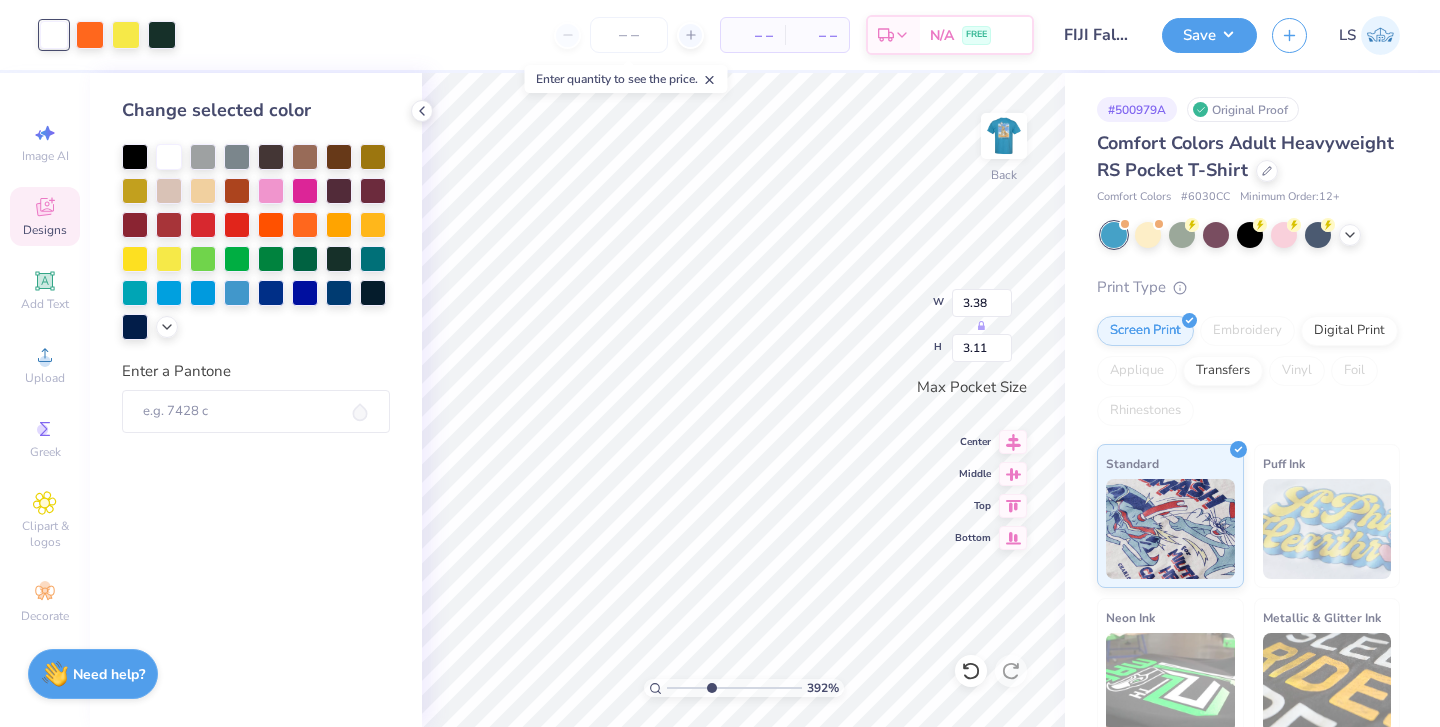 click at bounding box center (256, 242) 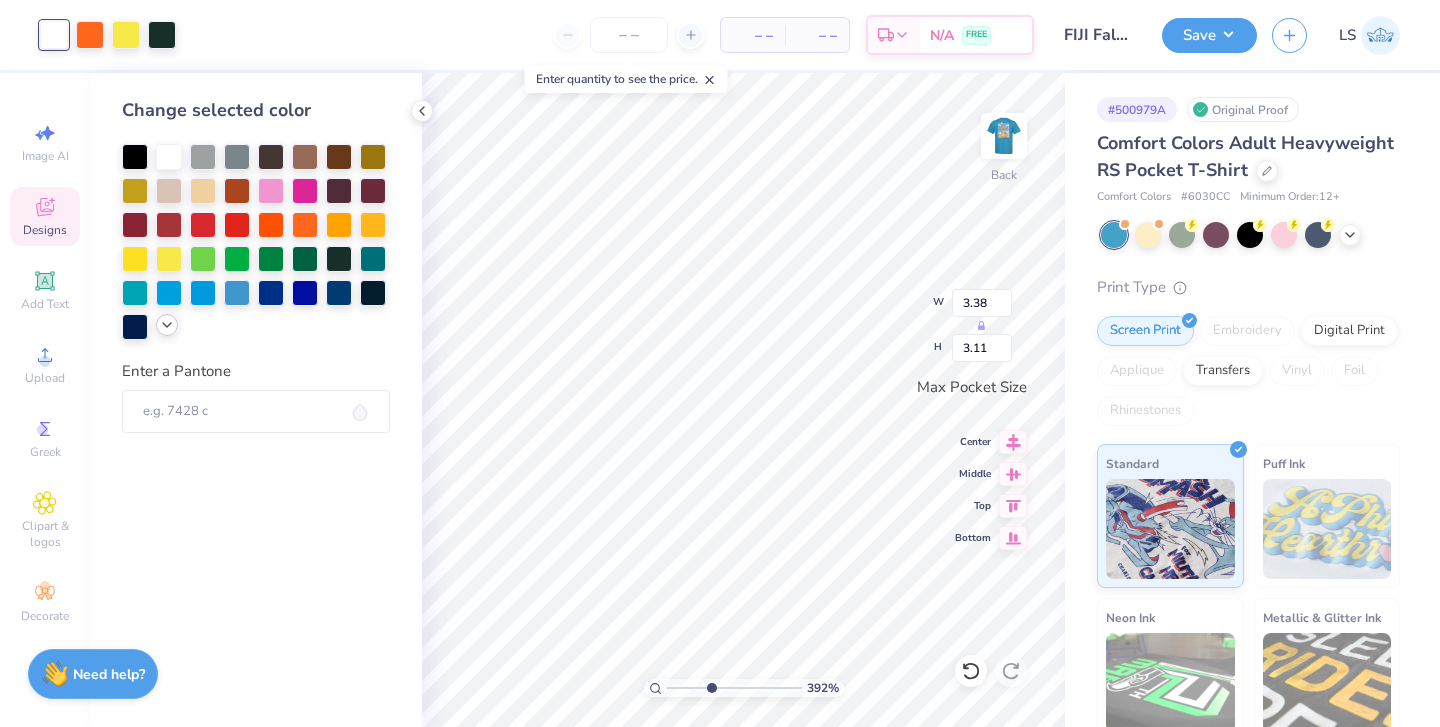 click at bounding box center [167, 325] 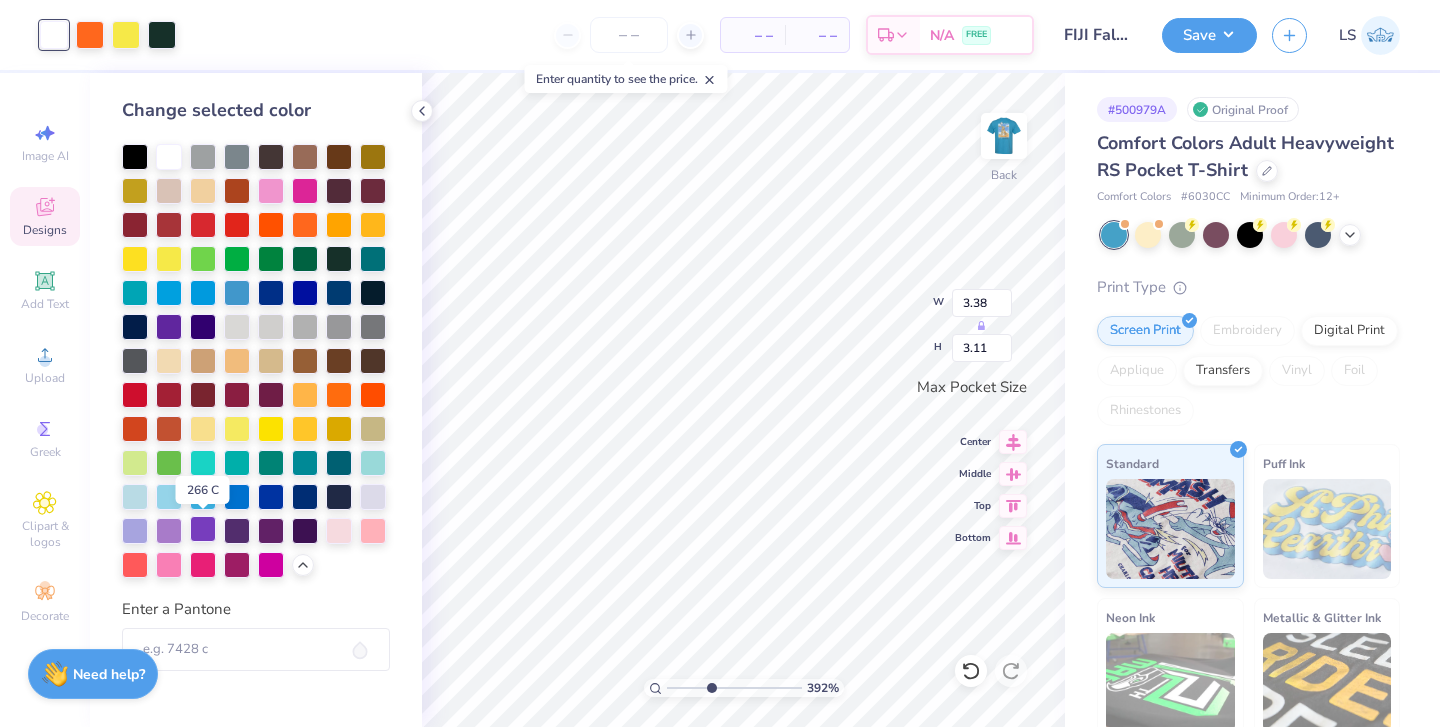 click at bounding box center [203, 529] 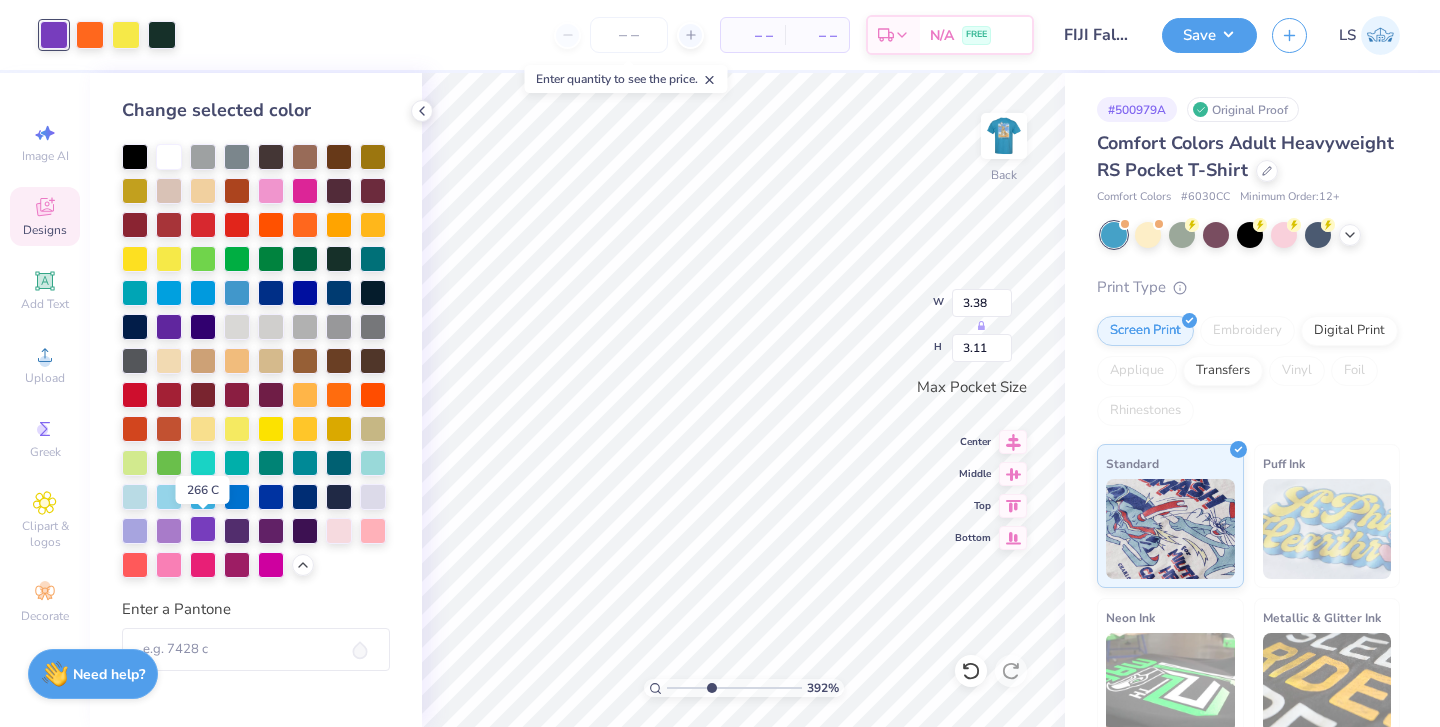 click at bounding box center (203, 529) 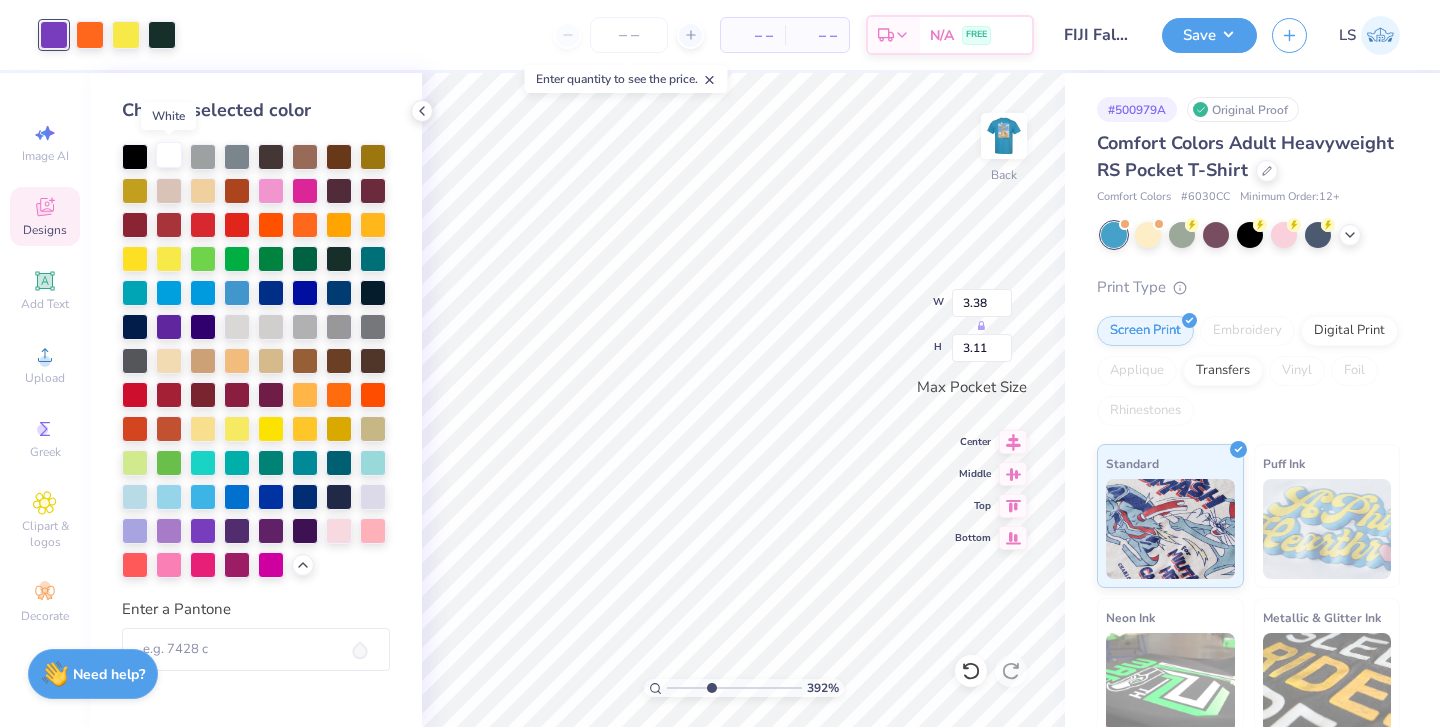click at bounding box center [169, 155] 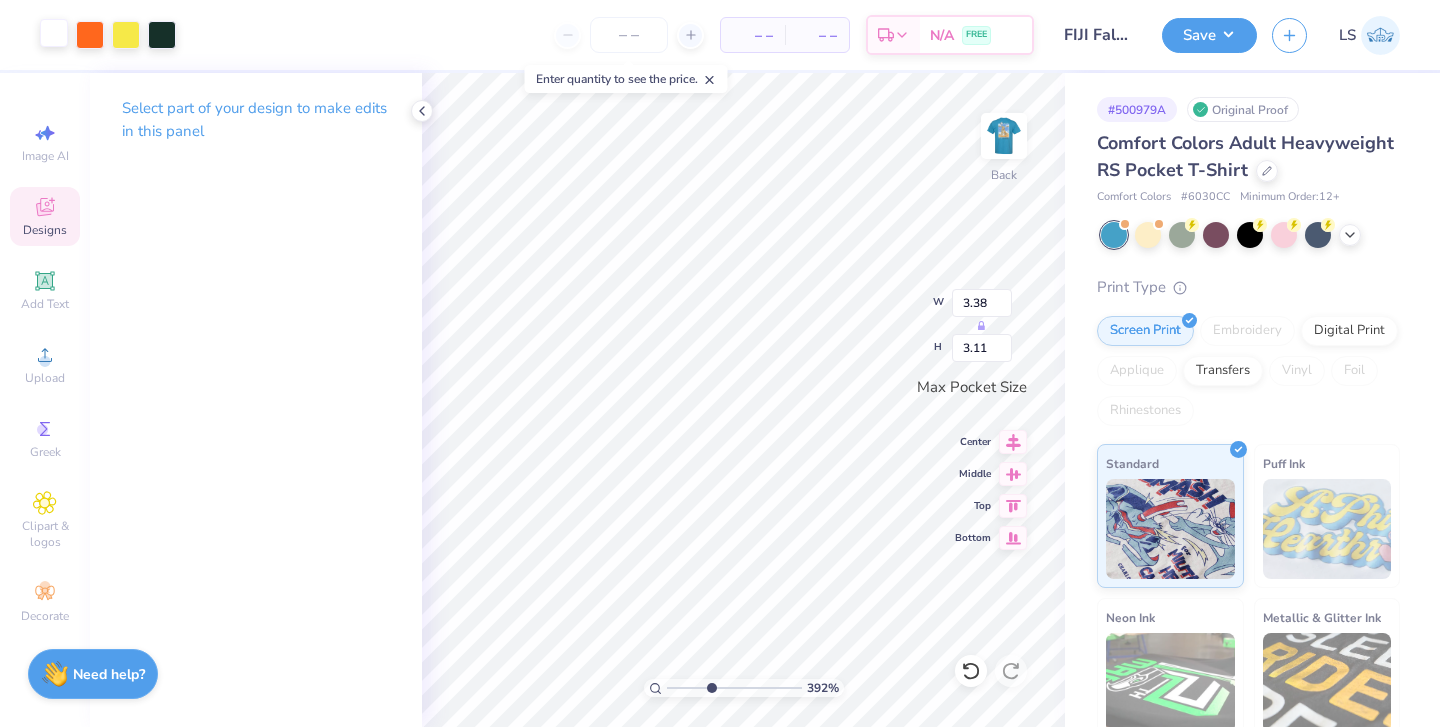 click at bounding box center [54, 33] 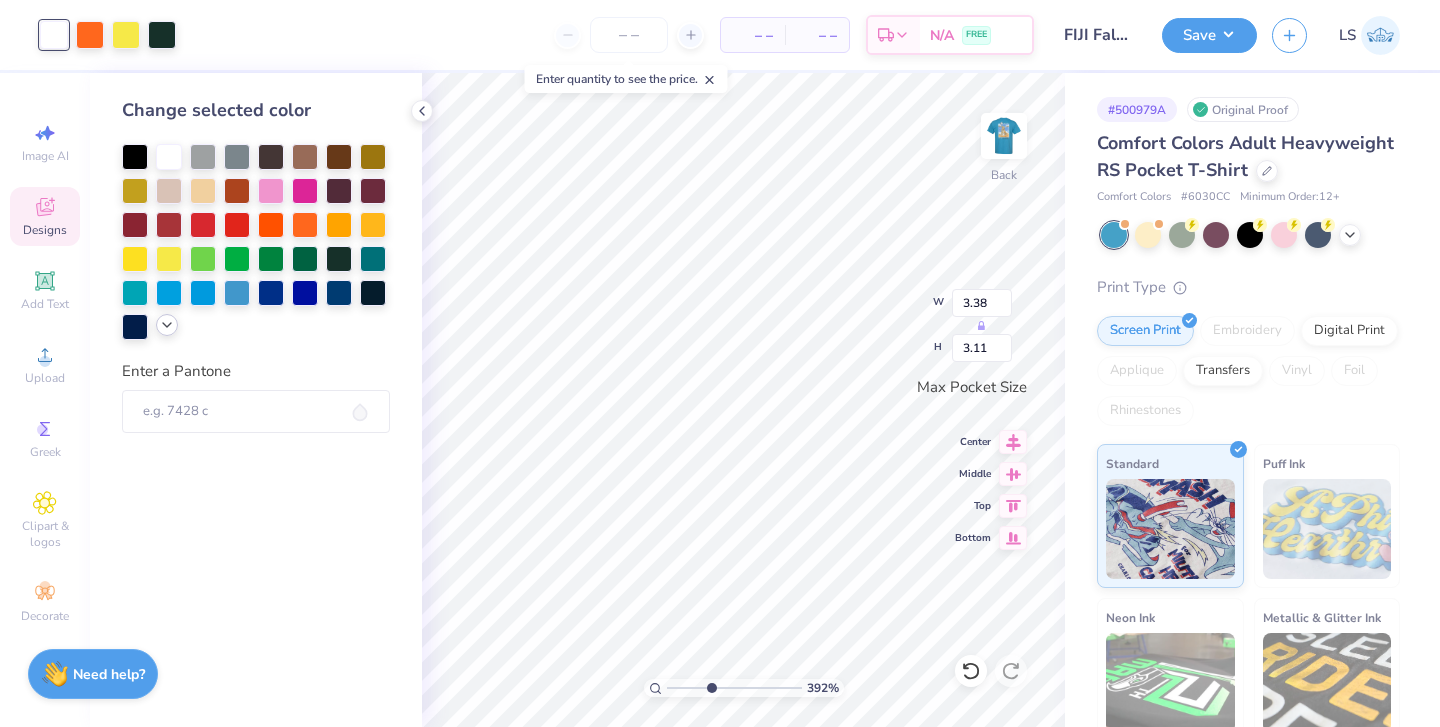 click at bounding box center (167, 325) 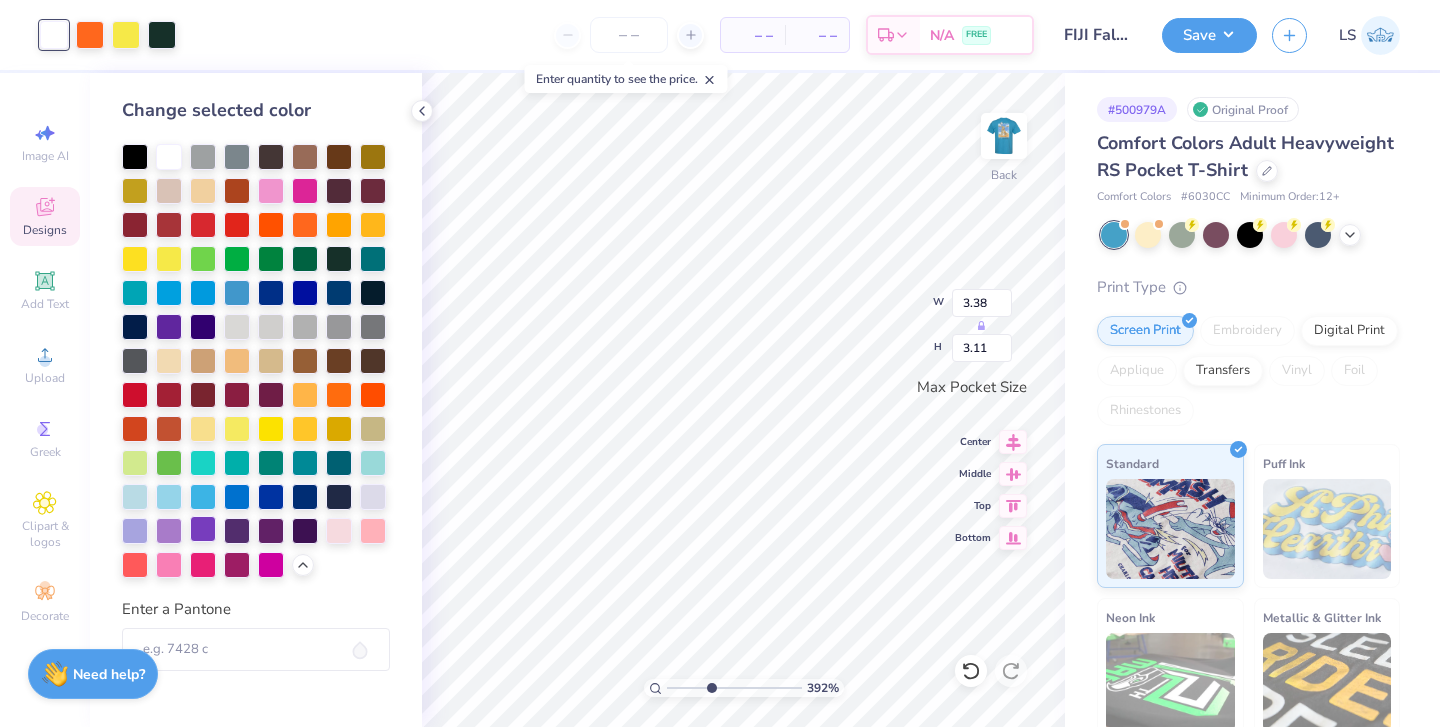 click at bounding box center (203, 529) 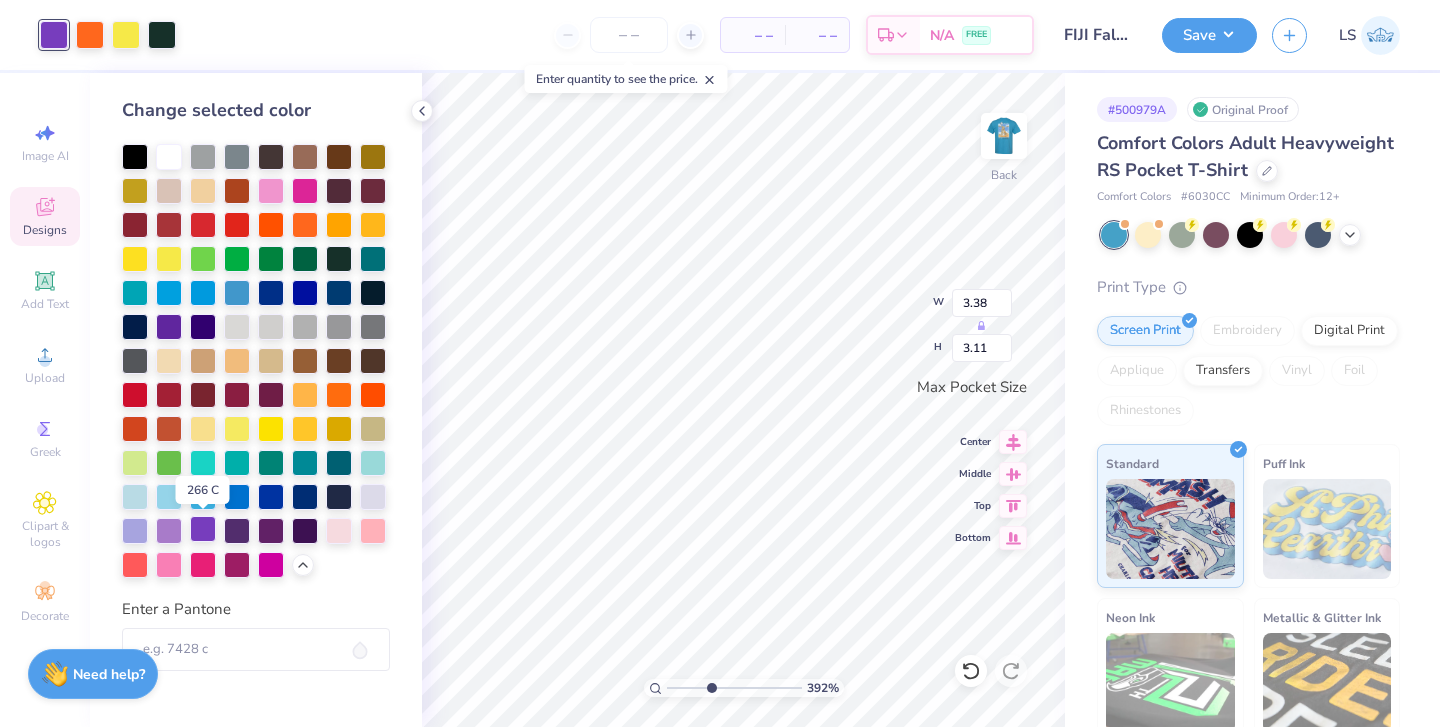 click at bounding box center [203, 529] 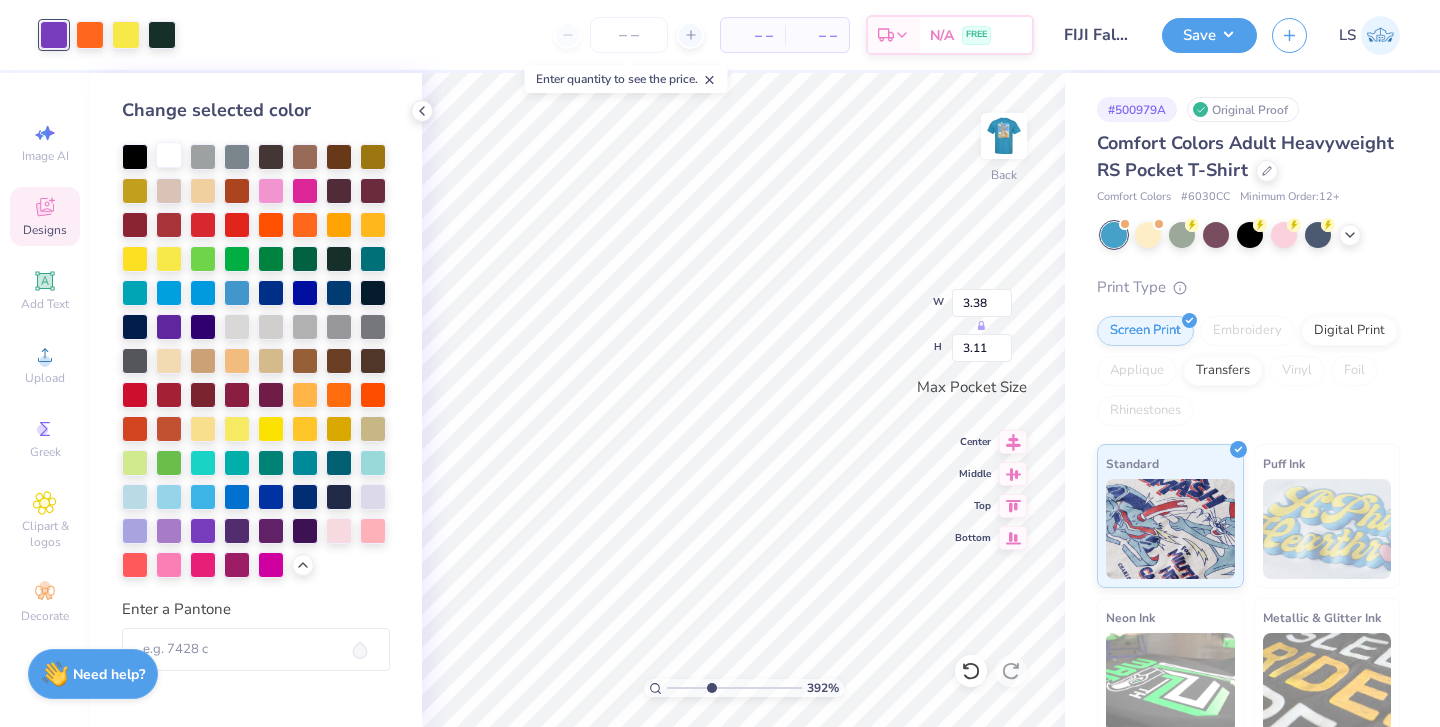 click at bounding box center [169, 155] 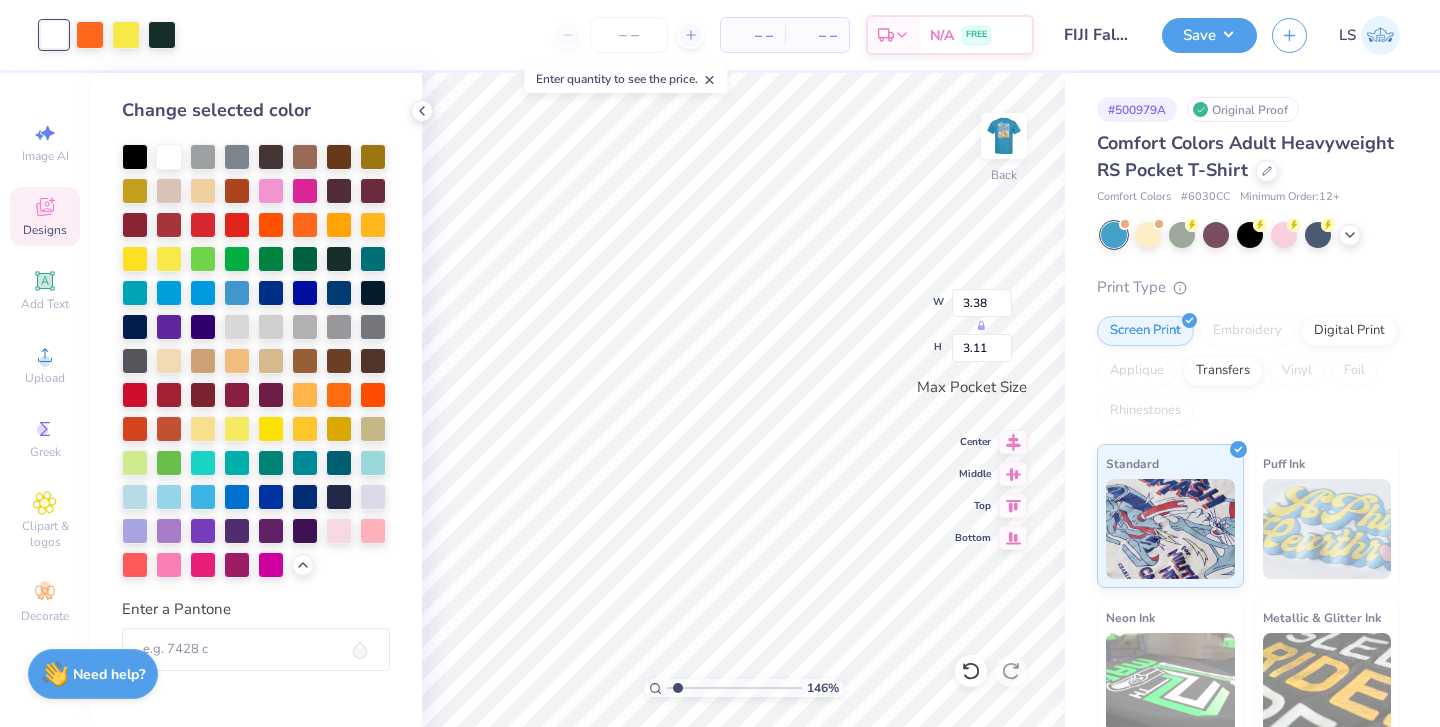 drag, startPoint x: 711, startPoint y: 688, endPoint x: 677, endPoint y: 687, distance: 34.0147 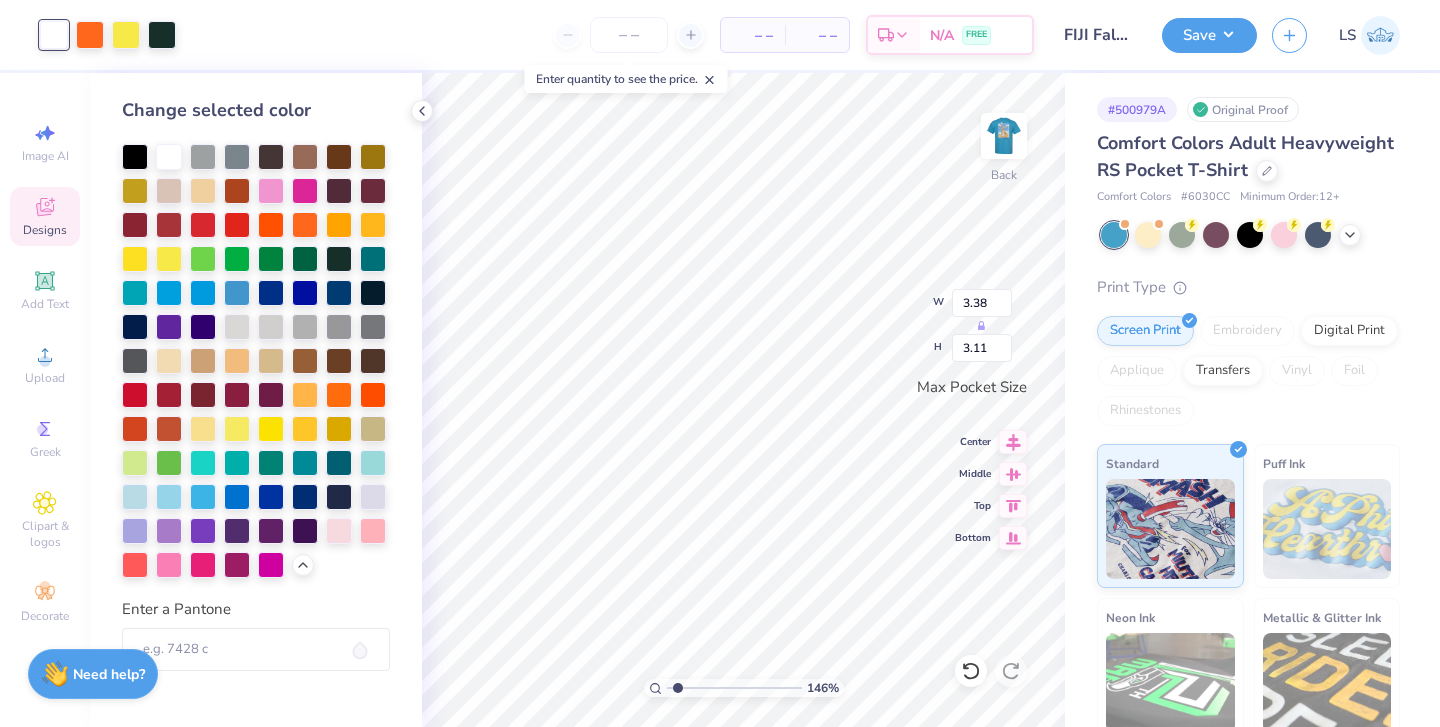 click at bounding box center [734, 688] 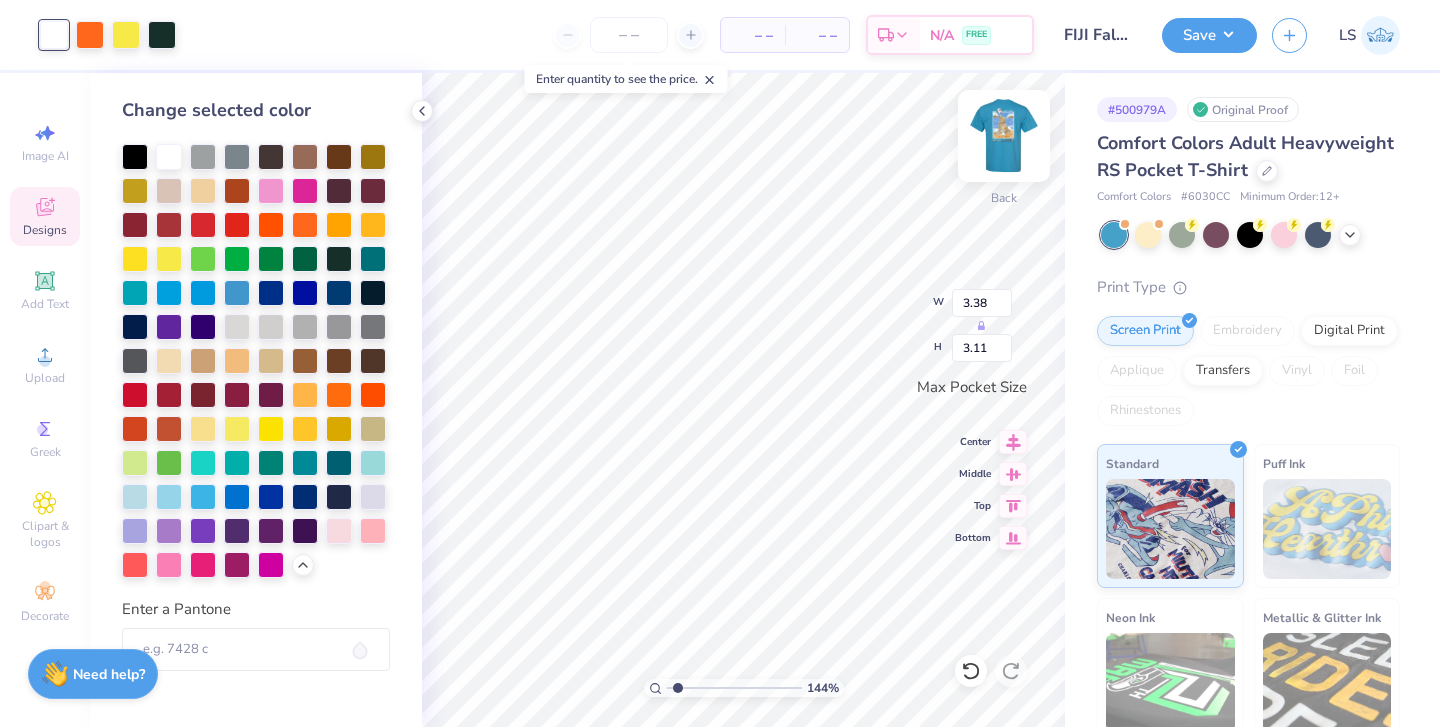 click at bounding box center [1004, 136] 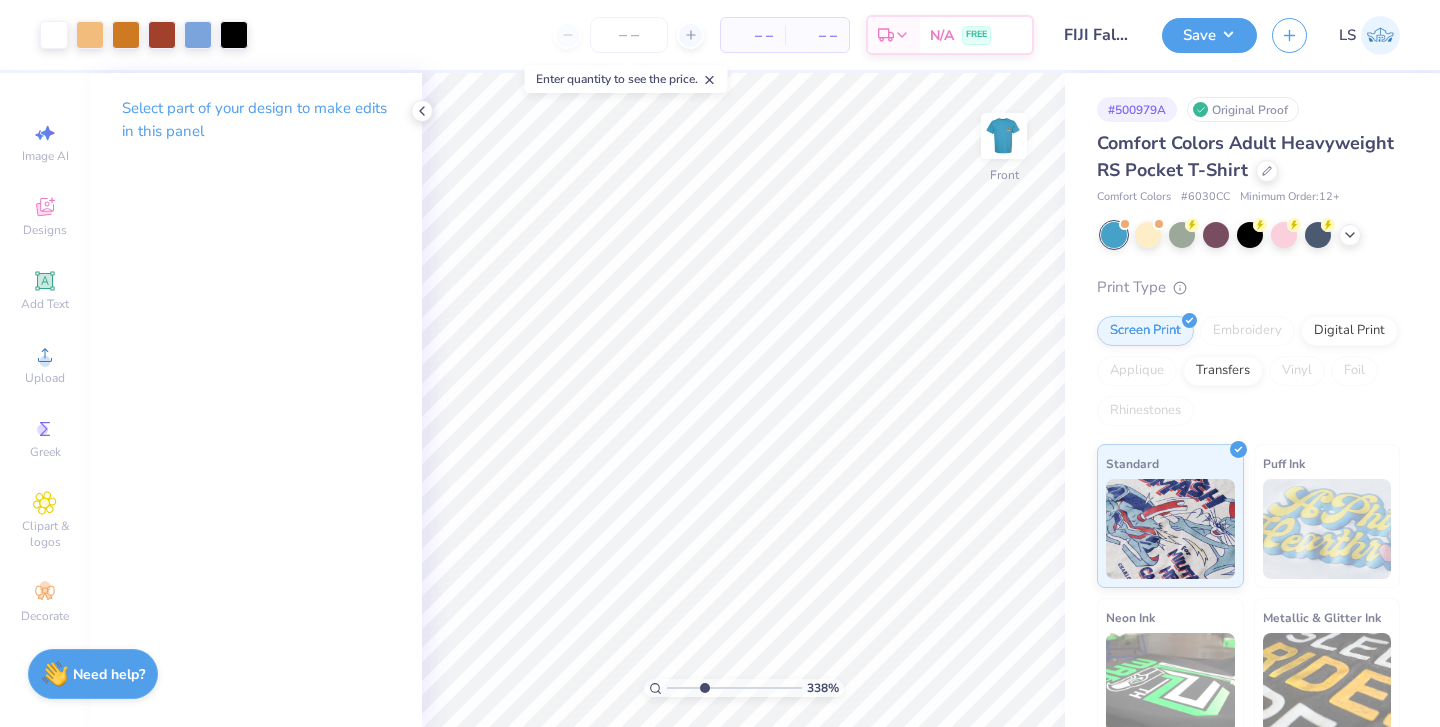 drag, startPoint x: 676, startPoint y: 686, endPoint x: 703, endPoint y: 687, distance: 27.018513 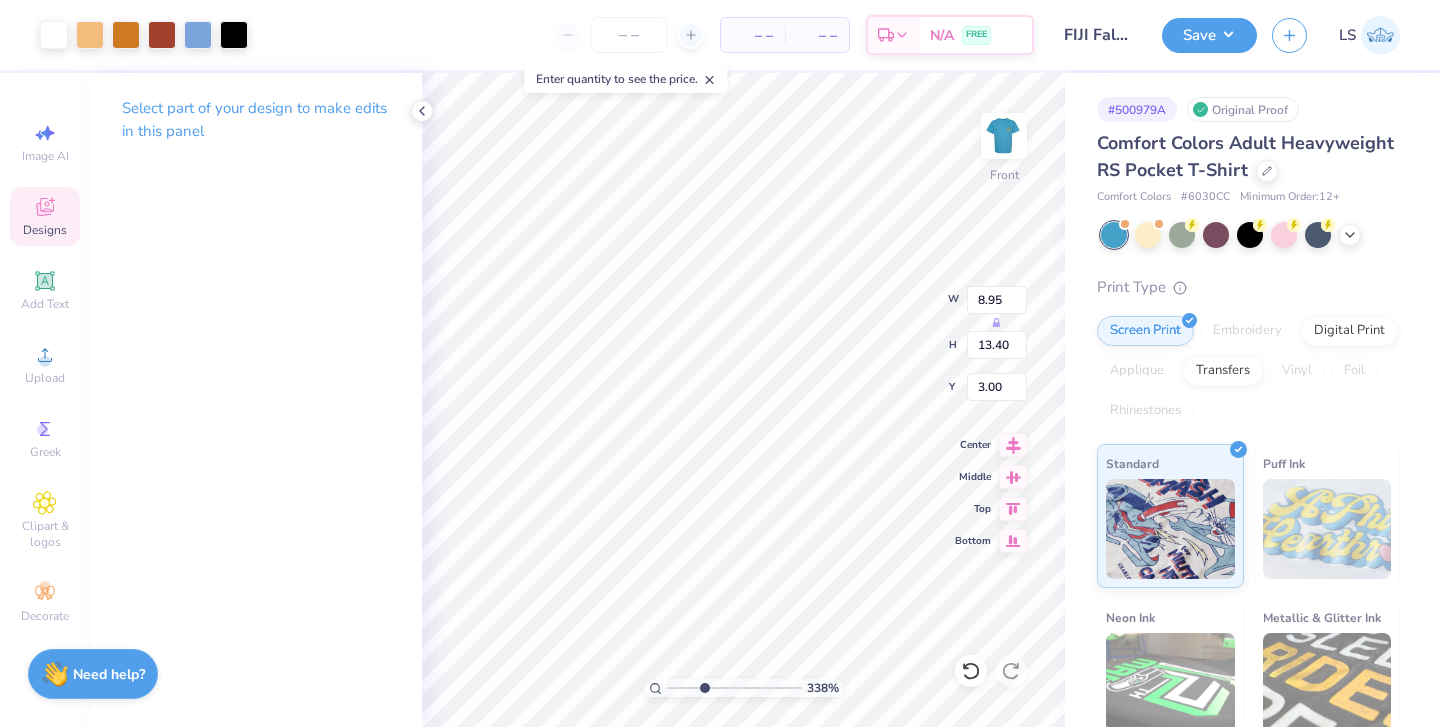 type on "3.16" 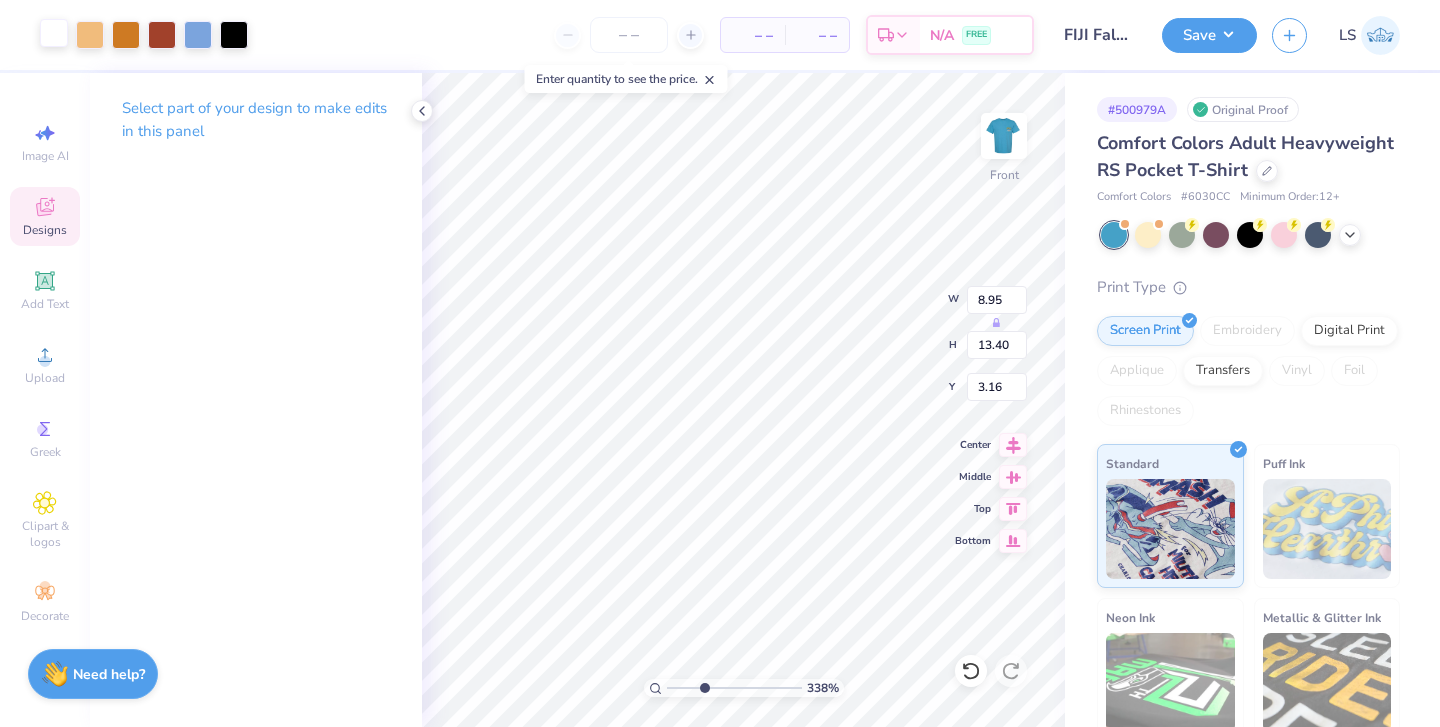 click at bounding box center [54, 33] 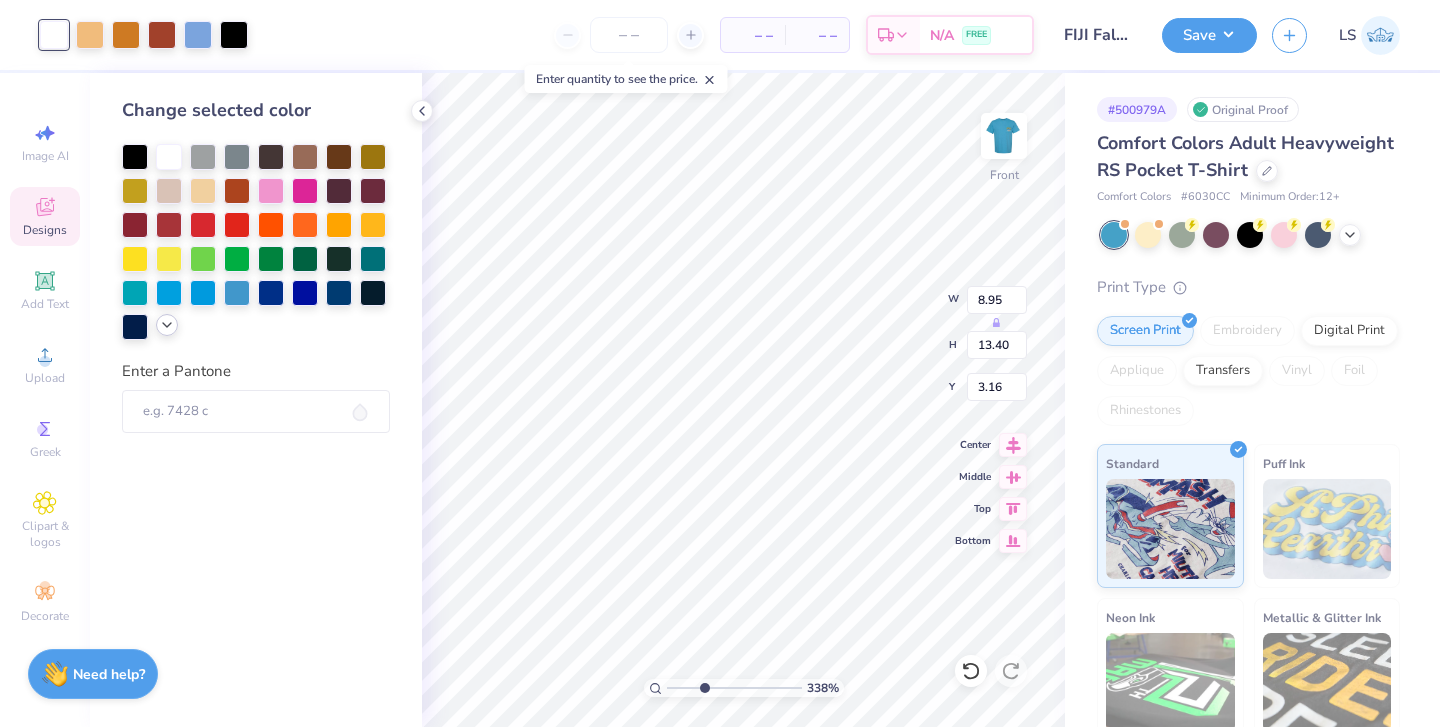 click at bounding box center [167, 325] 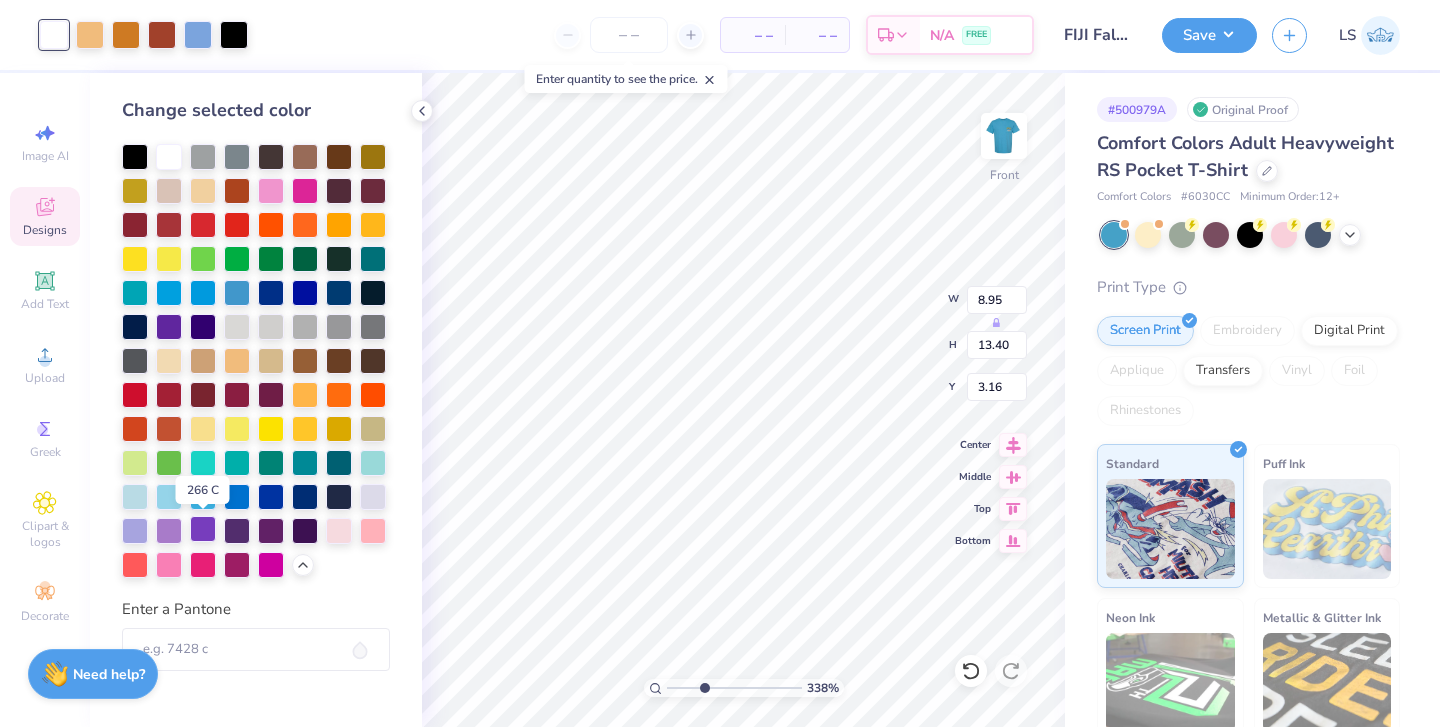 click at bounding box center [203, 529] 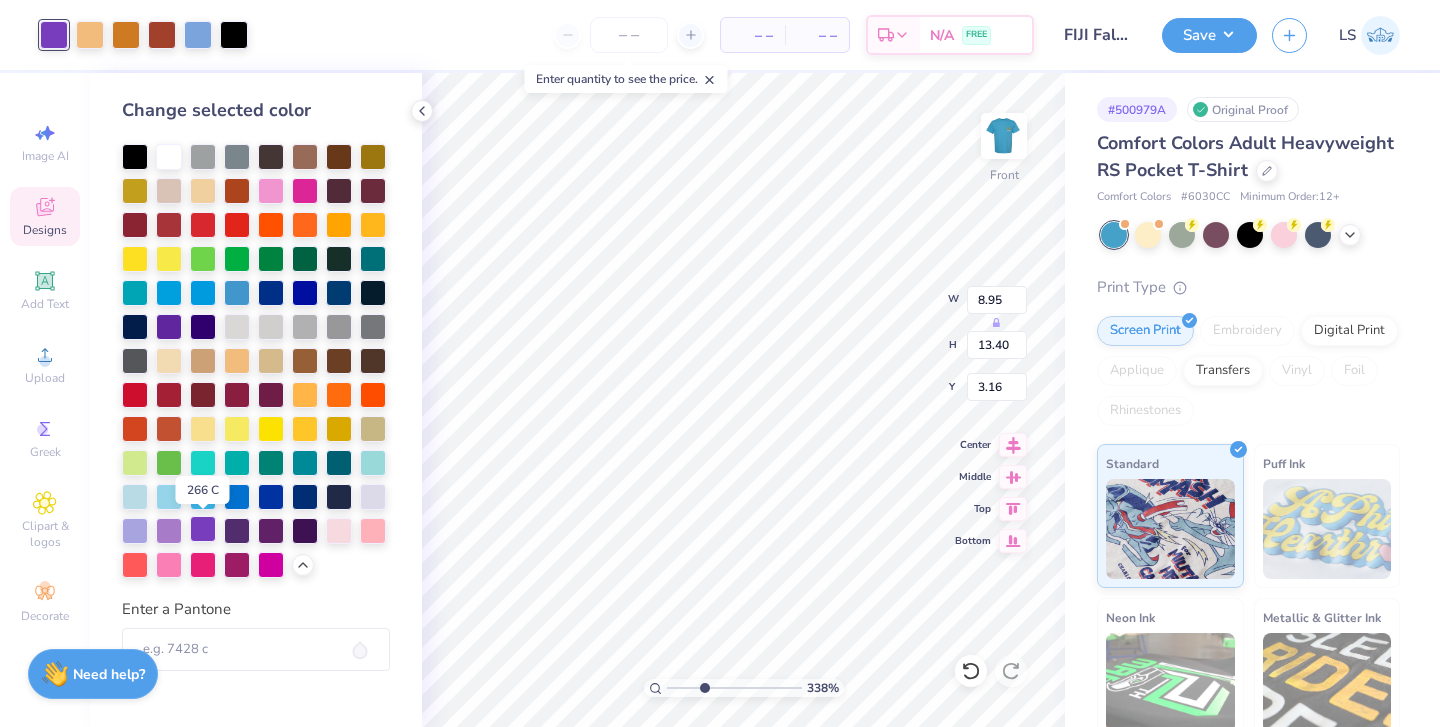 click at bounding box center (203, 529) 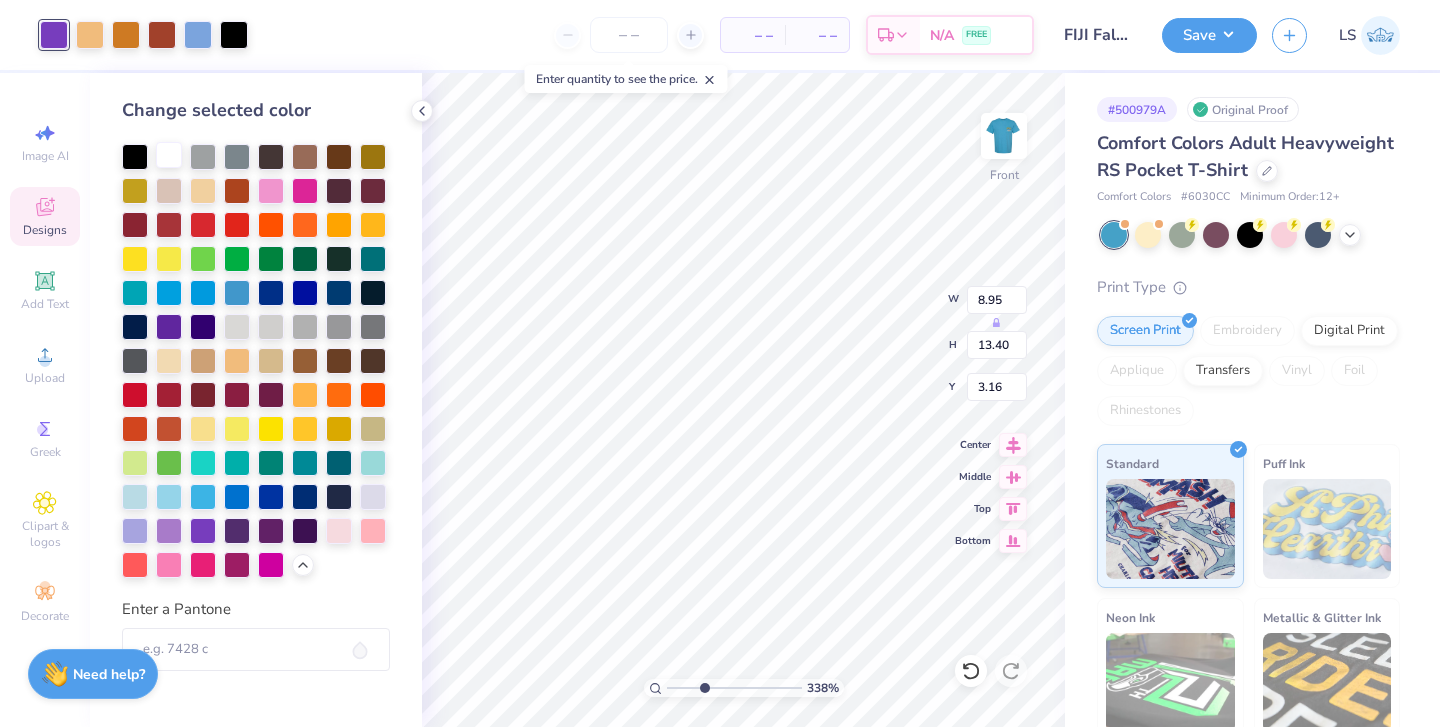 click at bounding box center (169, 155) 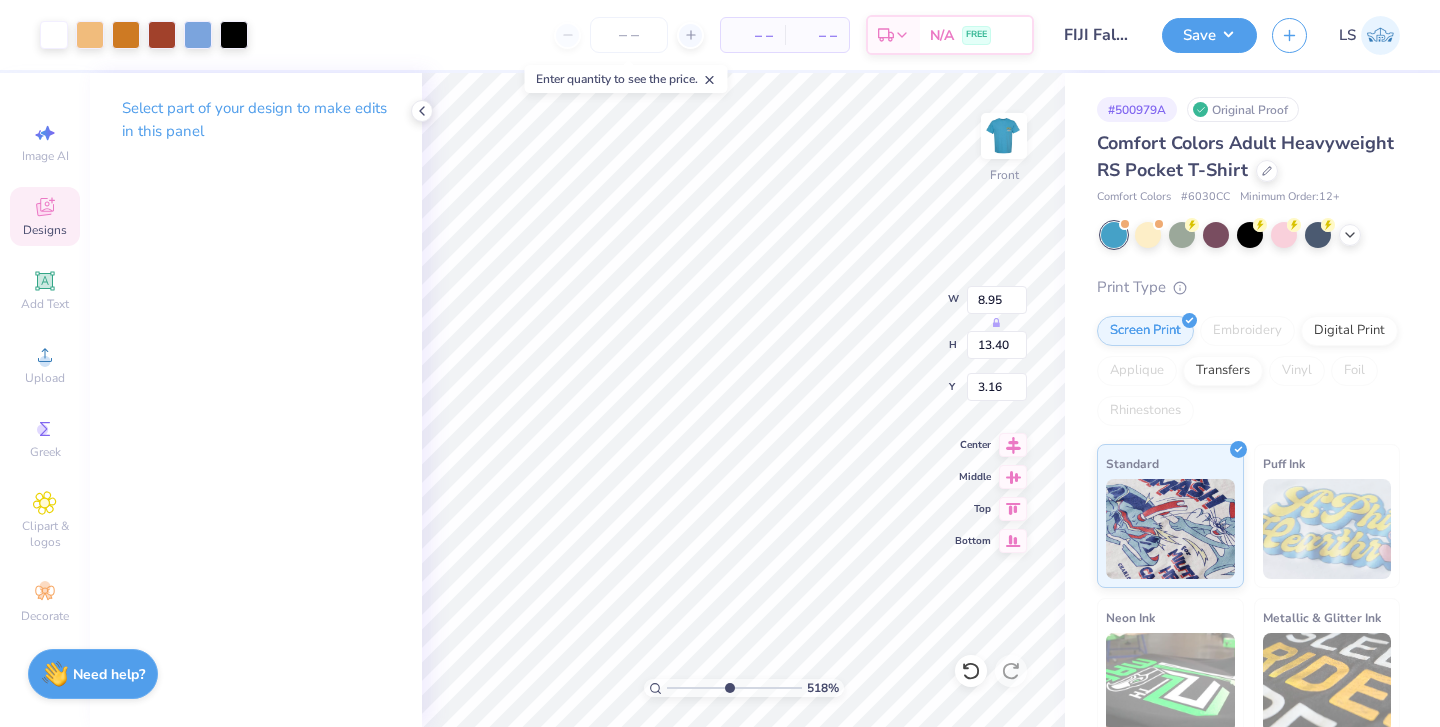 drag, startPoint x: 701, startPoint y: 685, endPoint x: 729, endPoint y: 684, distance: 28.01785 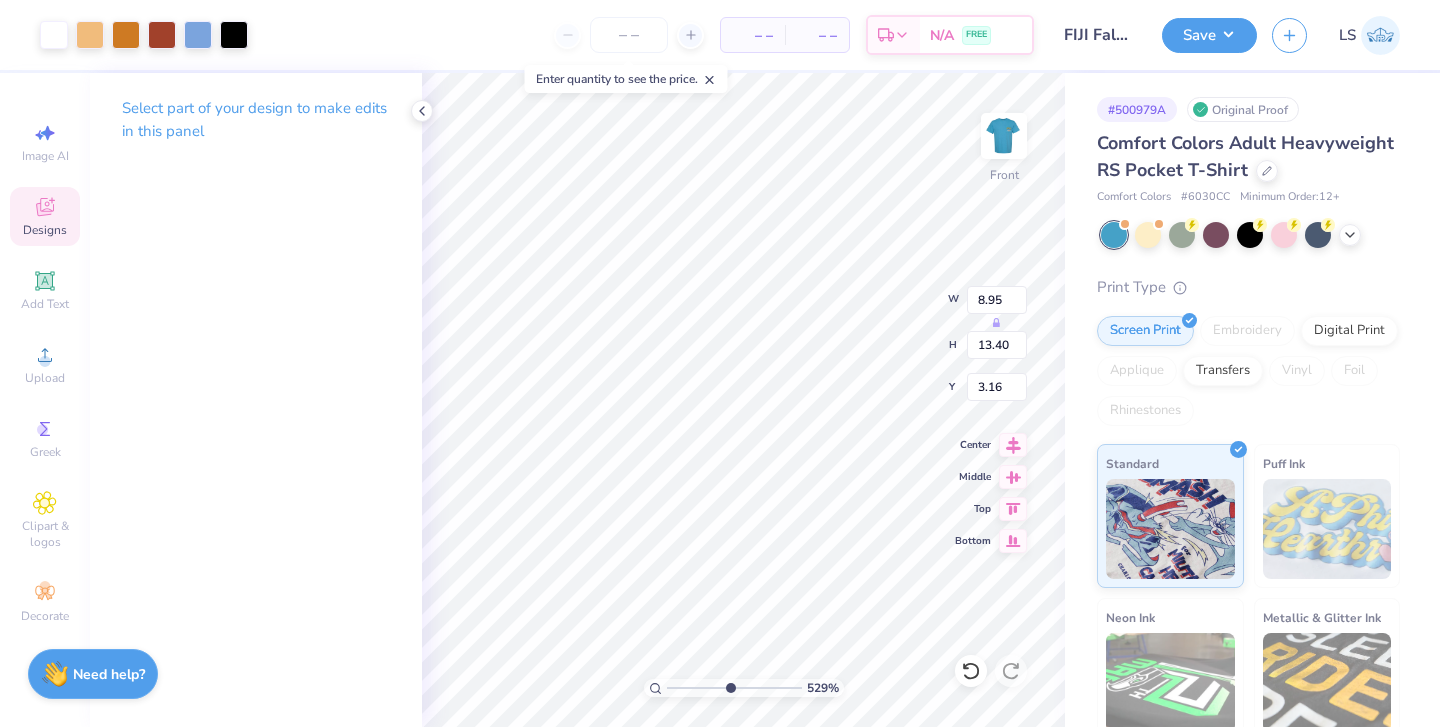 type on "3.18" 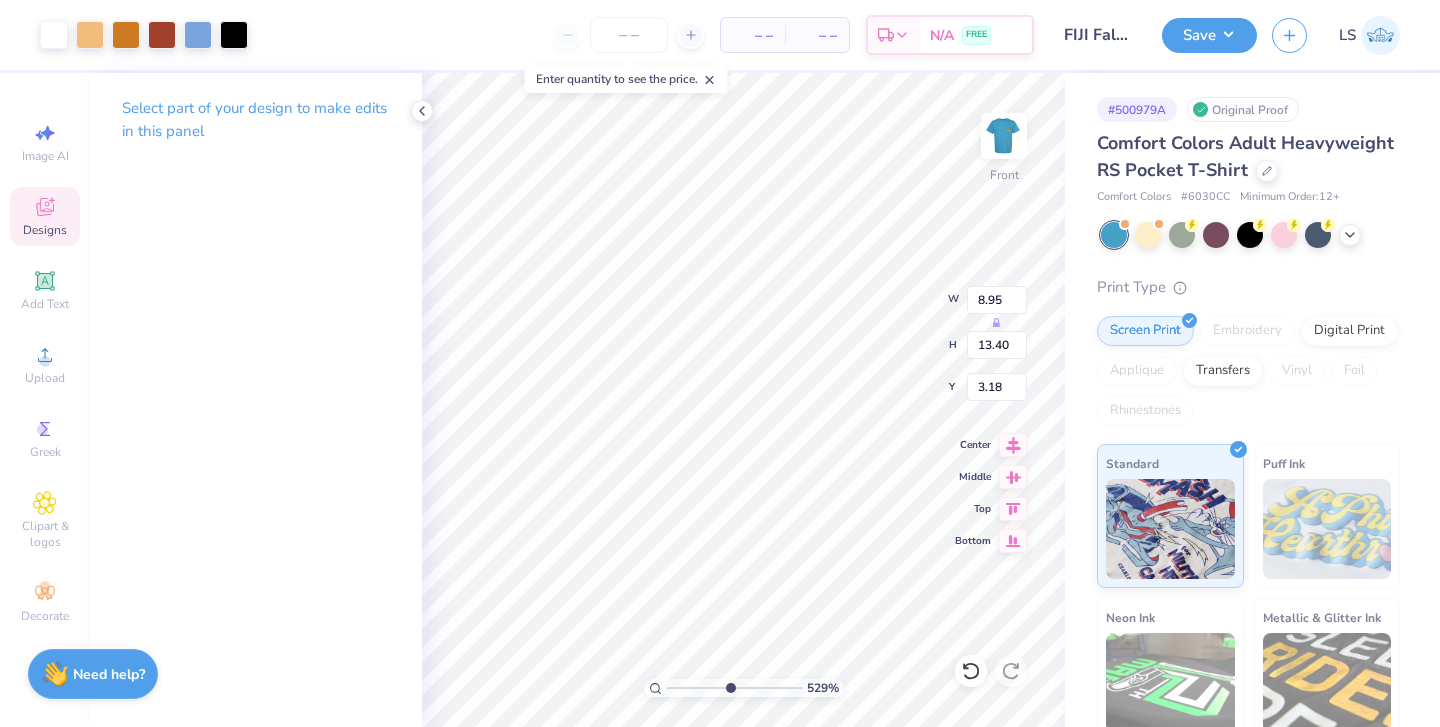 type on "0.45" 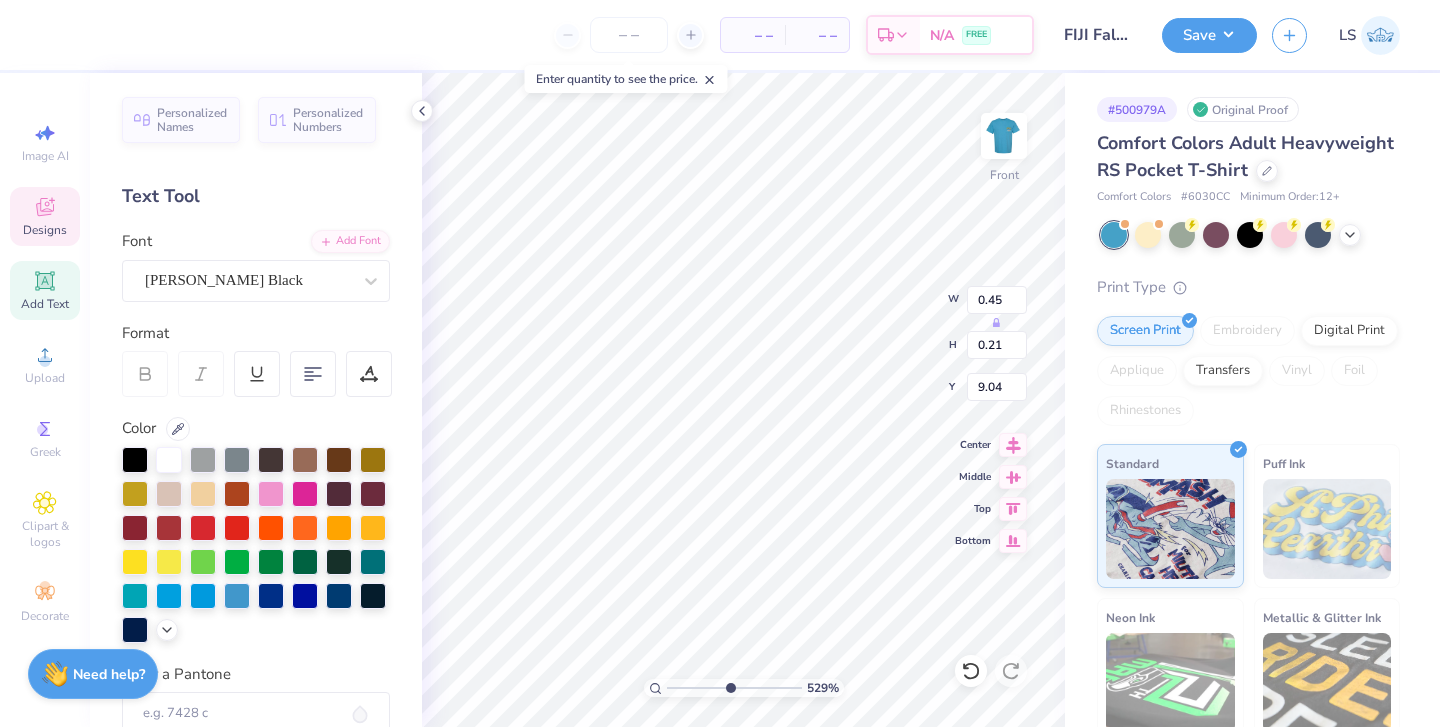 type on "[GEOGRAPHIC_DATA]" 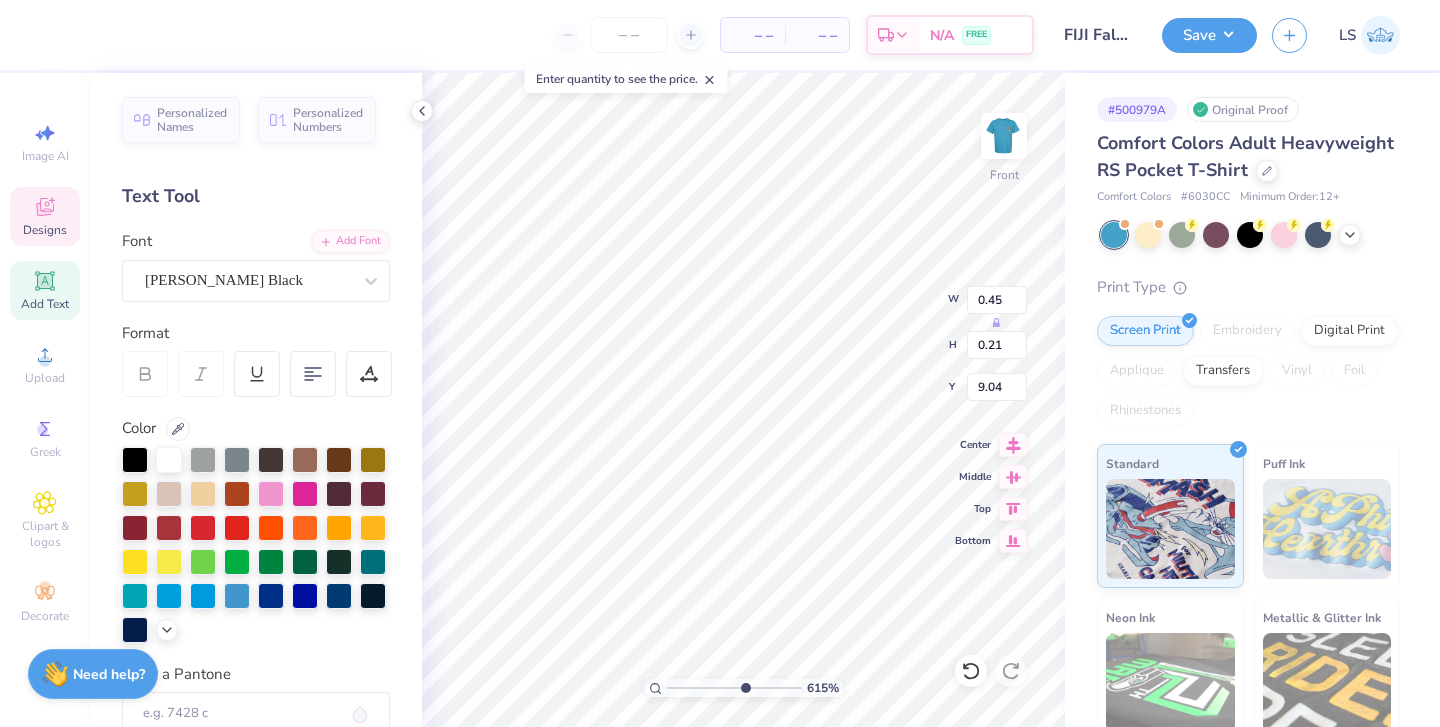 drag, startPoint x: 731, startPoint y: 685, endPoint x: 743, endPoint y: 679, distance: 13.416408 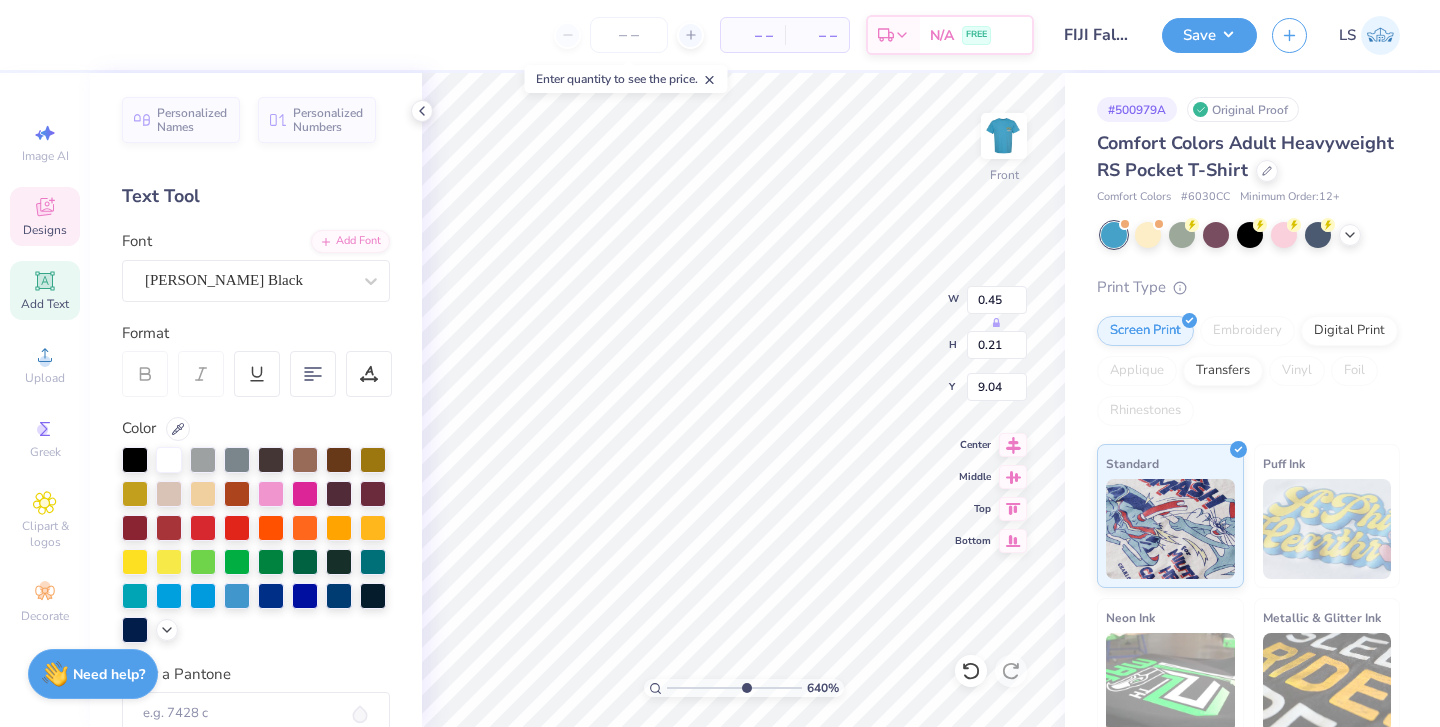 type on "8.27" 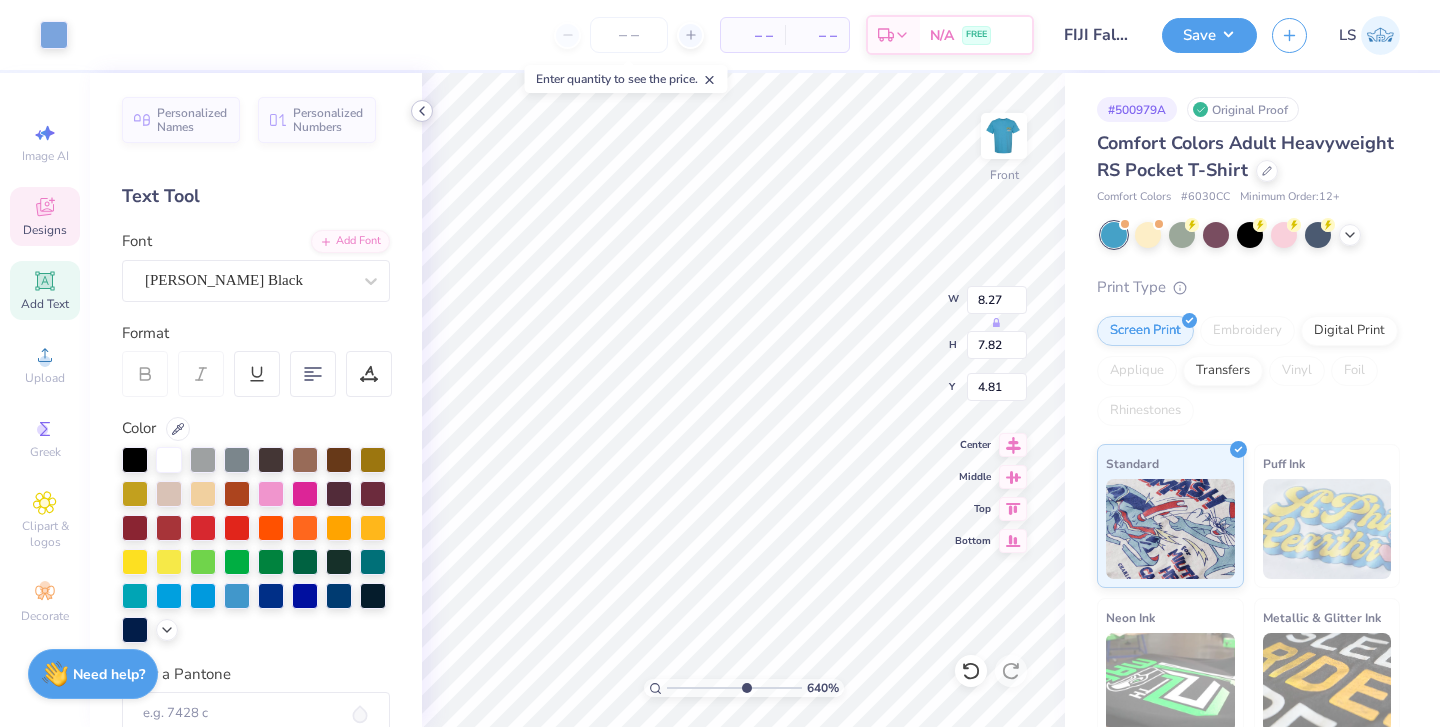 click 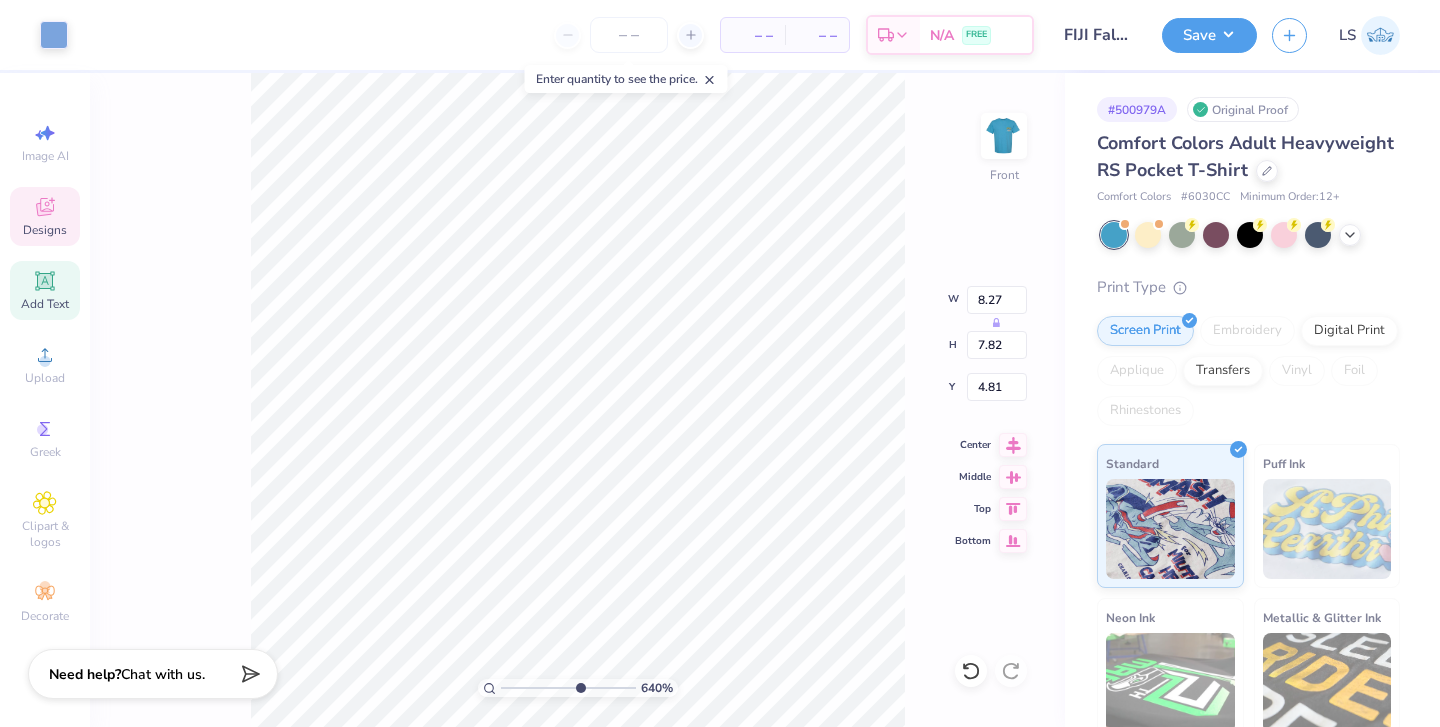type on "6.81" 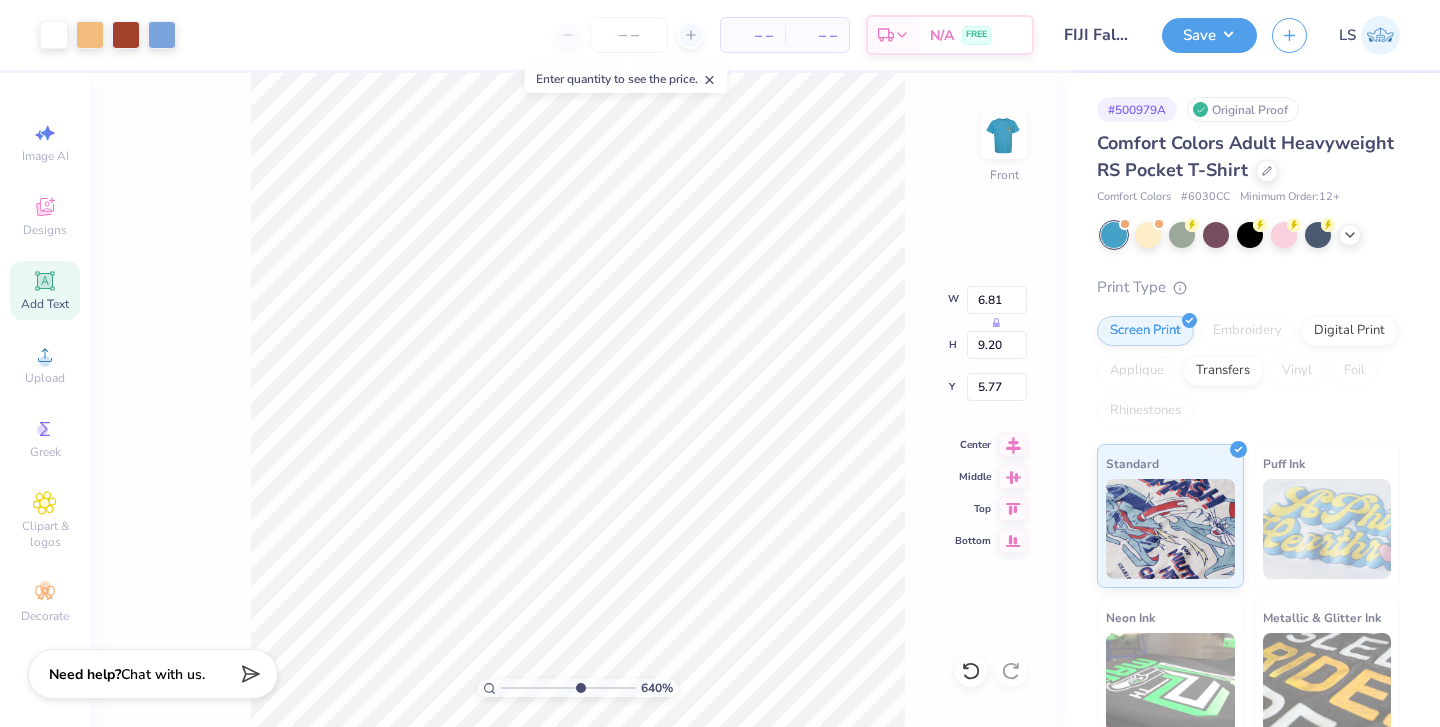 type on "8.68" 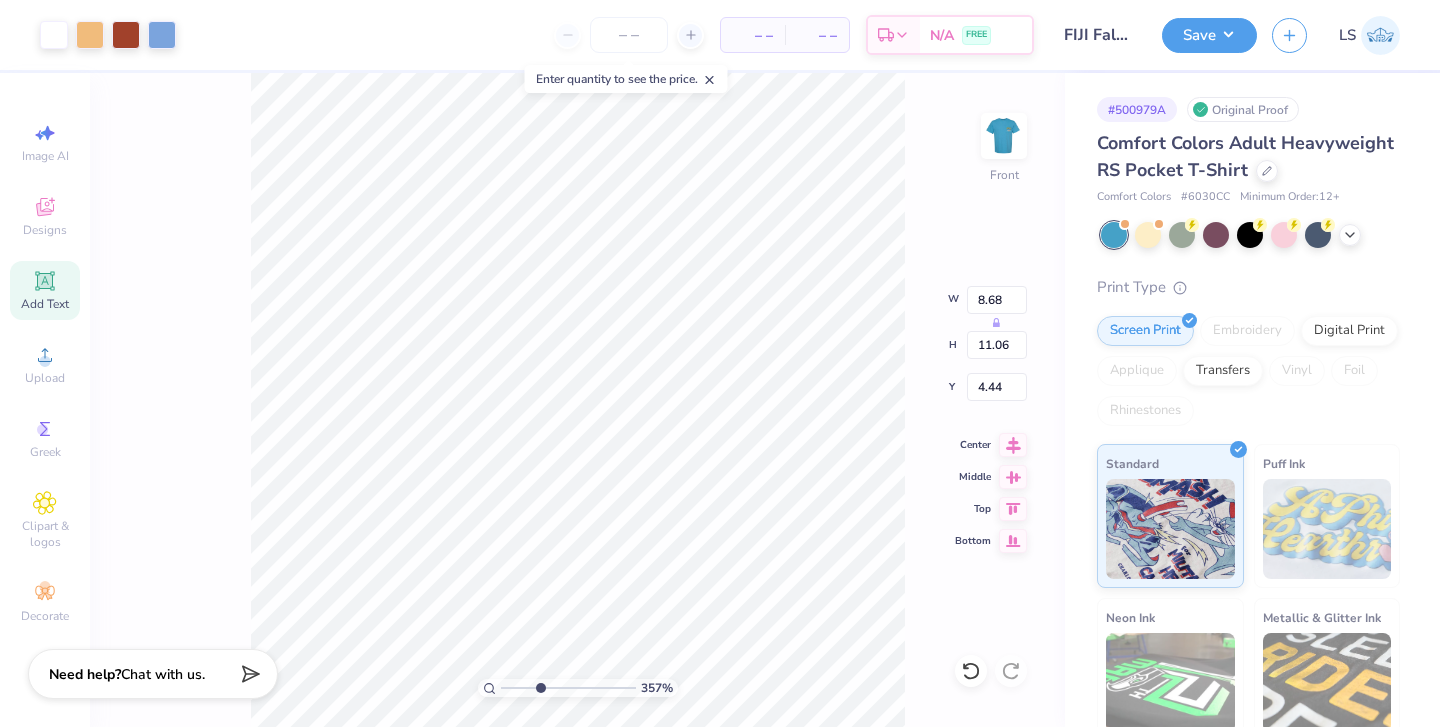 drag, startPoint x: 579, startPoint y: 687, endPoint x: 540, endPoint y: 687, distance: 39 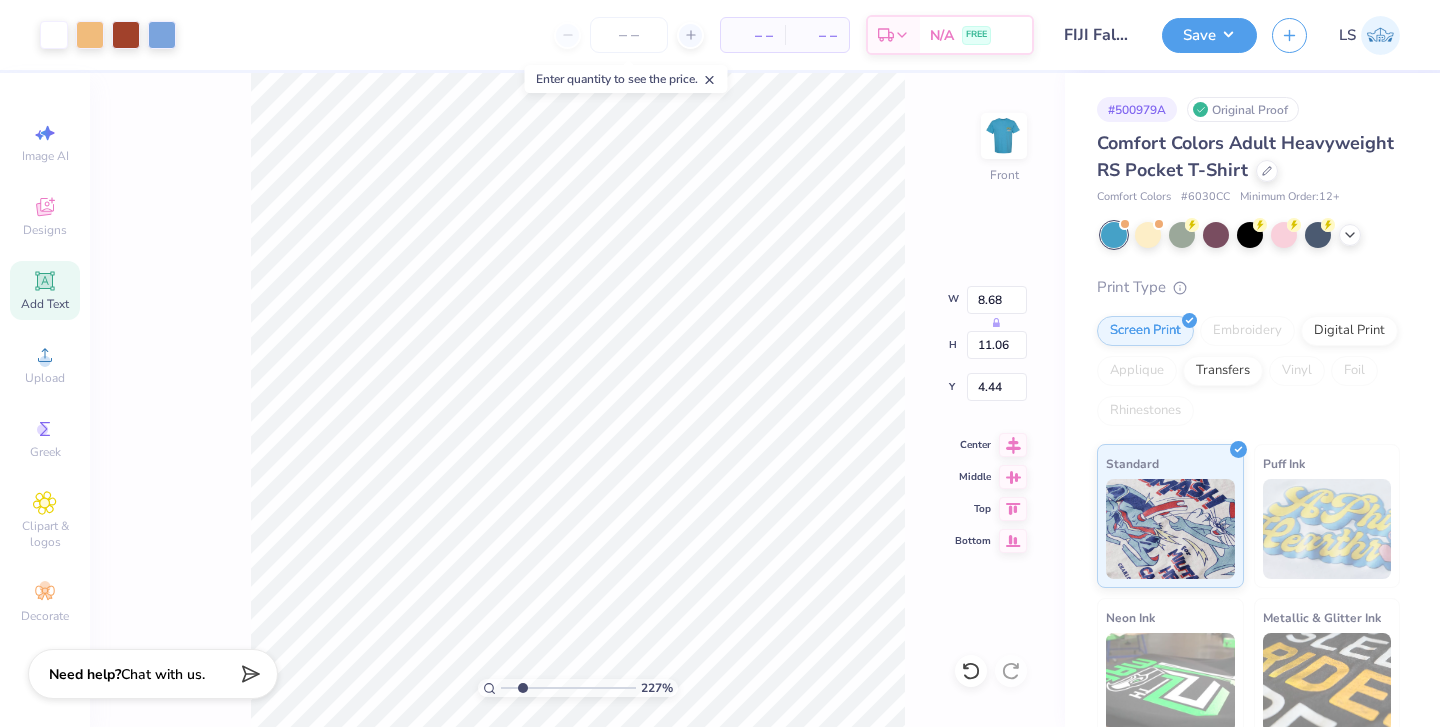 drag, startPoint x: 539, startPoint y: 683, endPoint x: 522, endPoint y: 683, distance: 17 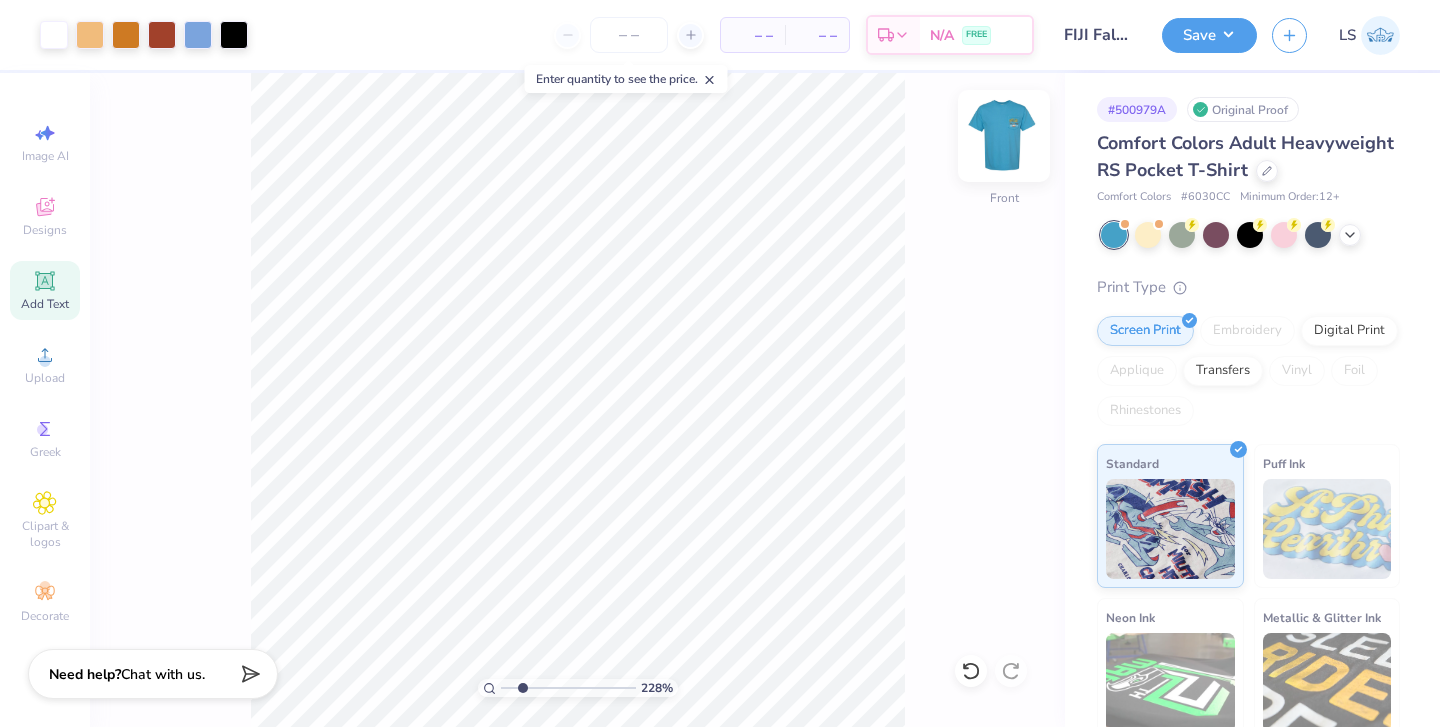 click at bounding box center (1004, 136) 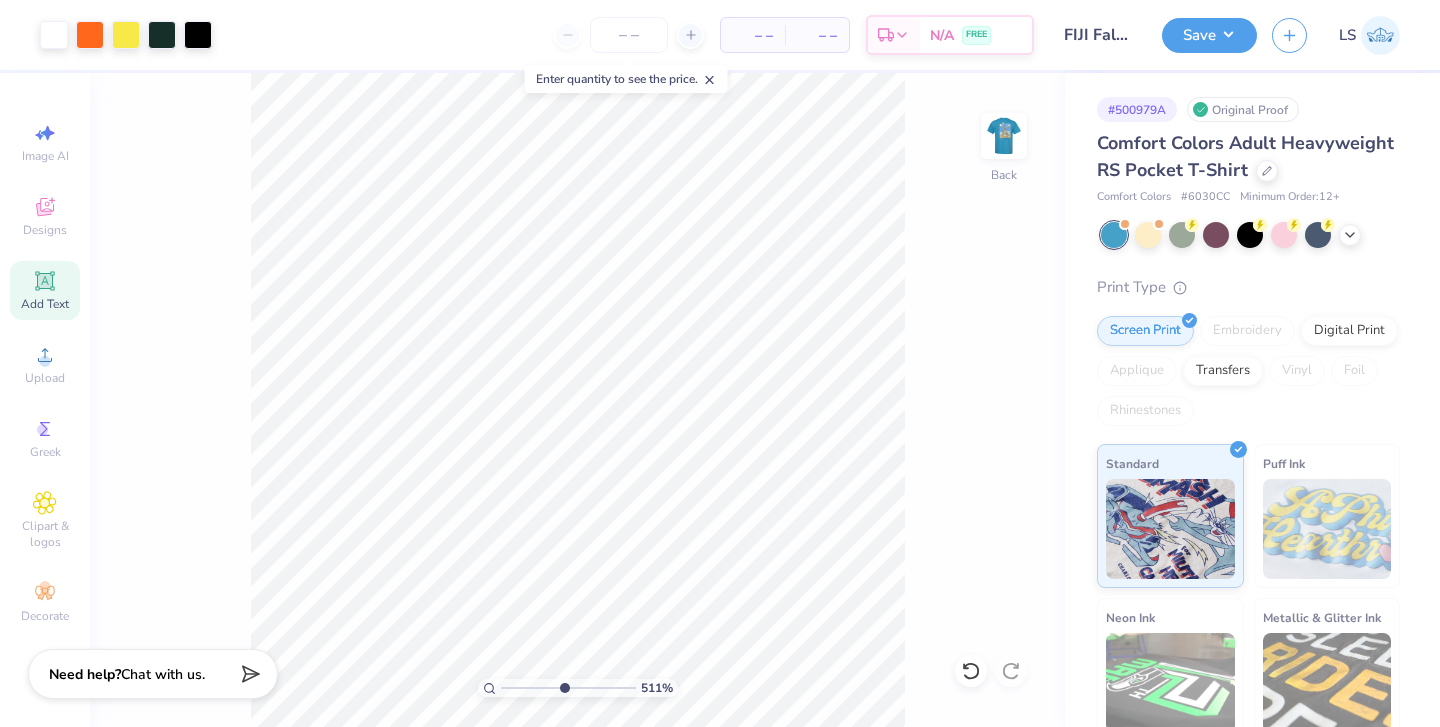 drag, startPoint x: 522, startPoint y: 685, endPoint x: 562, endPoint y: 685, distance: 40 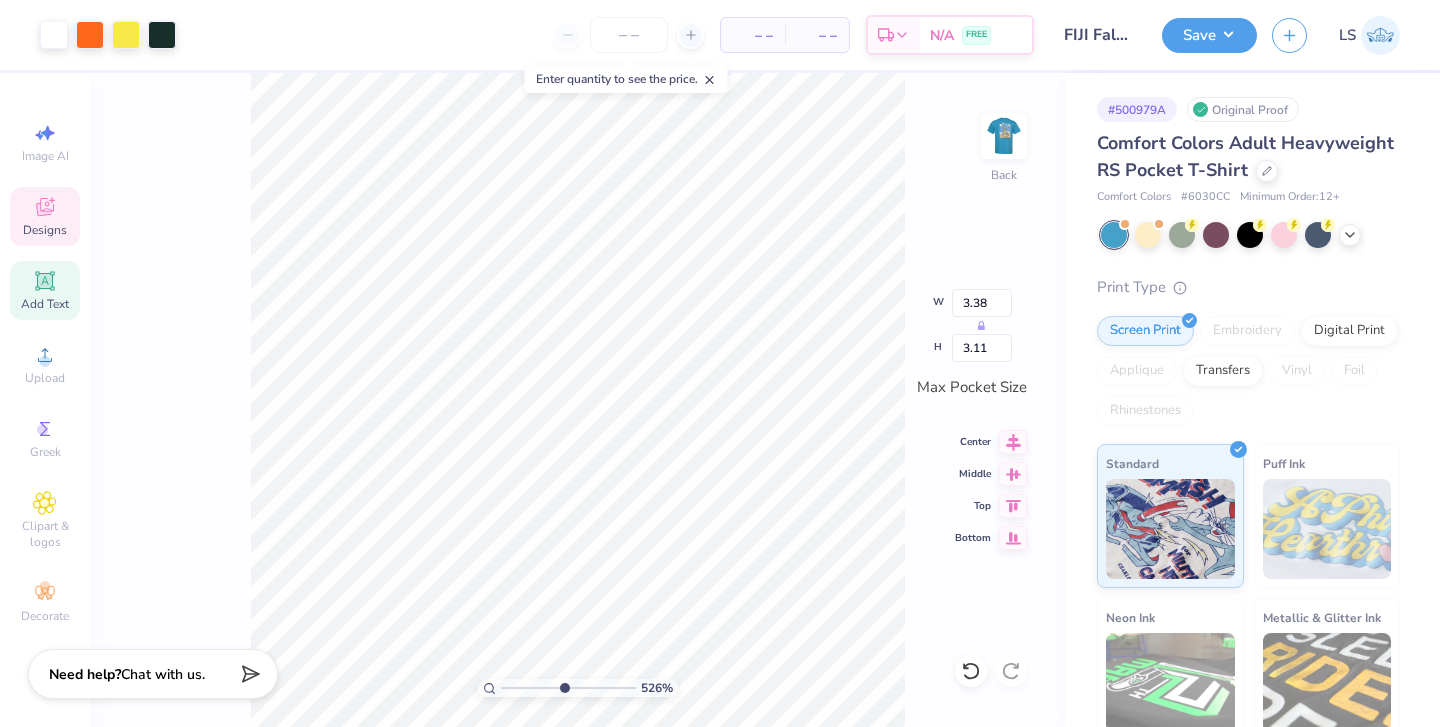 click on "Add Text" at bounding box center (45, 304) 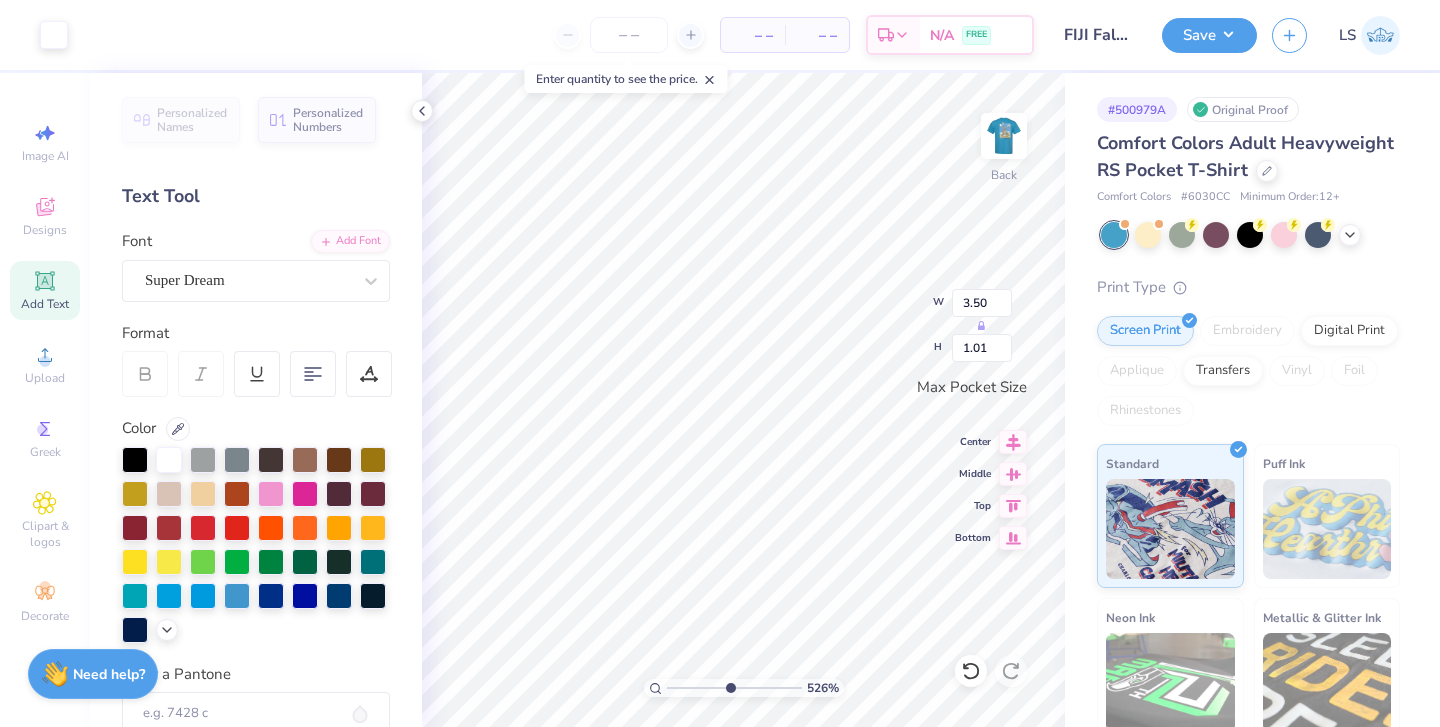 type on "3.50" 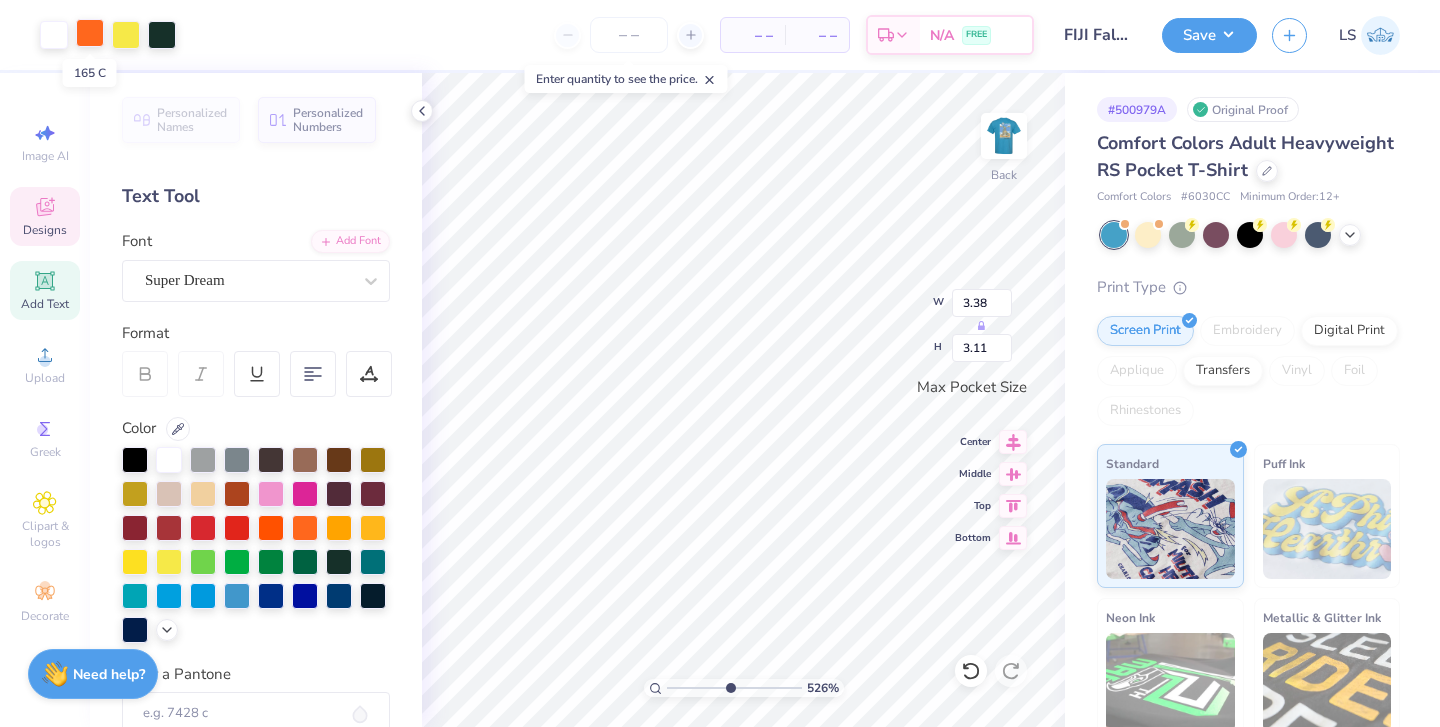 click at bounding box center (90, 33) 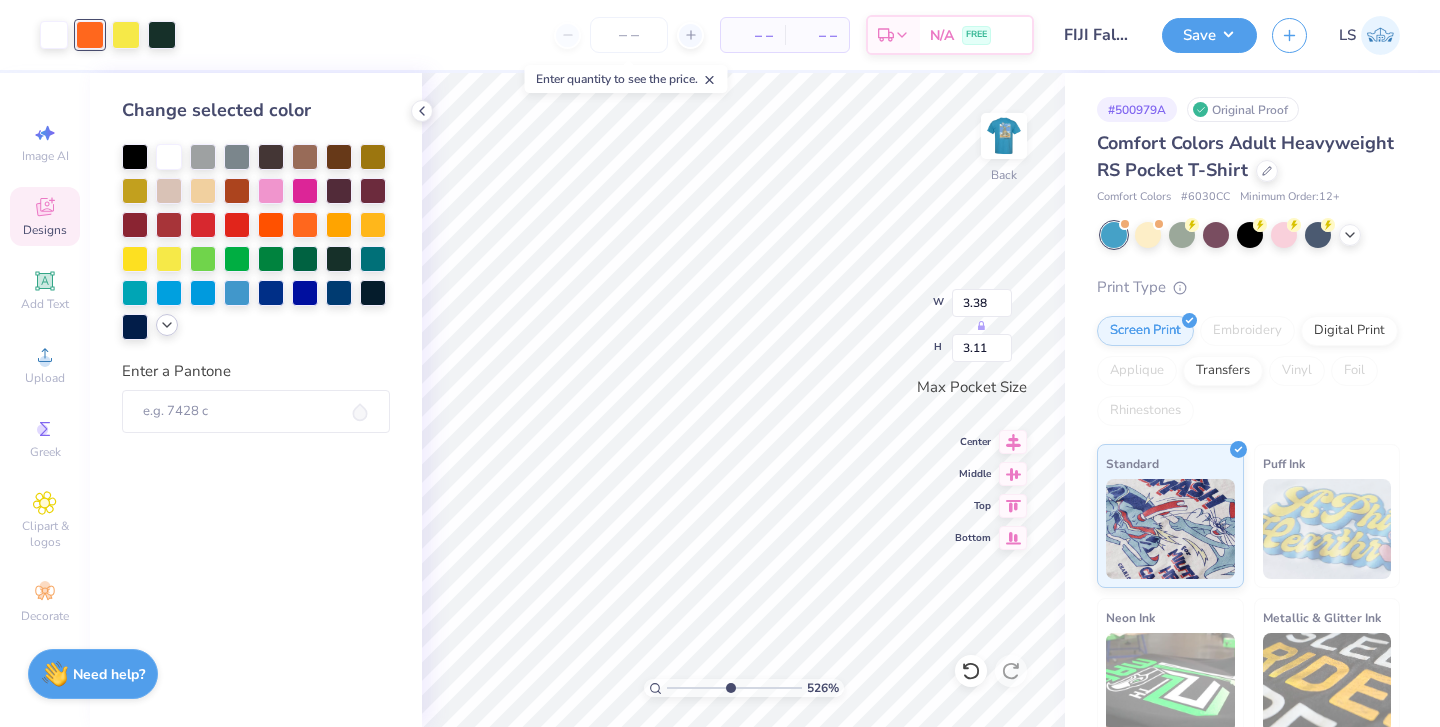 click at bounding box center [167, 325] 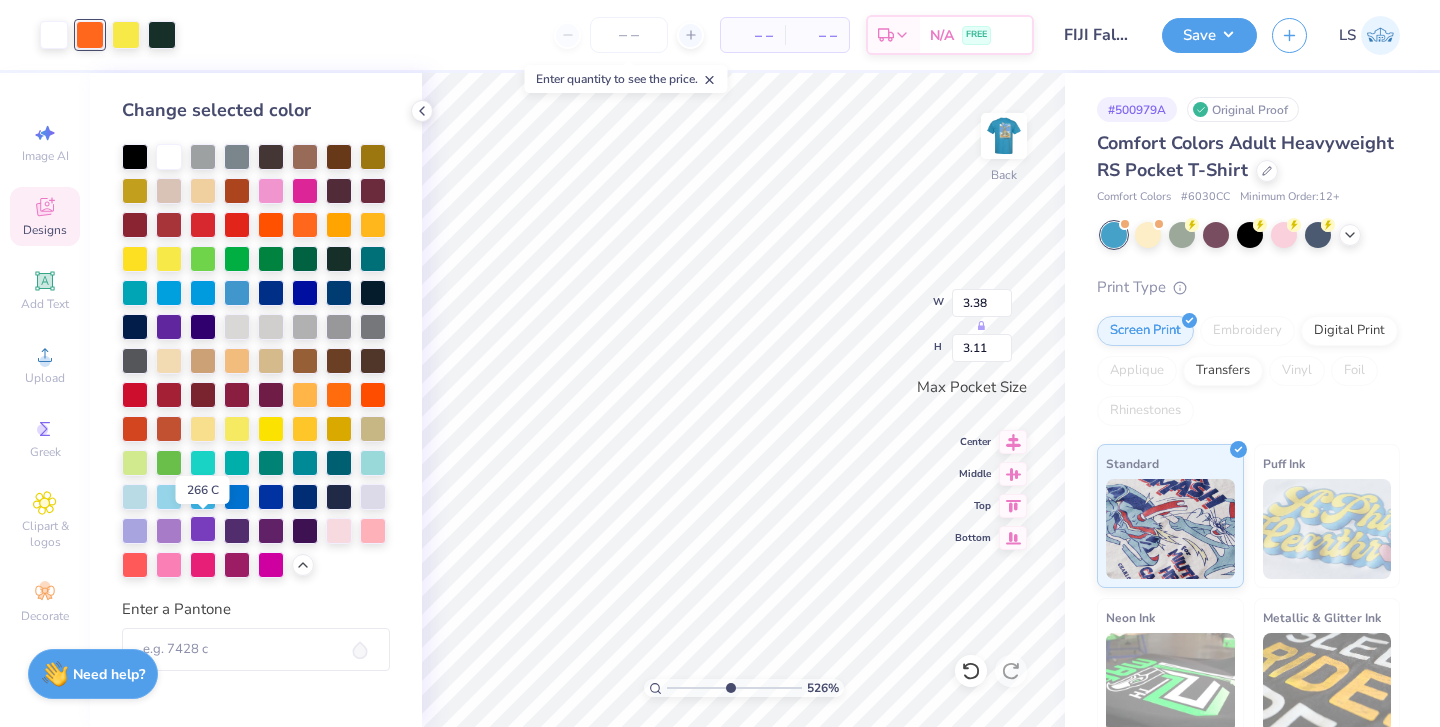 click at bounding box center (203, 529) 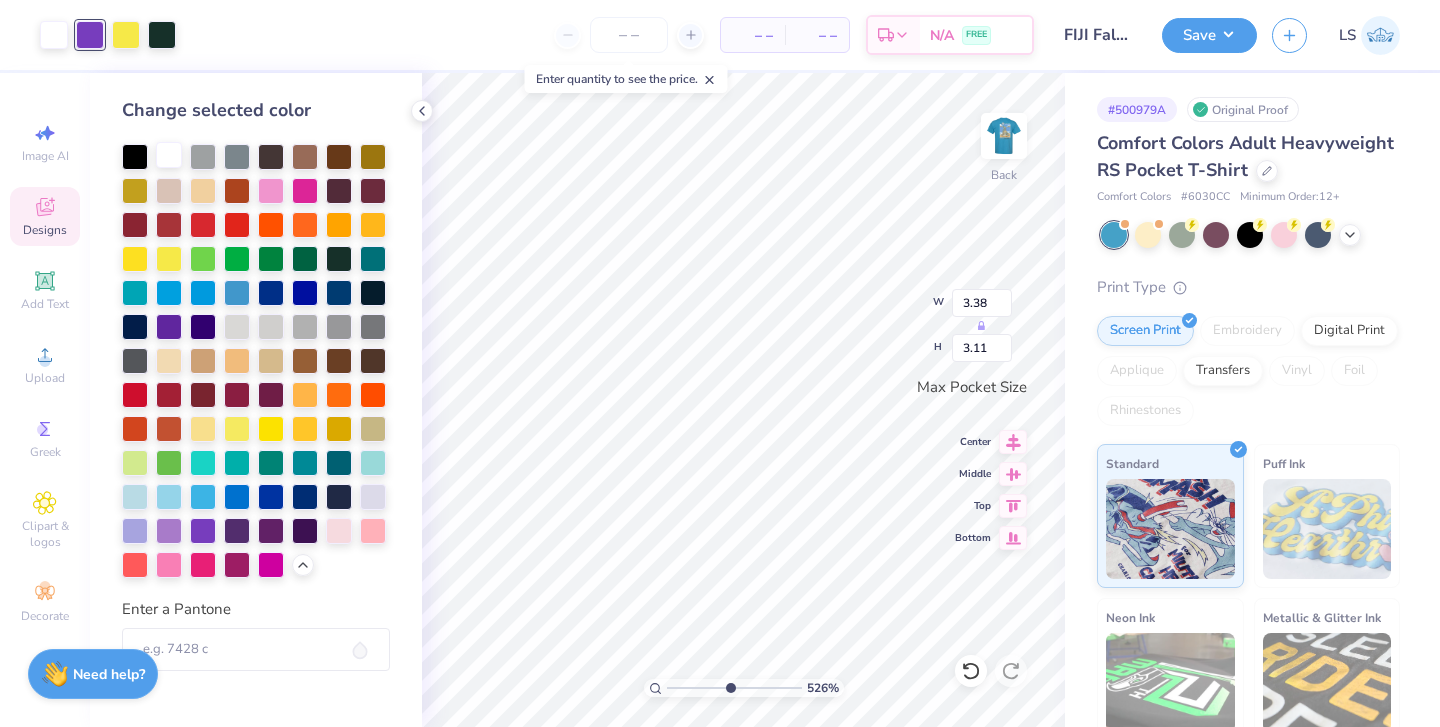 click at bounding box center [169, 155] 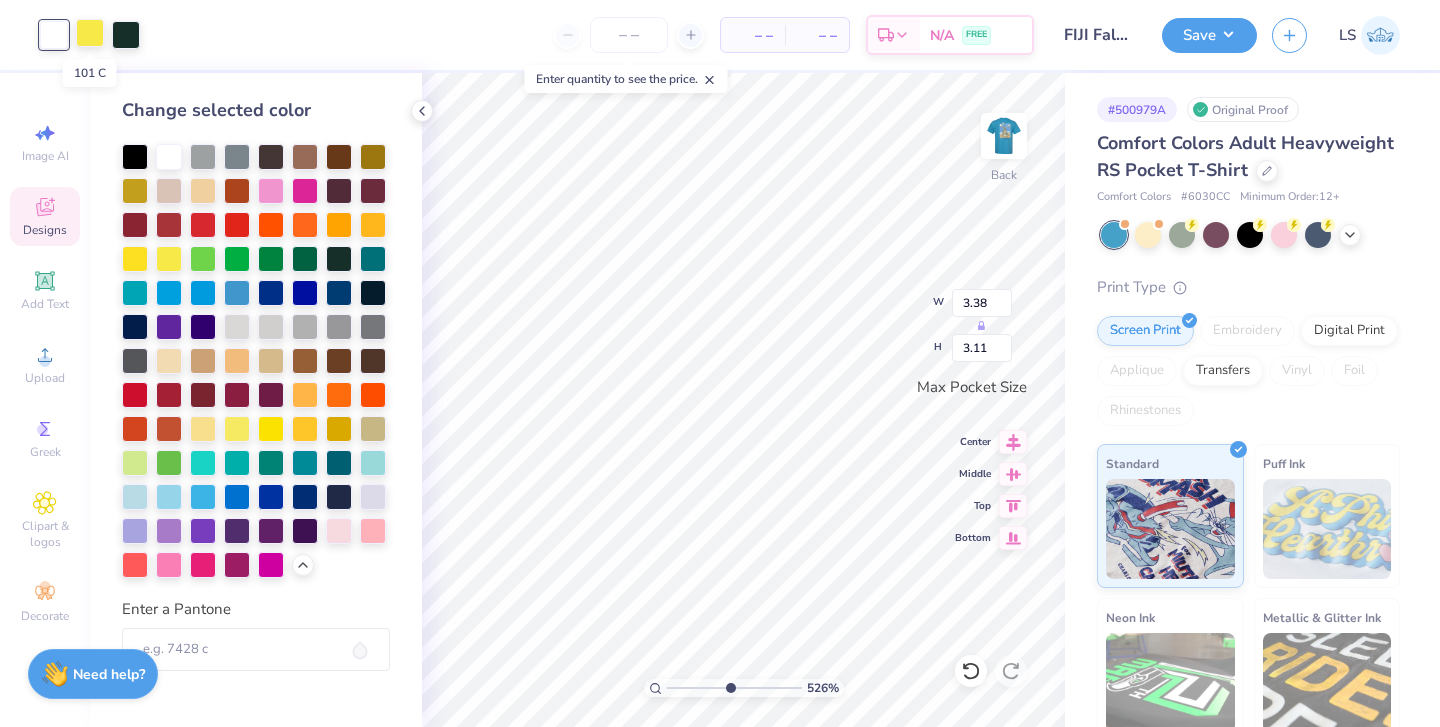 click at bounding box center (90, 33) 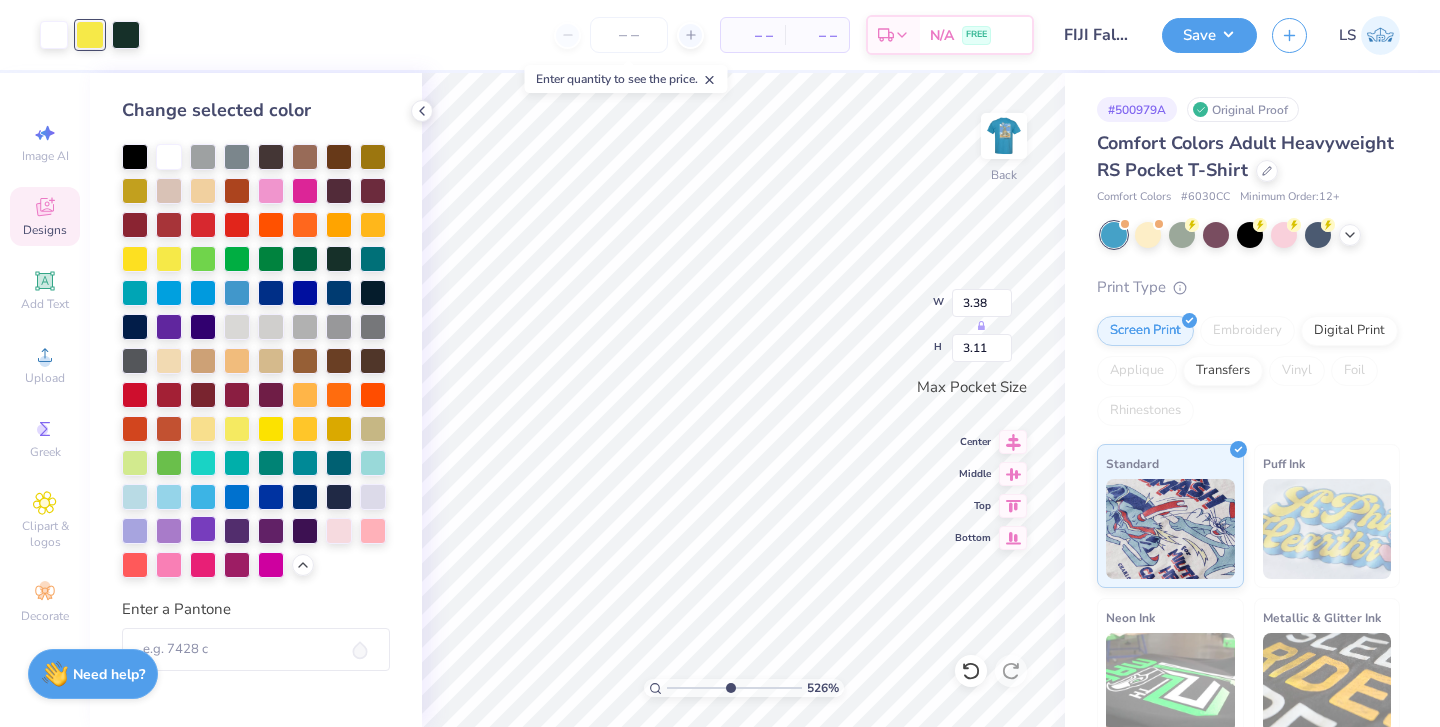 click at bounding box center [203, 529] 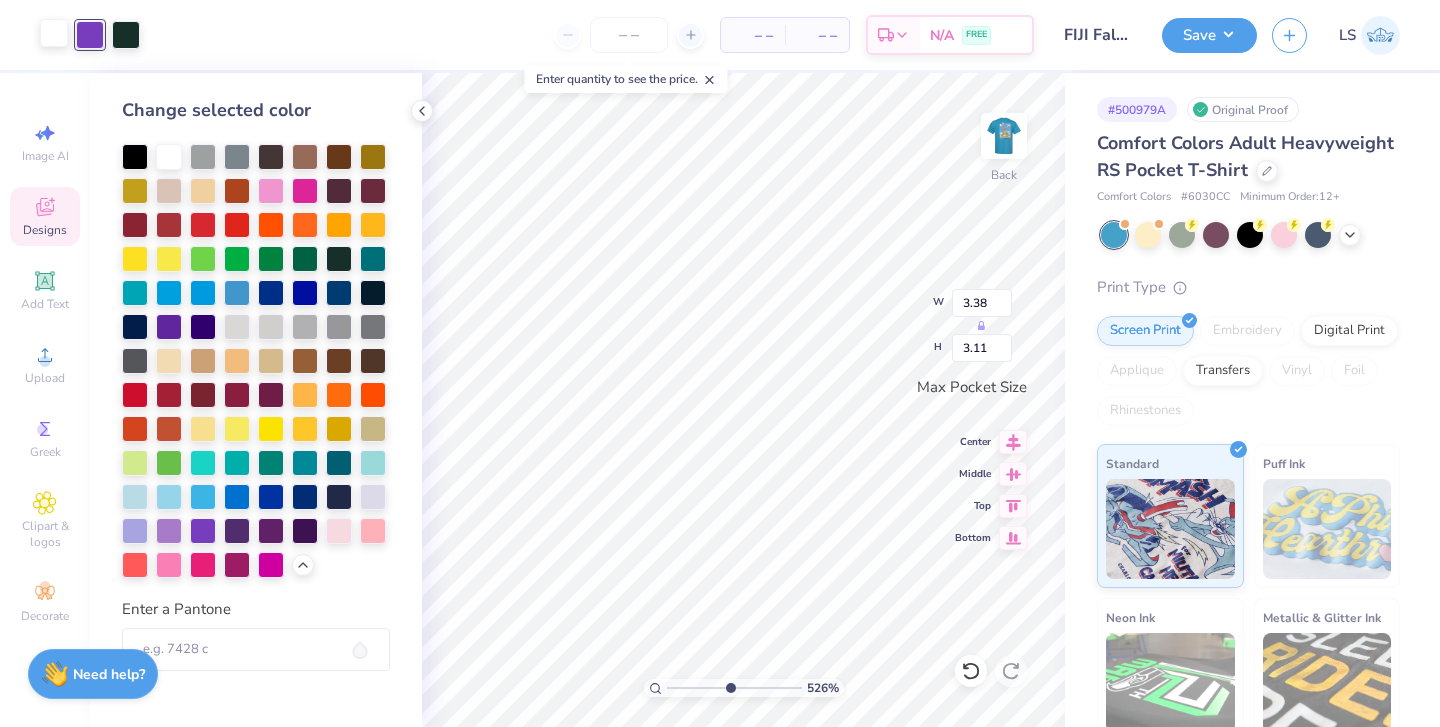 click at bounding box center (54, 33) 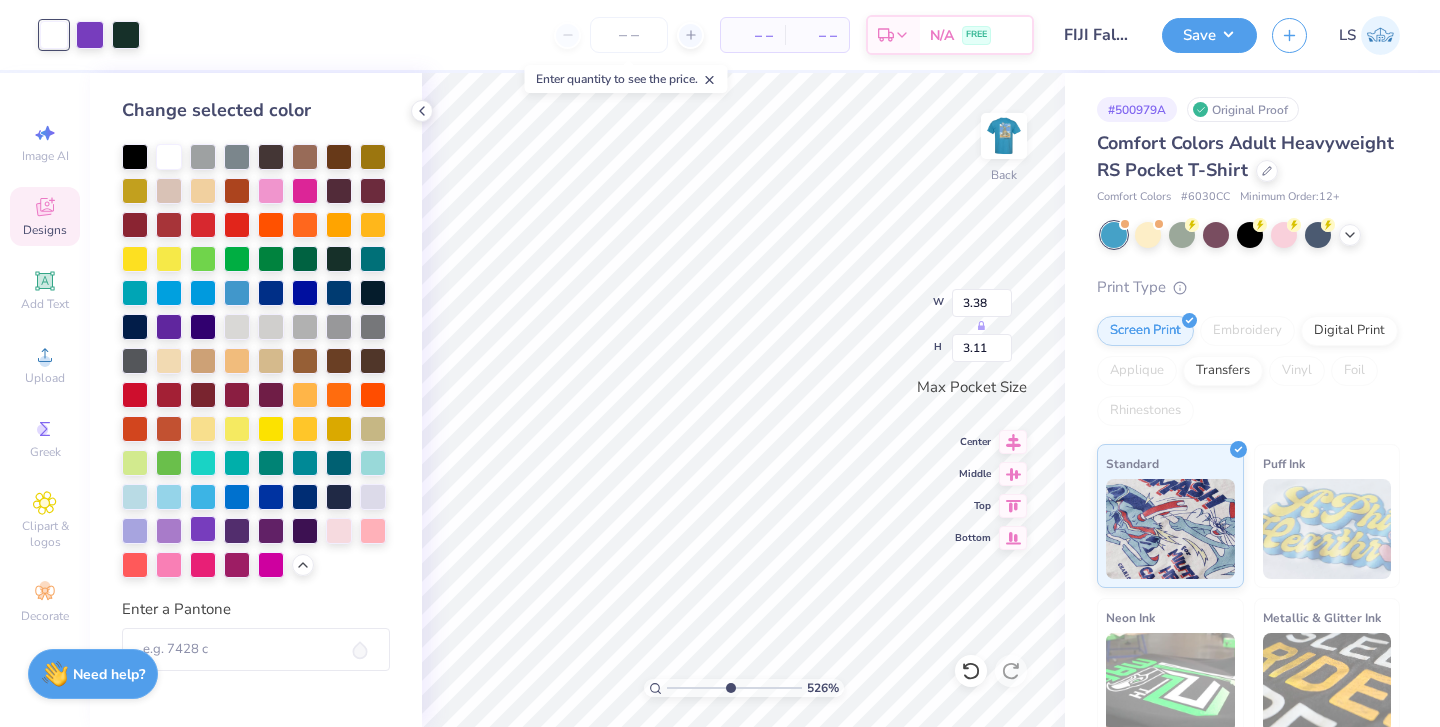 click at bounding box center [203, 529] 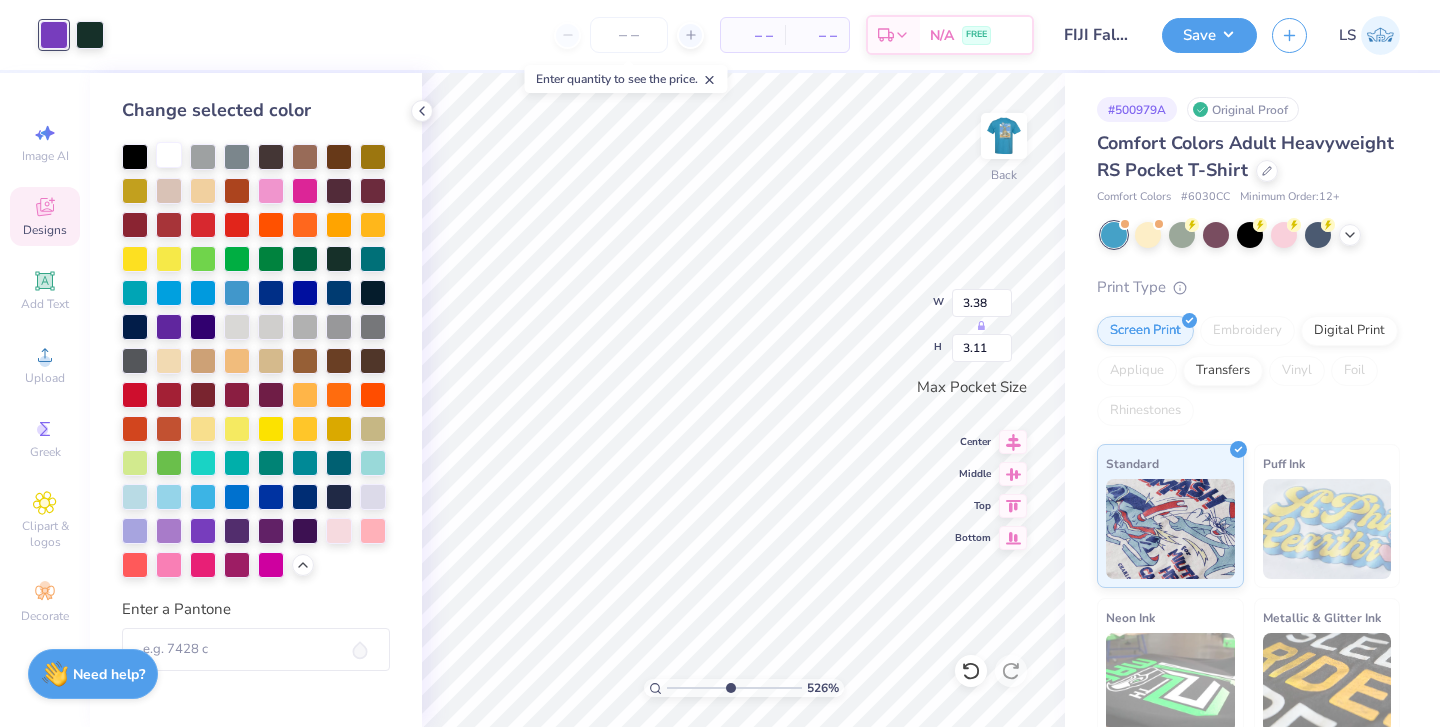 click at bounding box center [169, 155] 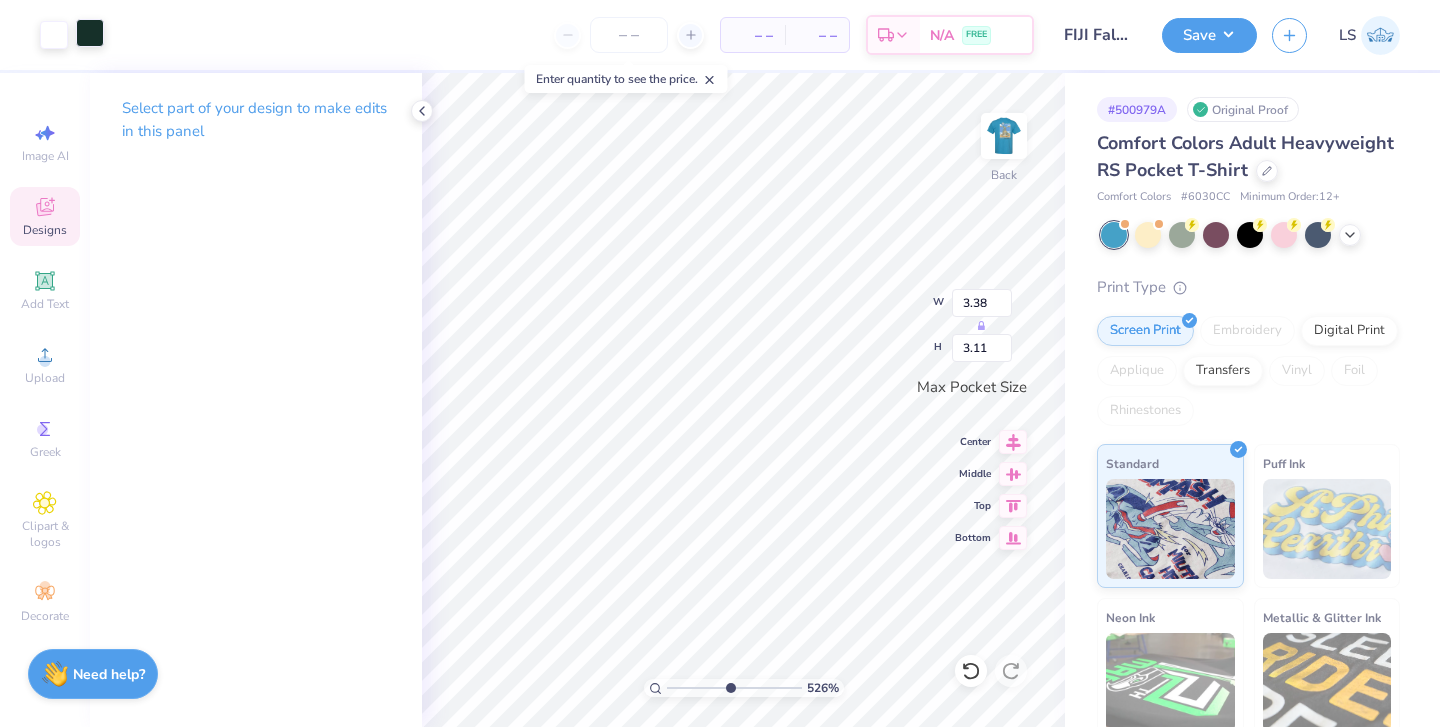click at bounding box center [90, 33] 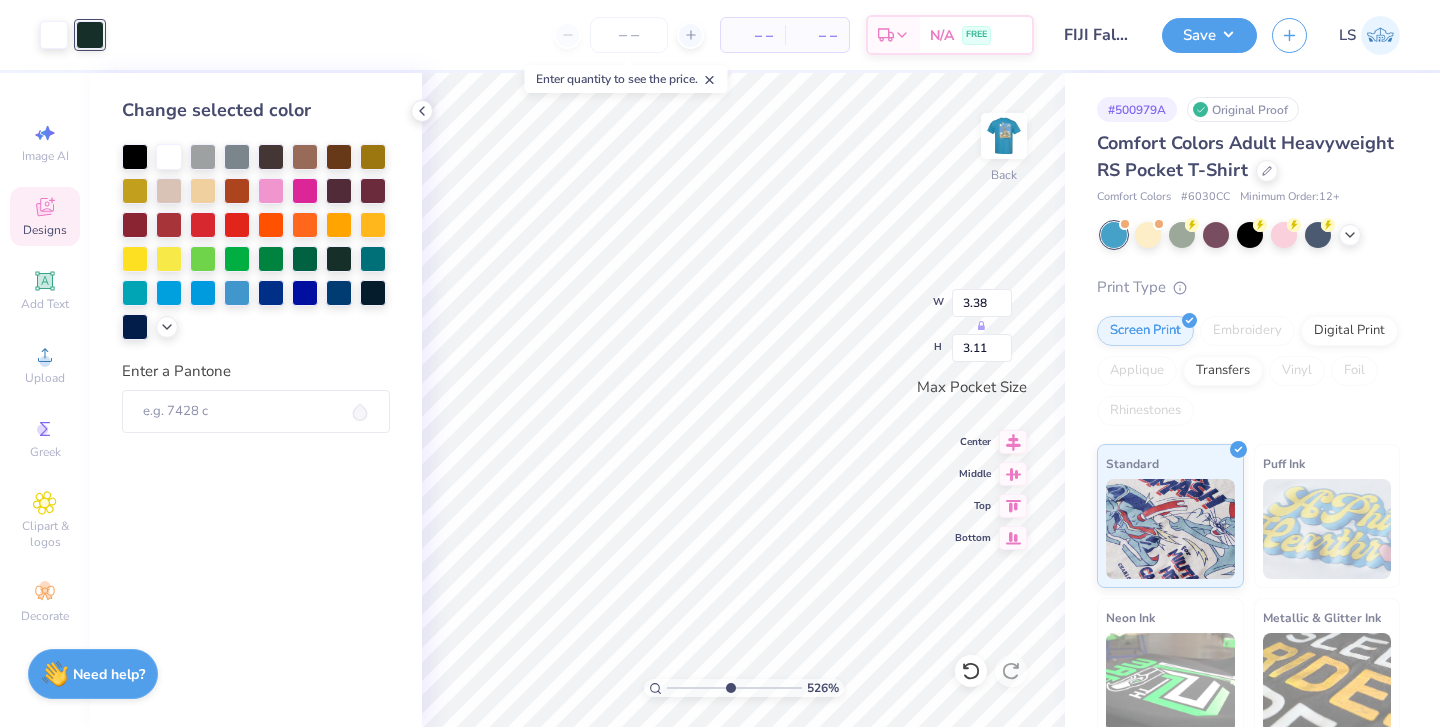 click at bounding box center (256, 242) 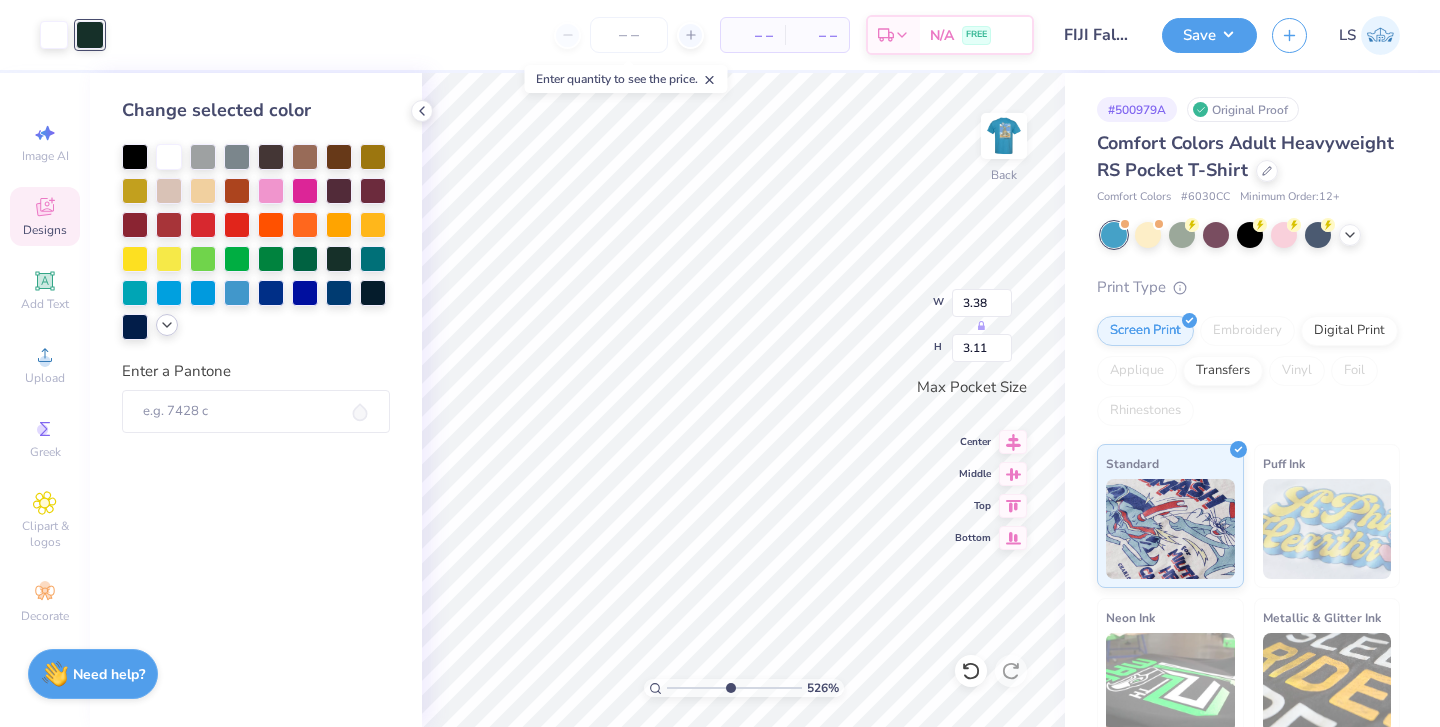 click at bounding box center [167, 325] 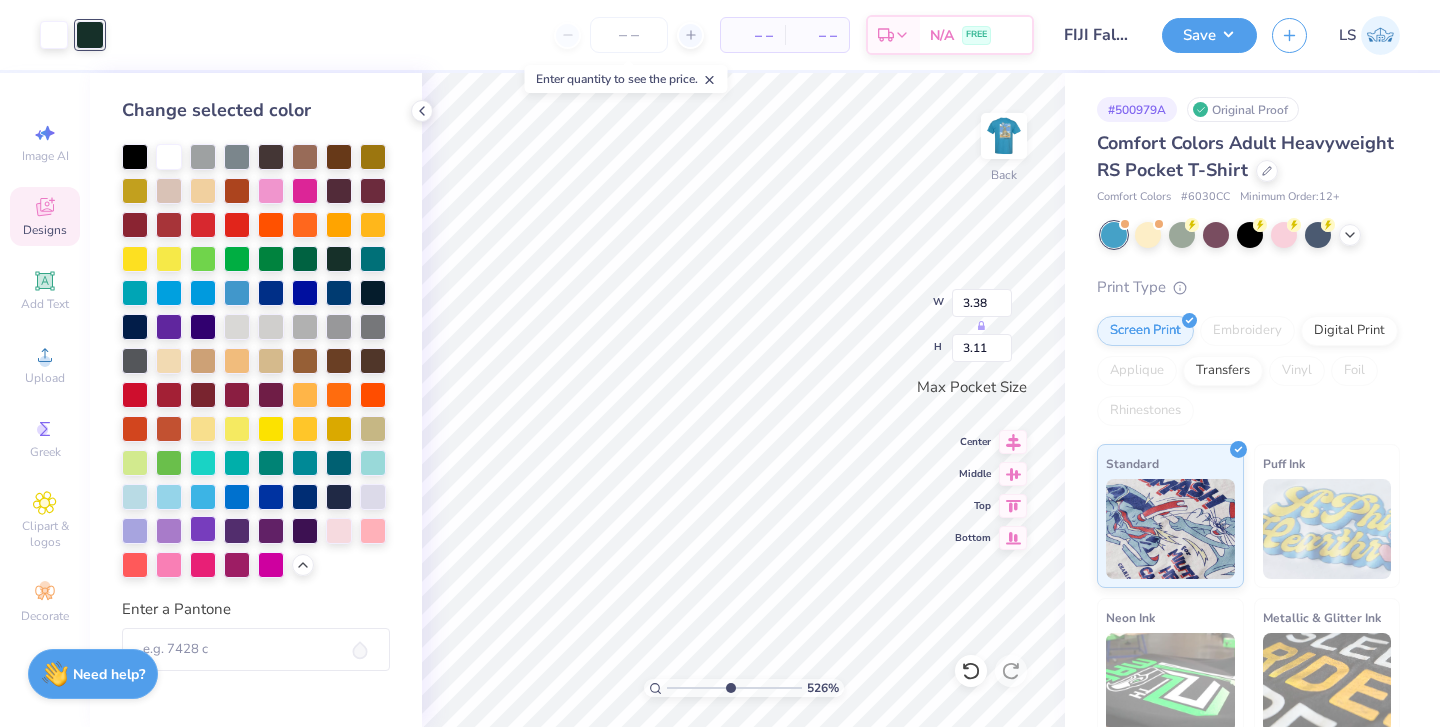 click at bounding box center (203, 529) 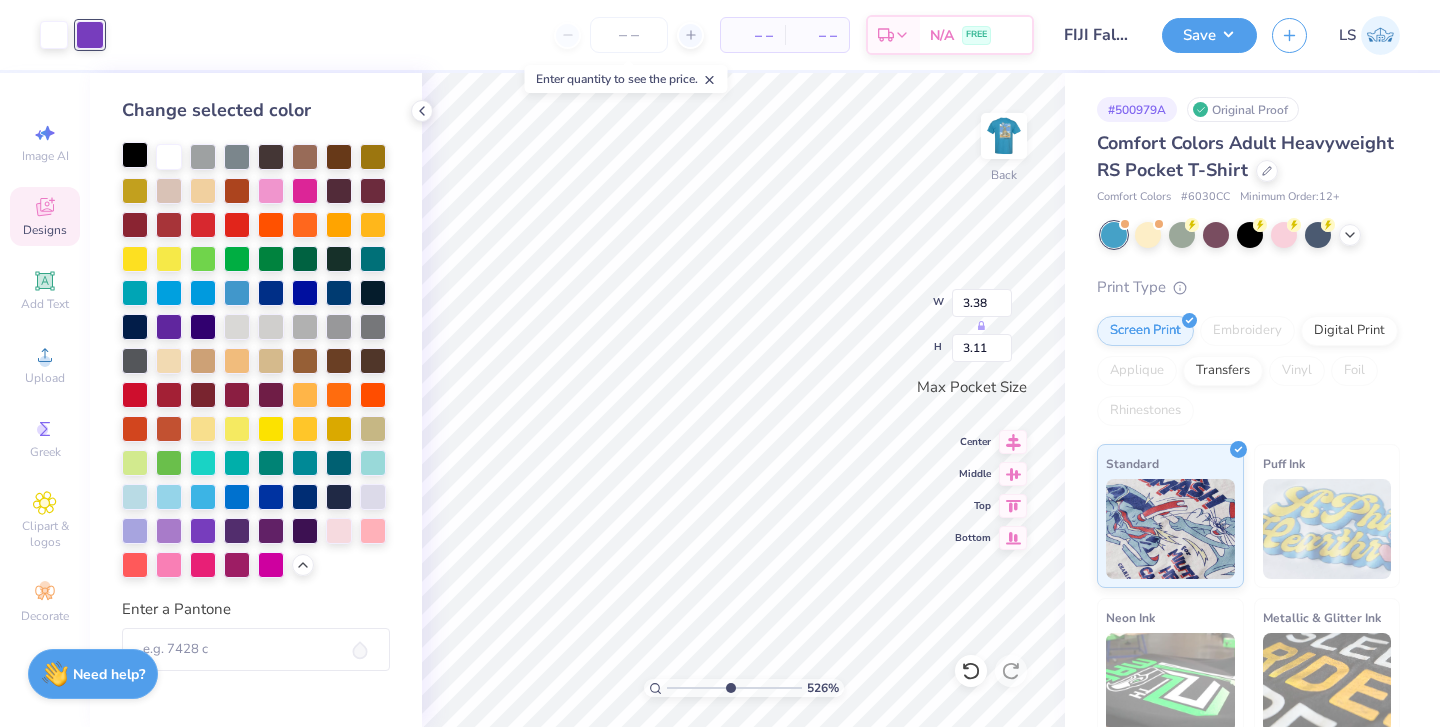 click at bounding box center (135, 155) 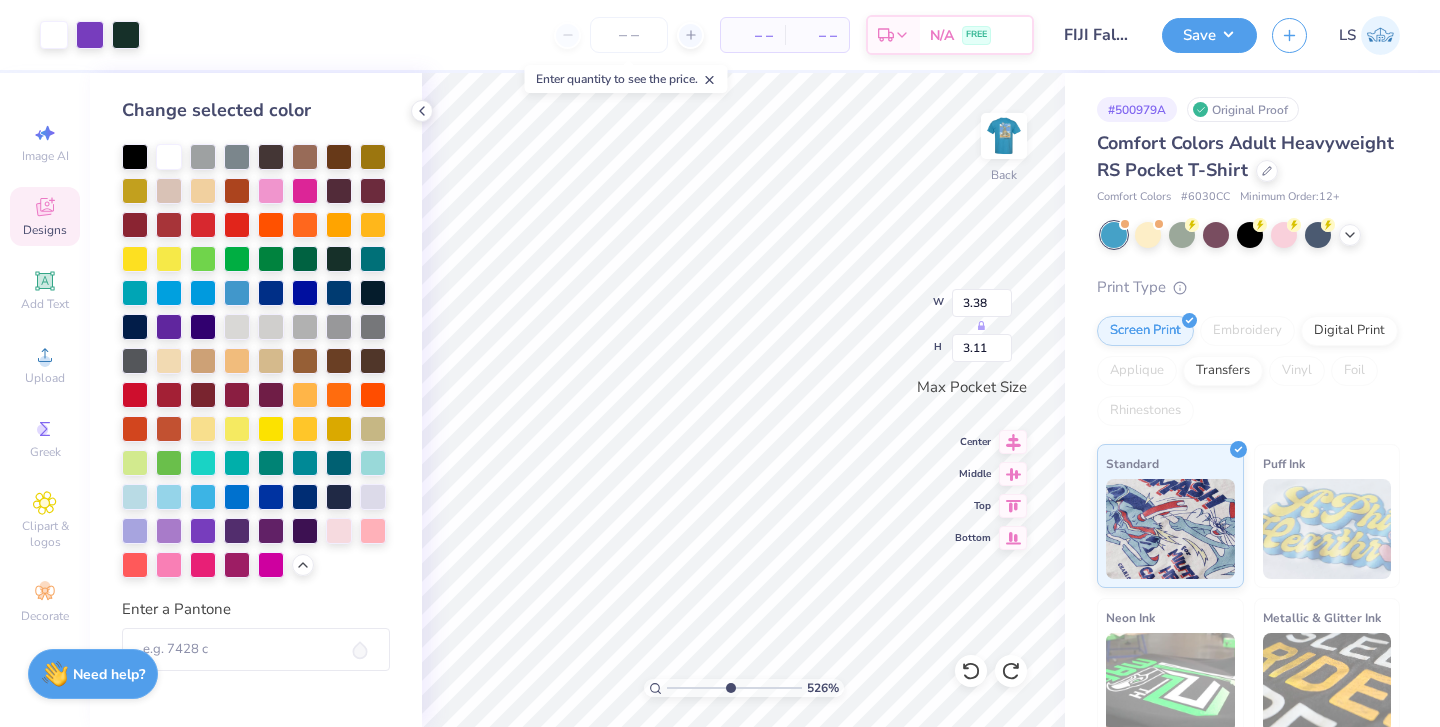 type on "3.43" 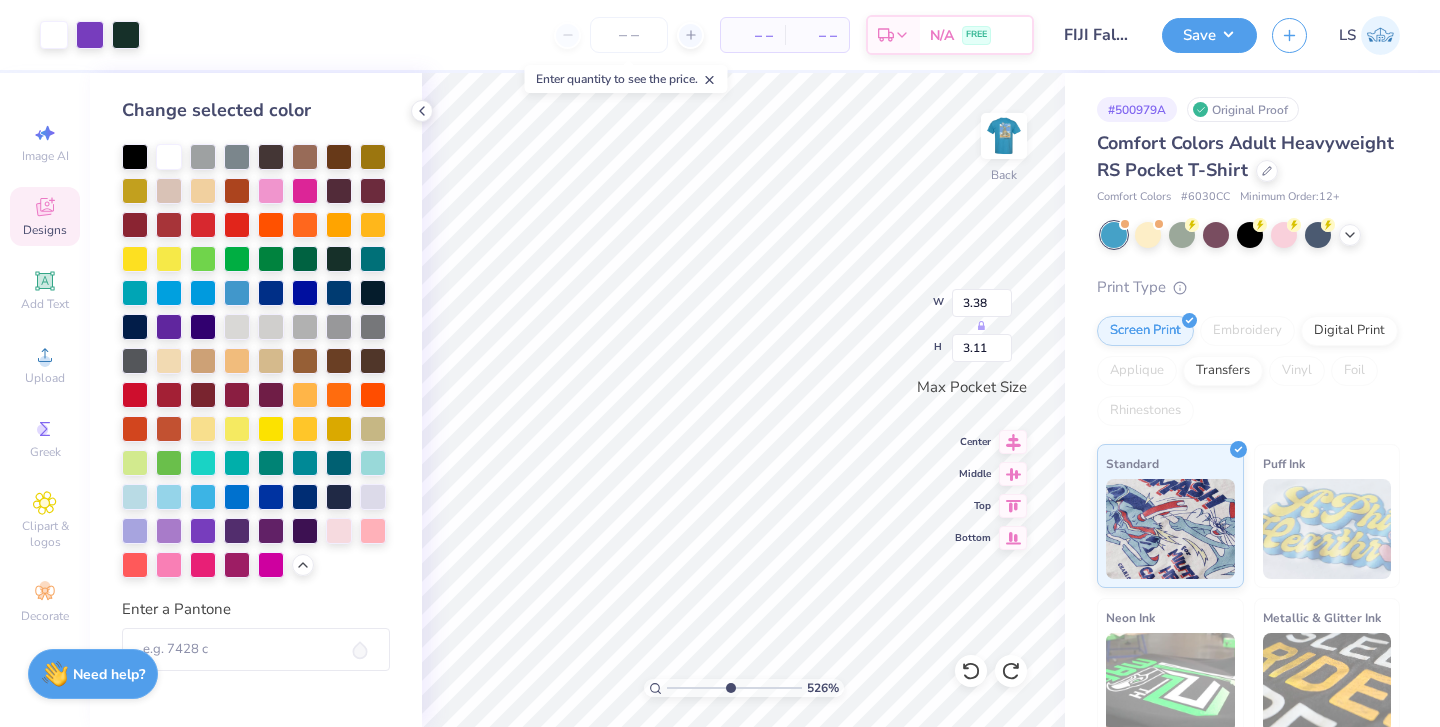 type on "0.44" 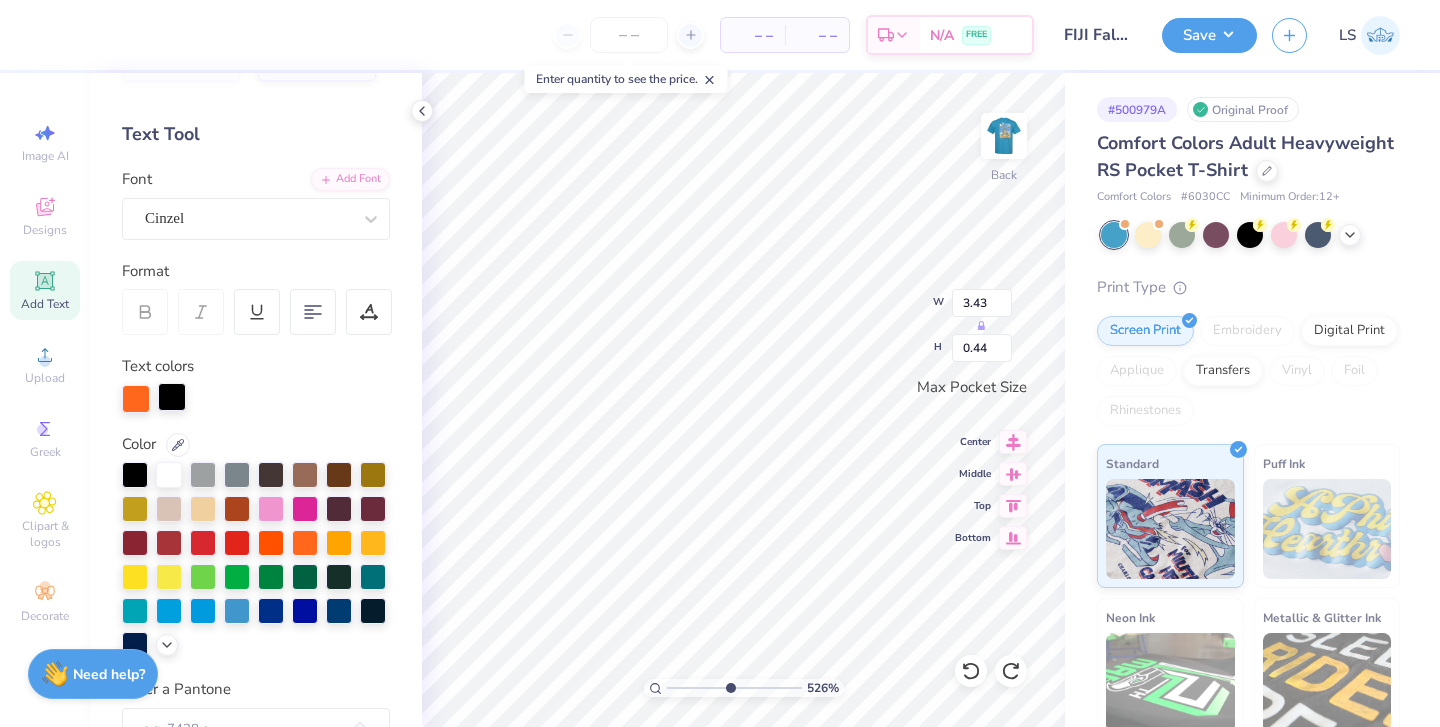 scroll, scrollTop: 64, scrollLeft: 0, axis: vertical 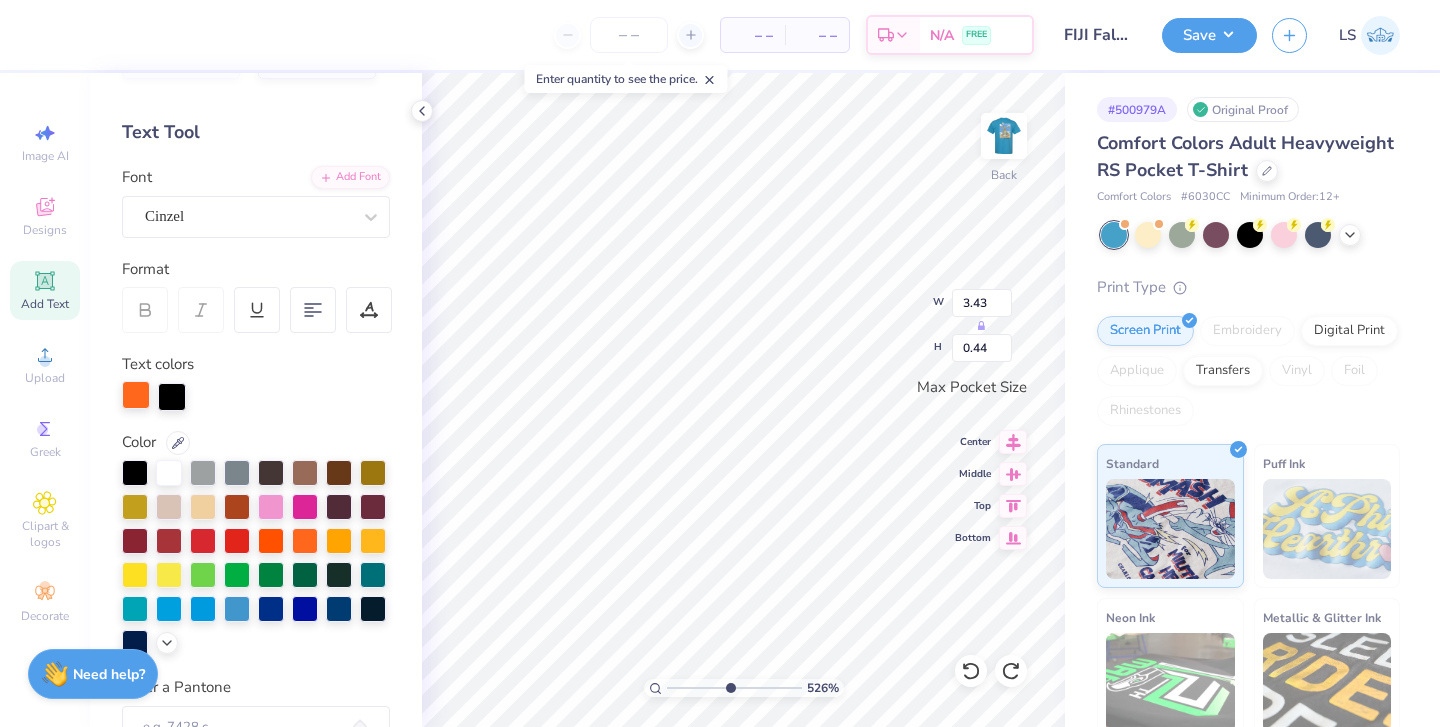 click at bounding box center [136, 395] 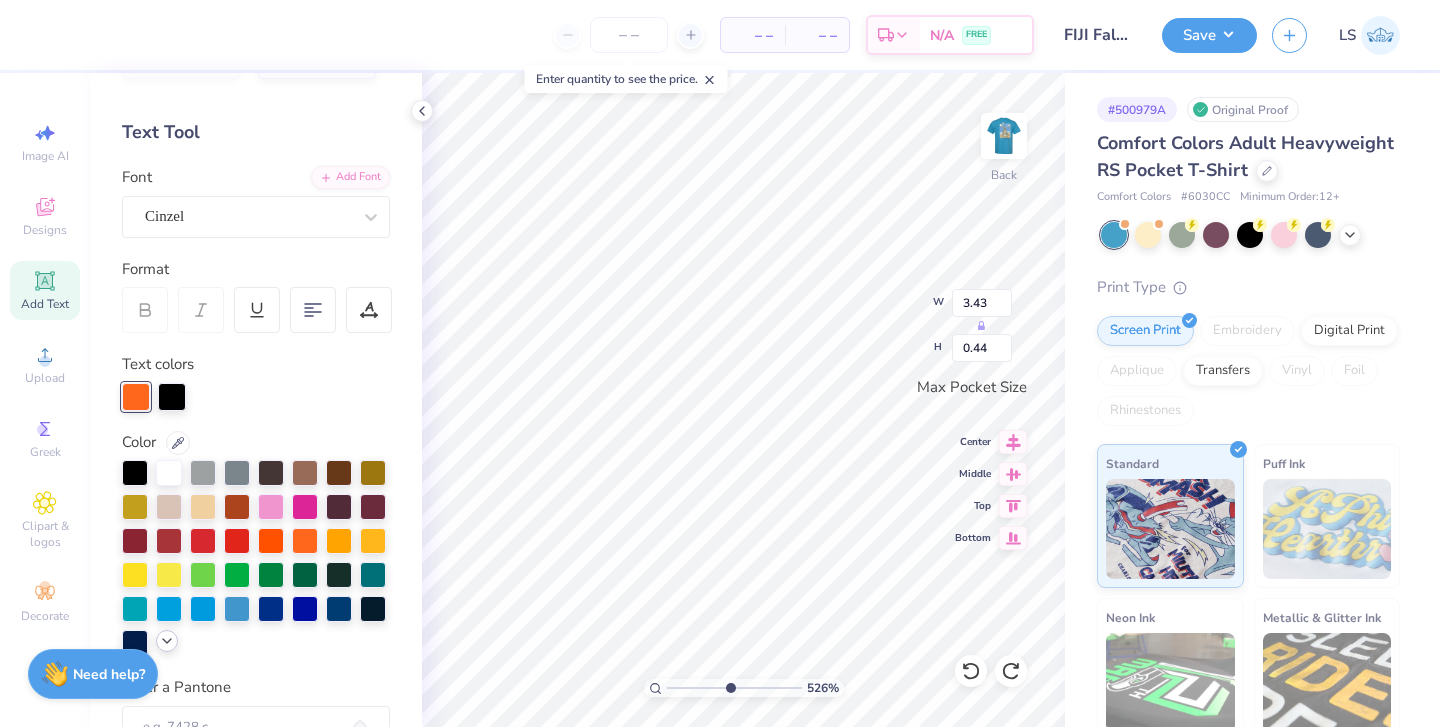 click at bounding box center [167, 641] 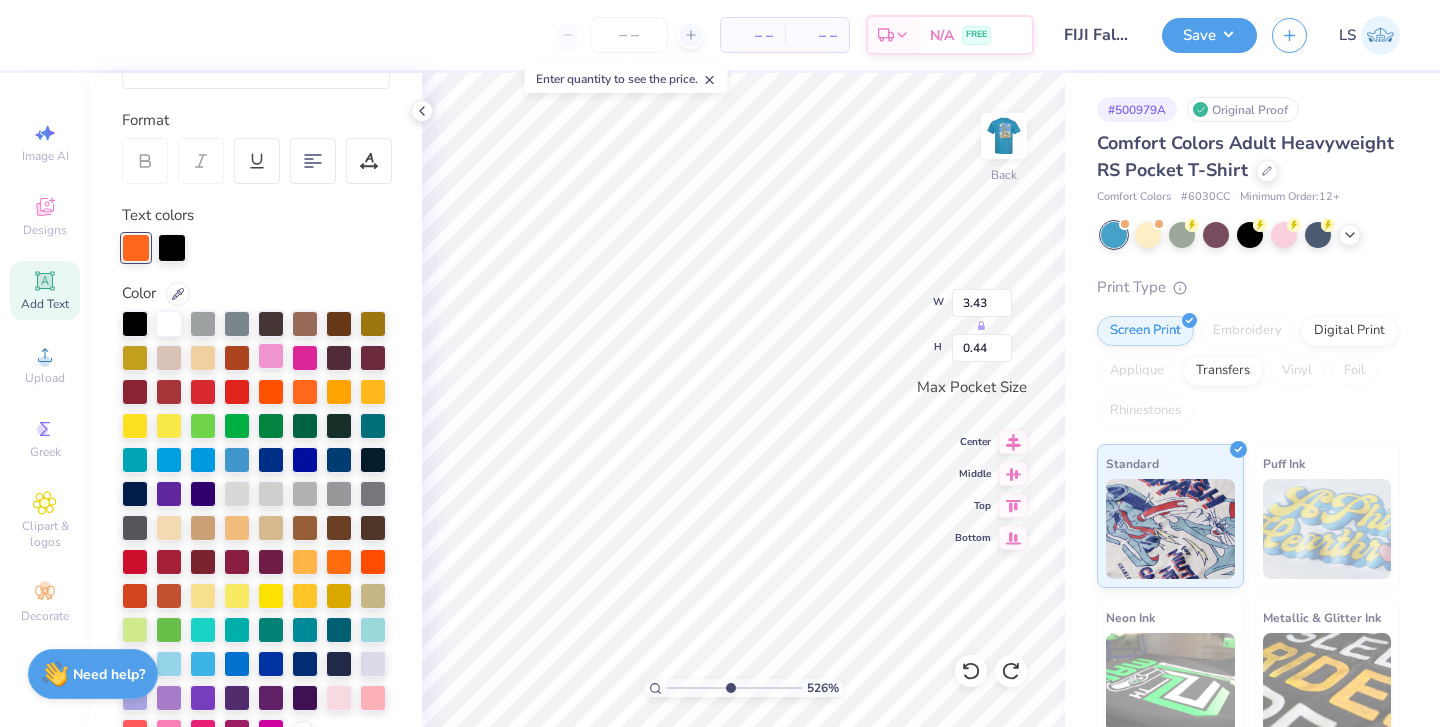scroll, scrollTop: 240, scrollLeft: 0, axis: vertical 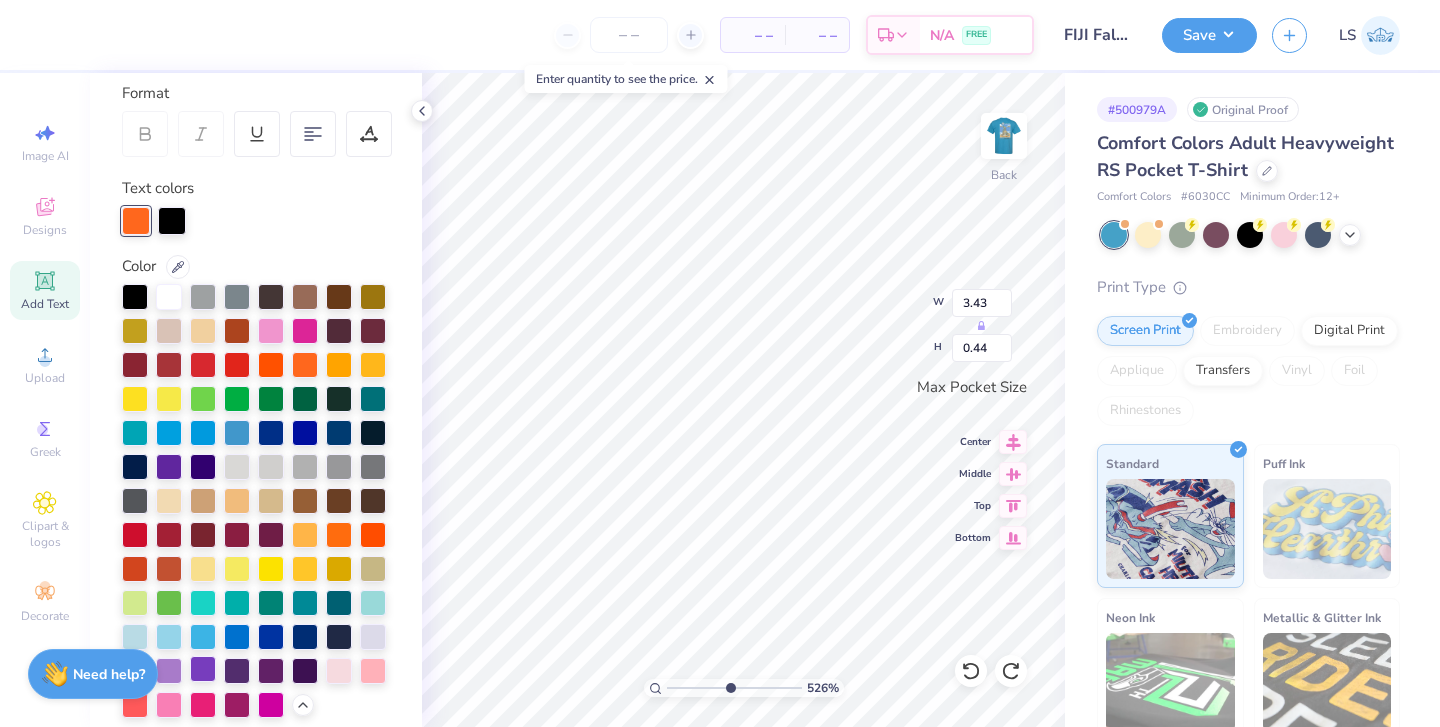 click at bounding box center [203, 669] 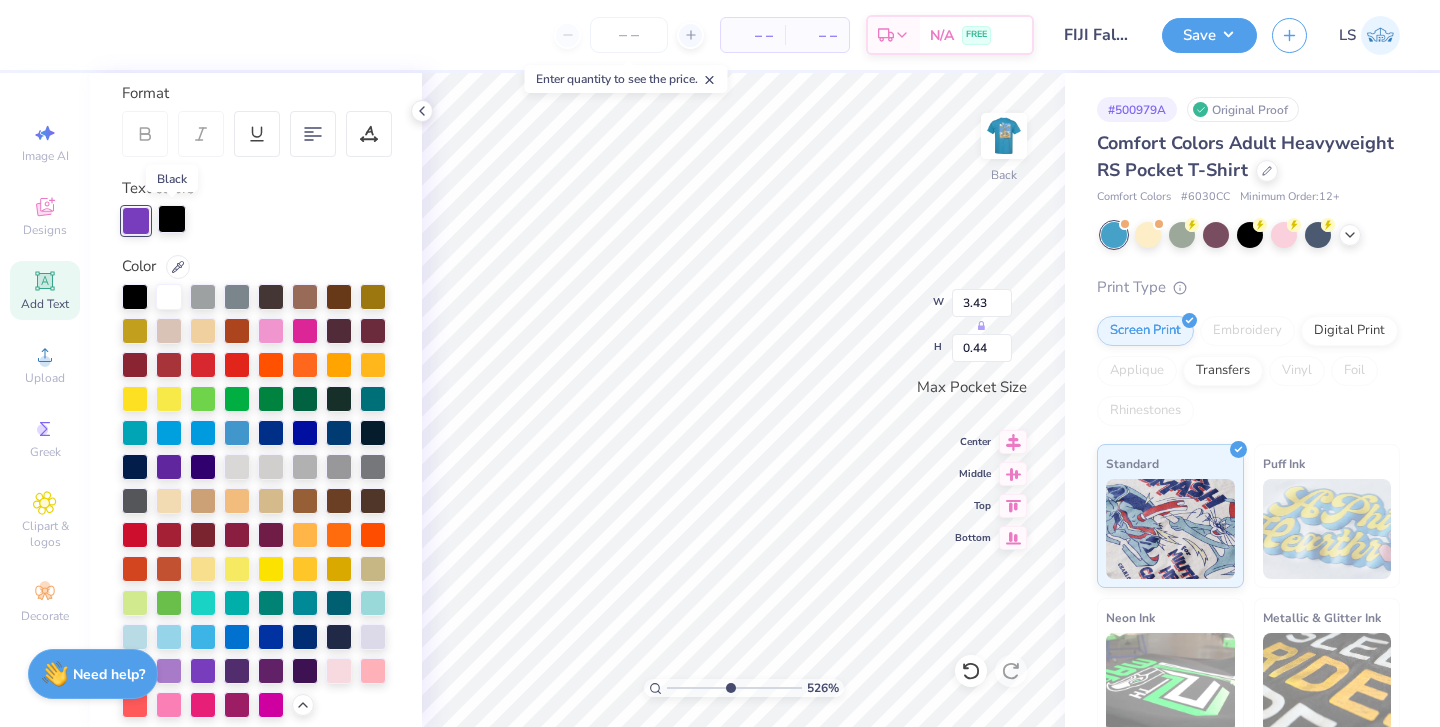 click at bounding box center (172, 219) 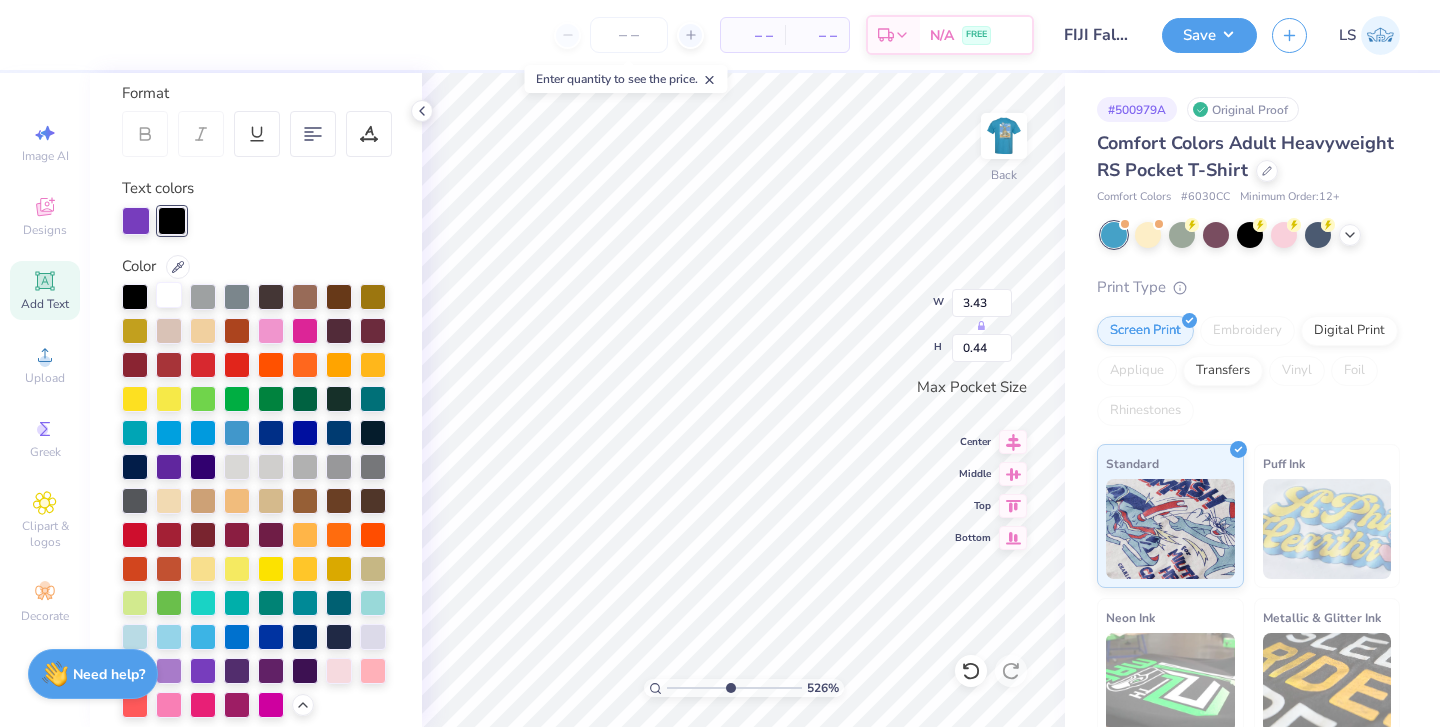 click at bounding box center [169, 295] 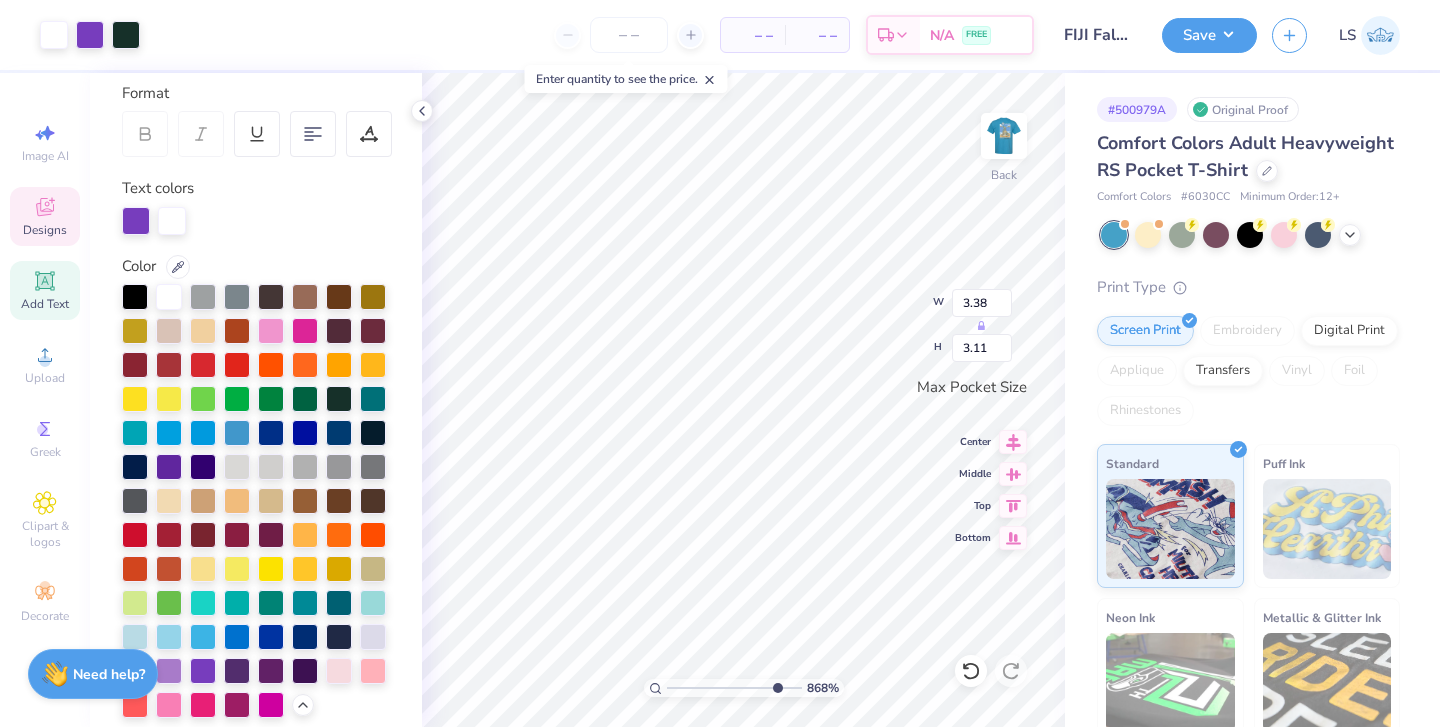 drag, startPoint x: 727, startPoint y: 688, endPoint x: 774, endPoint y: 697, distance: 47.853943 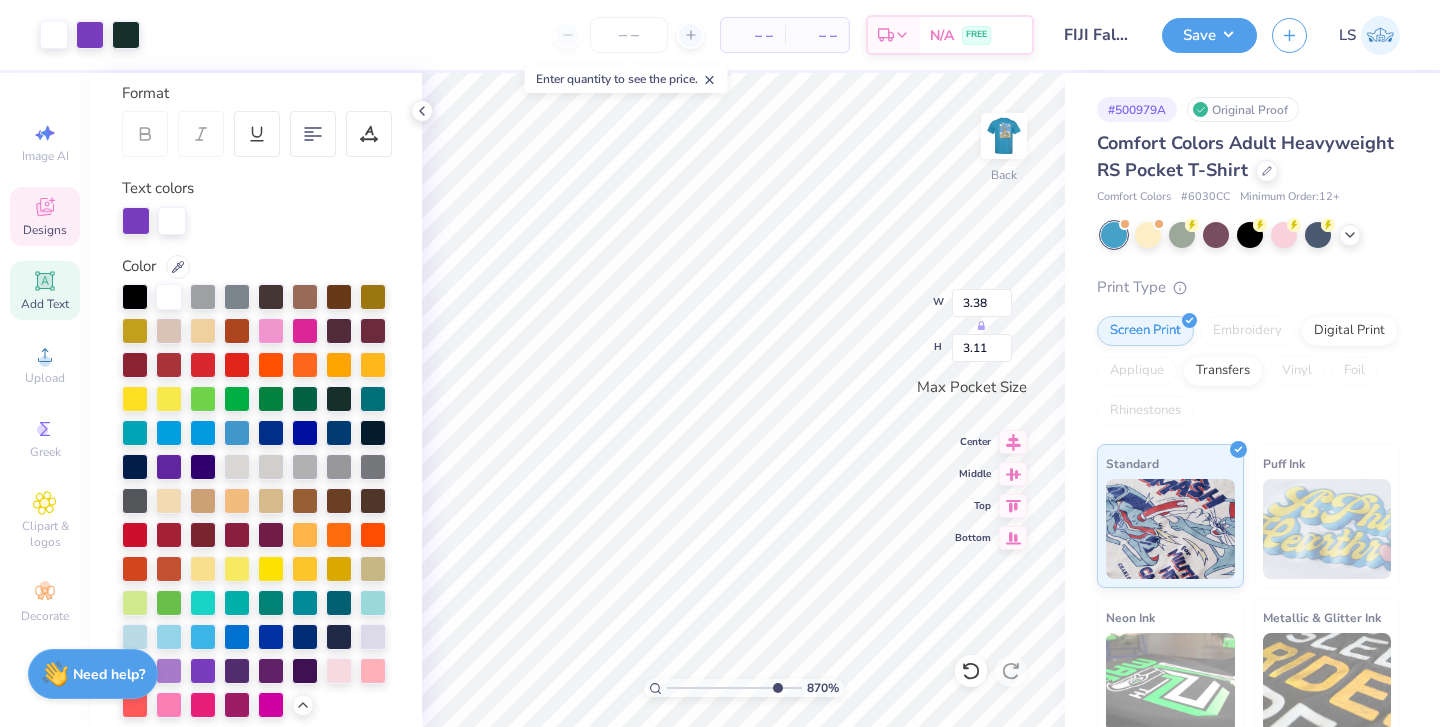 click on "Art colors – – Per Item – – Total Est.  Delivery N/A FREE Design Title FIJI Fall 2025 Recruitment T-Shirt Save LS Image AI Designs Add Text Upload Greek Clipart & logos Decorate Personalized Names Personalized Numbers Text Tool  Add Font Font Cinzel Format Text colors Color Enter a Pantone Styles Text Shape 870  % Back W 3.38 H 3.11 Max Pocket Size Center Middle Top Bottom # 500979A Original Proof Comfort Colors Adult Heavyweight RS Pocket T-Shirt Comfort Colors # 6030CC Minimum Order:  12 +   Print Type Screen Print Embroidery Digital Print Applique Transfers Vinyl Foil Rhinestones Standard Puff Ink Neon Ink Metallic & Glitter Ink Glow in the Dark Ink Water based Ink Need help?  Chat with us.
Enter quantity to see the price. x" at bounding box center [720, 363] 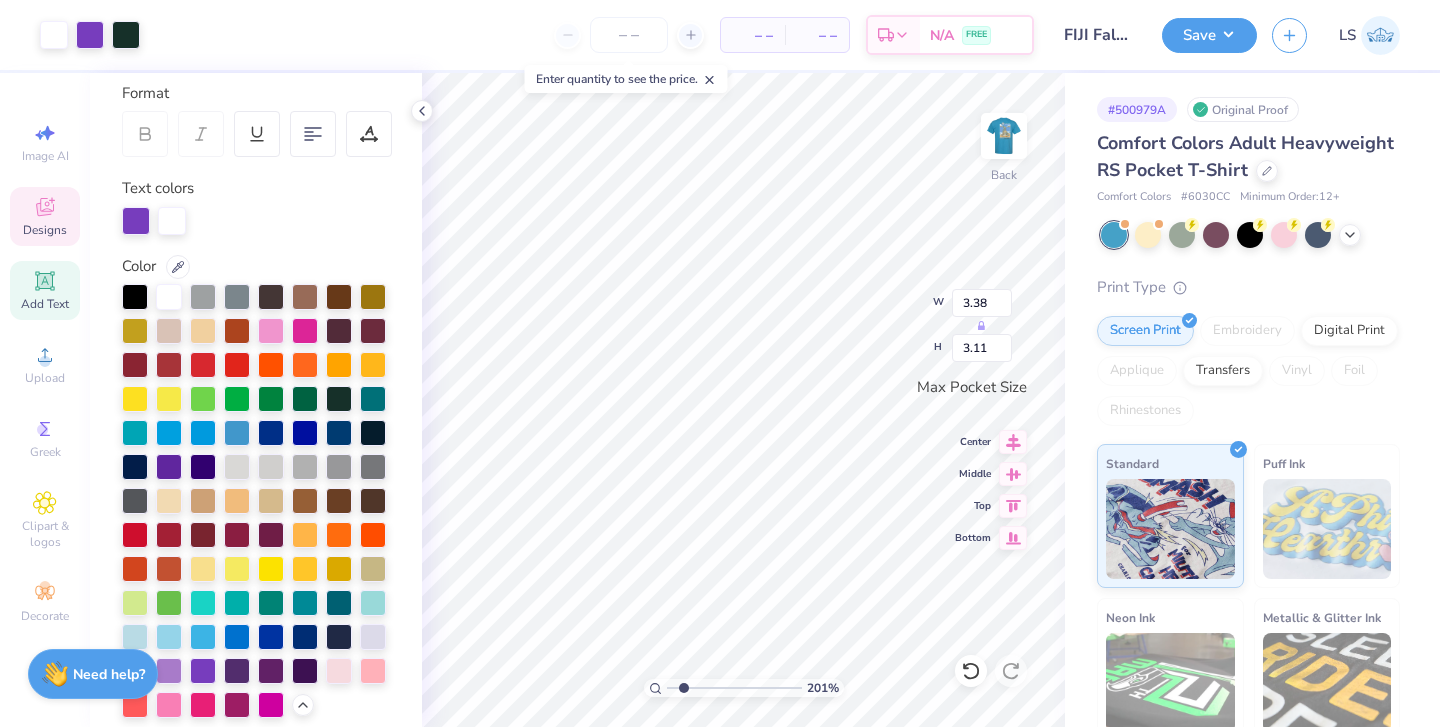 drag, startPoint x: 773, startPoint y: 686, endPoint x: 684, endPoint y: 677, distance: 89.453896 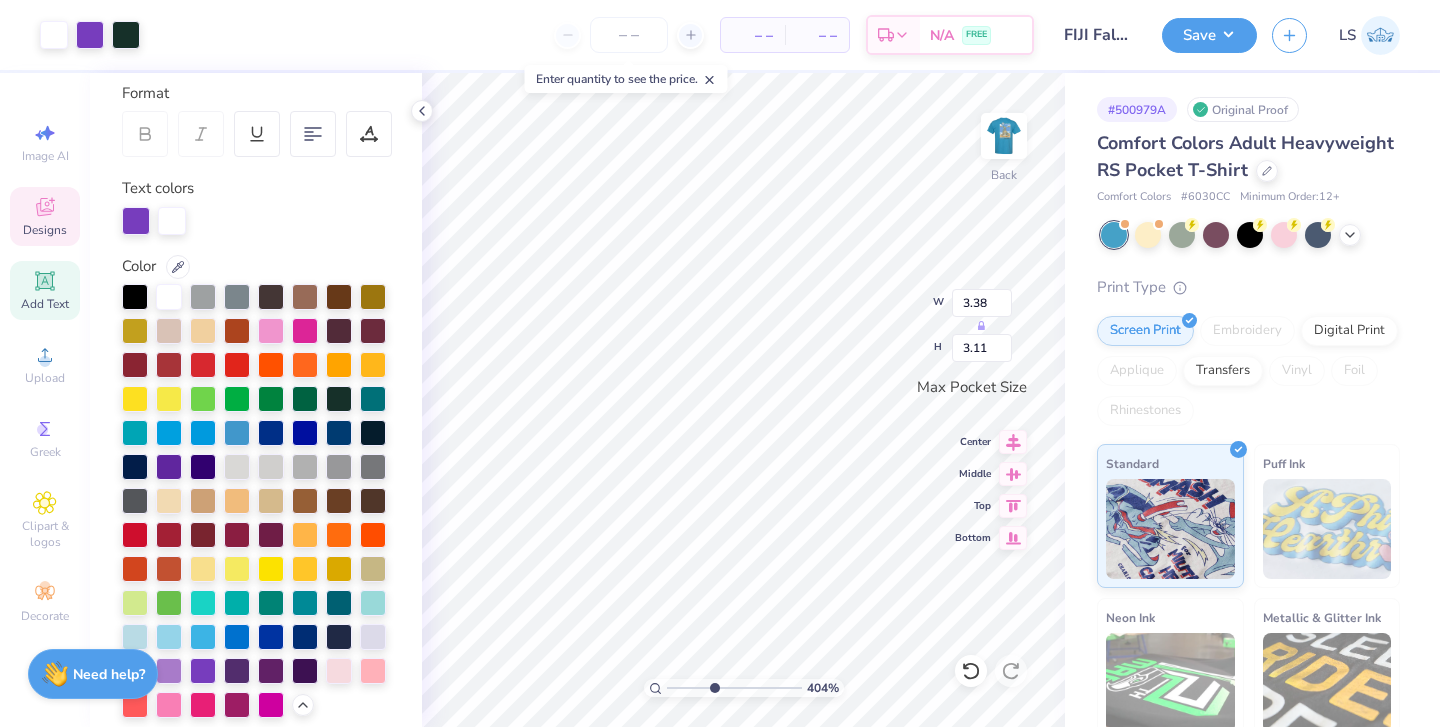 drag, startPoint x: 683, startPoint y: 687, endPoint x: 713, endPoint y: 687, distance: 30 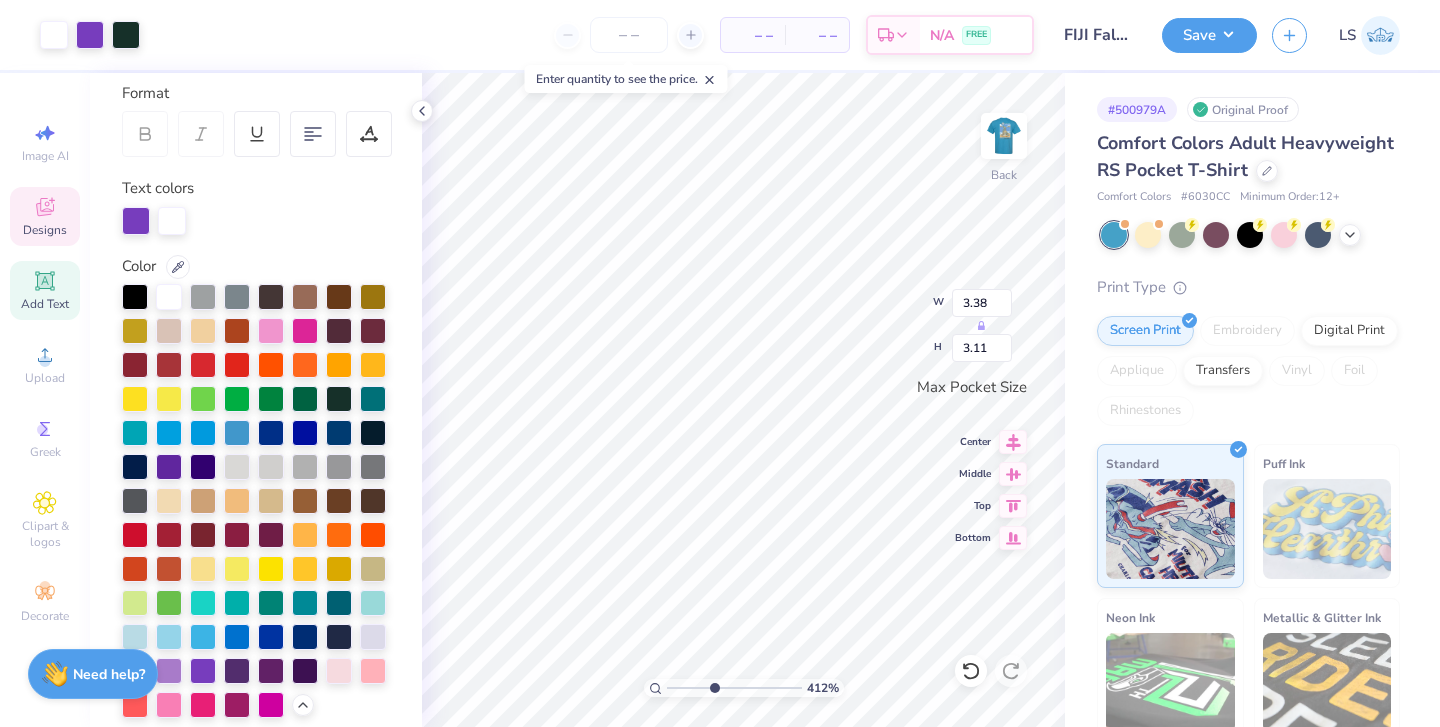 type on "3.43" 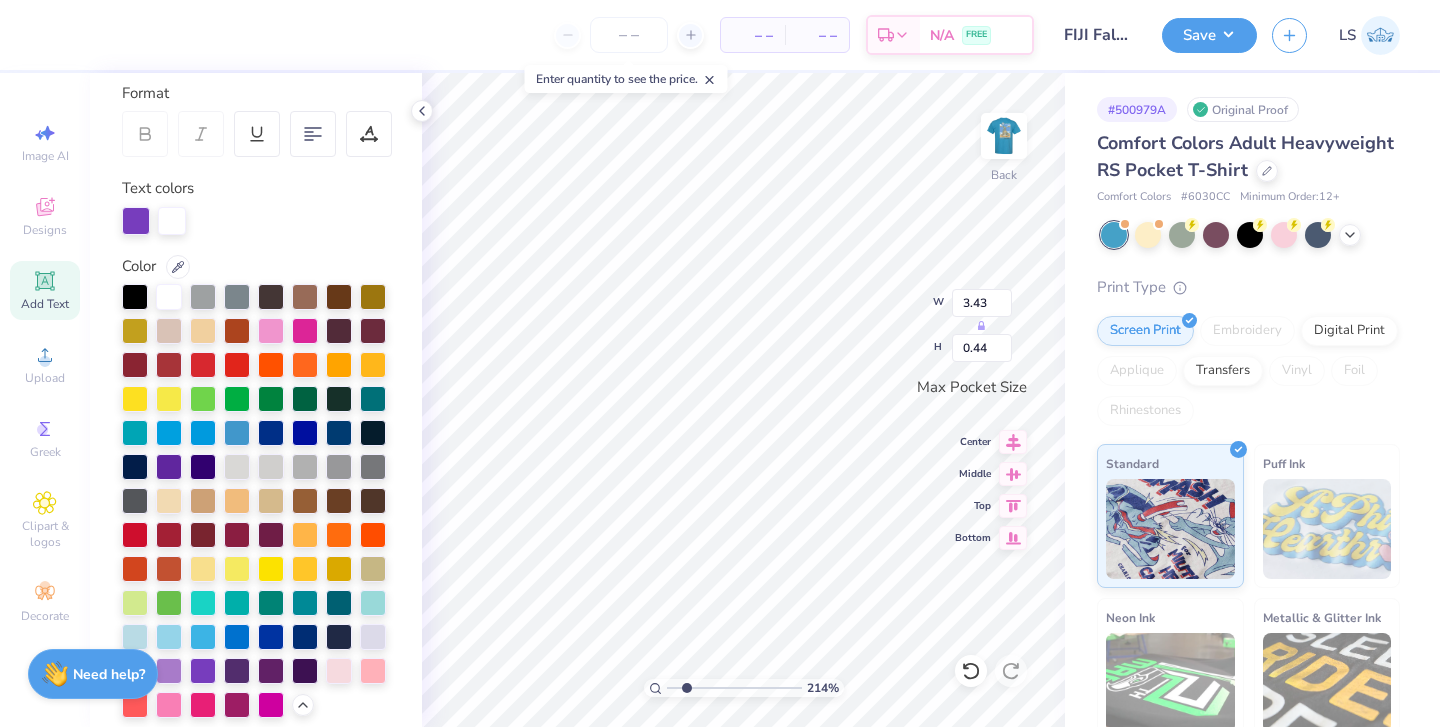 drag, startPoint x: 713, startPoint y: 685, endPoint x: 686, endPoint y: 683, distance: 27.073973 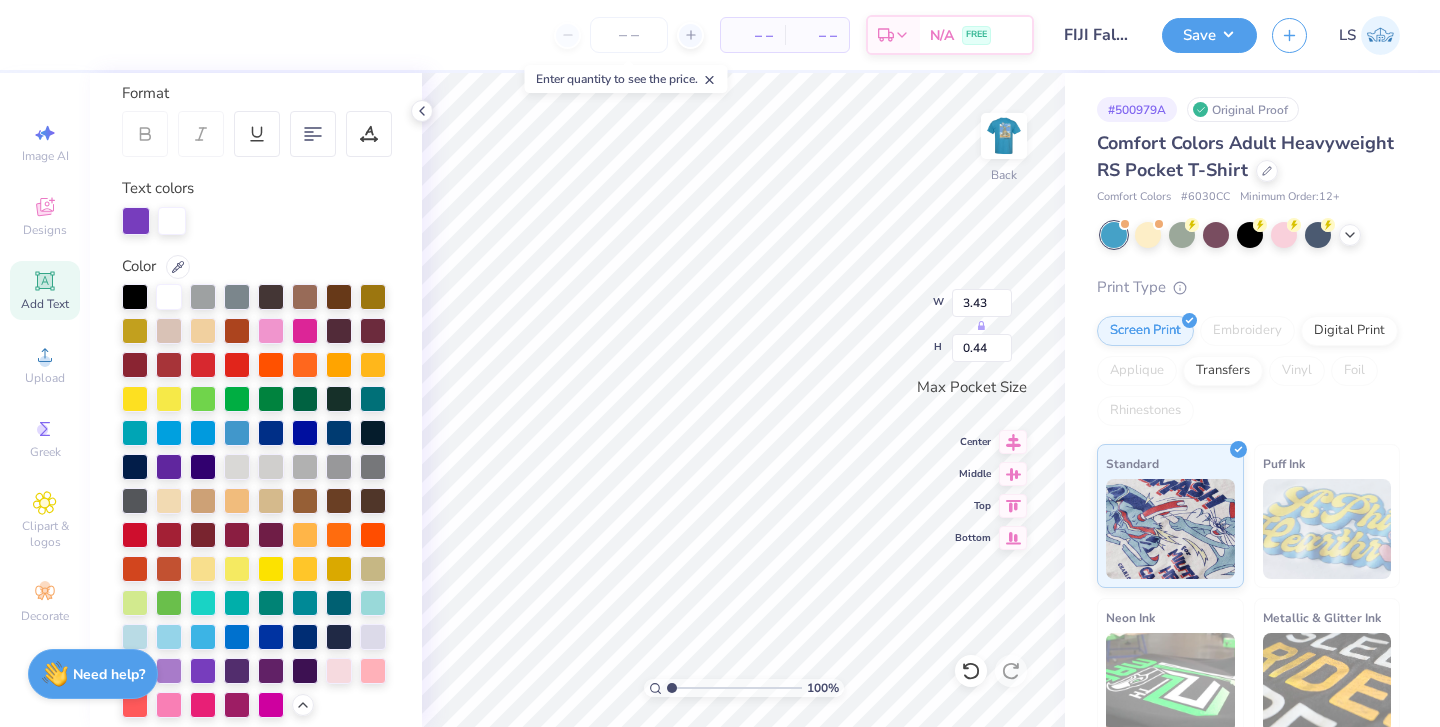 drag, startPoint x: 688, startPoint y: 688, endPoint x: 670, endPoint y: 688, distance: 18 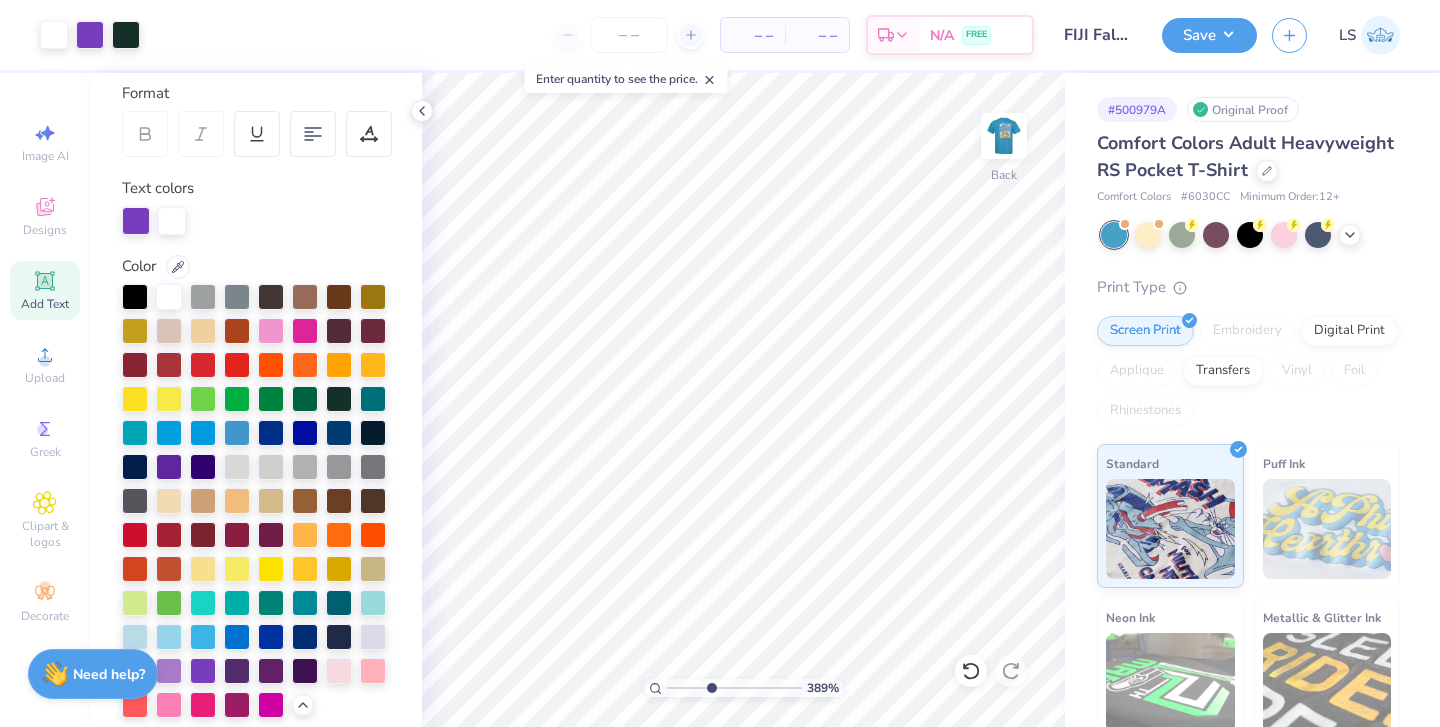 drag, startPoint x: 671, startPoint y: 686, endPoint x: 710, endPoint y: 686, distance: 39 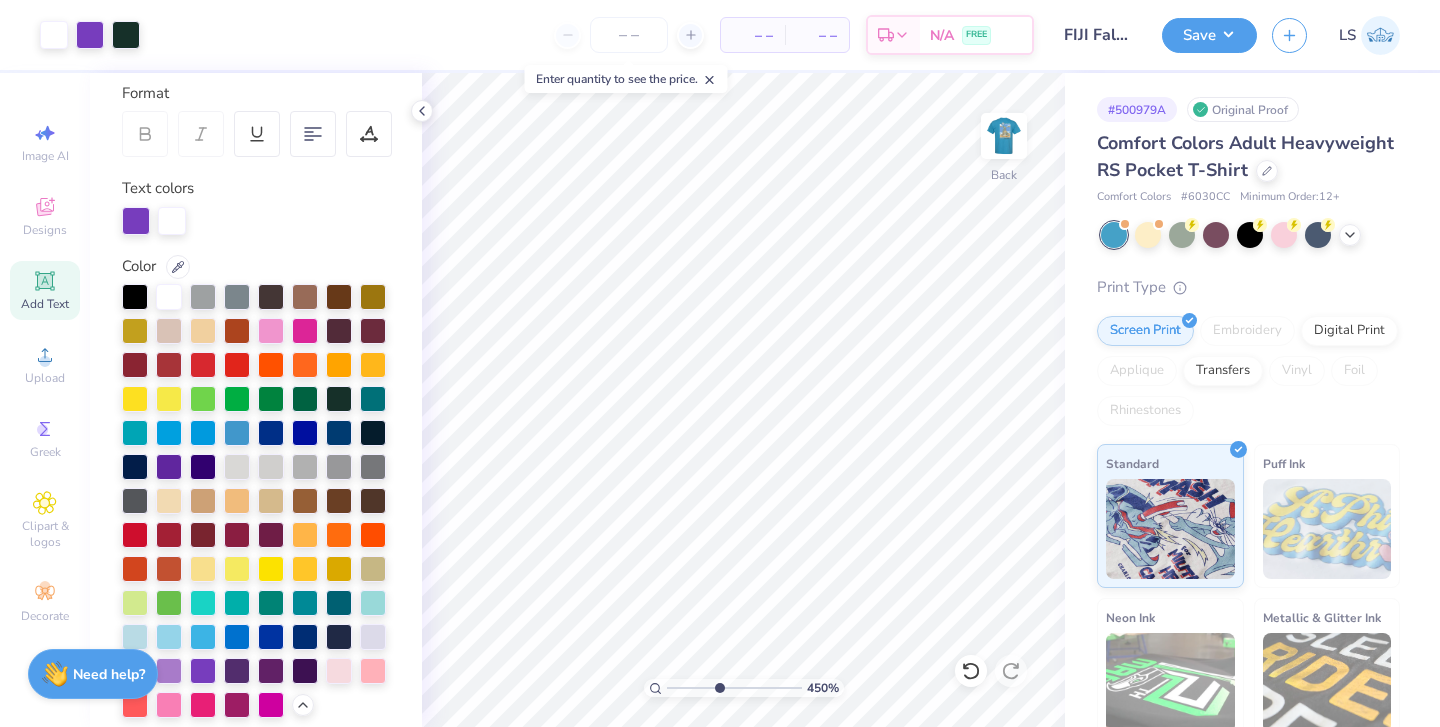 click at bounding box center [734, 688] 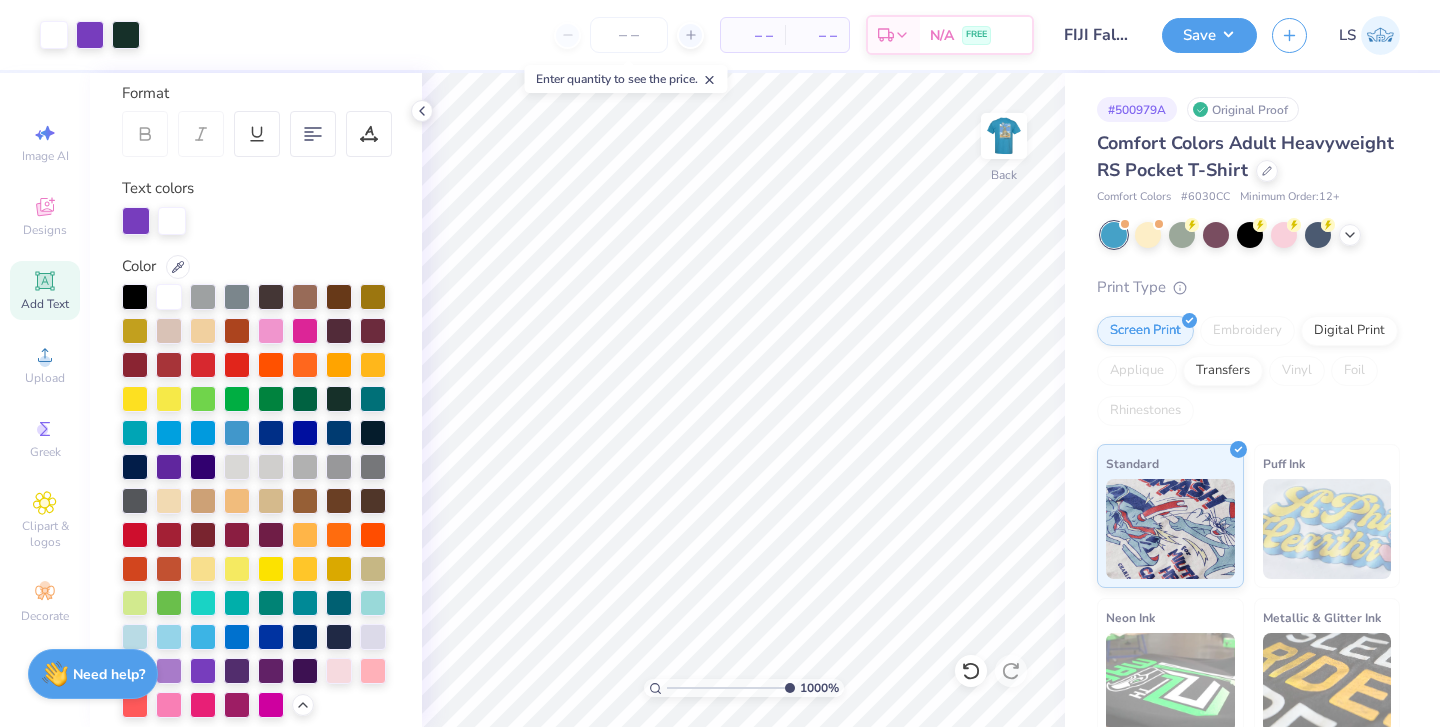 drag, startPoint x: 716, startPoint y: 686, endPoint x: 835, endPoint y: 694, distance: 119.26861 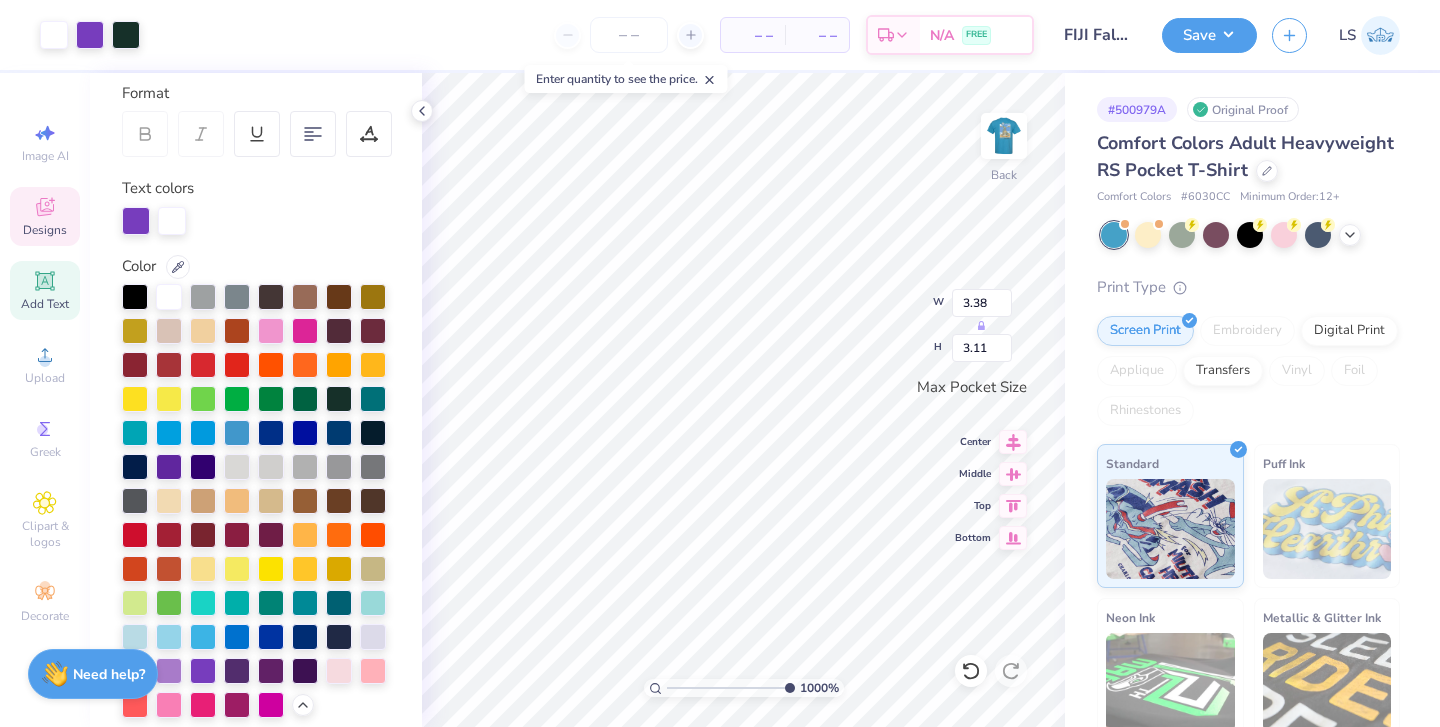 type on "3.38" 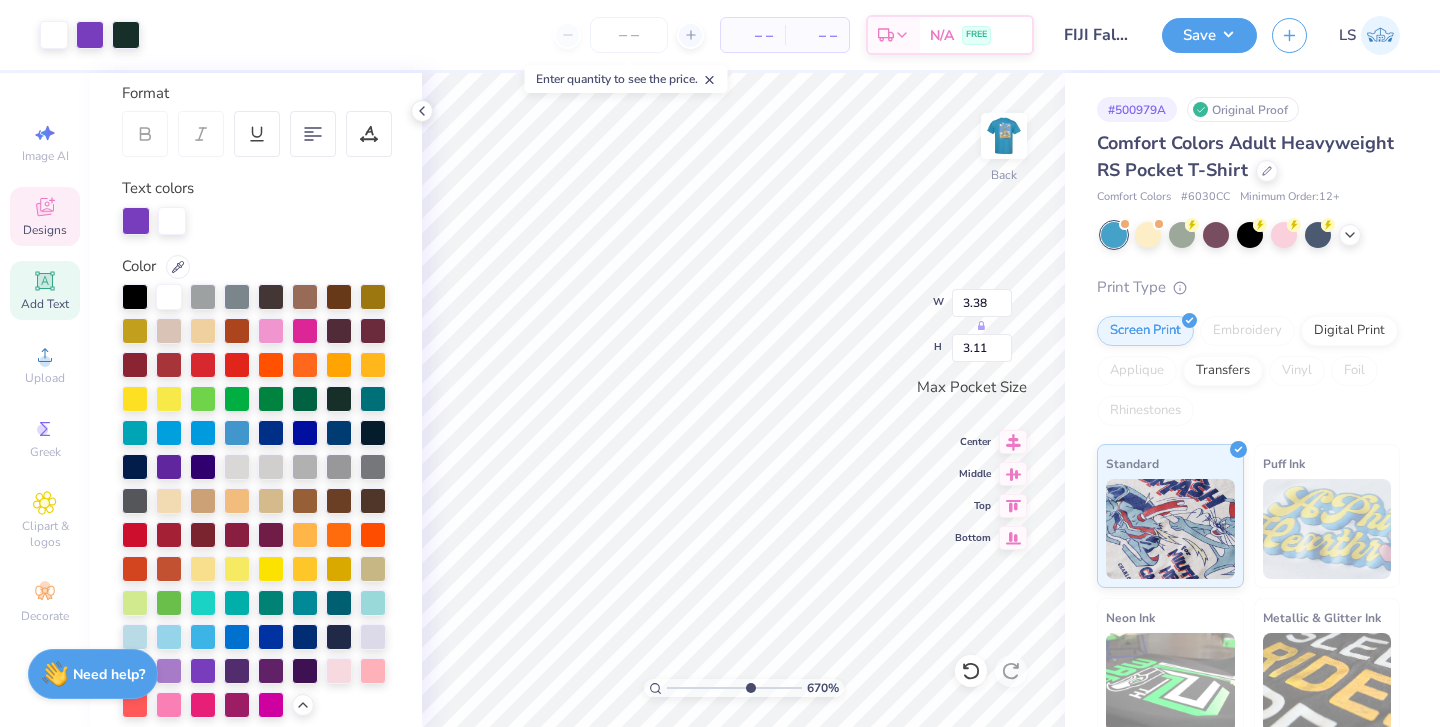 drag, startPoint x: 785, startPoint y: 687, endPoint x: 747, endPoint y: 687, distance: 38 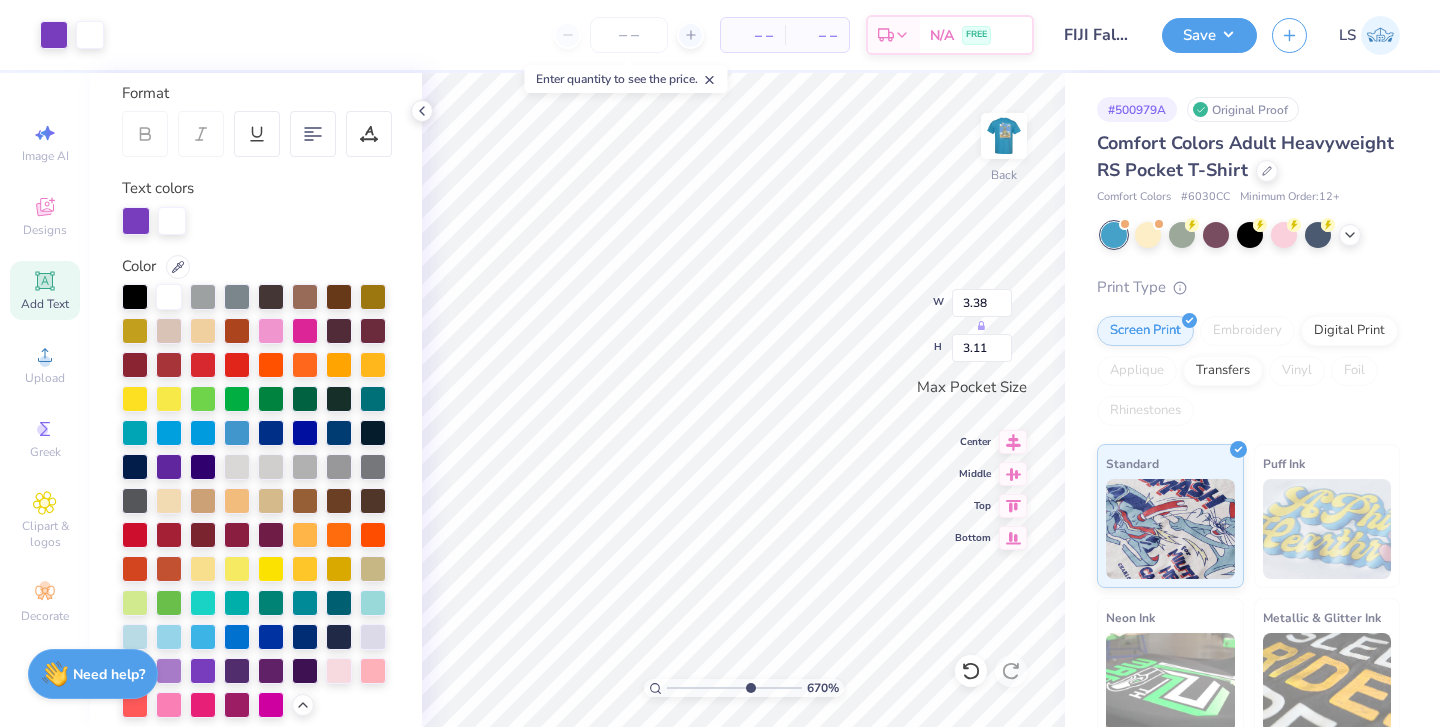type on "3.43" 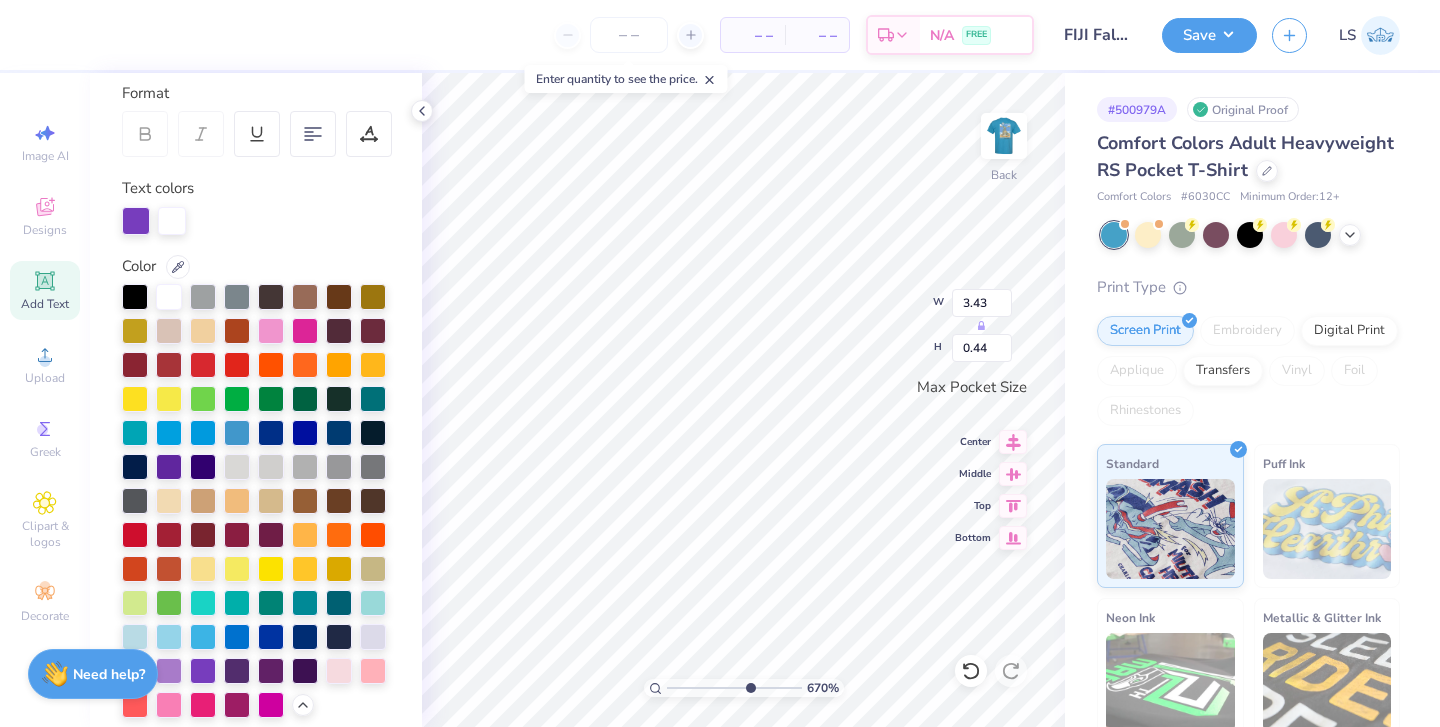 click on "– – Per Item – – Total Est.  Delivery N/A FREE Design Title FIJI Fall 2025 Recruitment T-Shirt Save LS Image AI Designs Add Text Upload Greek Clipart & logos Decorate Personalized Names Personalized Numbers Text Tool  Add Font Font Cinzel Format Text colors Color Enter a Pantone Styles Text Shape 670  % Back W 3.43 H 0.44 Max Pocket Size Center Middle Top Bottom # 500979A Original Proof Comfort Colors Adult Heavyweight RS Pocket T-Shirt Comfort Colors # 6030CC Minimum Order:  12 +   Print Type Screen Print Embroidery Digital Print Applique Transfers Vinyl Foil Rhinestones Standard Puff Ink Neon Ink Metallic & Glitter Ink Glow in the Dark Ink Water based Ink Need help?  Chat with us.
Enter quantity to see the price. x" at bounding box center [720, 363] 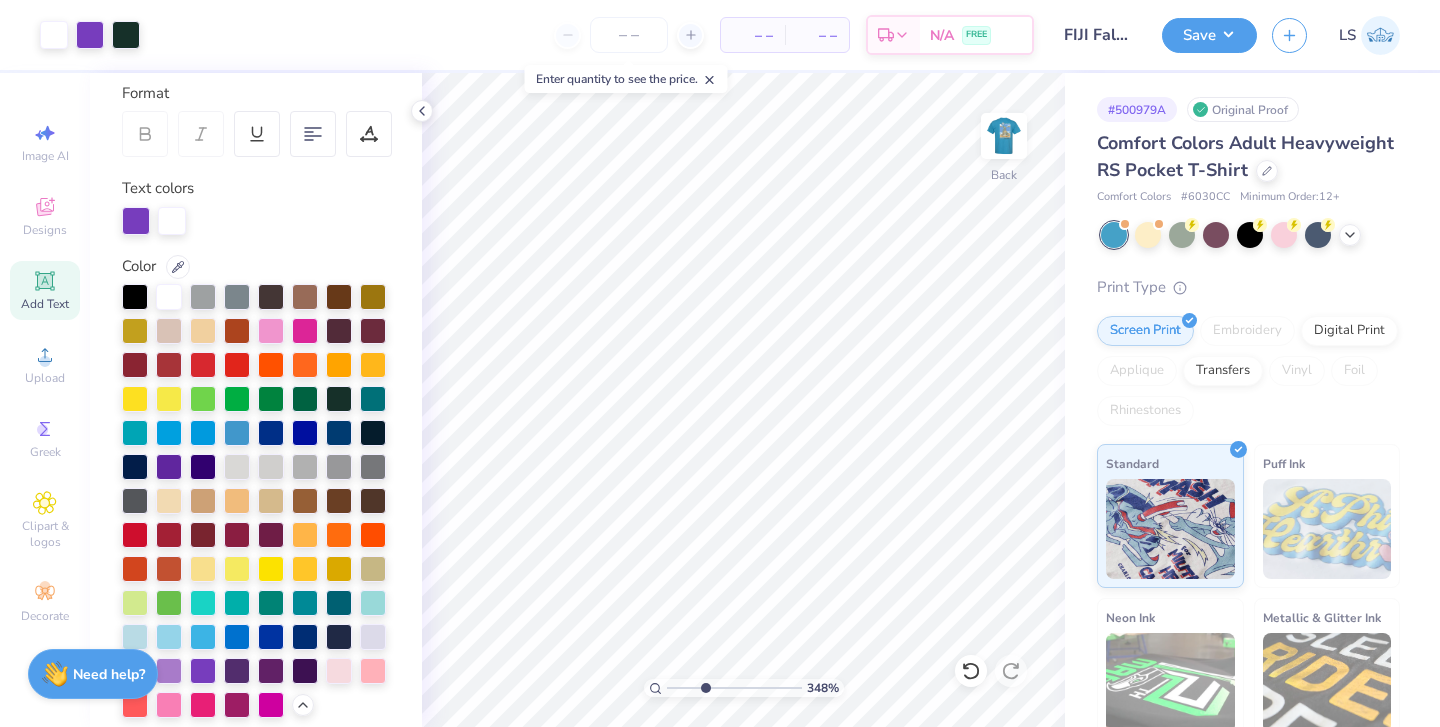 drag, startPoint x: 745, startPoint y: 686, endPoint x: 704, endPoint y: 687, distance: 41.01219 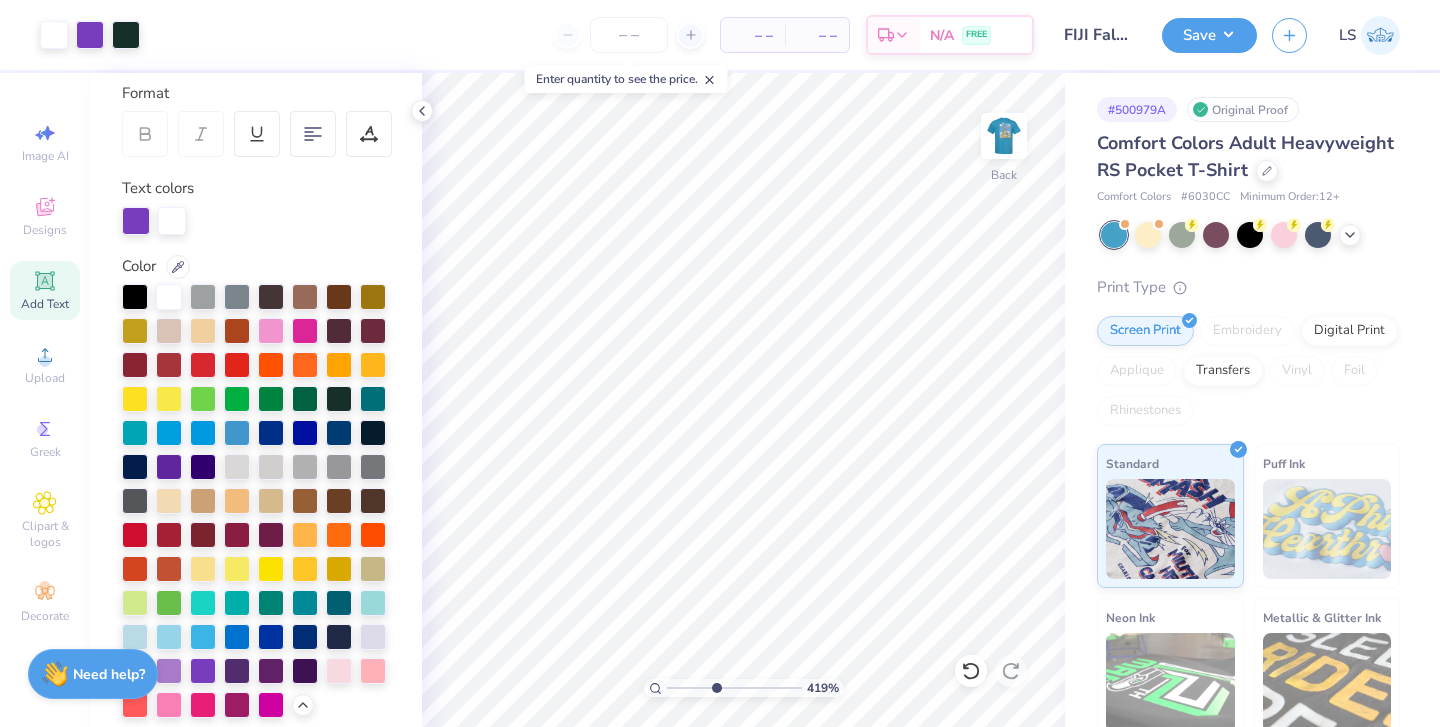 drag, startPoint x: 703, startPoint y: 687, endPoint x: 715, endPoint y: 687, distance: 12 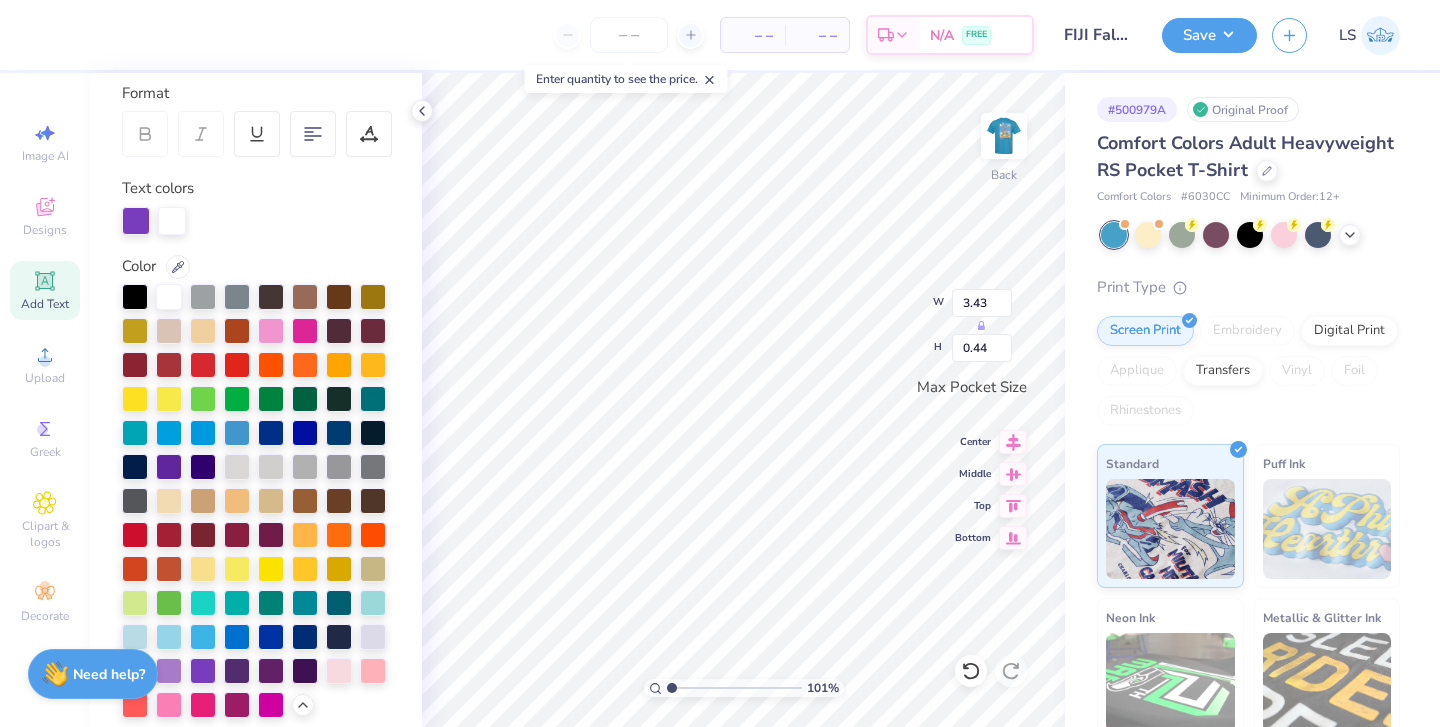 drag, startPoint x: 718, startPoint y: 687, endPoint x: 669, endPoint y: 687, distance: 49 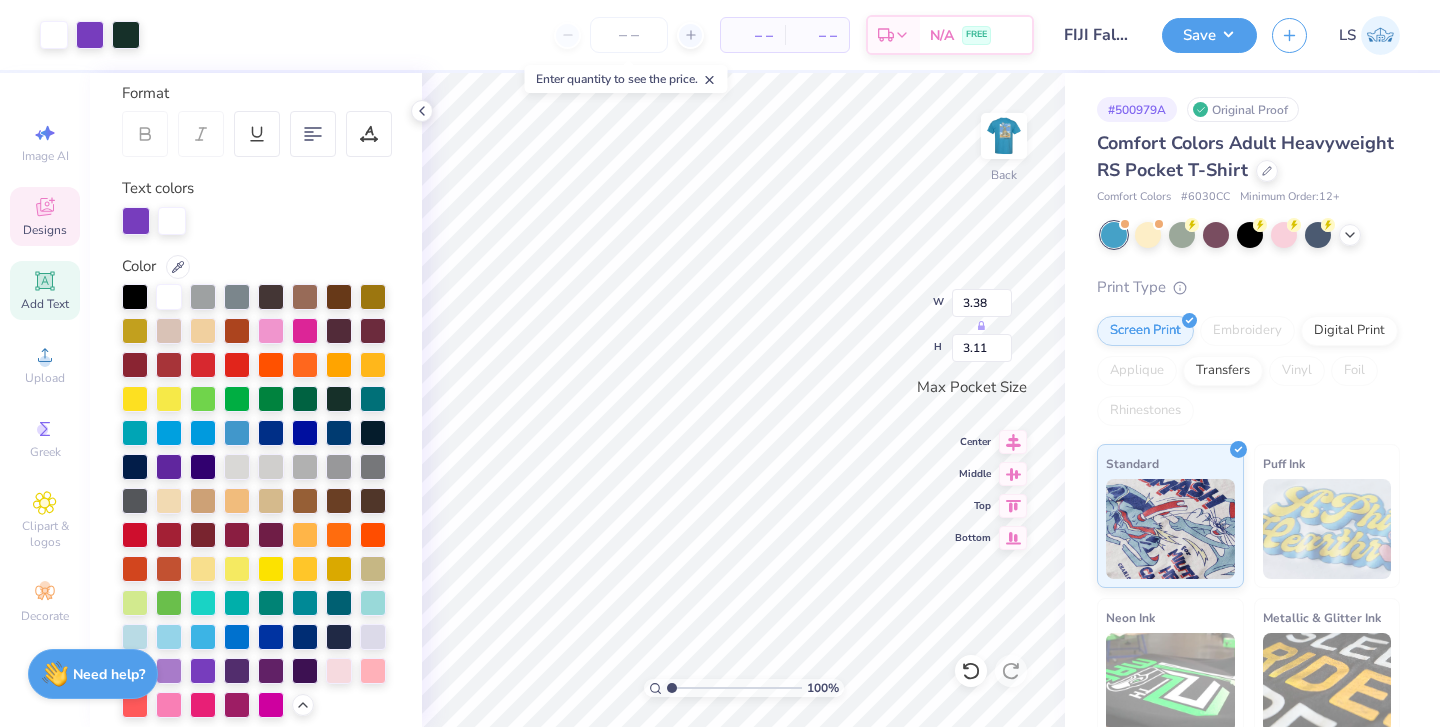 type on "3.38" 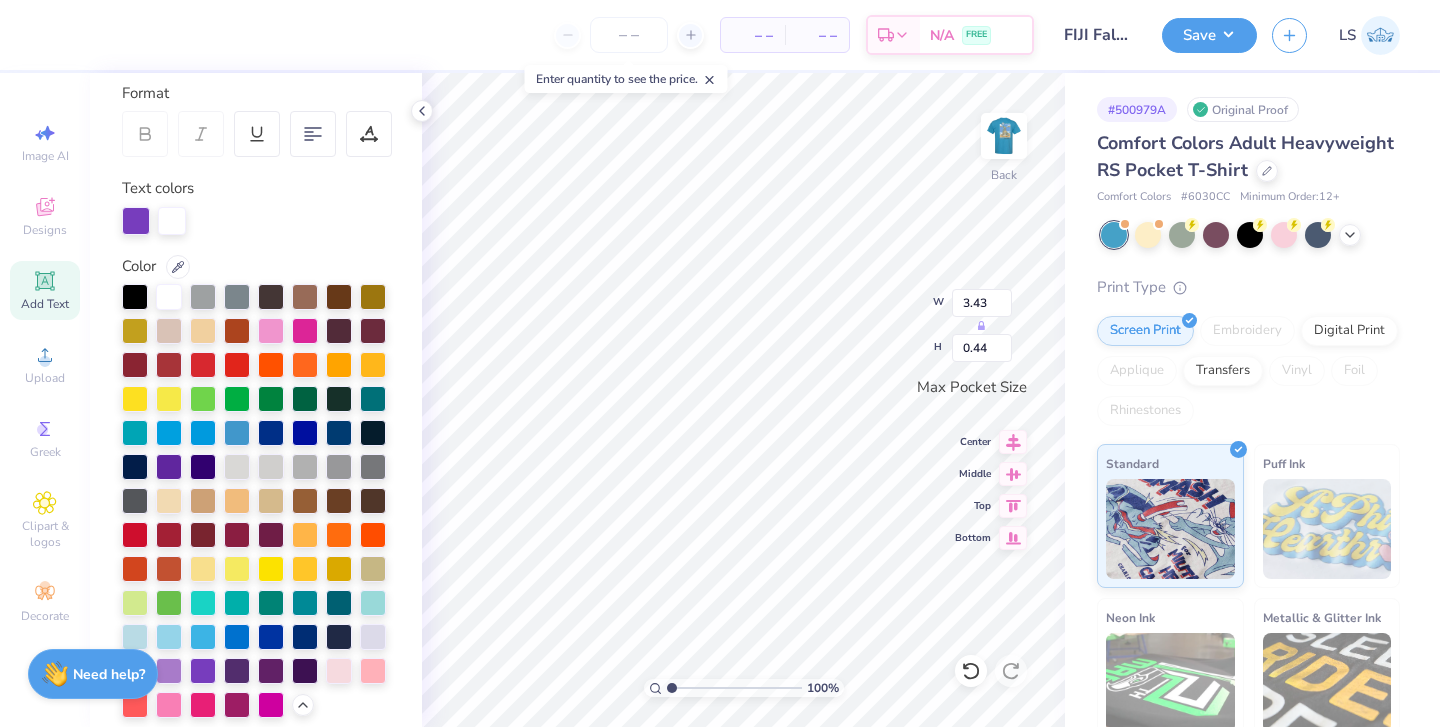 type on "3.38" 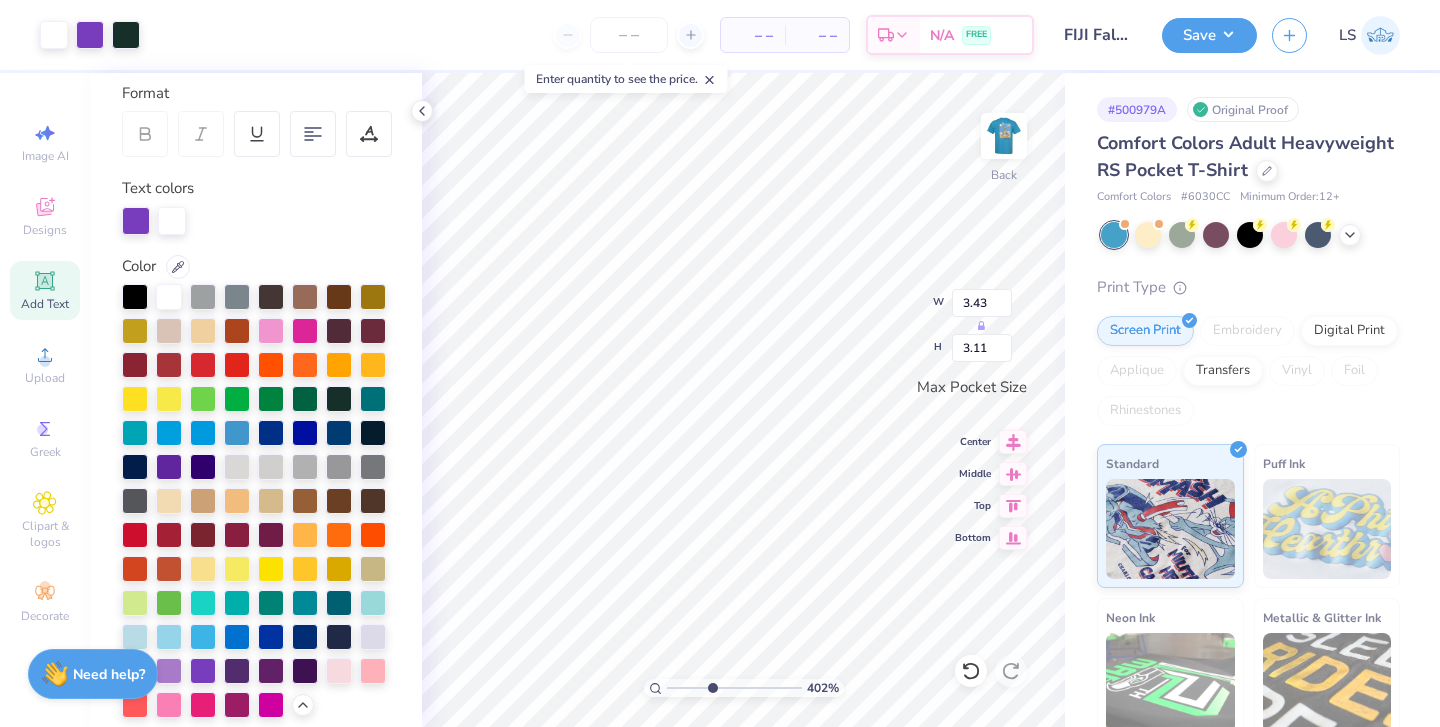 drag, startPoint x: 668, startPoint y: 686, endPoint x: 712, endPoint y: 684, distance: 44.04543 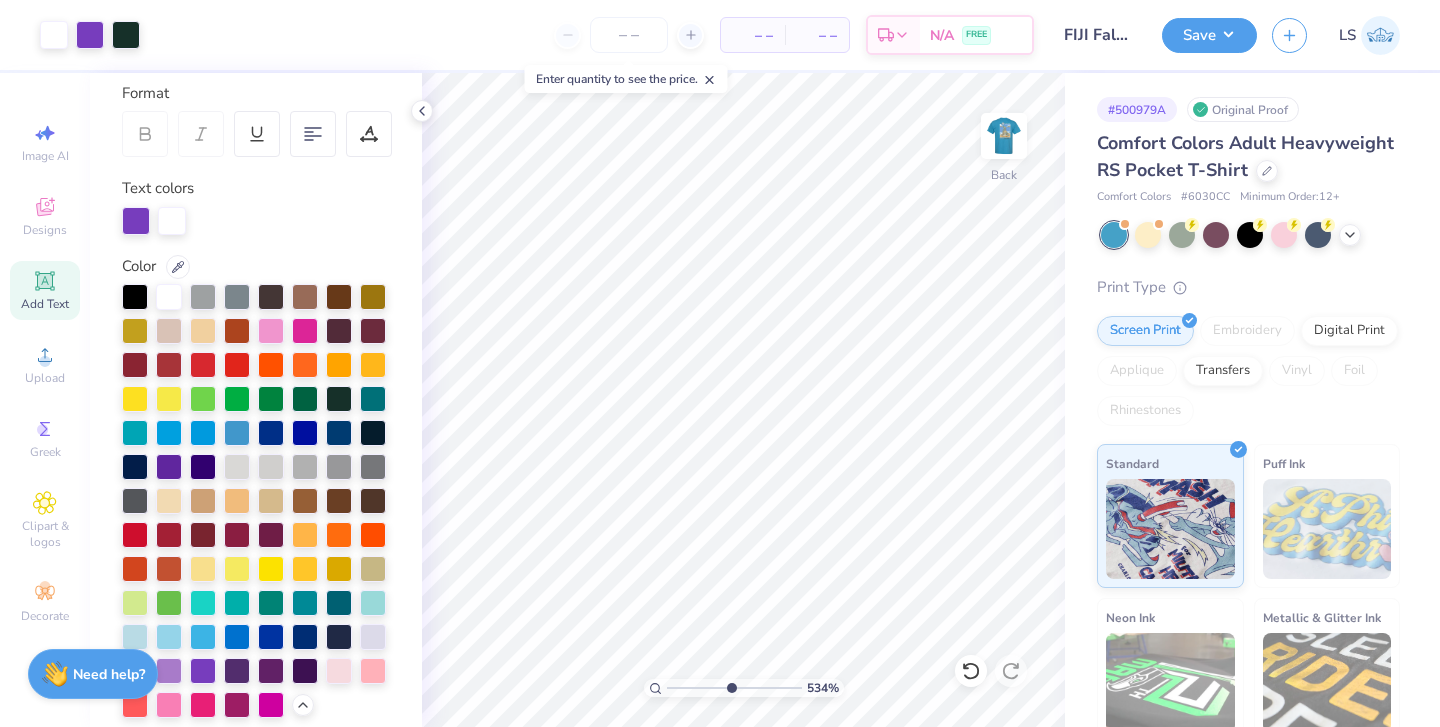 drag, startPoint x: 716, startPoint y: 686, endPoint x: 729, endPoint y: 683, distance: 13.341664 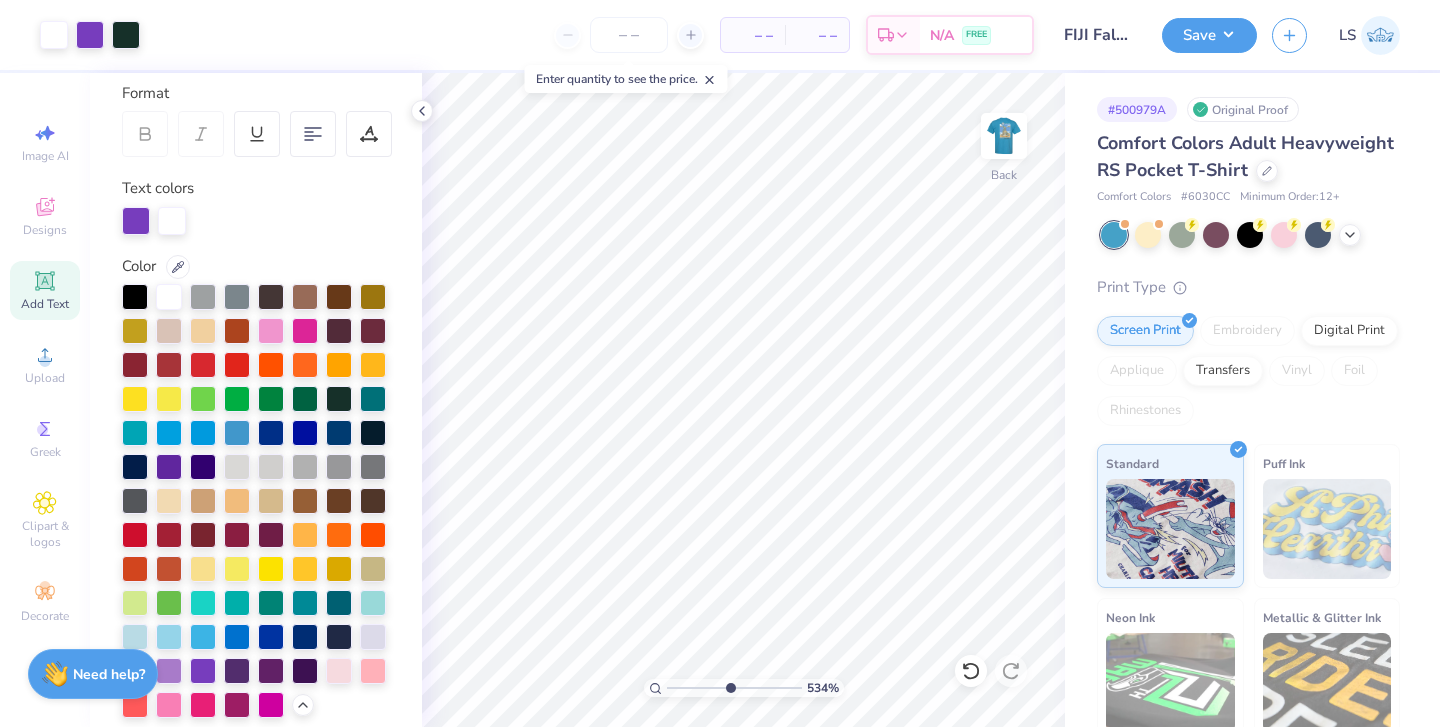 click at bounding box center [734, 688] 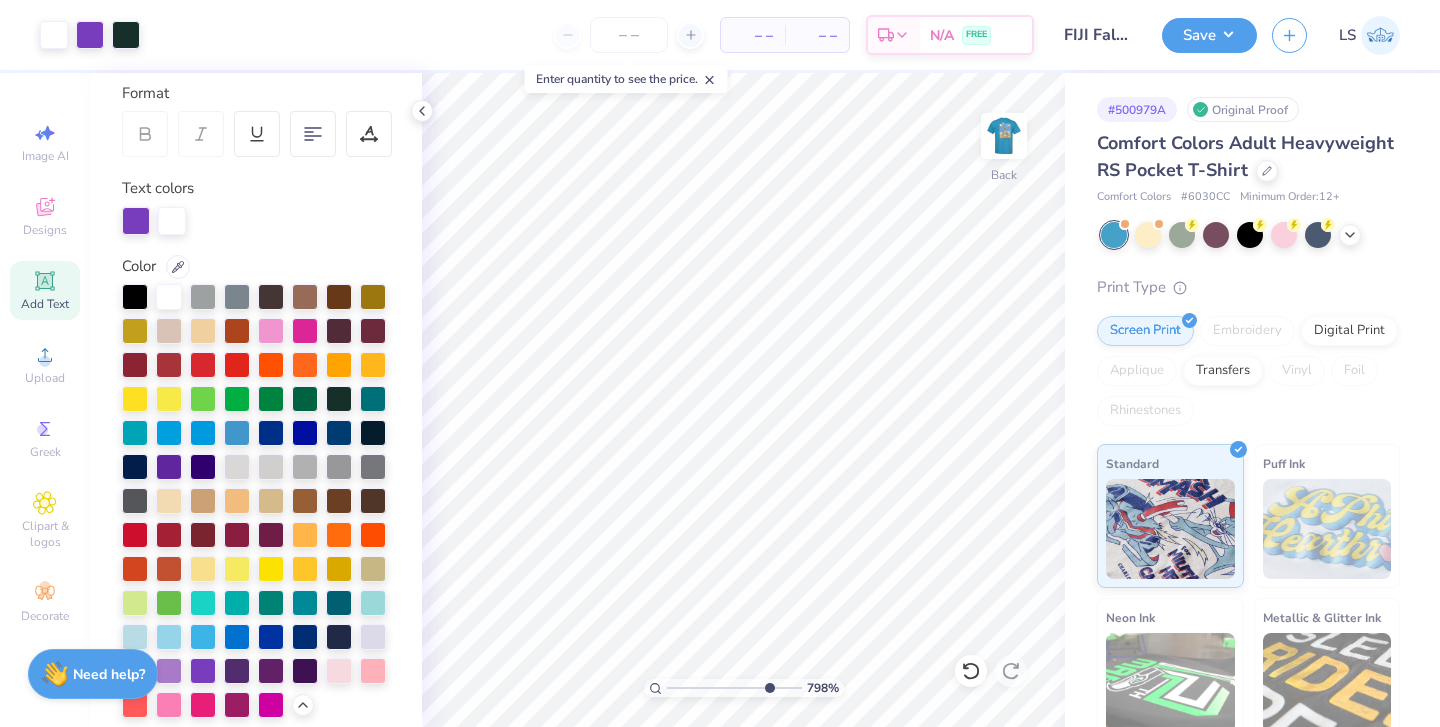 drag, startPoint x: 732, startPoint y: 686, endPoint x: 766, endPoint y: 684, distance: 34.058773 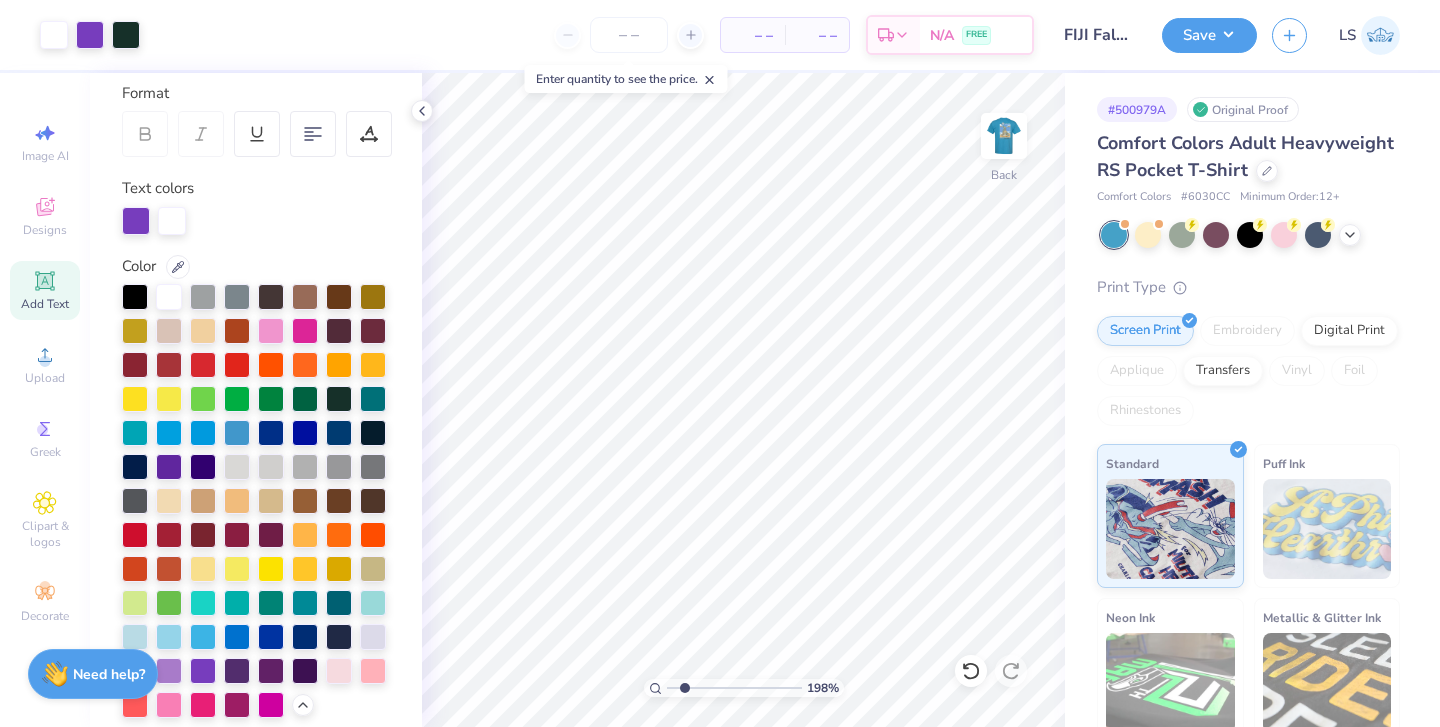 drag, startPoint x: 762, startPoint y: 686, endPoint x: 687, endPoint y: 692, distance: 75.23962 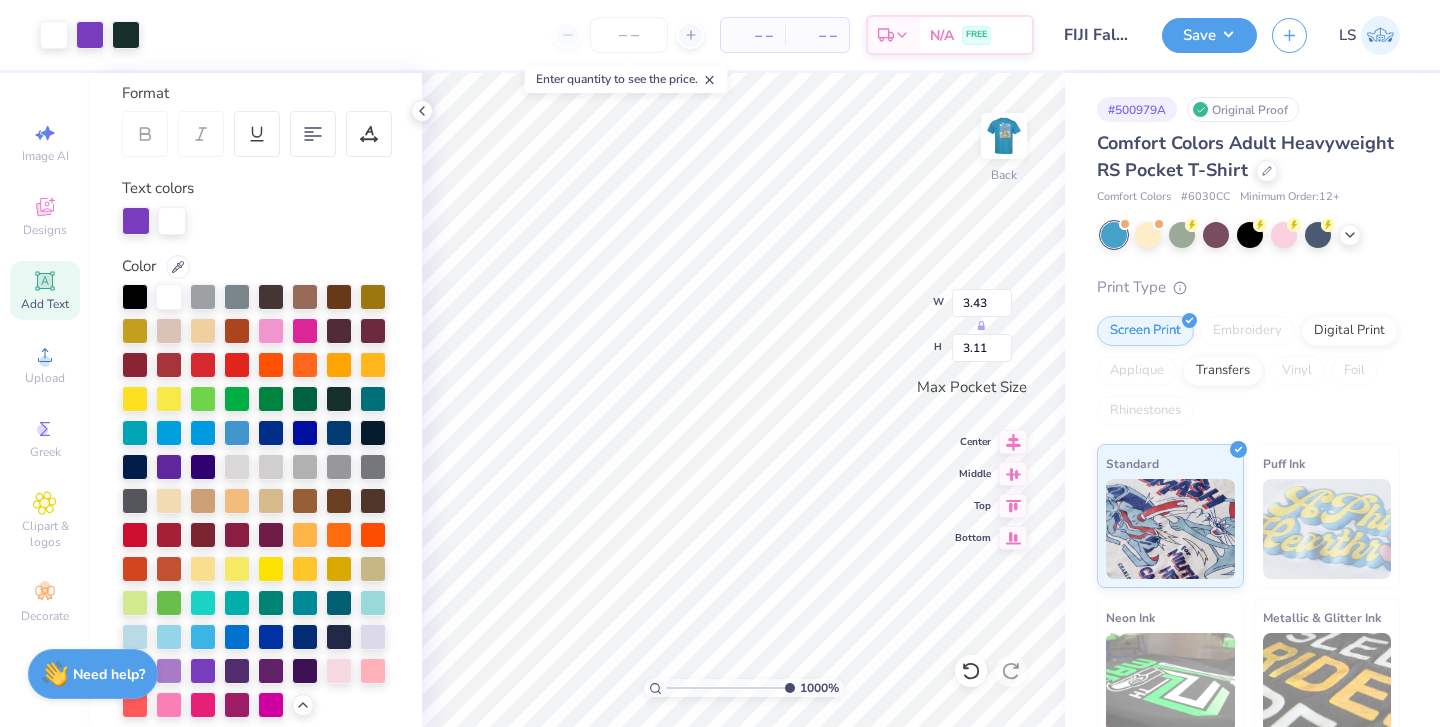 drag, startPoint x: 684, startPoint y: 684, endPoint x: 846, endPoint y: 685, distance: 162.00308 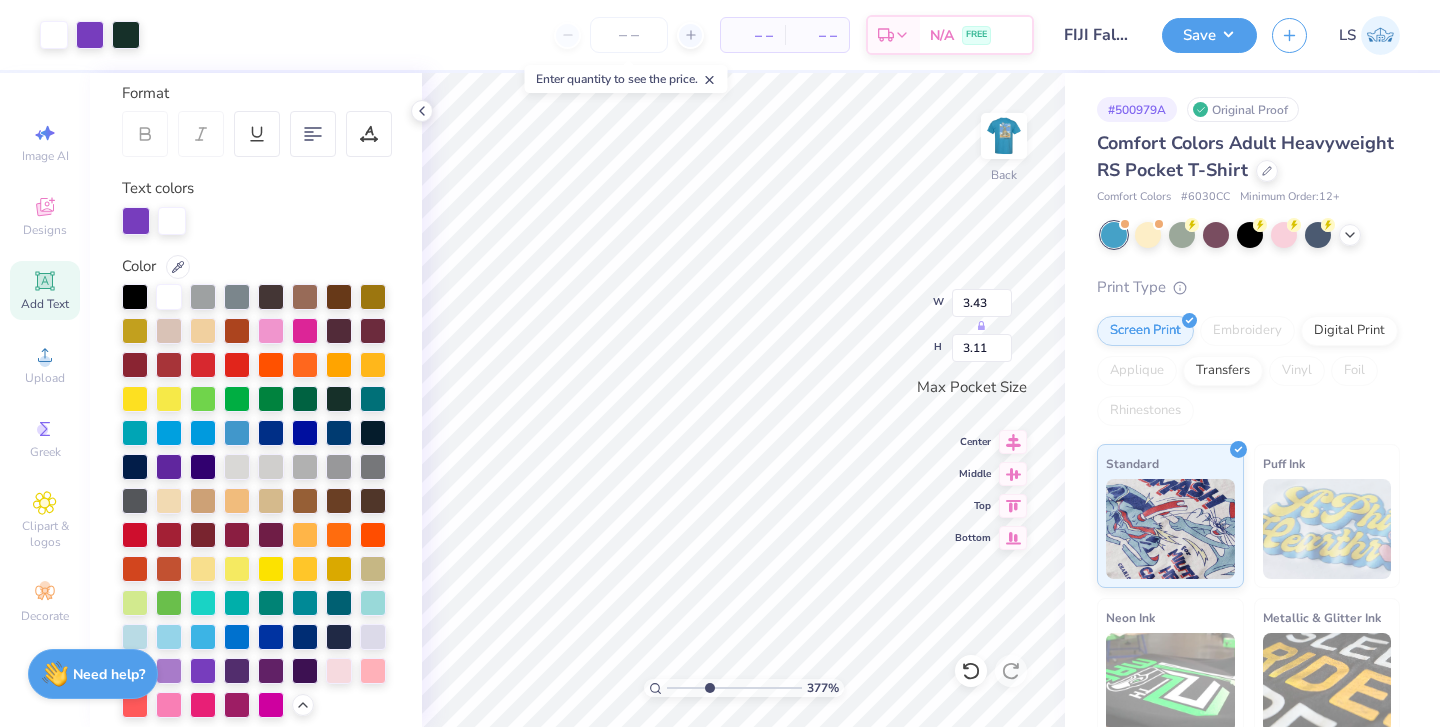 drag, startPoint x: 780, startPoint y: 686, endPoint x: 708, endPoint y: 684, distance: 72.02777 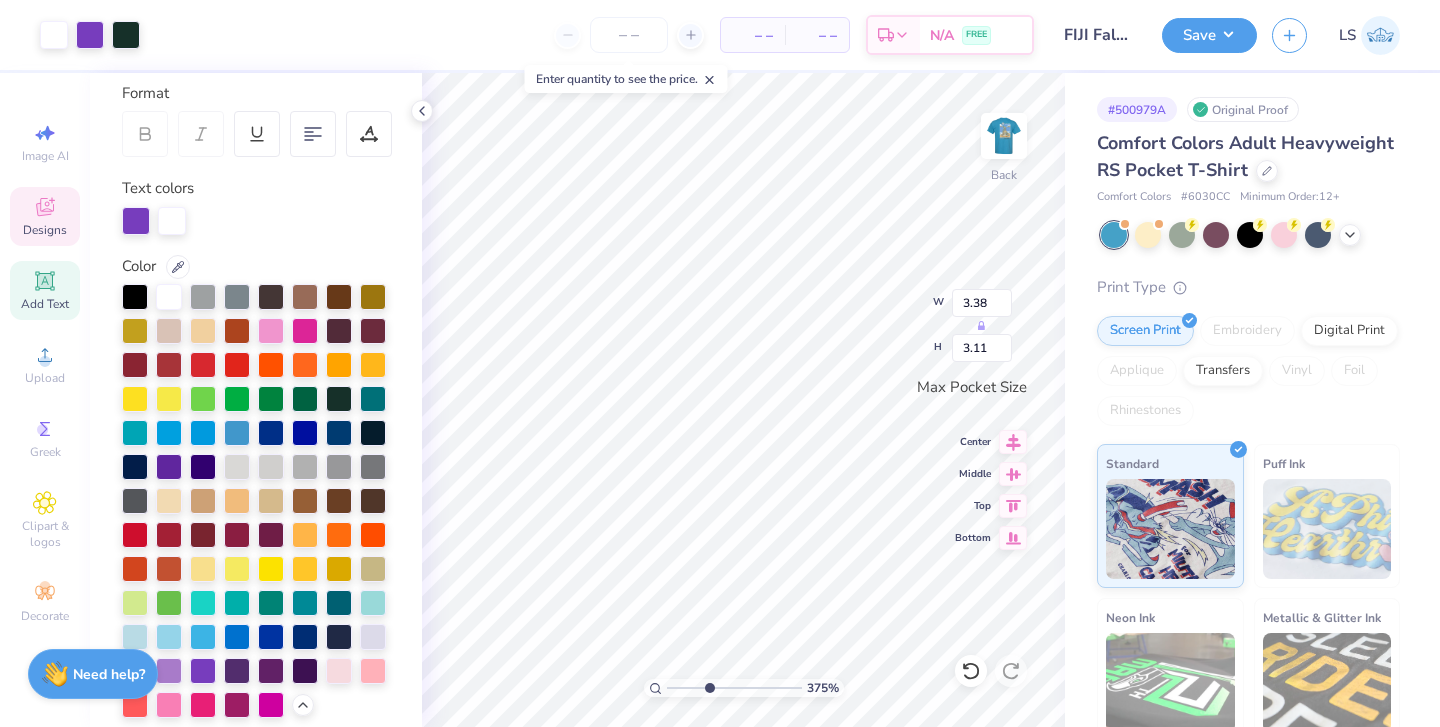 type on "3.43" 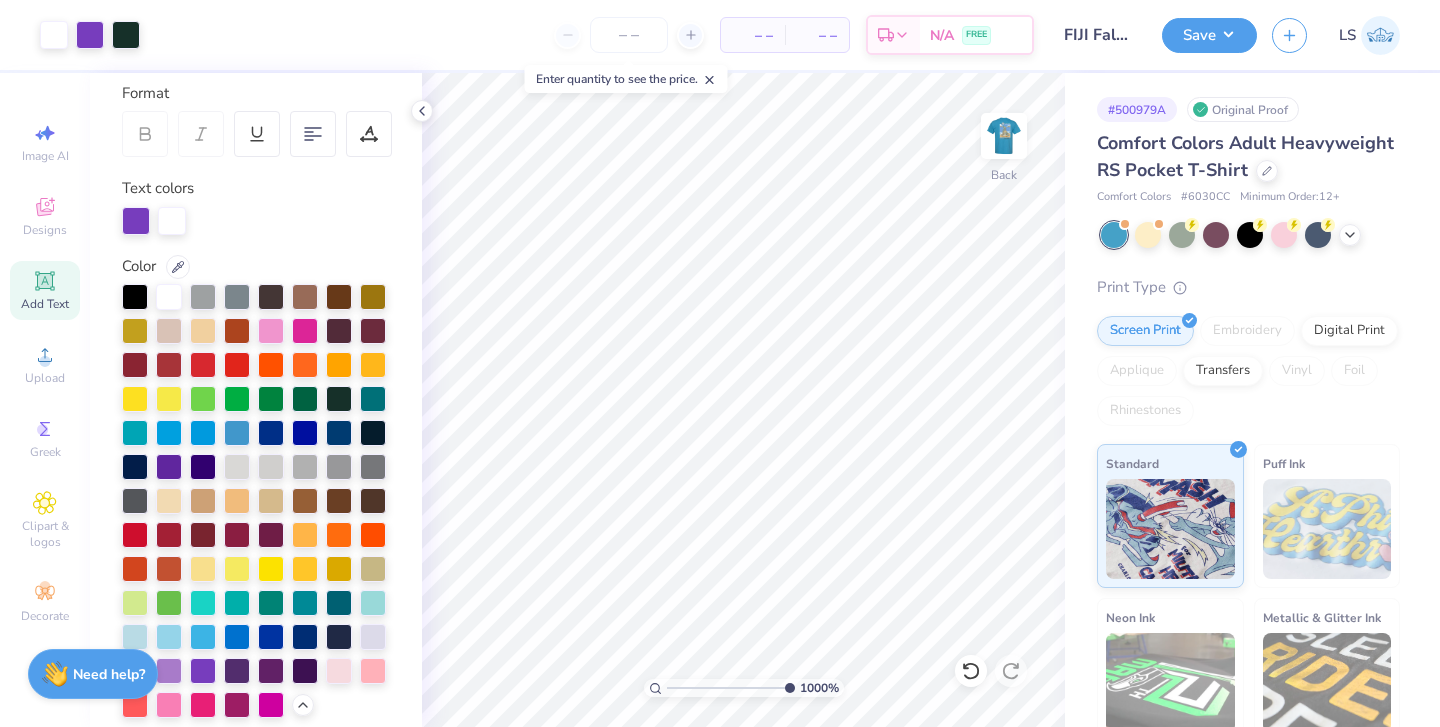 drag, startPoint x: 706, startPoint y: 687, endPoint x: 815, endPoint y: 689, distance: 109.01835 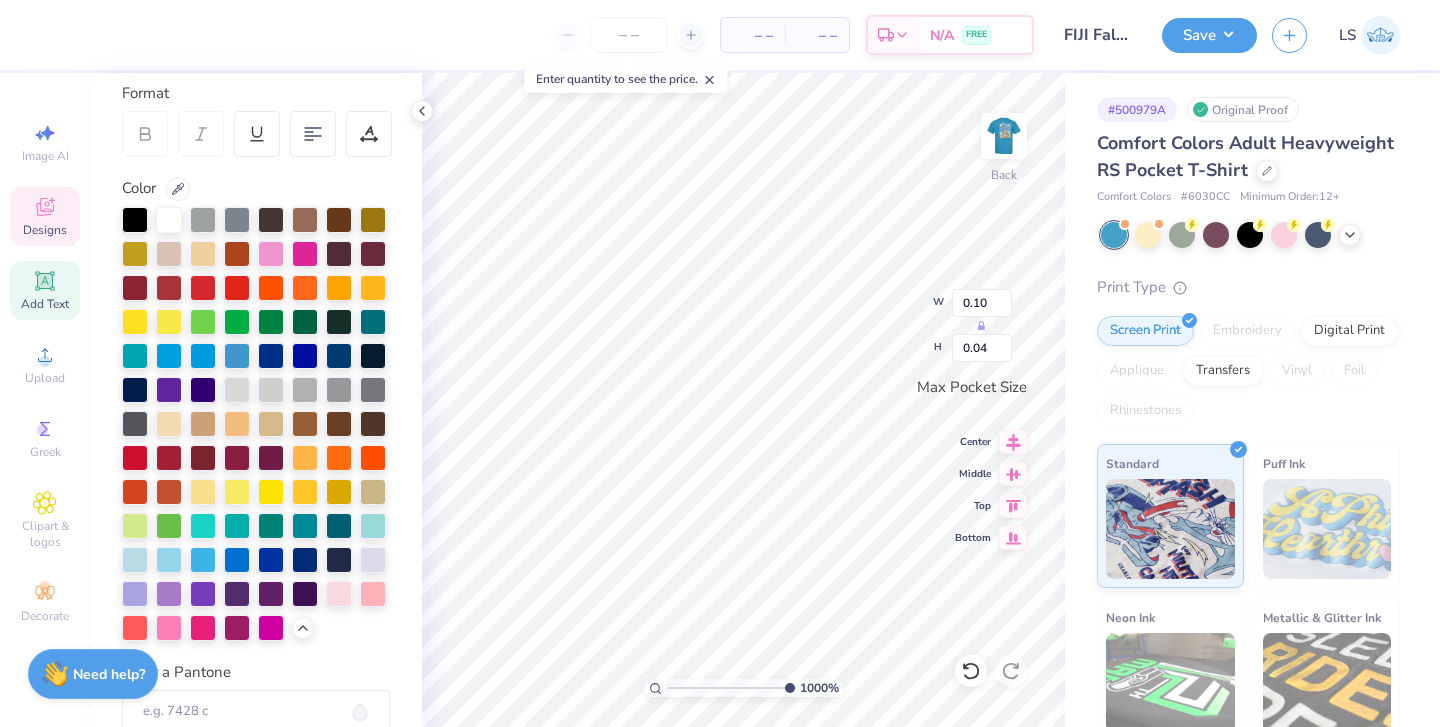 type on "sprin" 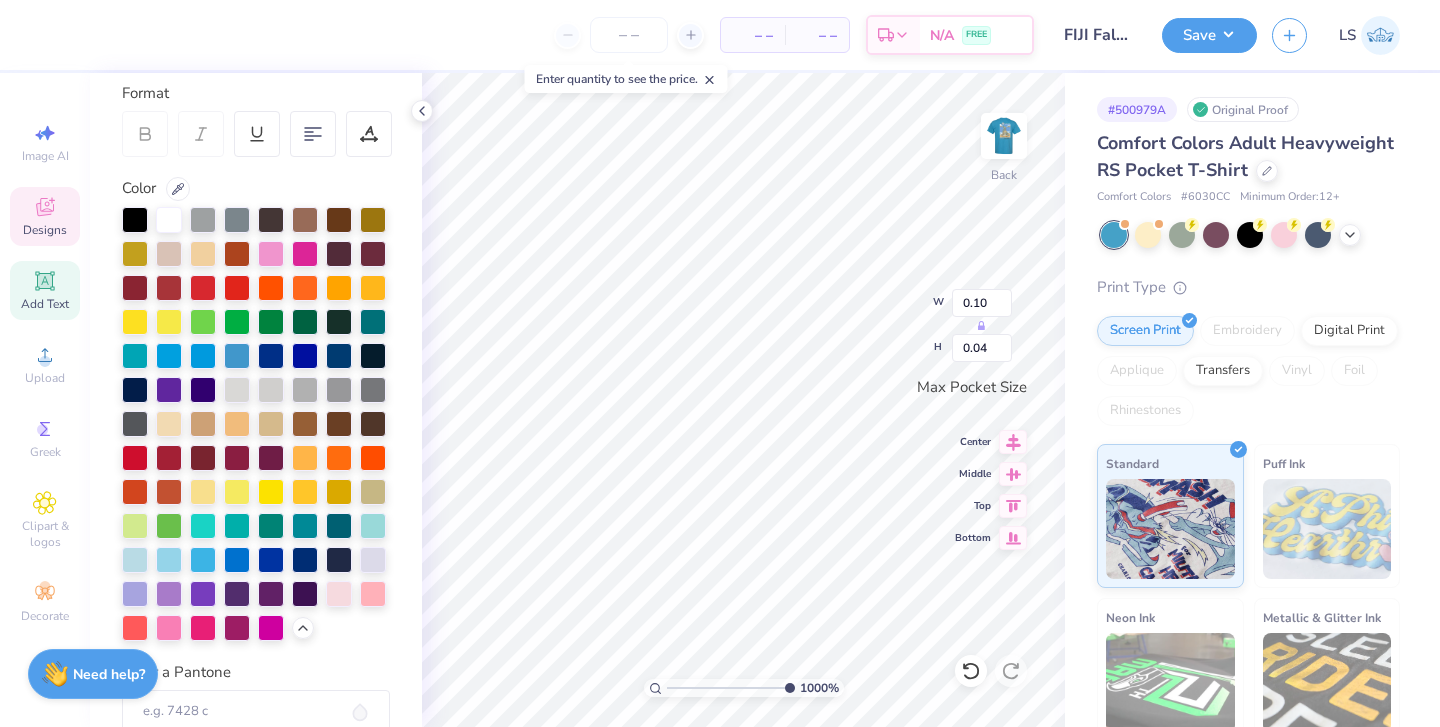scroll, scrollTop: 0, scrollLeft: 0, axis: both 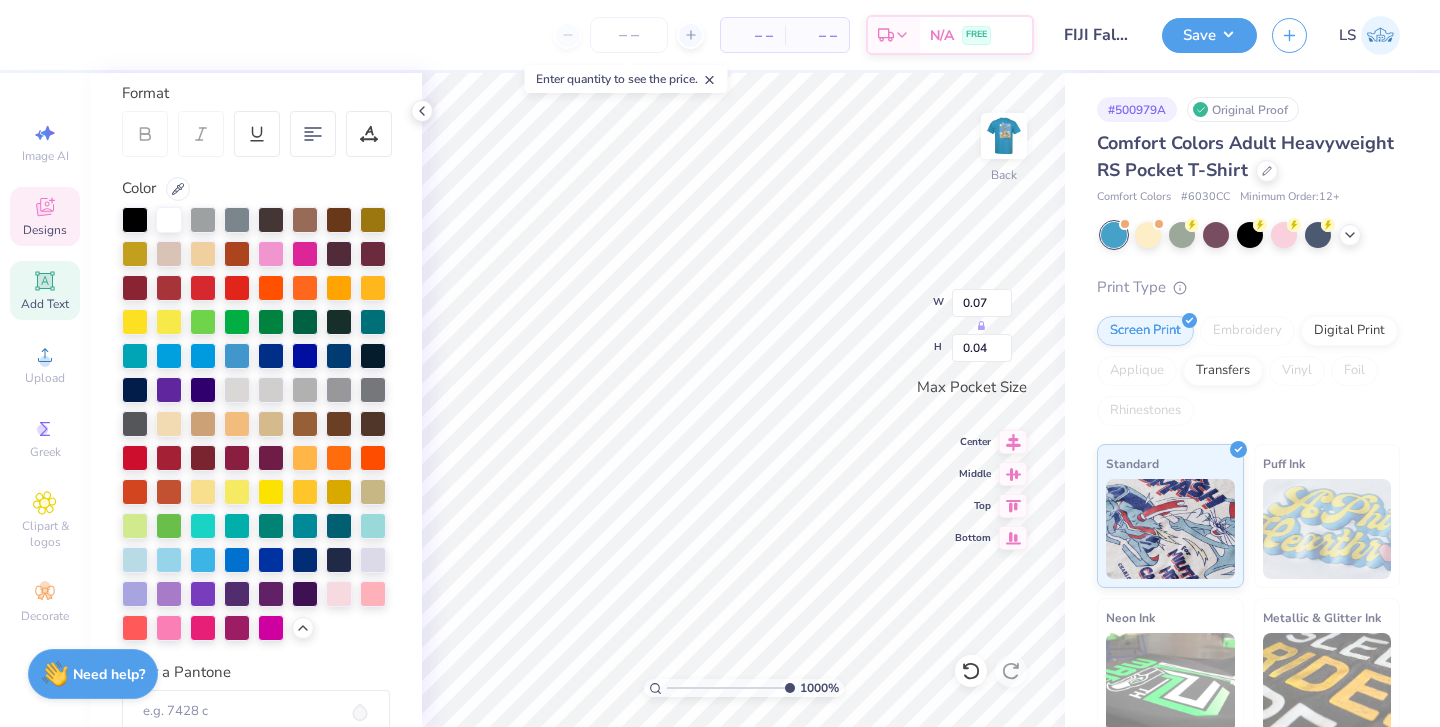 type on "r" 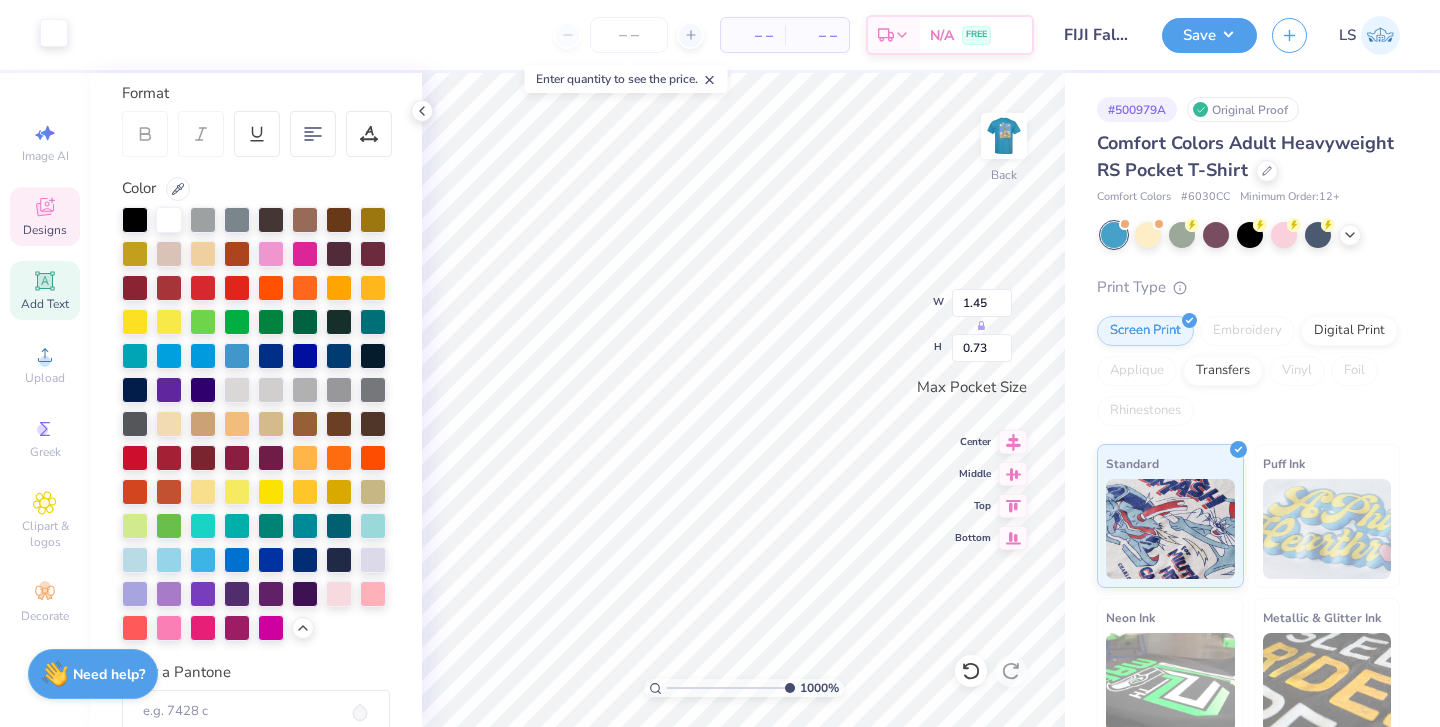 click at bounding box center [54, 33] 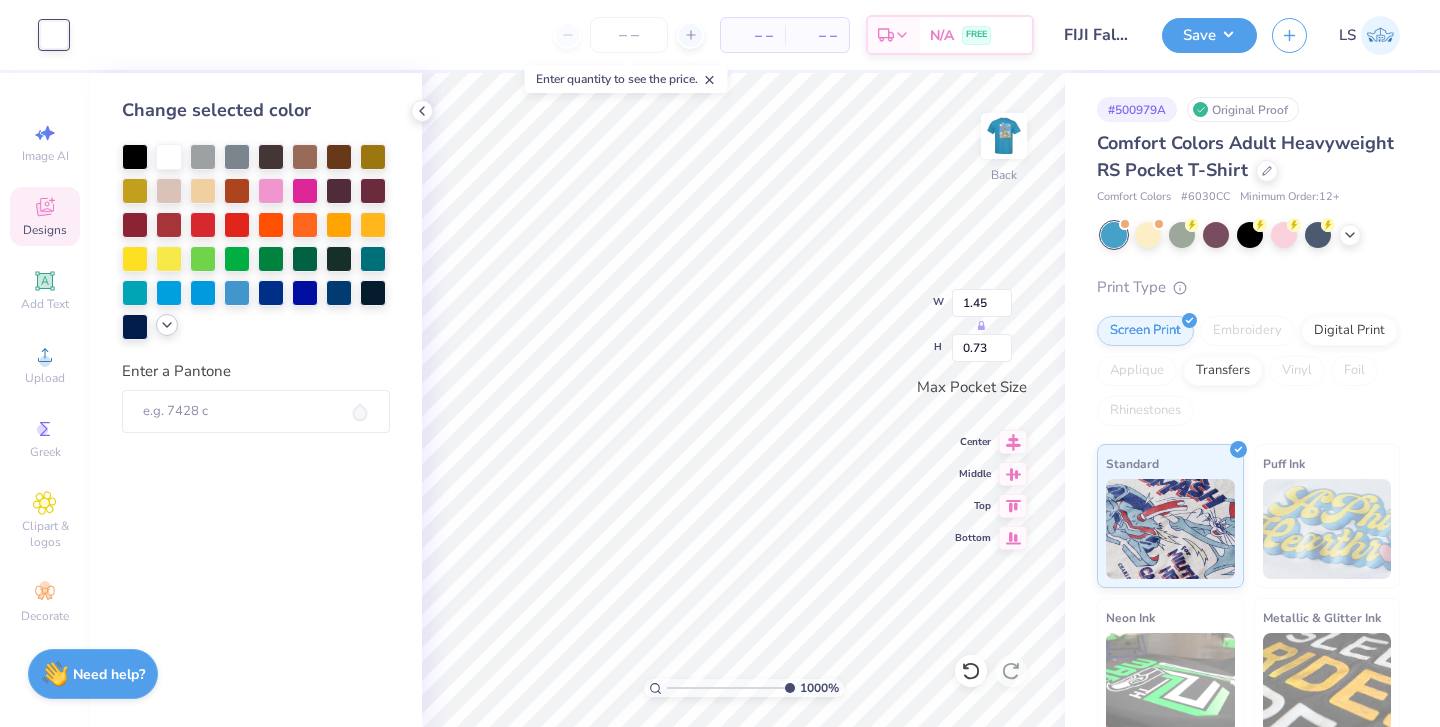 click at bounding box center [167, 325] 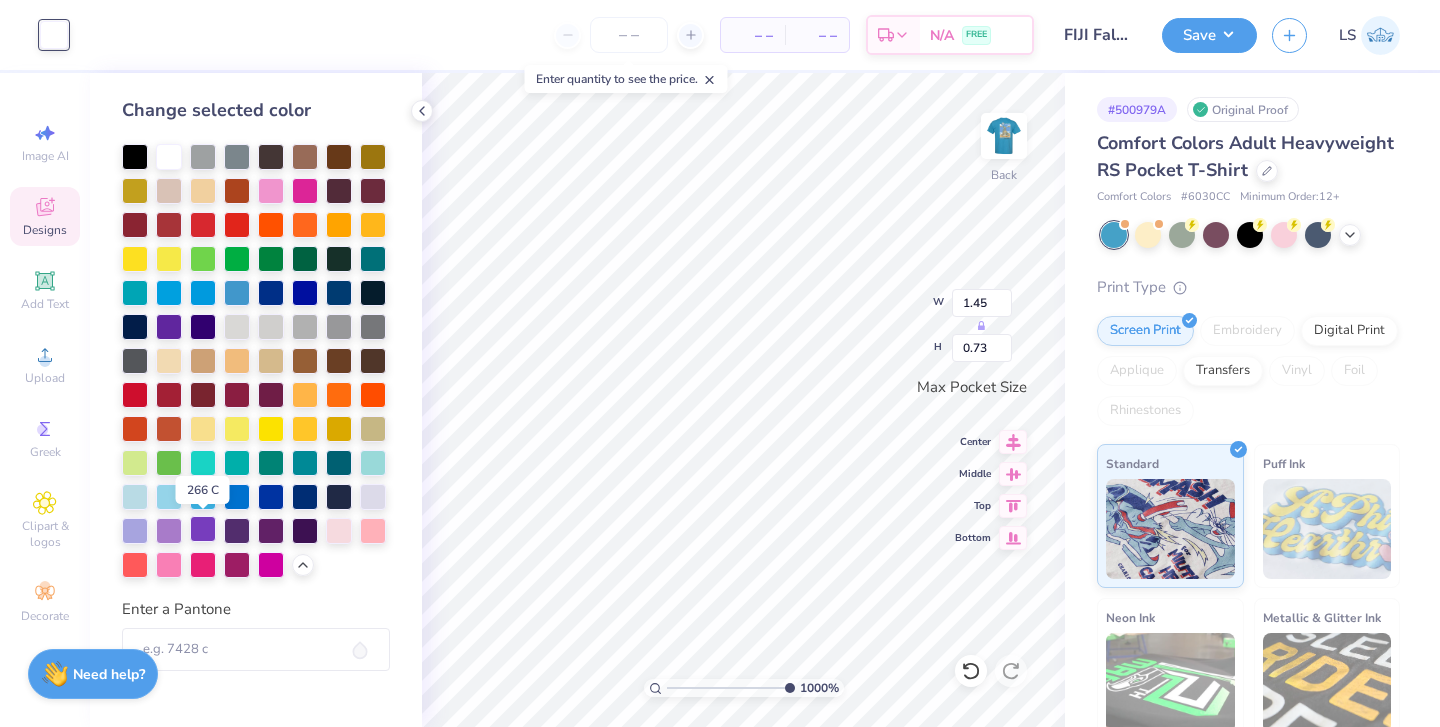 click at bounding box center [203, 529] 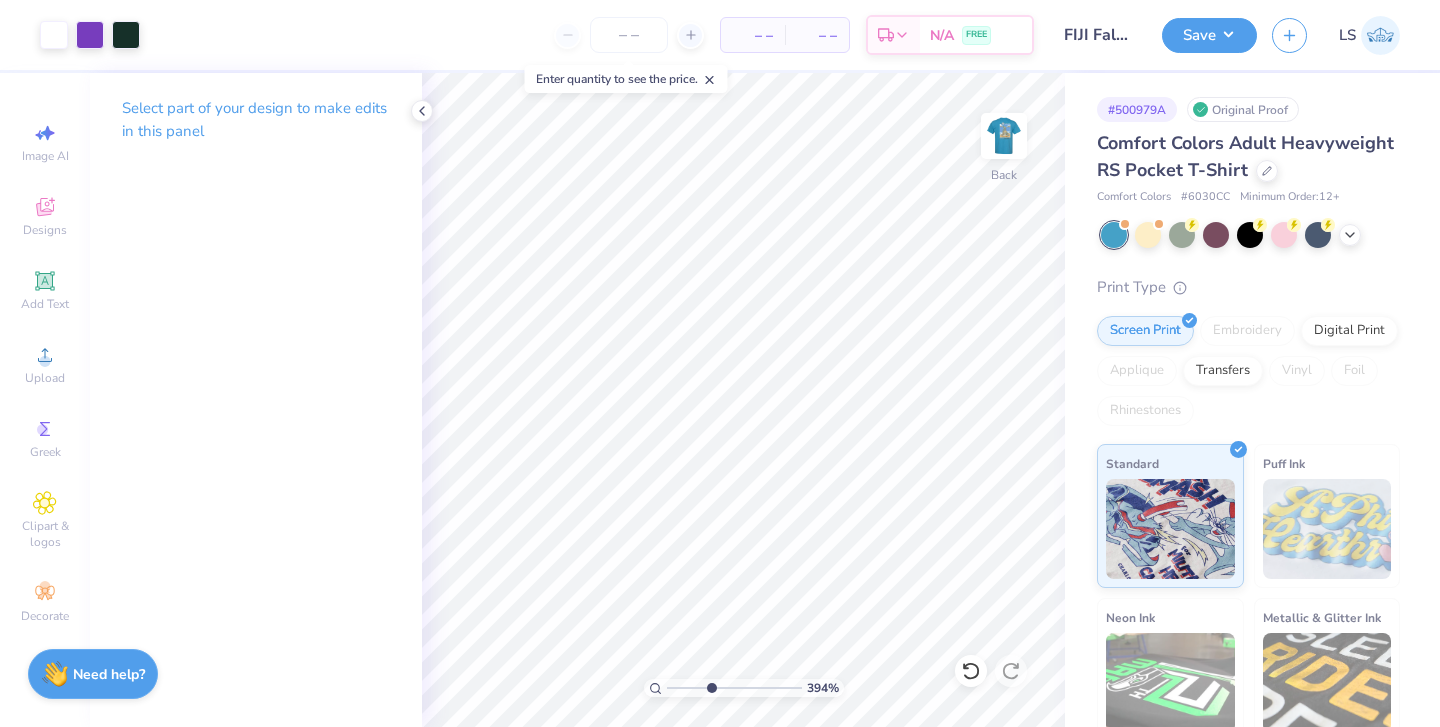 drag, startPoint x: 784, startPoint y: 689, endPoint x: 711, endPoint y: 693, distance: 73.109505 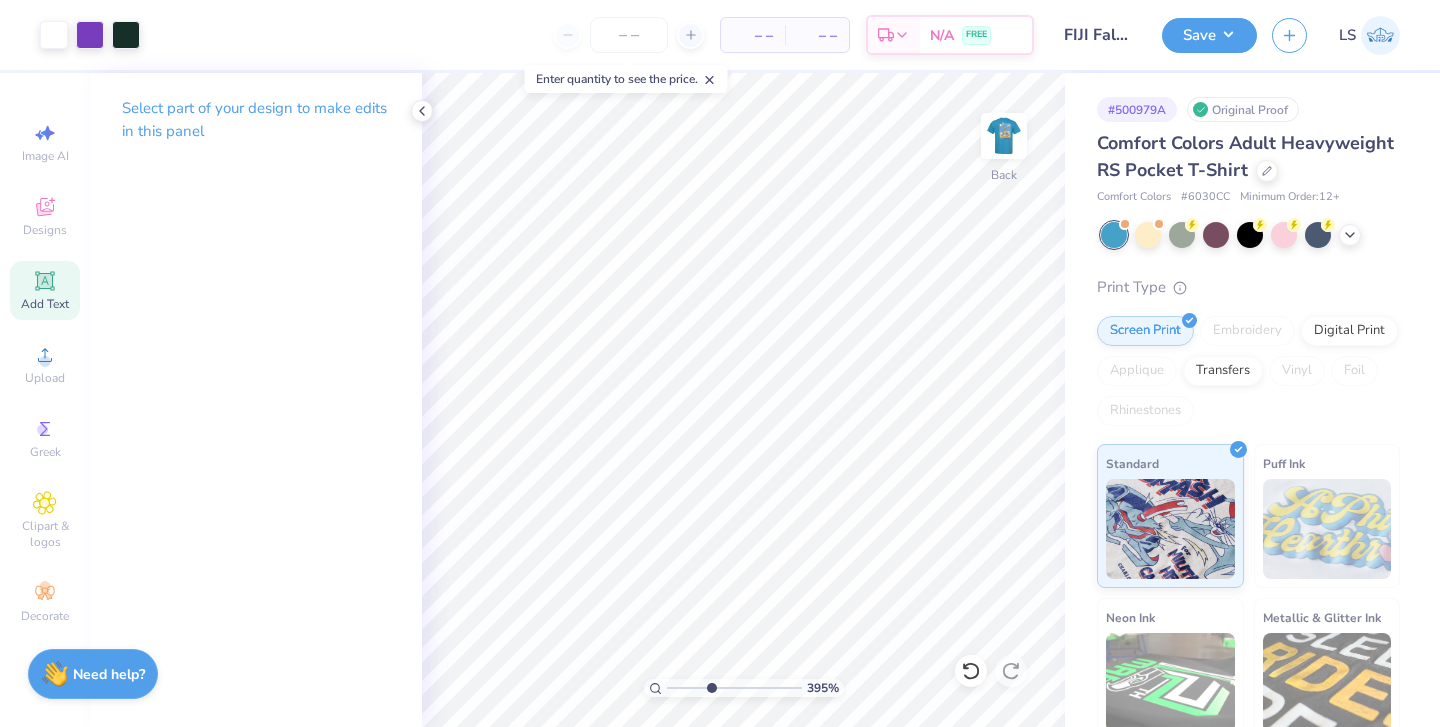 click 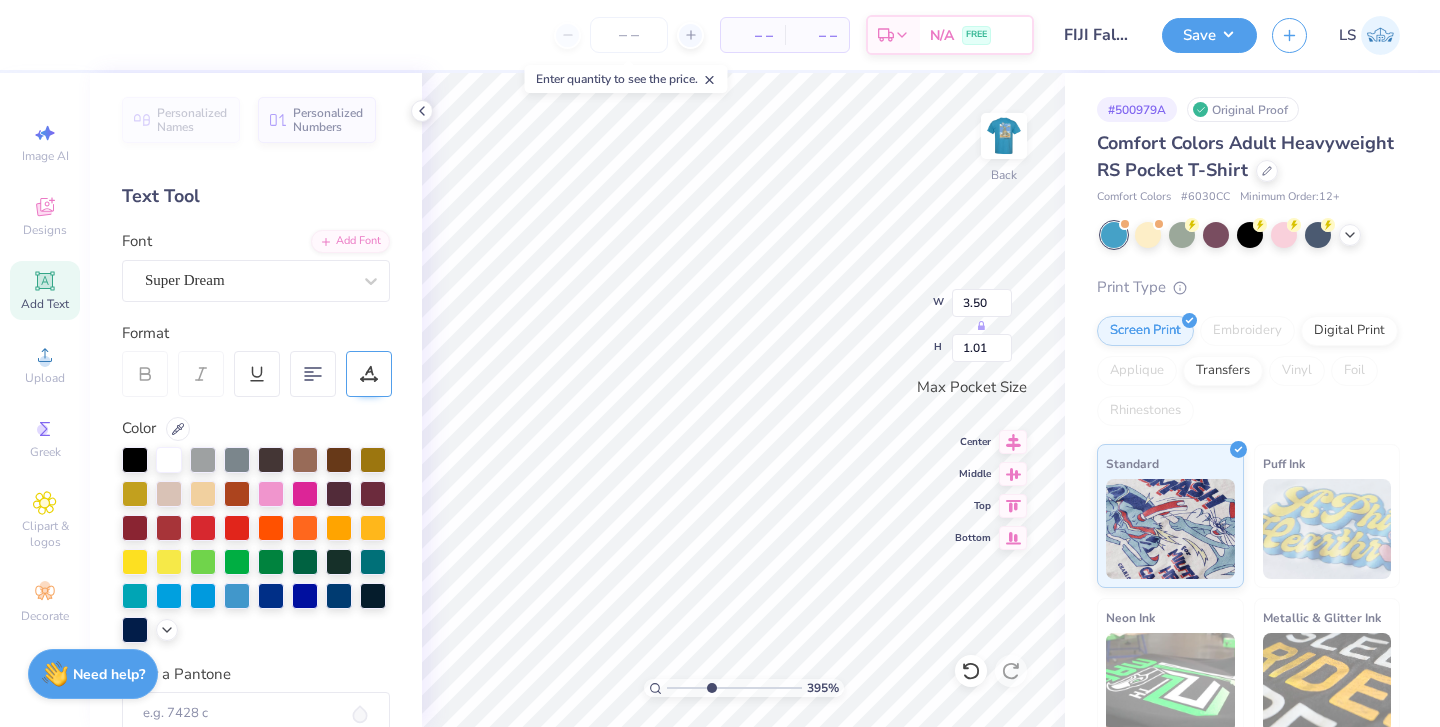 type on "3.43" 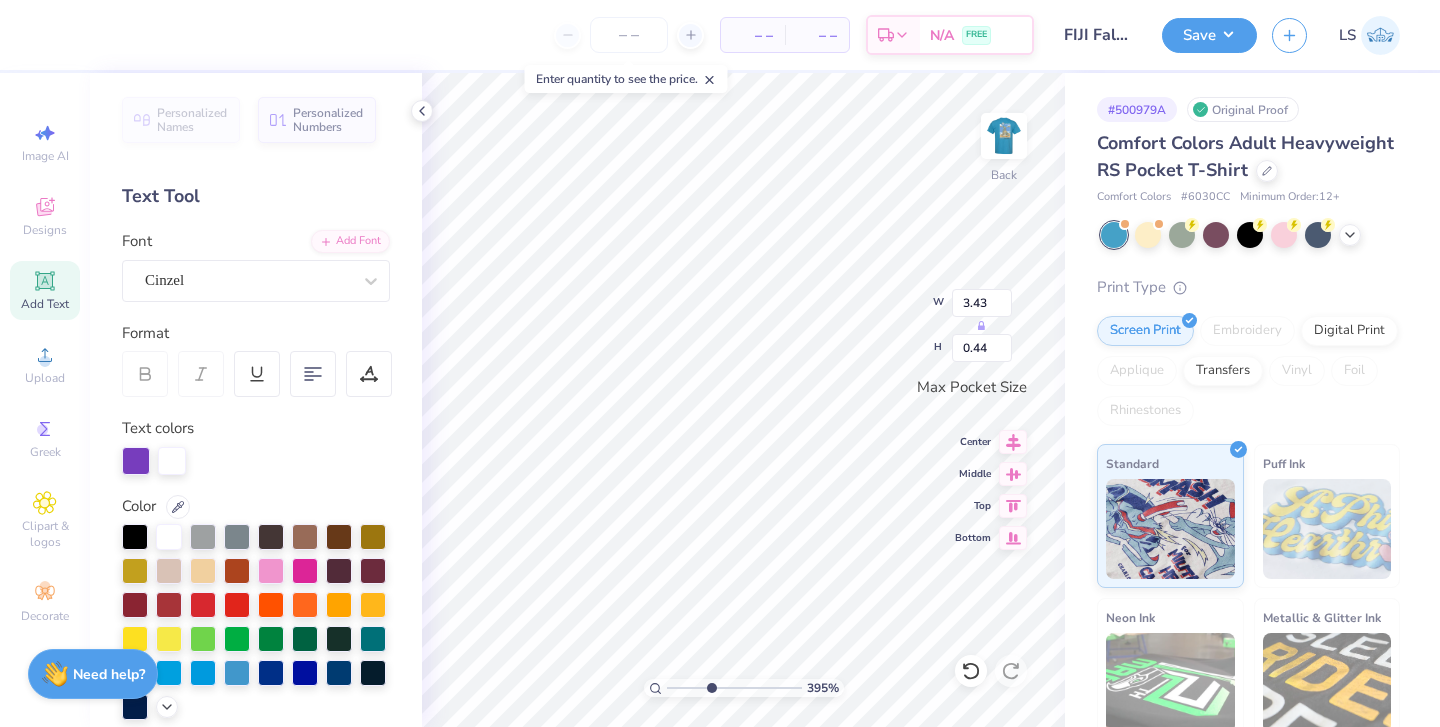 type on "3.50" 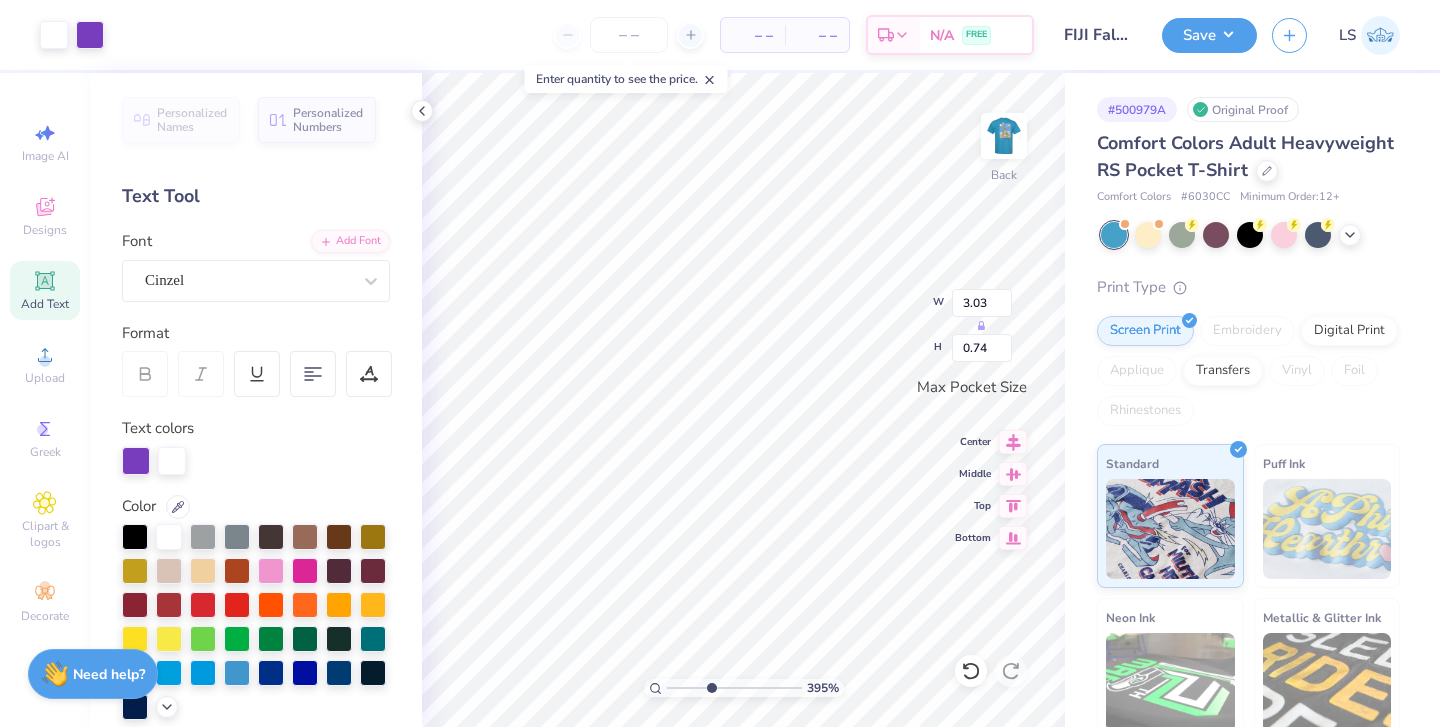 type on "3.43" 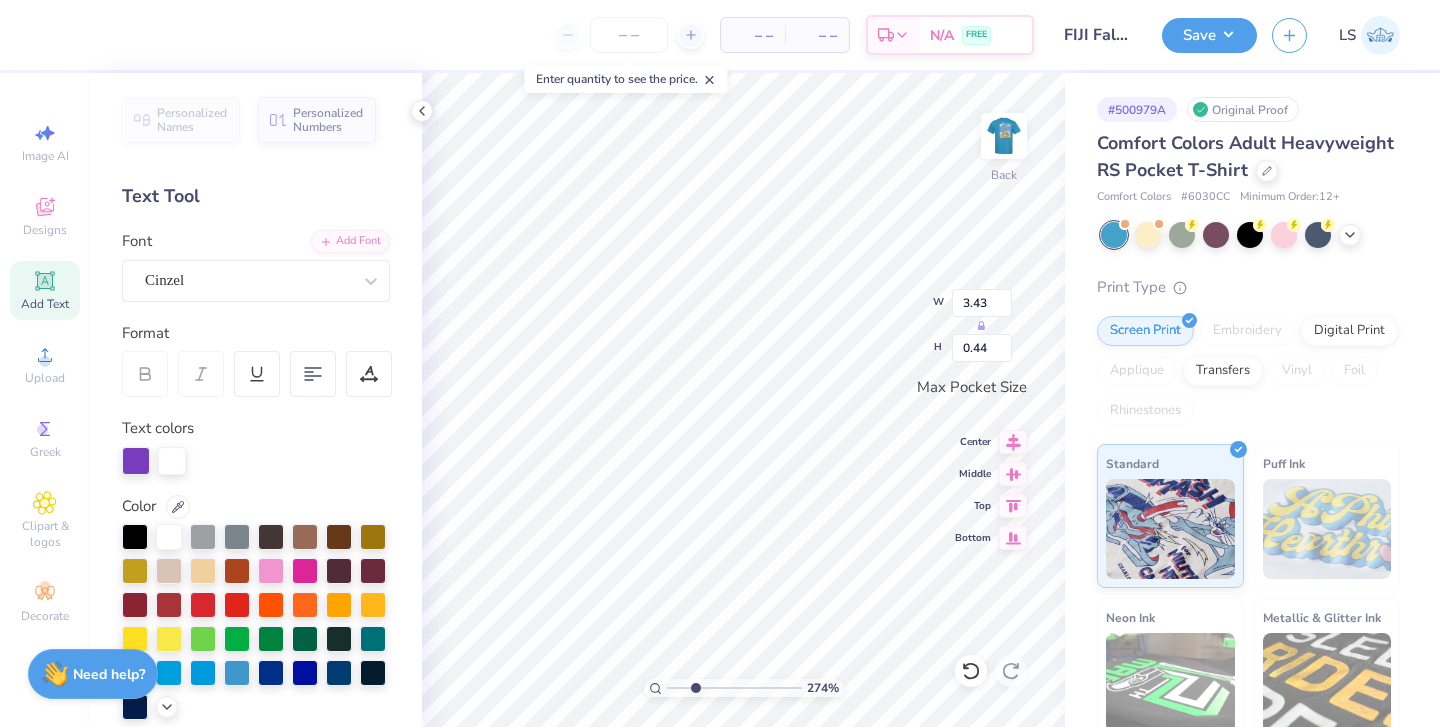 drag, startPoint x: 710, startPoint y: 687, endPoint x: 694, endPoint y: 688, distance: 16.03122 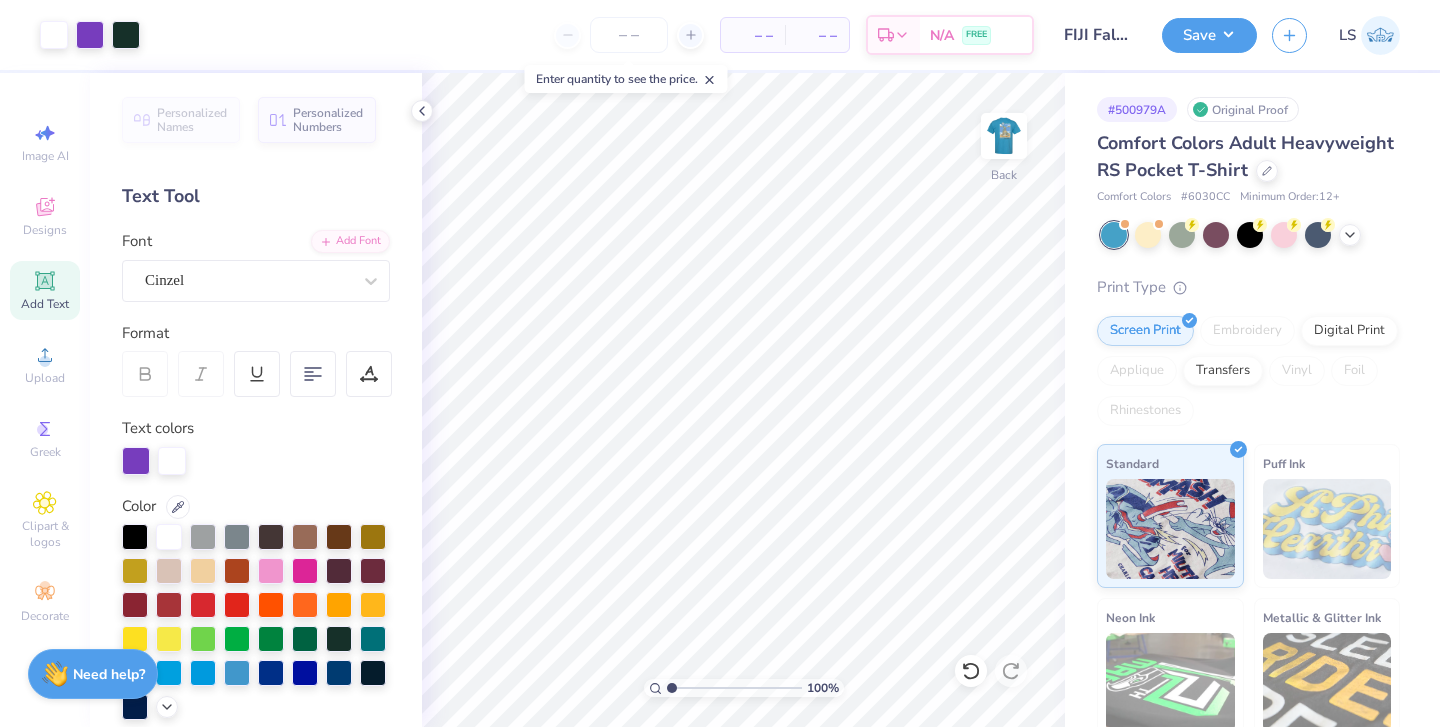 drag, startPoint x: 694, startPoint y: 687, endPoint x: 667, endPoint y: 688, distance: 27.018513 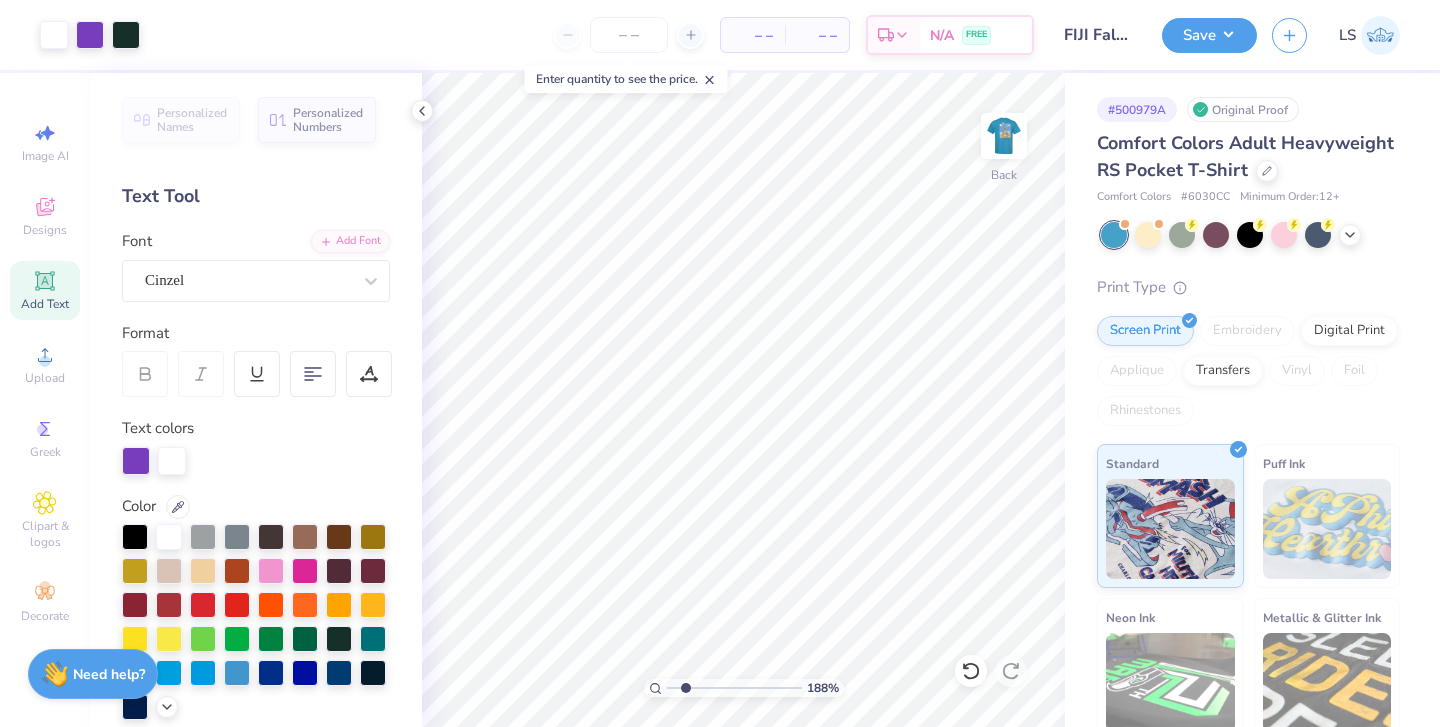 drag, startPoint x: 672, startPoint y: 686, endPoint x: 685, endPoint y: 686, distance: 13 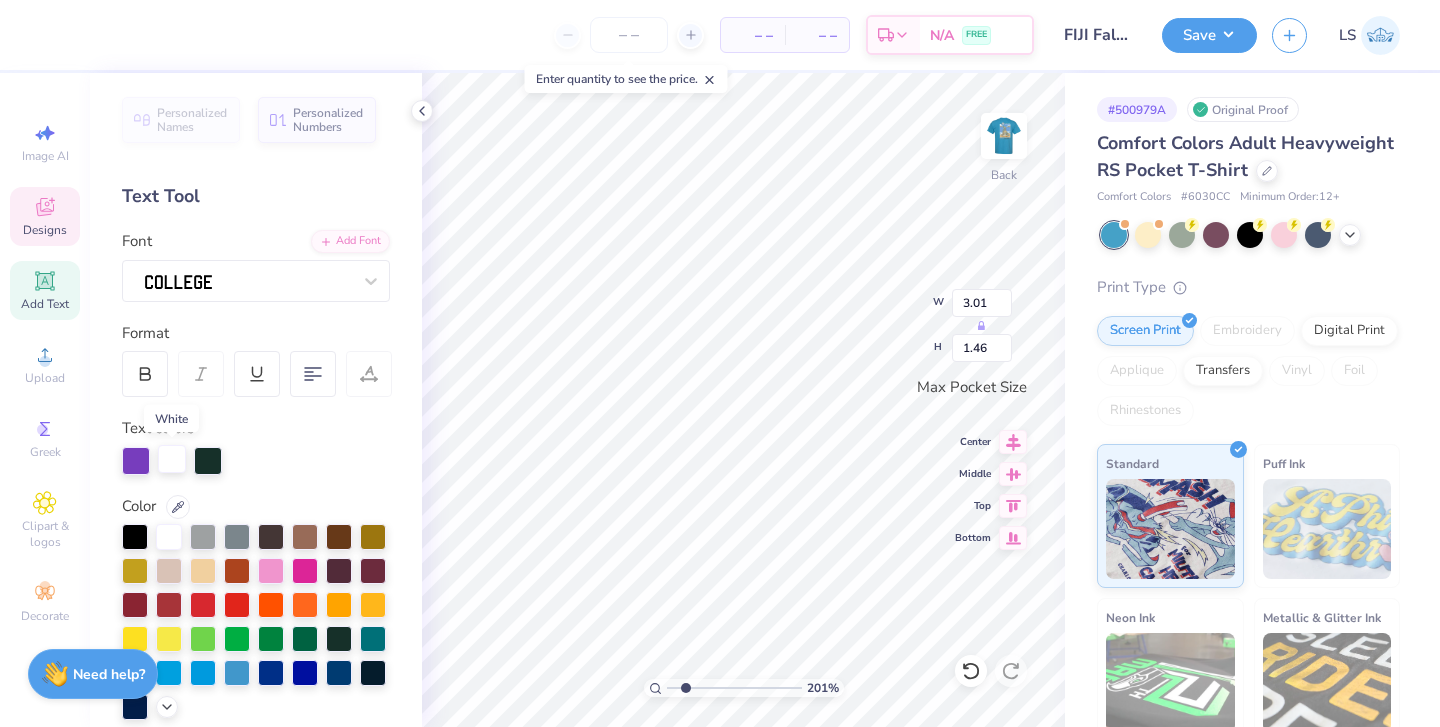 click at bounding box center [172, 459] 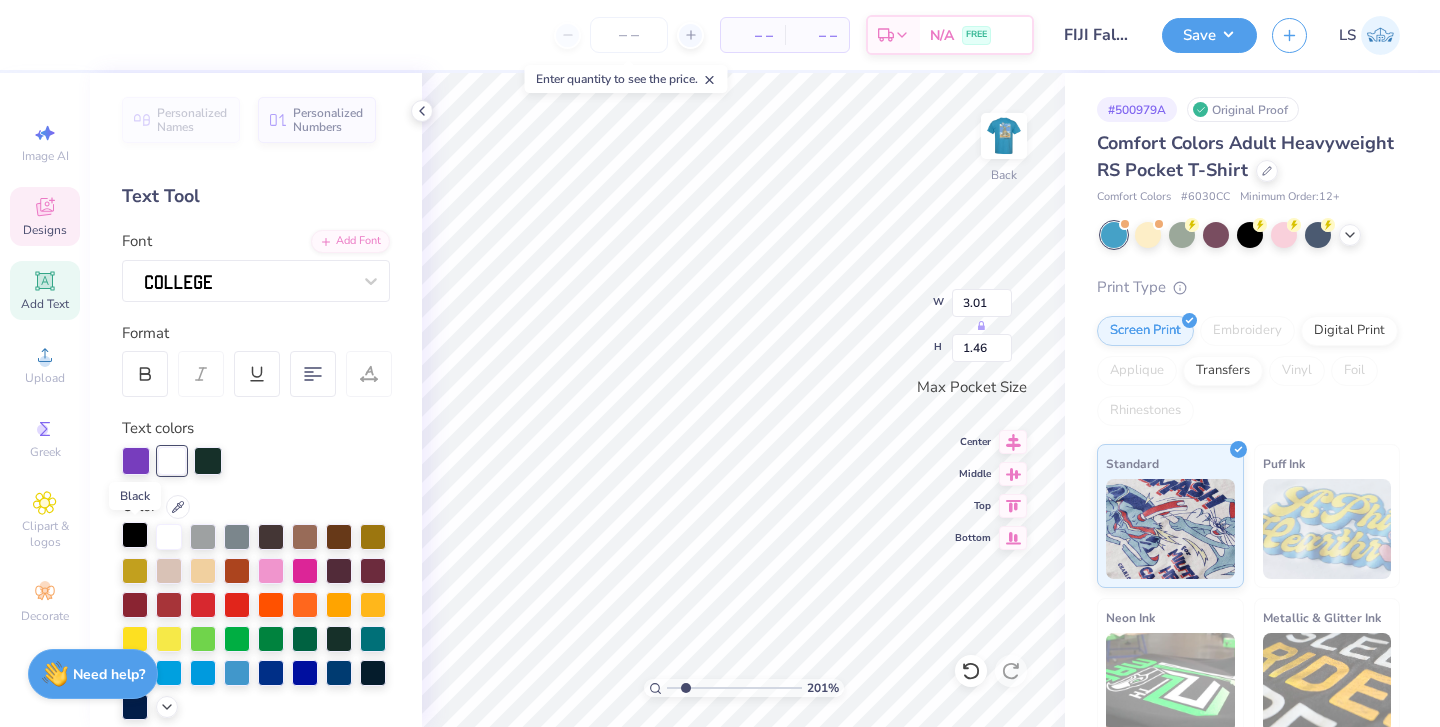 click at bounding box center [135, 535] 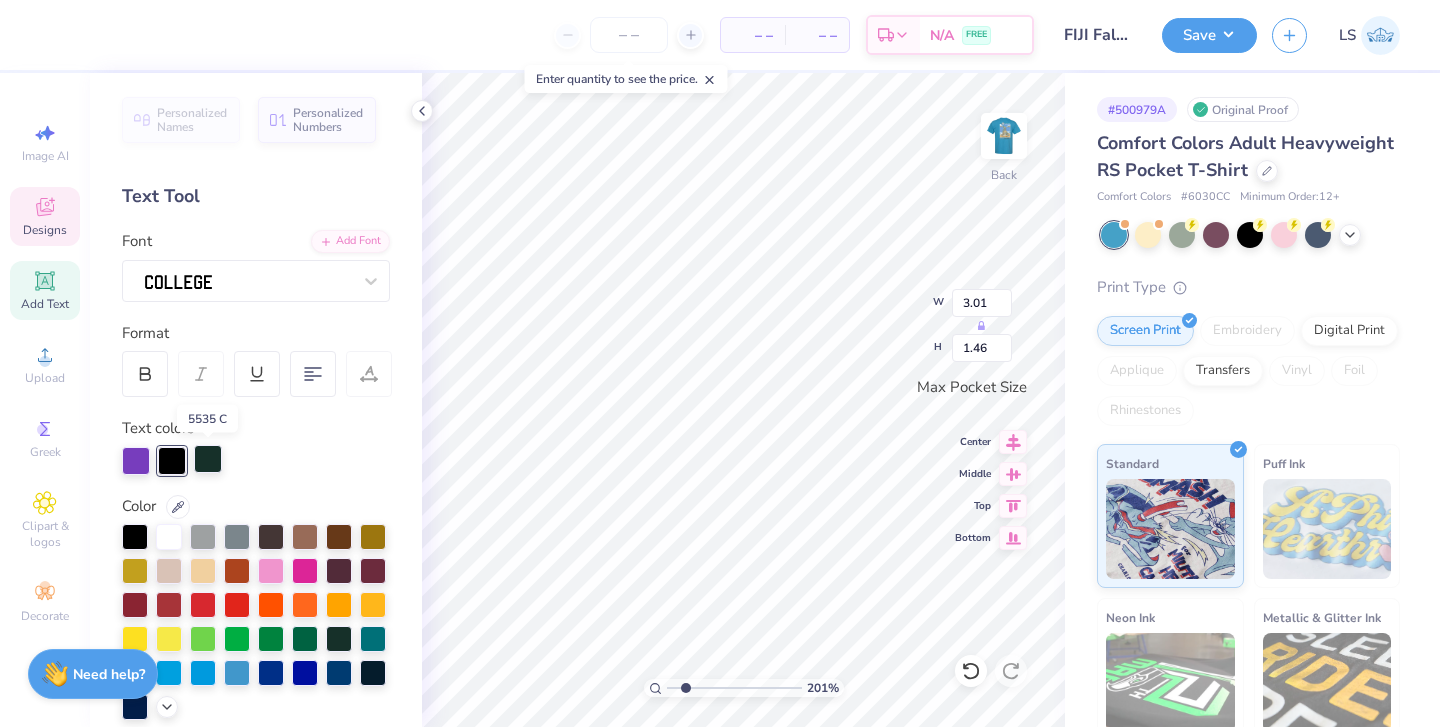 click at bounding box center (208, 459) 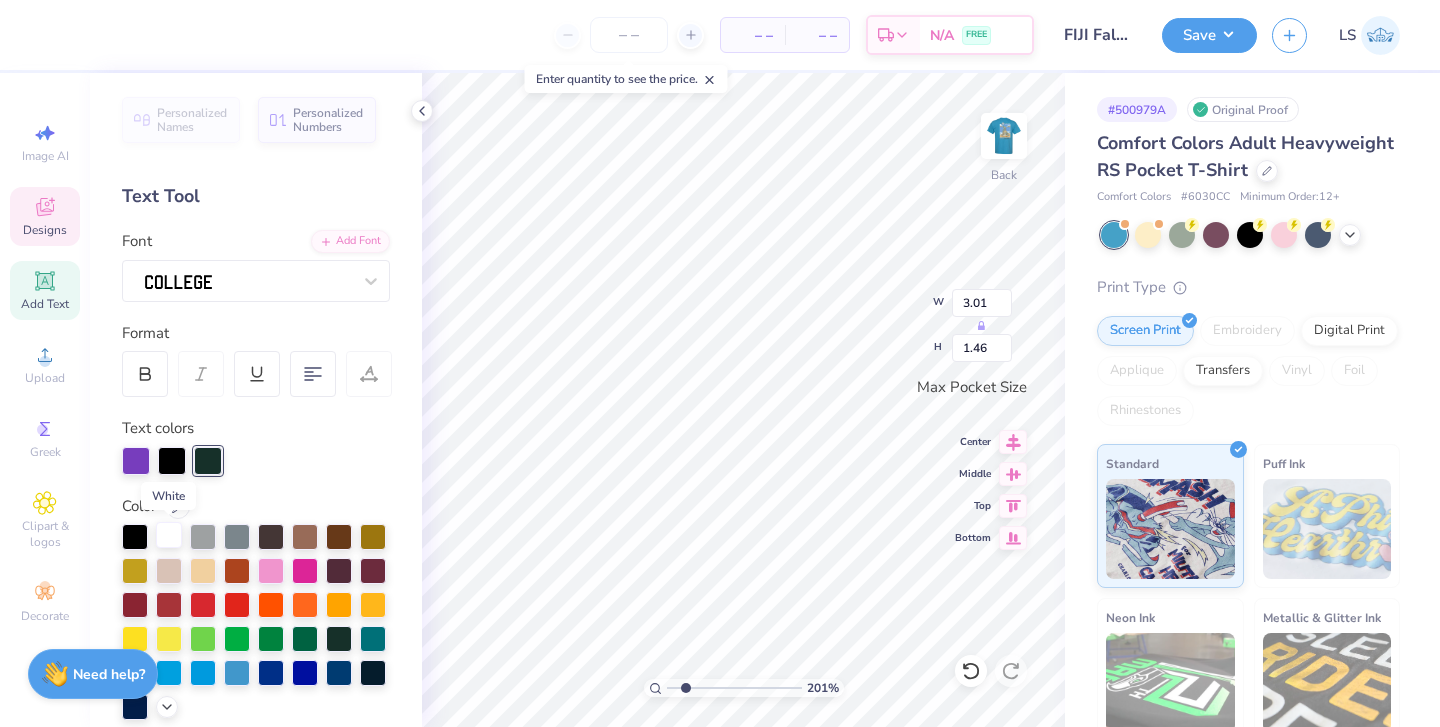 click at bounding box center (169, 535) 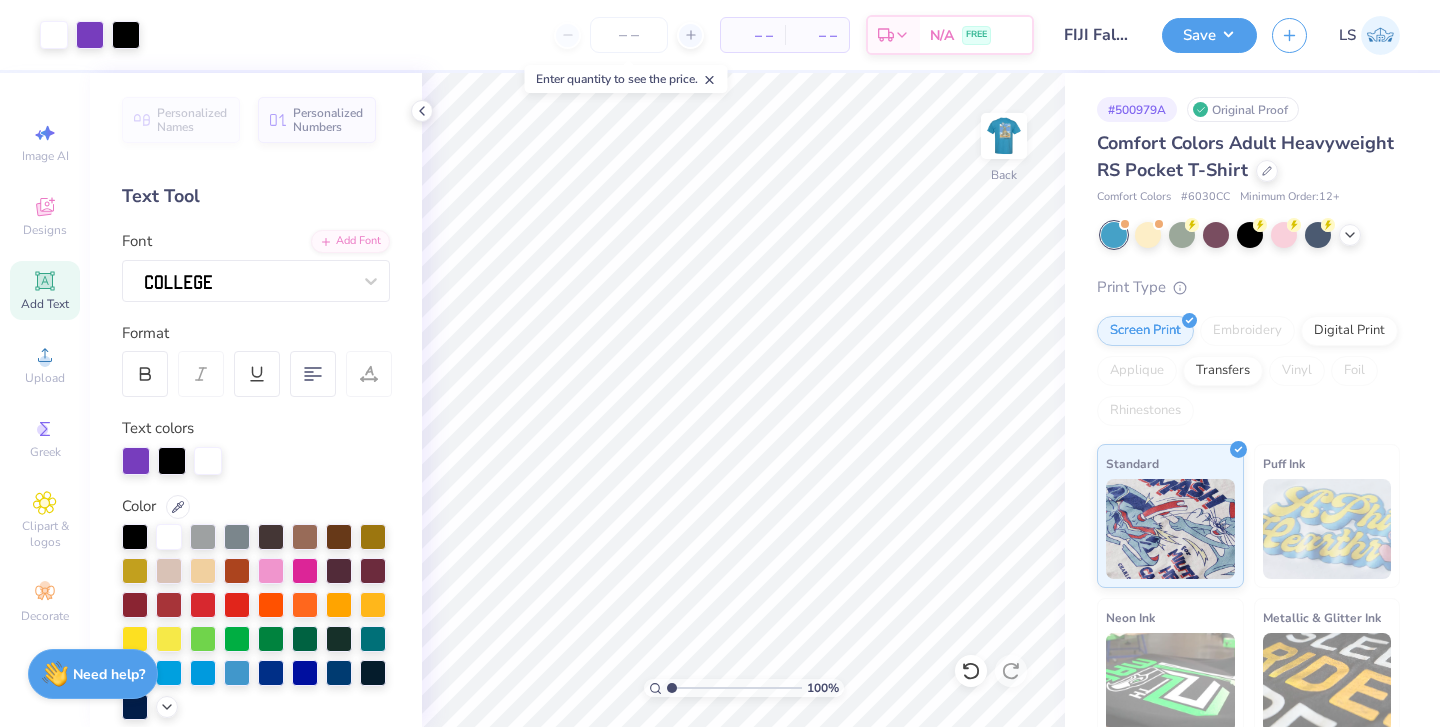 drag, startPoint x: 685, startPoint y: 685, endPoint x: 668, endPoint y: 685, distance: 17 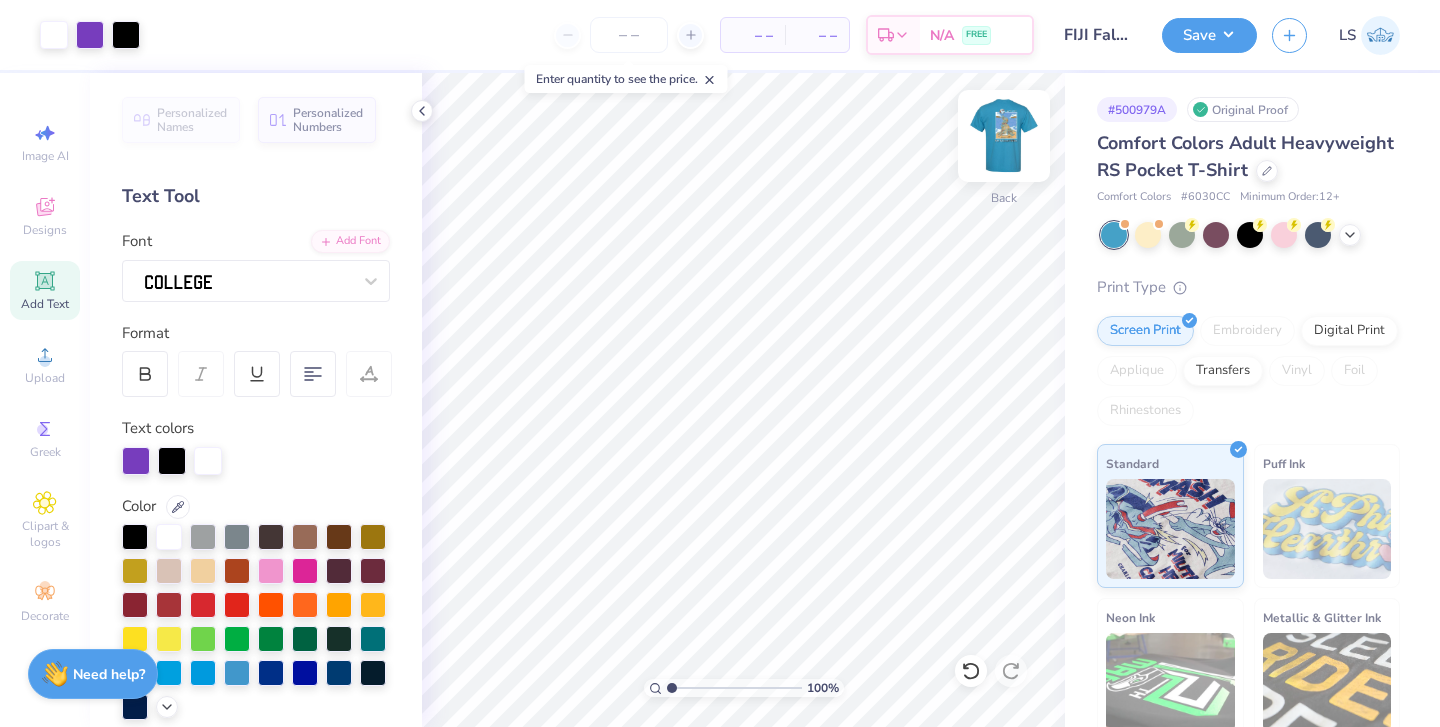 click at bounding box center [1004, 136] 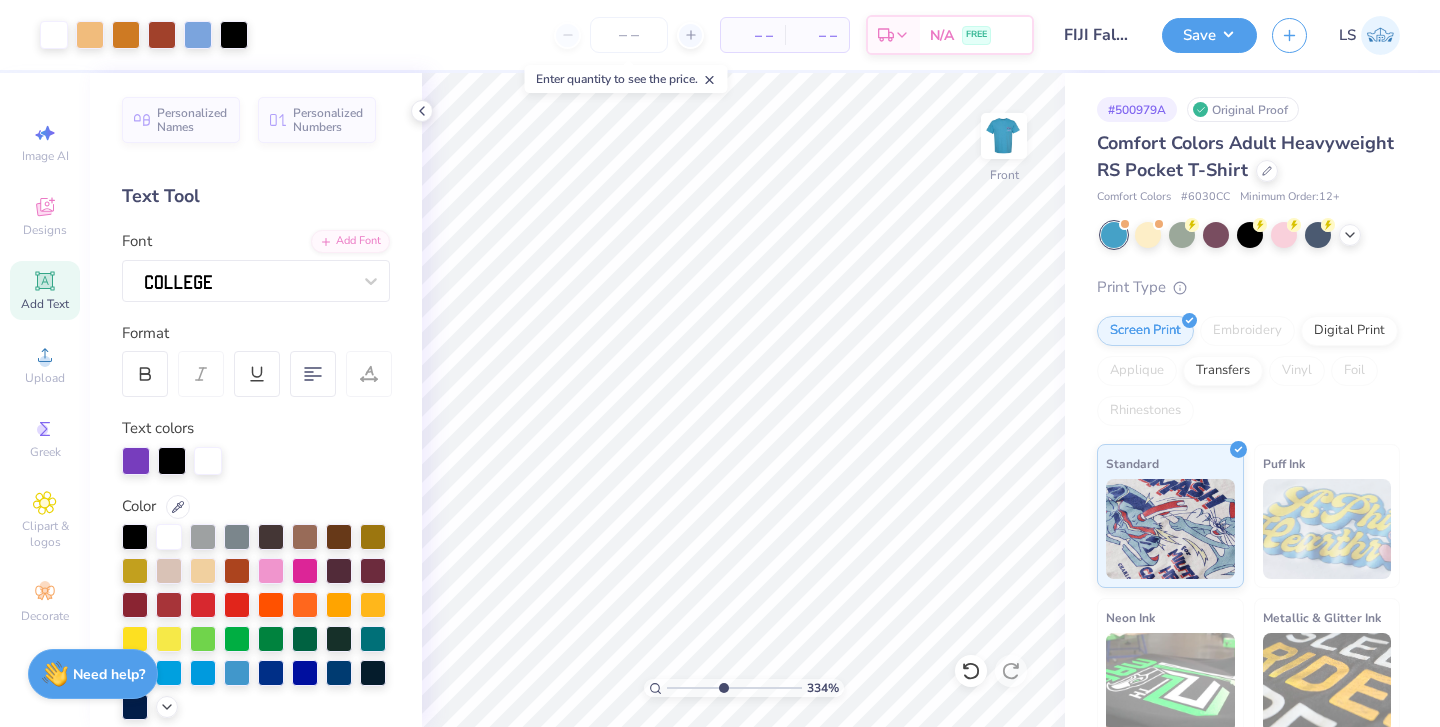 drag, startPoint x: 672, startPoint y: 685, endPoint x: 726, endPoint y: 687, distance: 54.037025 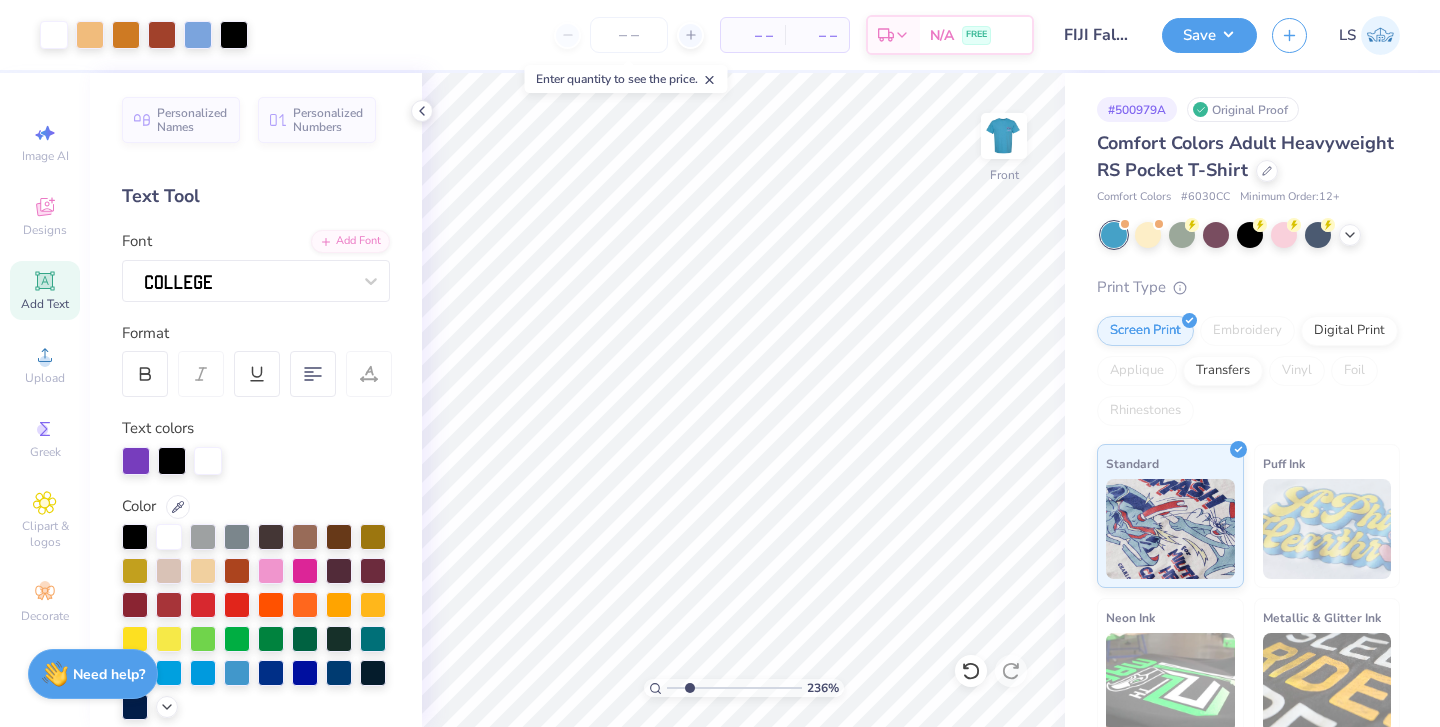 drag, startPoint x: 726, startPoint y: 687, endPoint x: 690, endPoint y: 688, distance: 36.013885 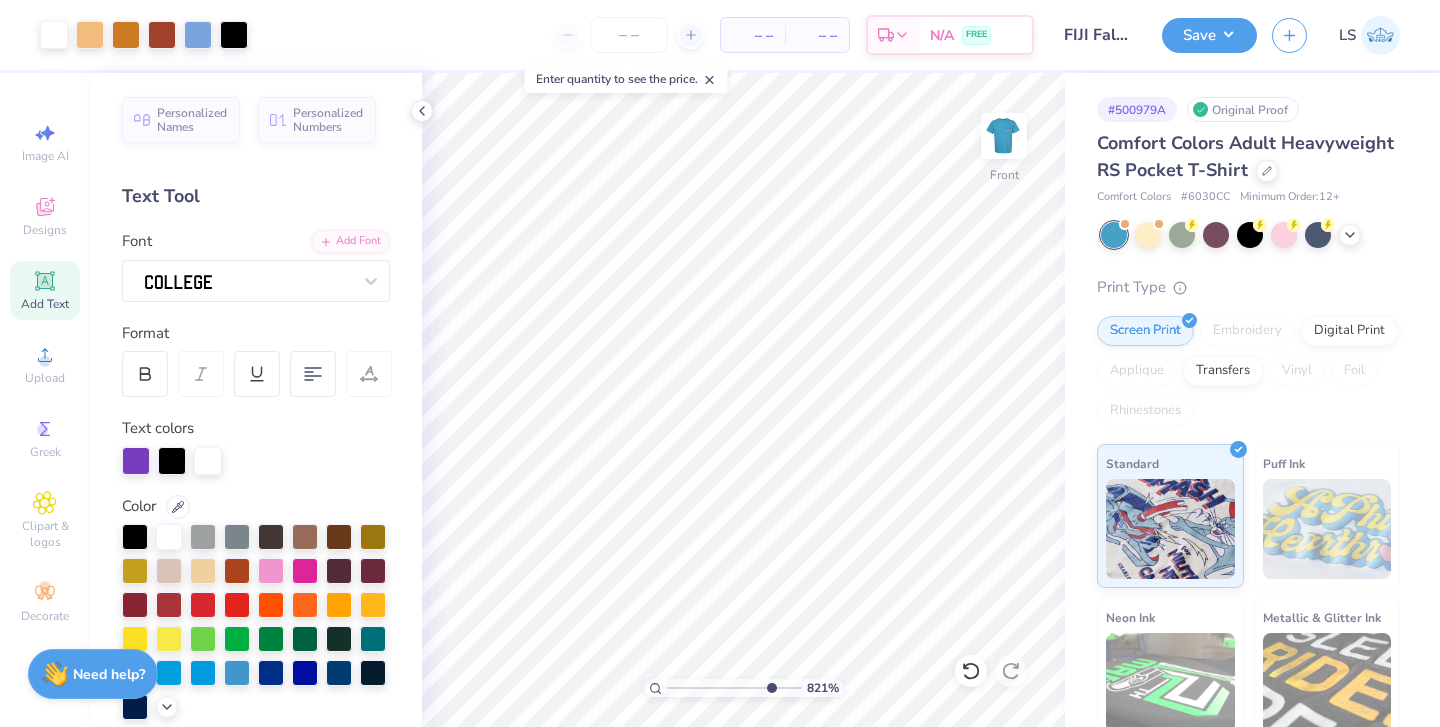 drag, startPoint x: 690, startPoint y: 685, endPoint x: 766, endPoint y: 688, distance: 76.05919 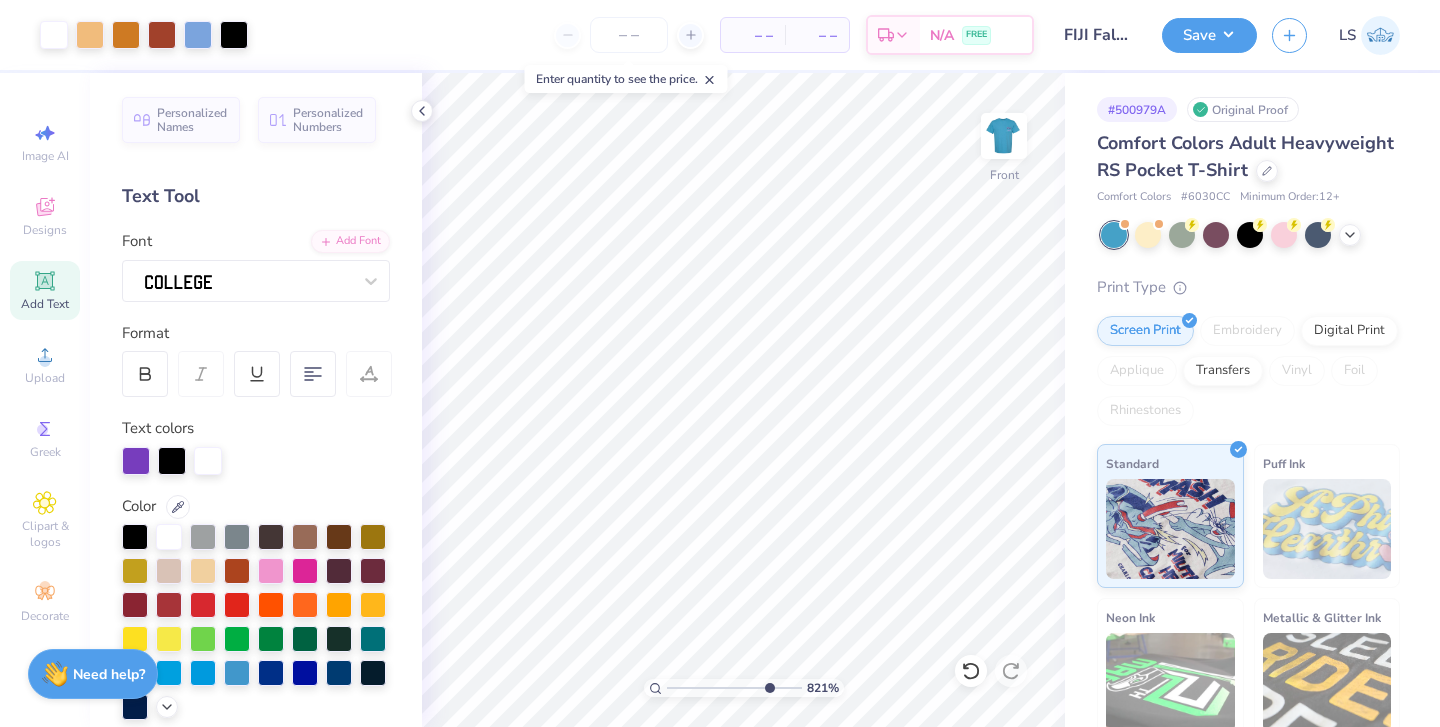 click at bounding box center [734, 688] 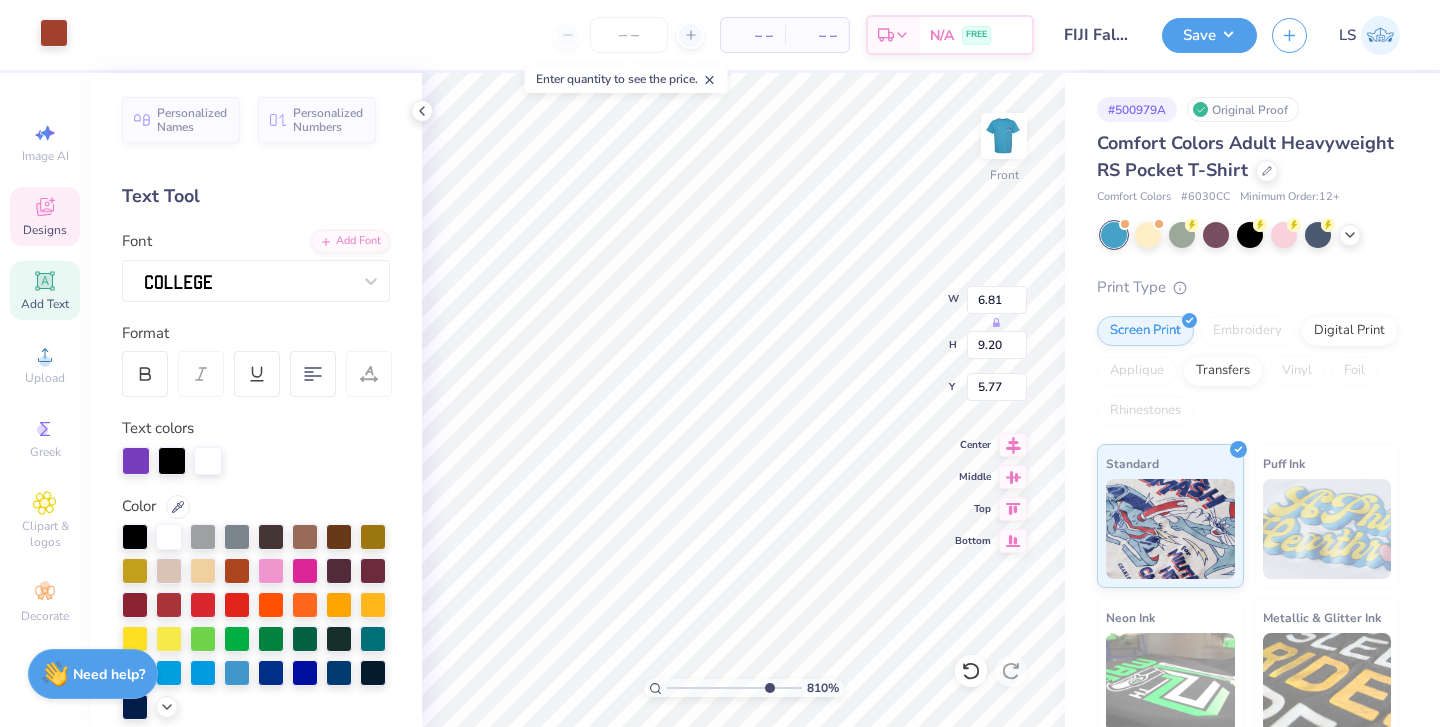 click at bounding box center (54, 33) 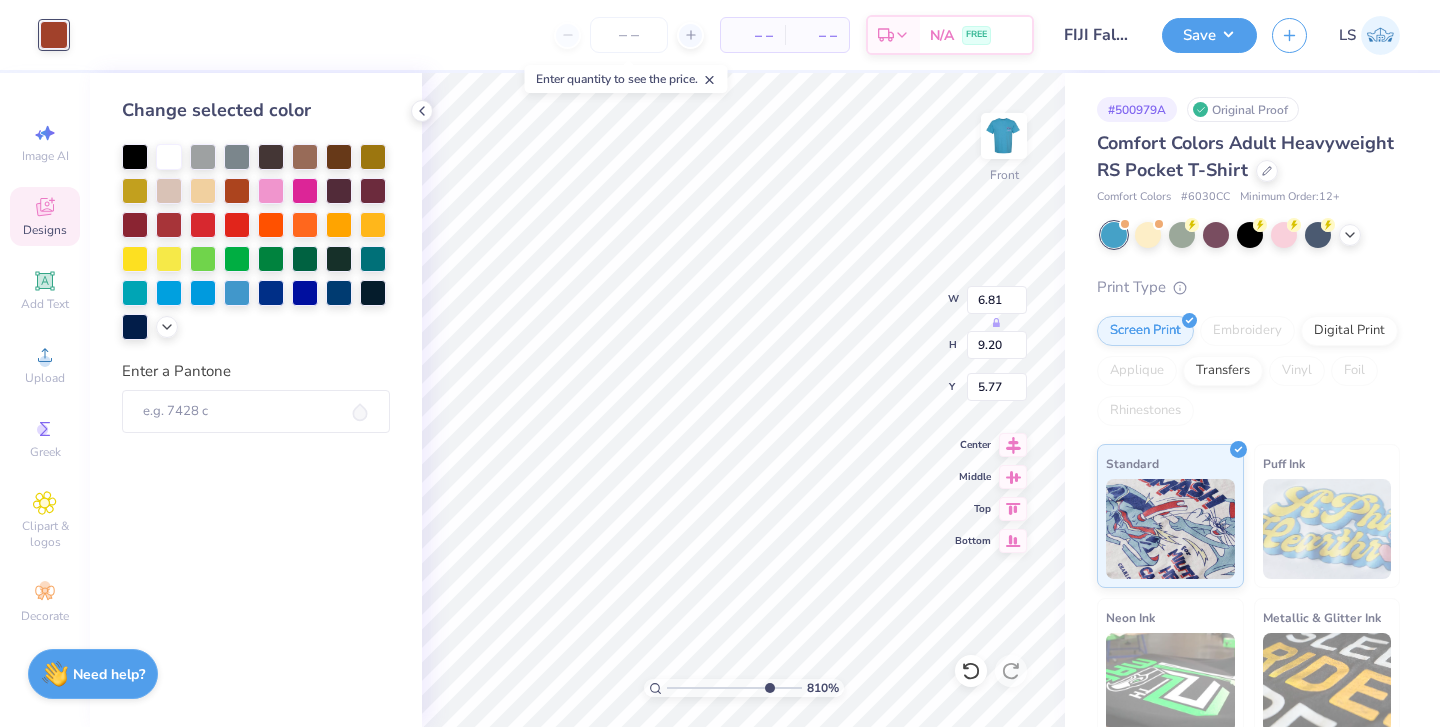 click at bounding box center (256, 242) 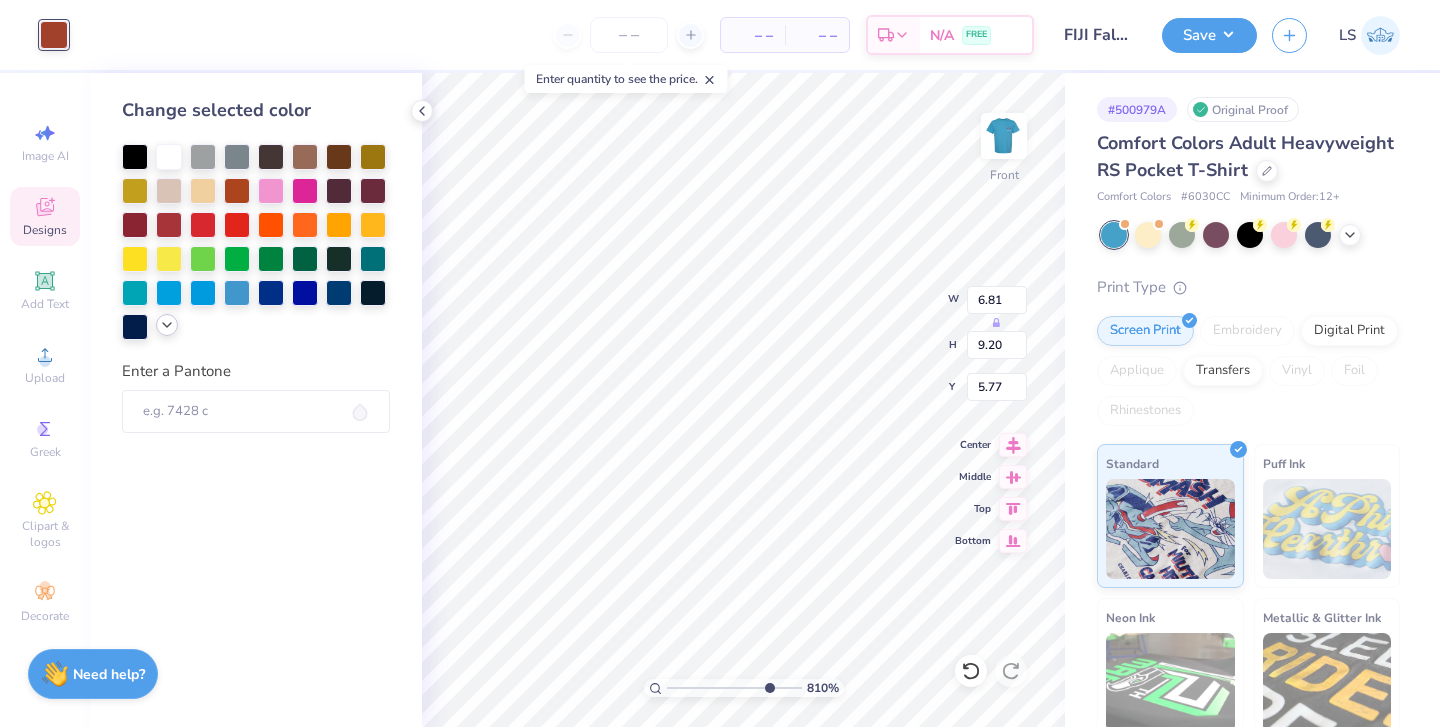 click at bounding box center [167, 325] 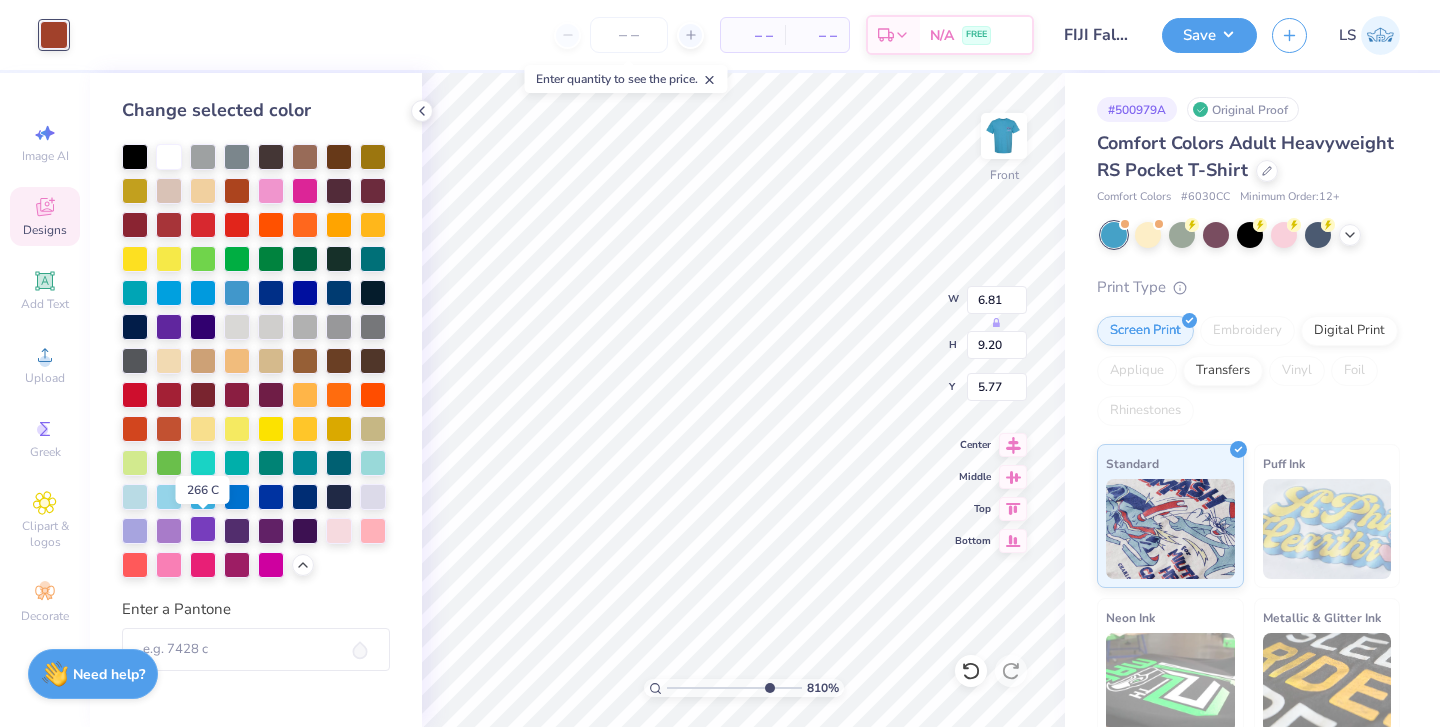 click at bounding box center [203, 529] 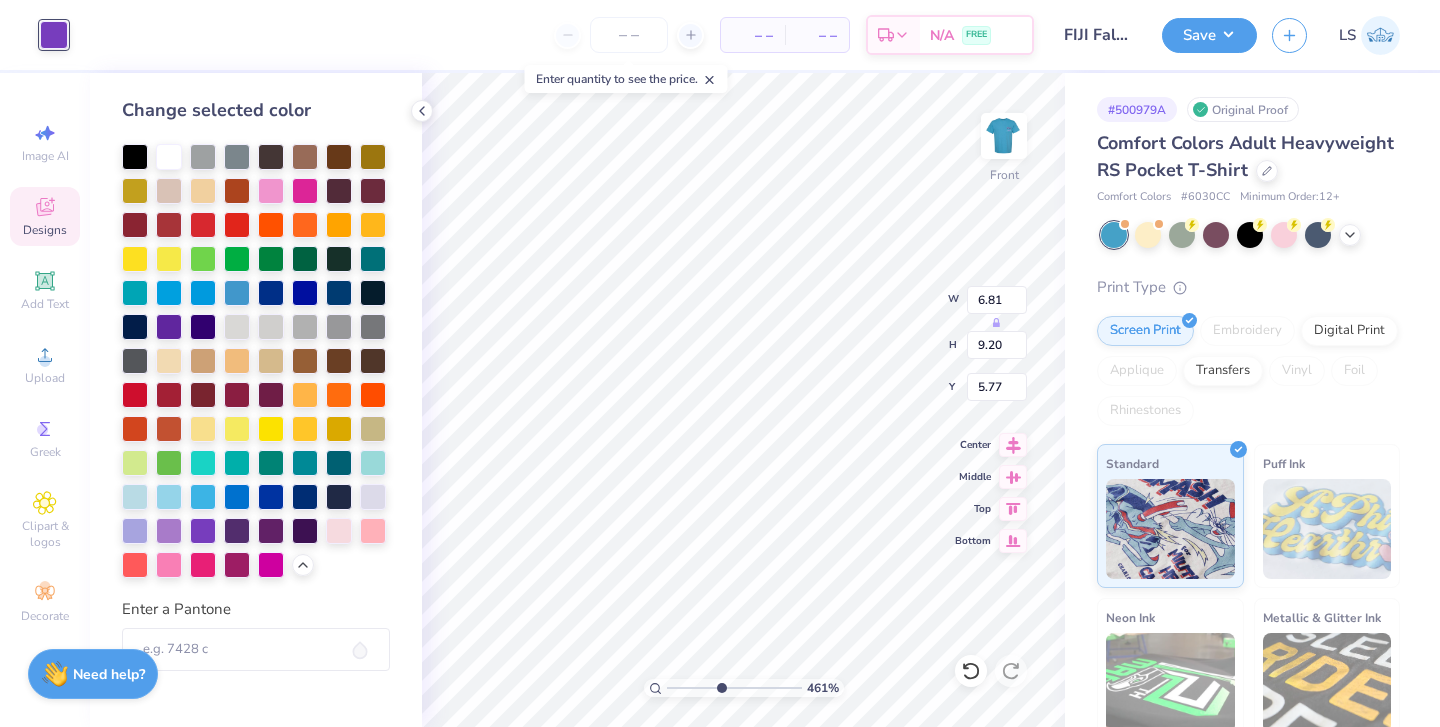 drag, startPoint x: 765, startPoint y: 689, endPoint x: 717, endPoint y: 688, distance: 48.010414 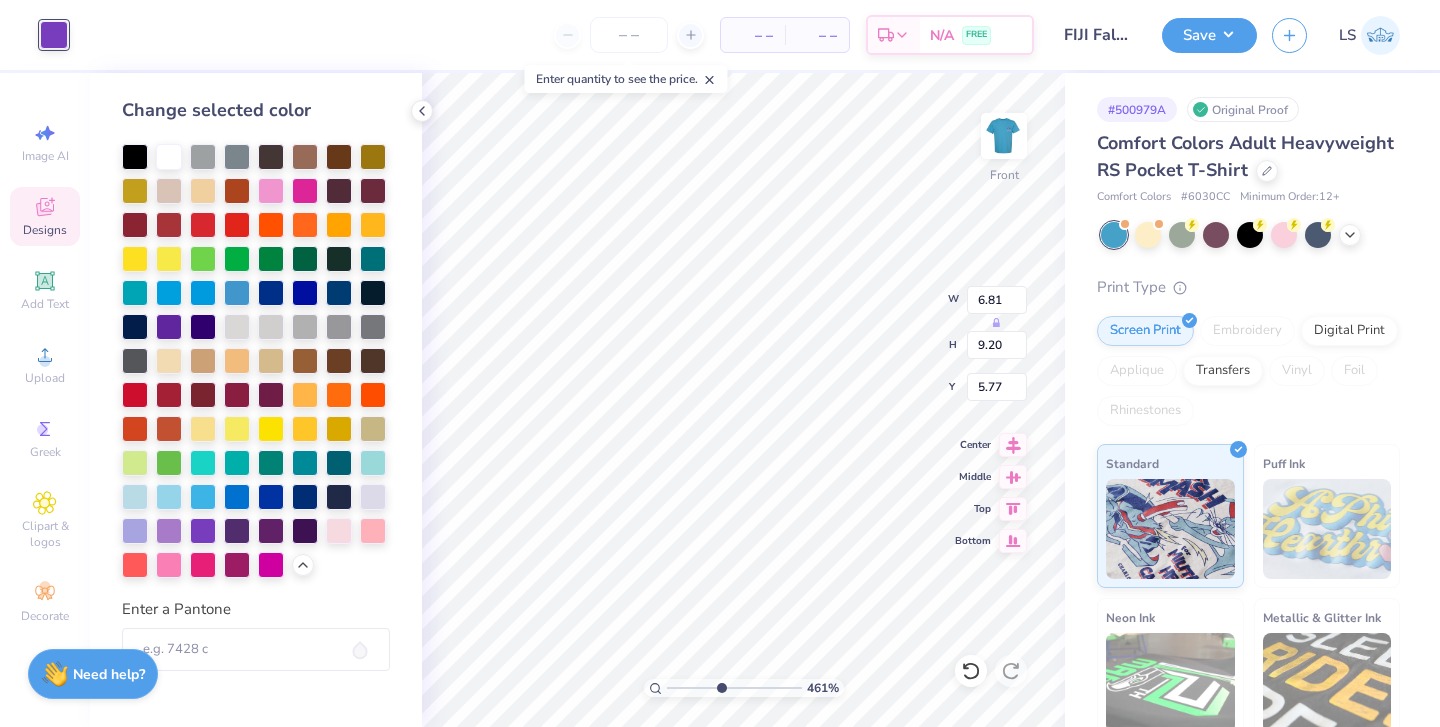 type on "4.41" 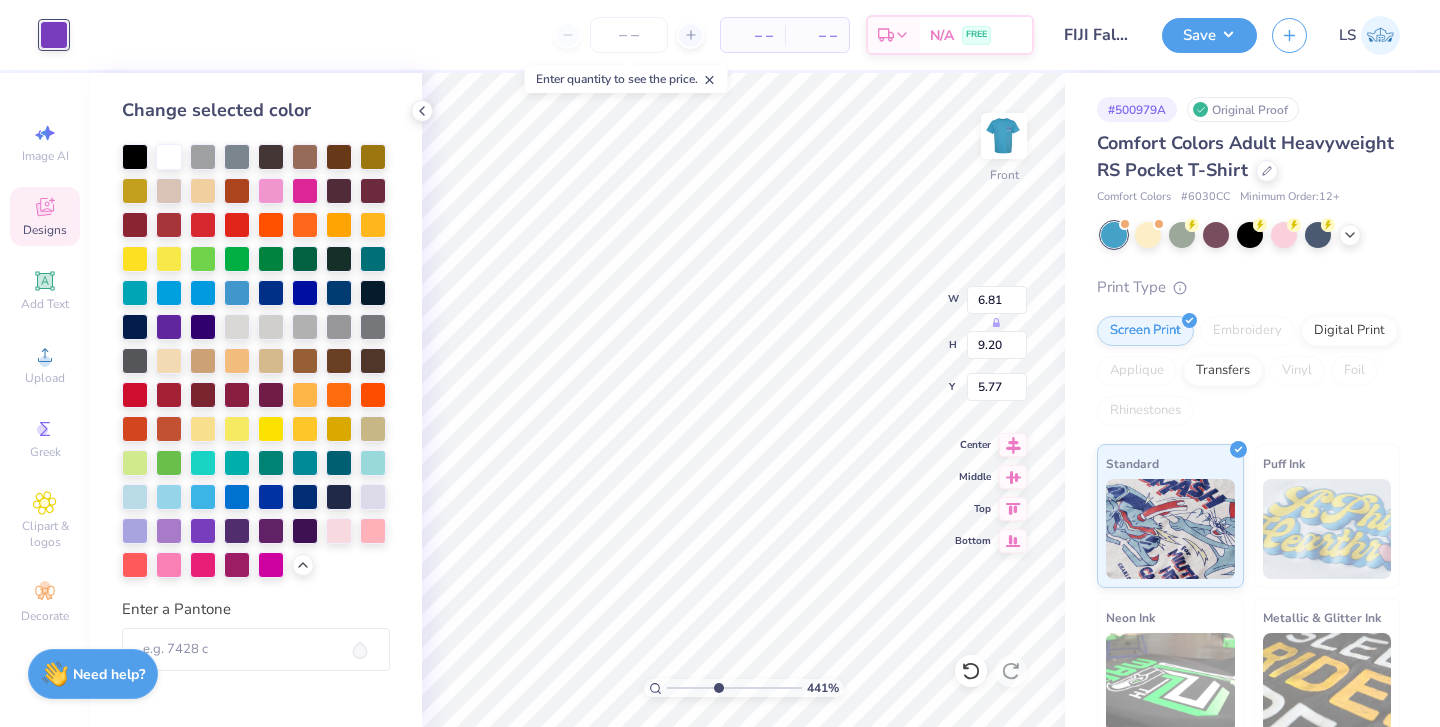 type on "1.99" 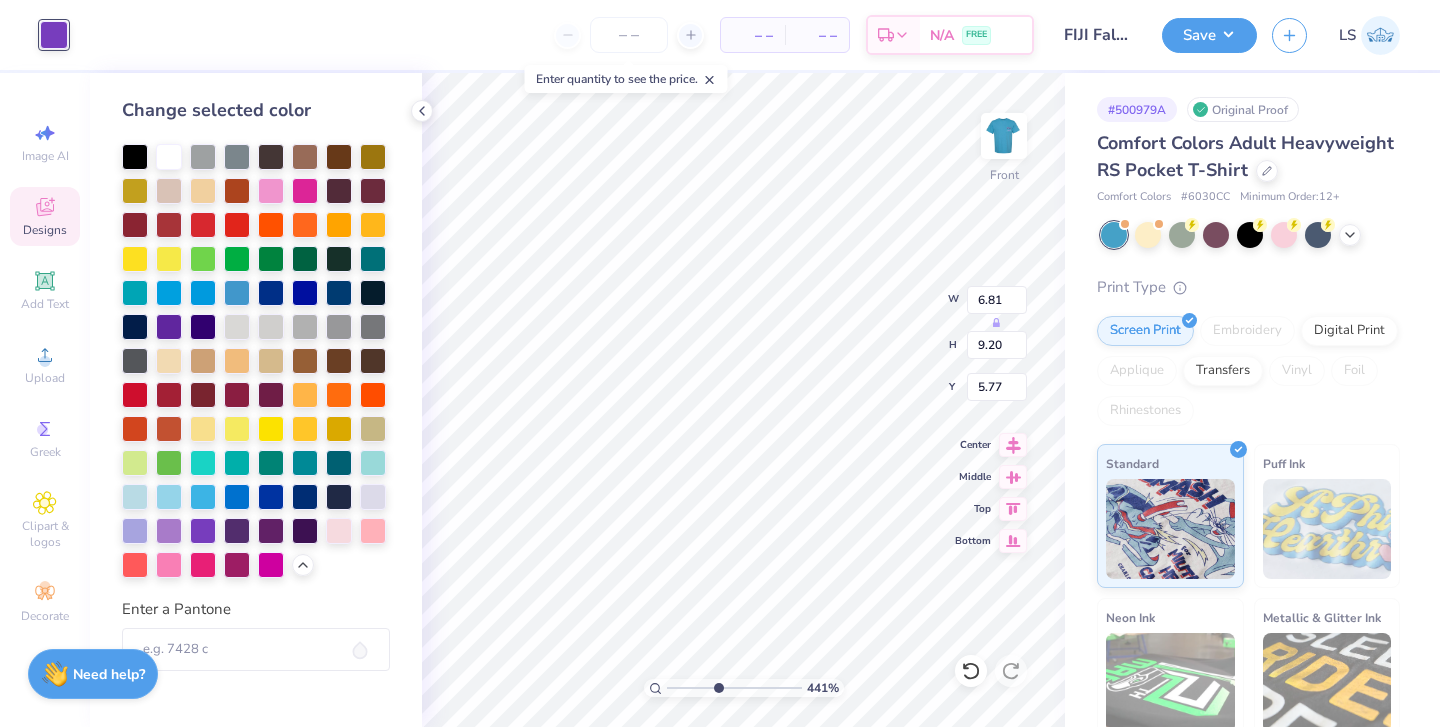 type on "1.68" 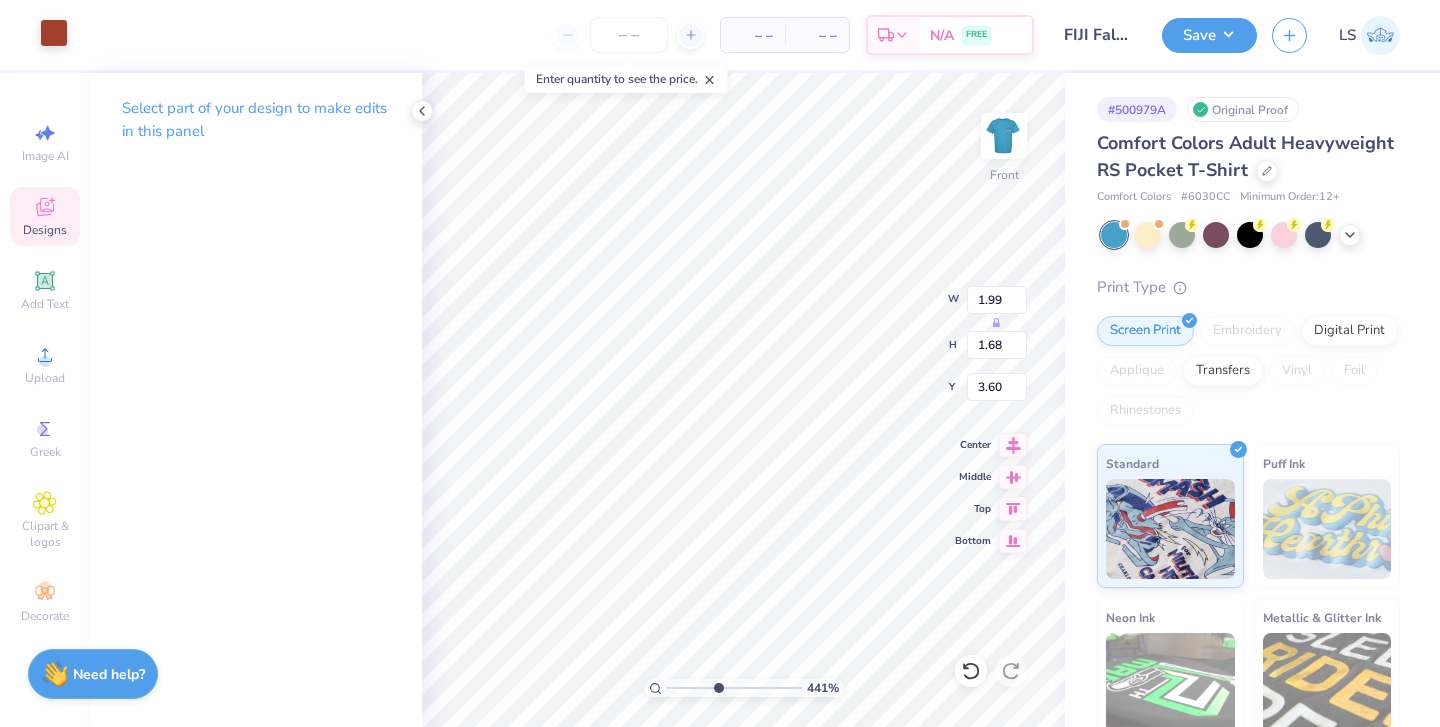 click at bounding box center [54, 33] 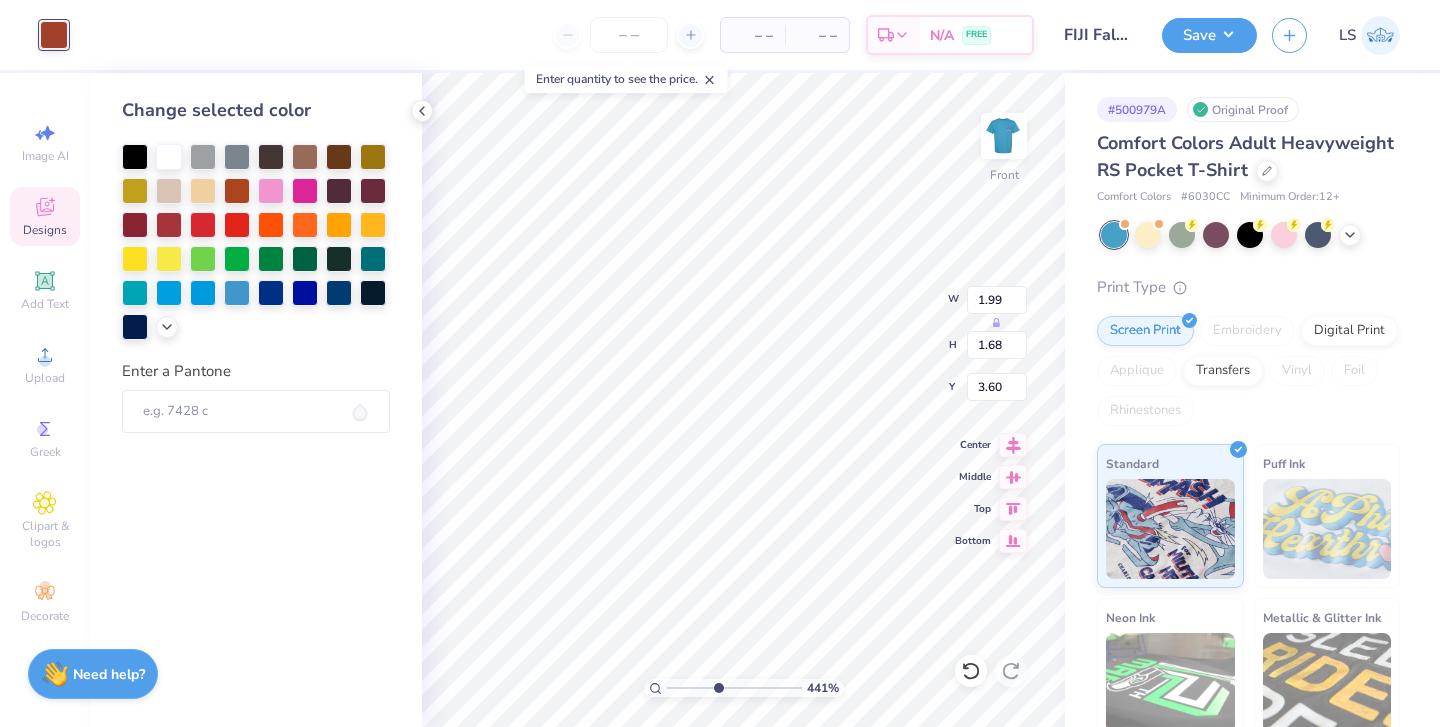 click at bounding box center (256, 242) 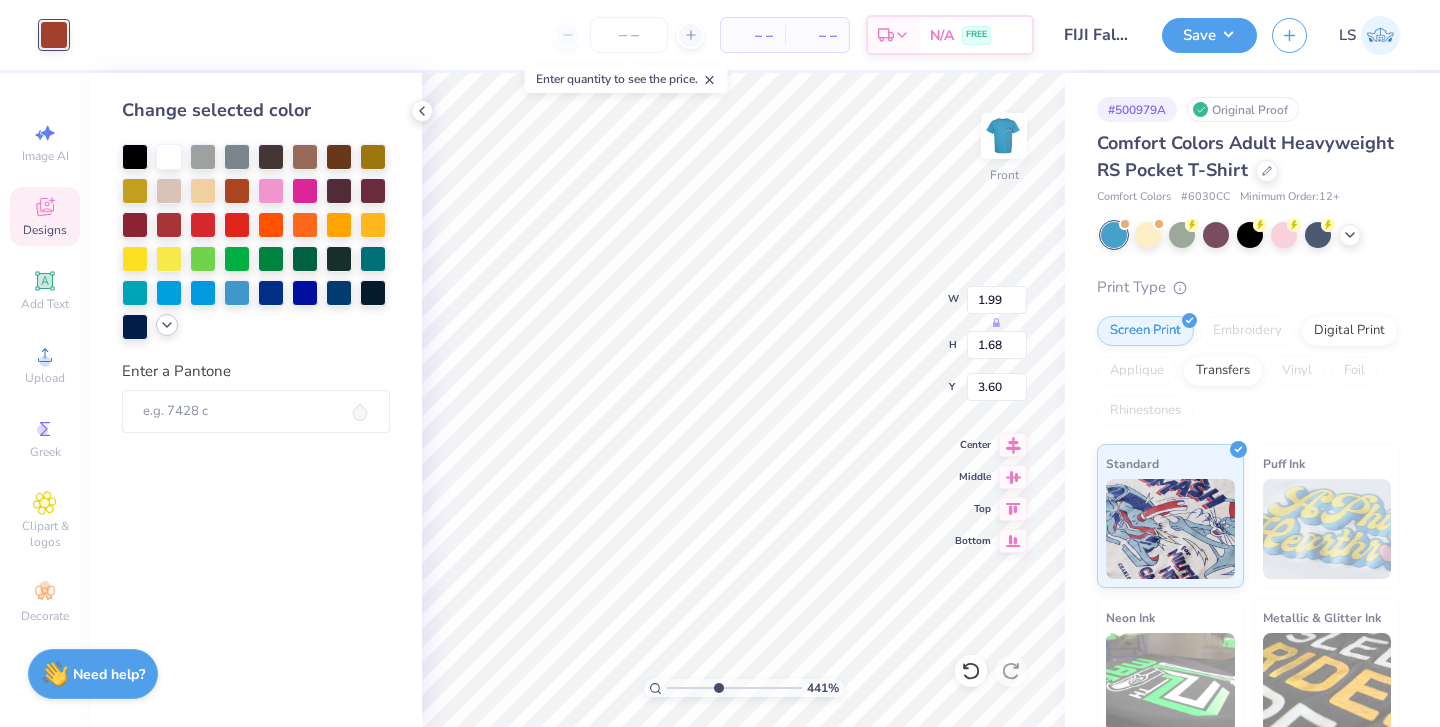 click at bounding box center [167, 325] 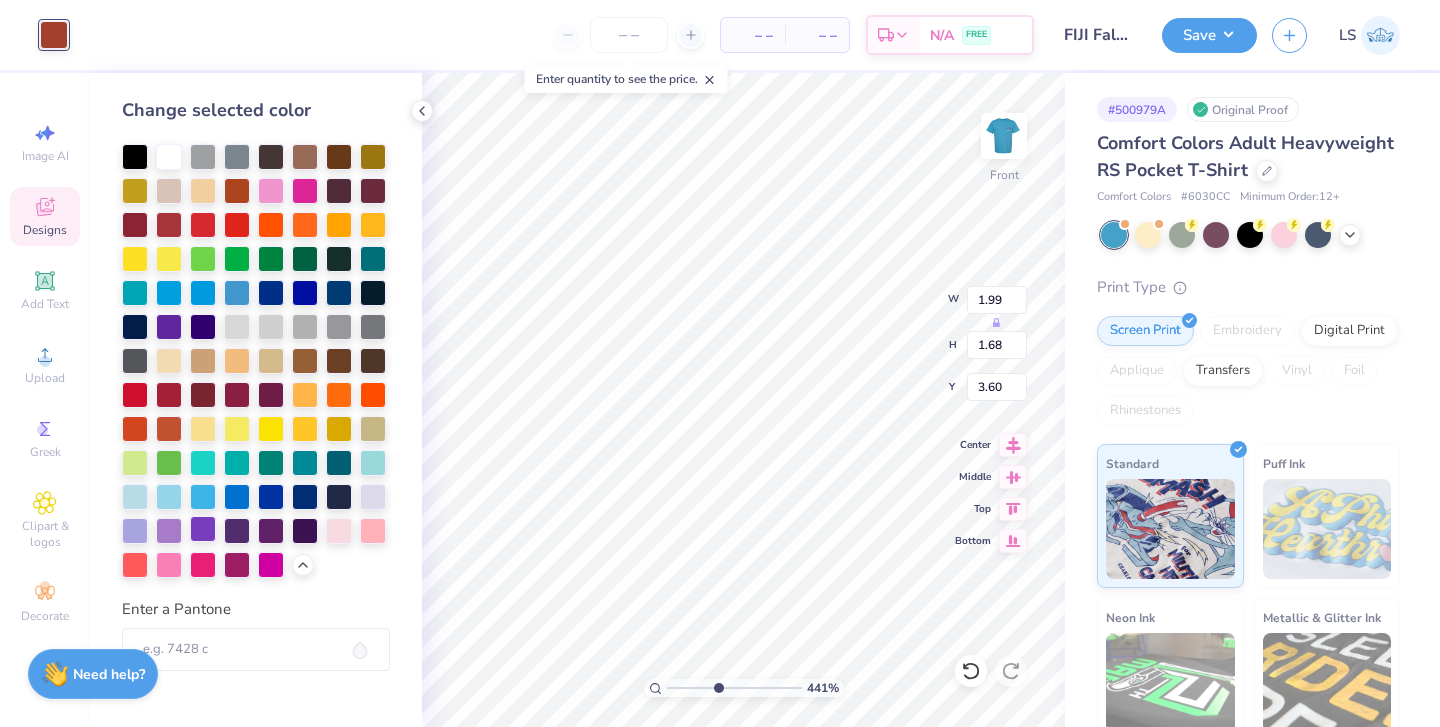 click at bounding box center [203, 529] 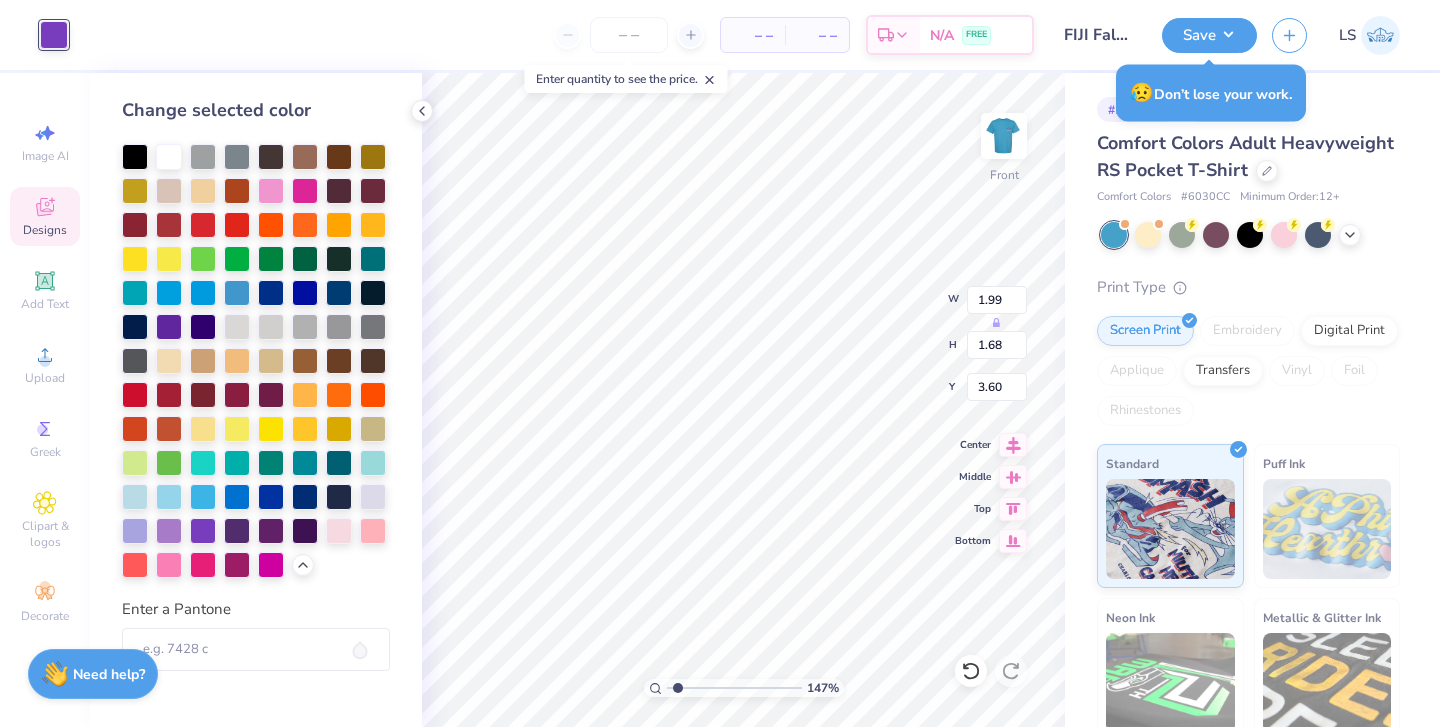 drag, startPoint x: 715, startPoint y: 687, endPoint x: 677, endPoint y: 686, distance: 38.013157 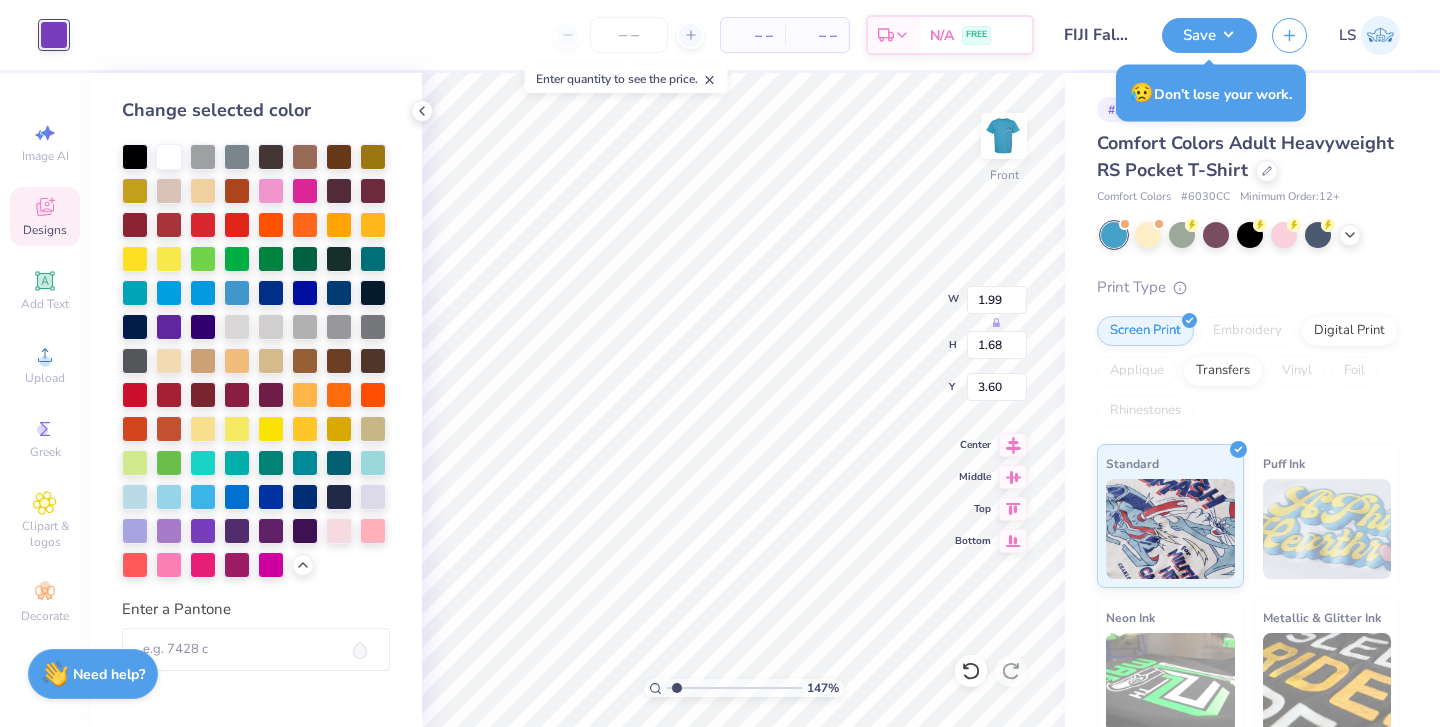click at bounding box center [734, 688] 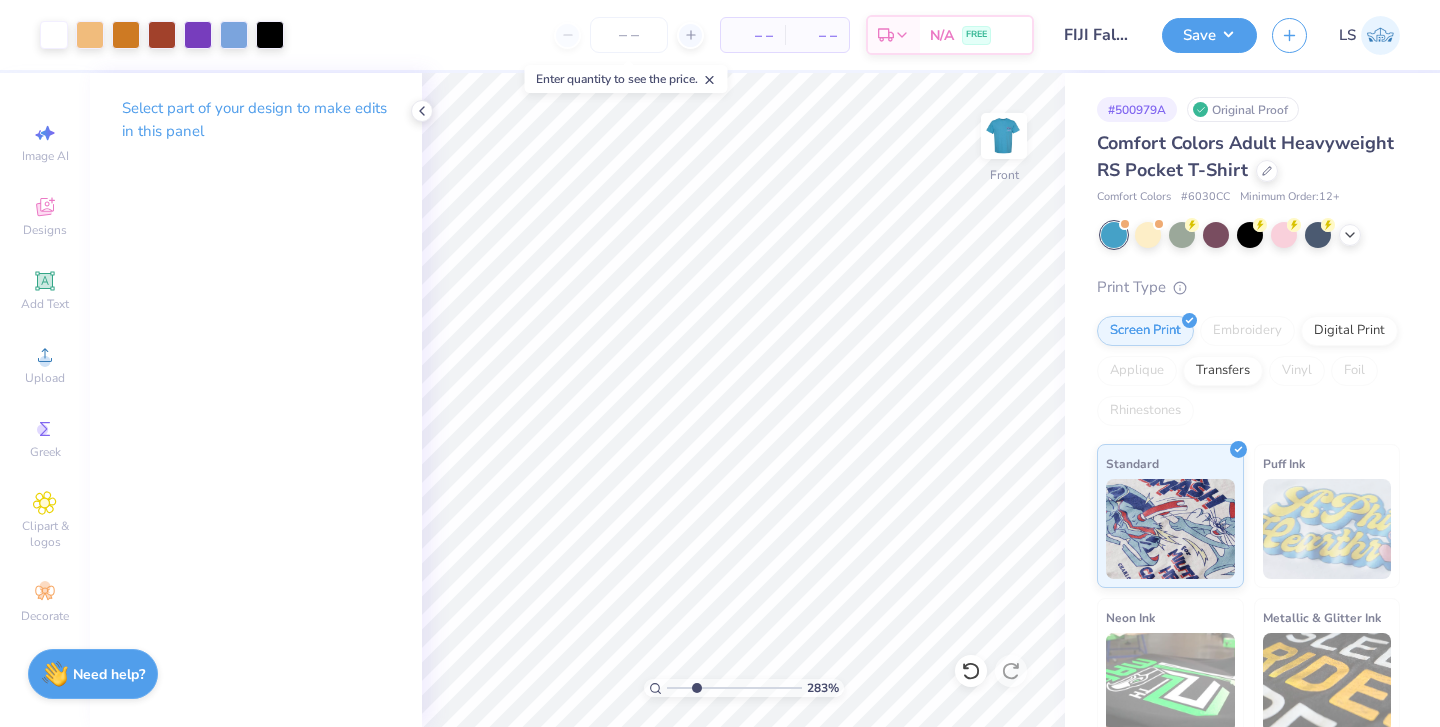 drag, startPoint x: 677, startPoint y: 686, endPoint x: 696, endPoint y: 685, distance: 19.026299 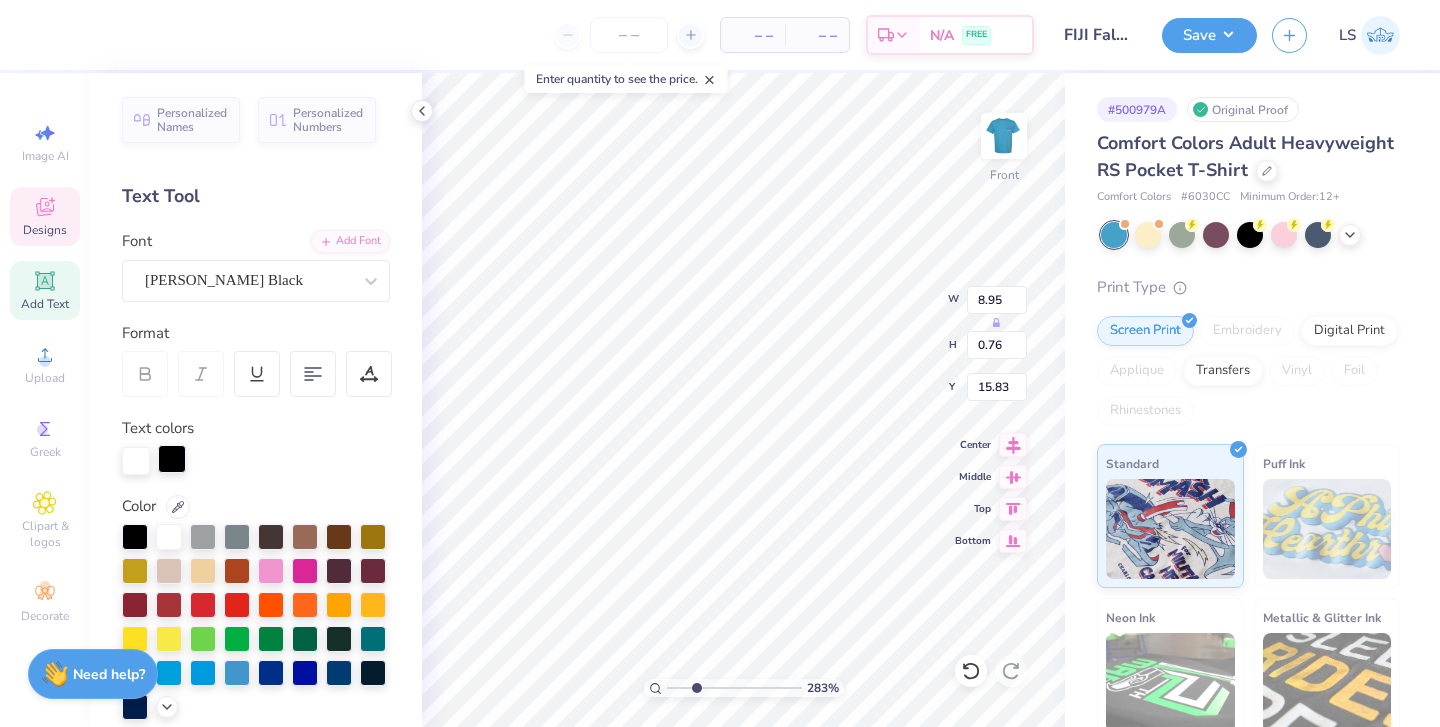 click at bounding box center (172, 459) 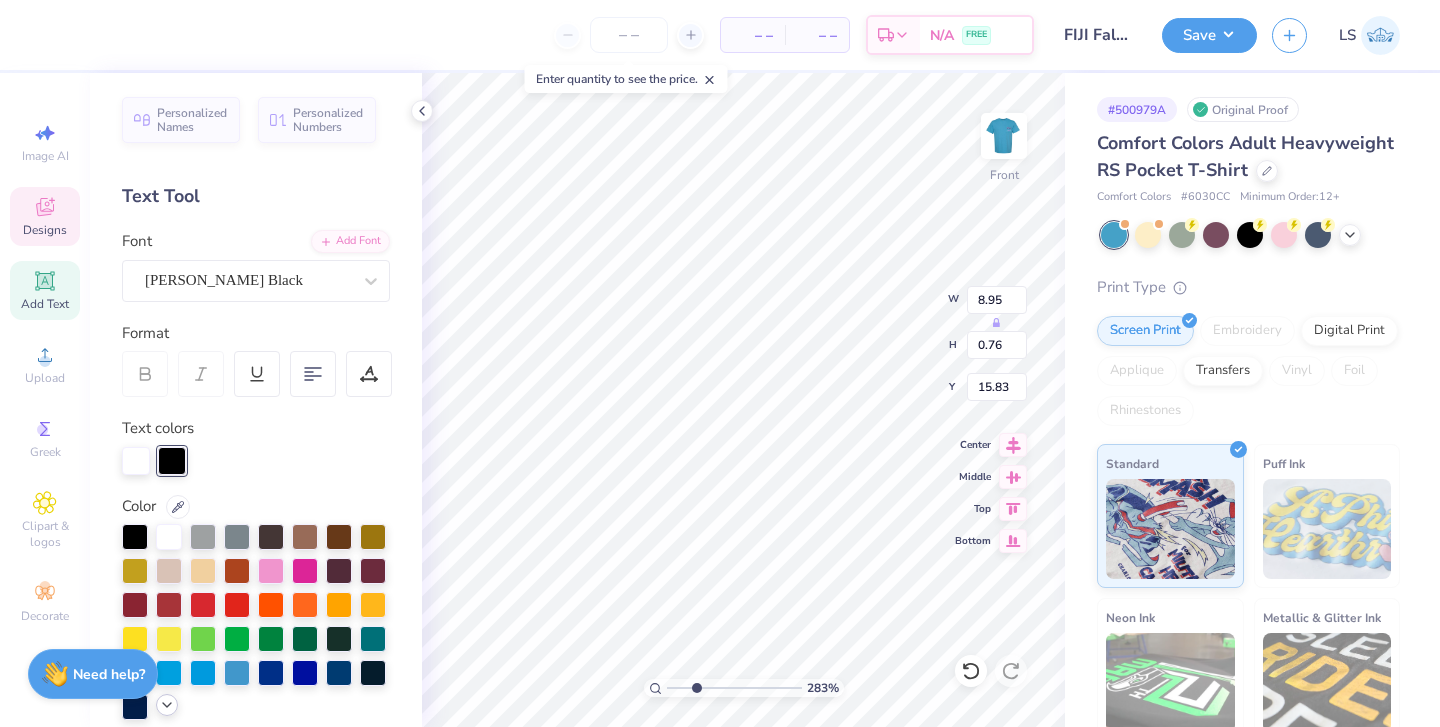 click at bounding box center [167, 705] 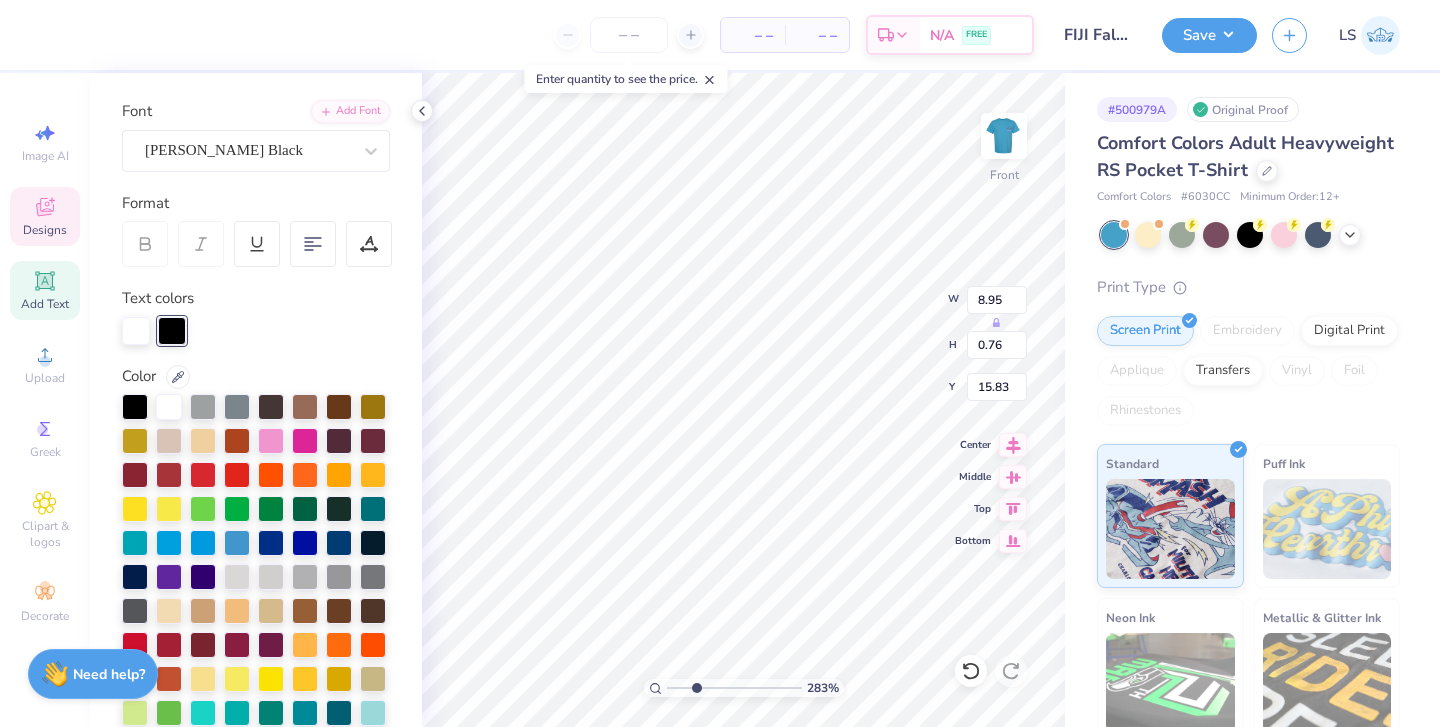 scroll, scrollTop: 146, scrollLeft: 0, axis: vertical 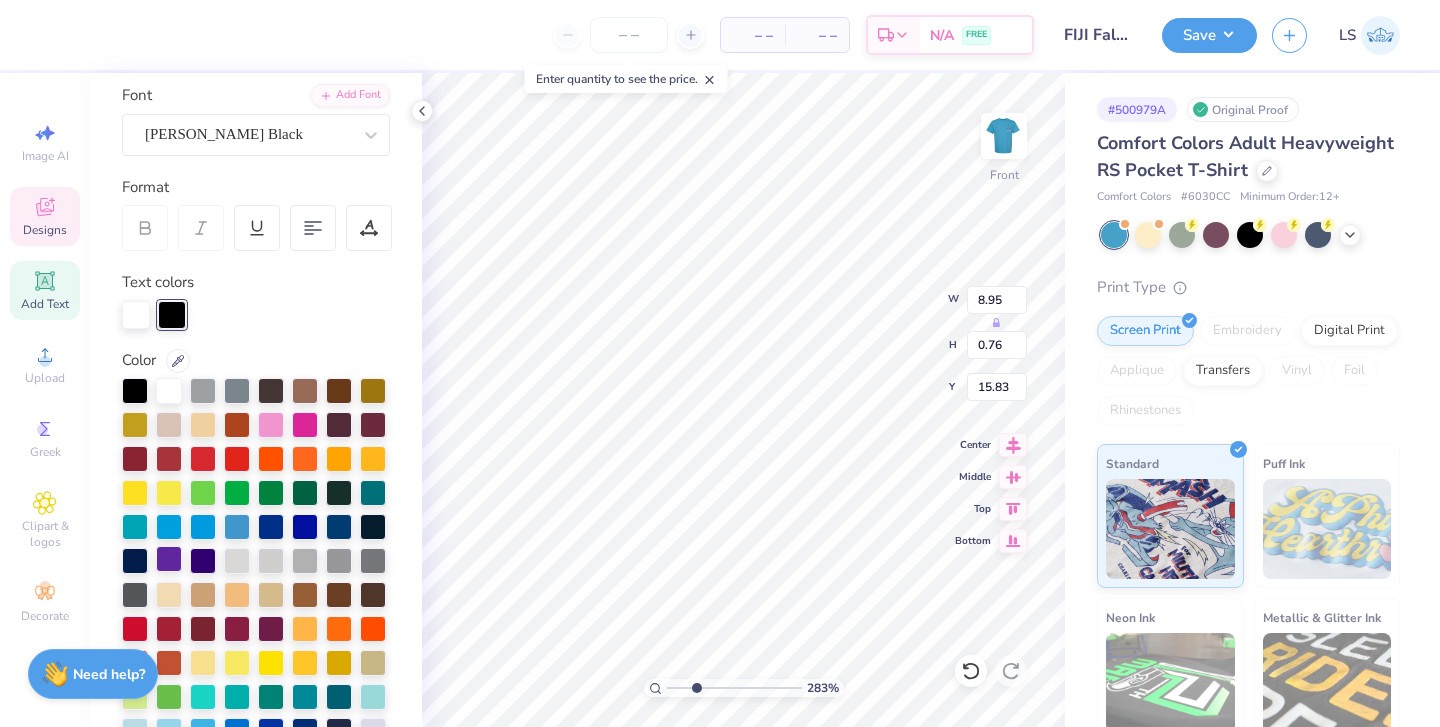 click at bounding box center (169, 559) 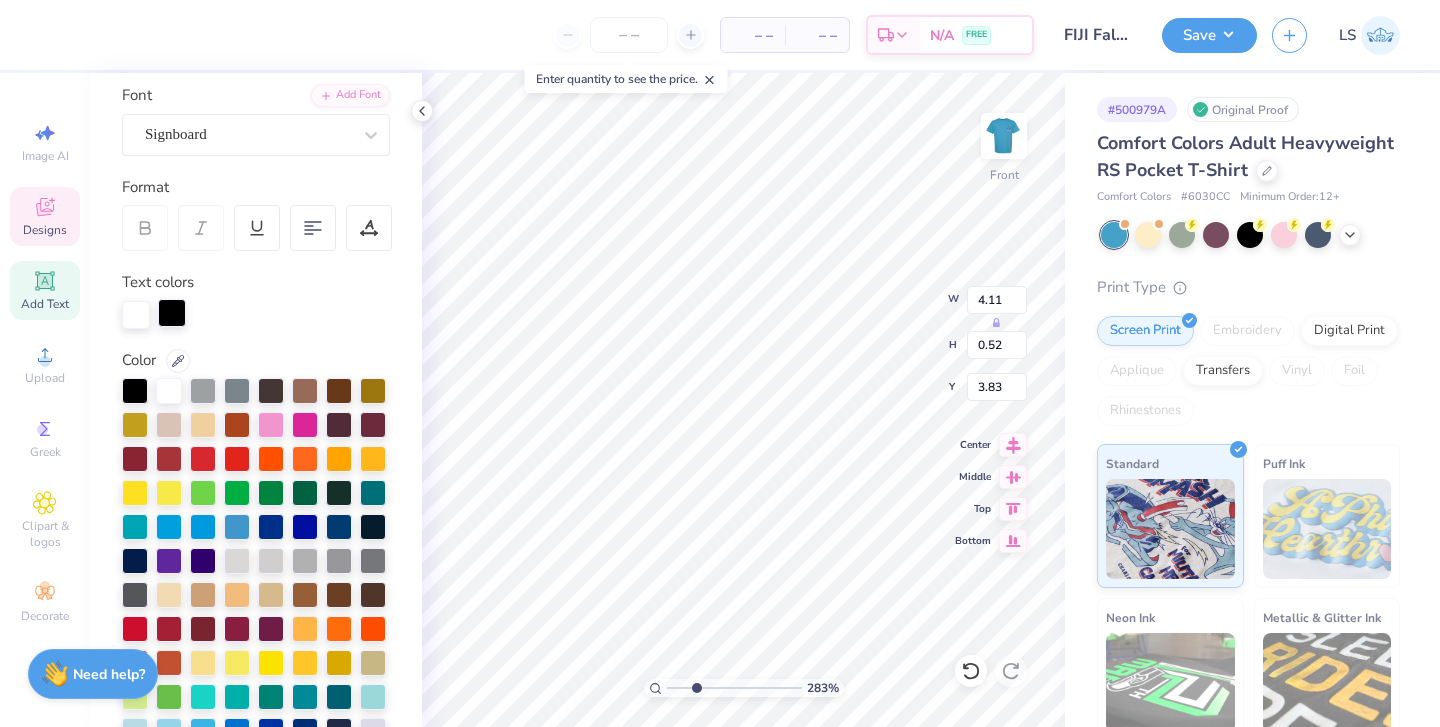 click at bounding box center [172, 313] 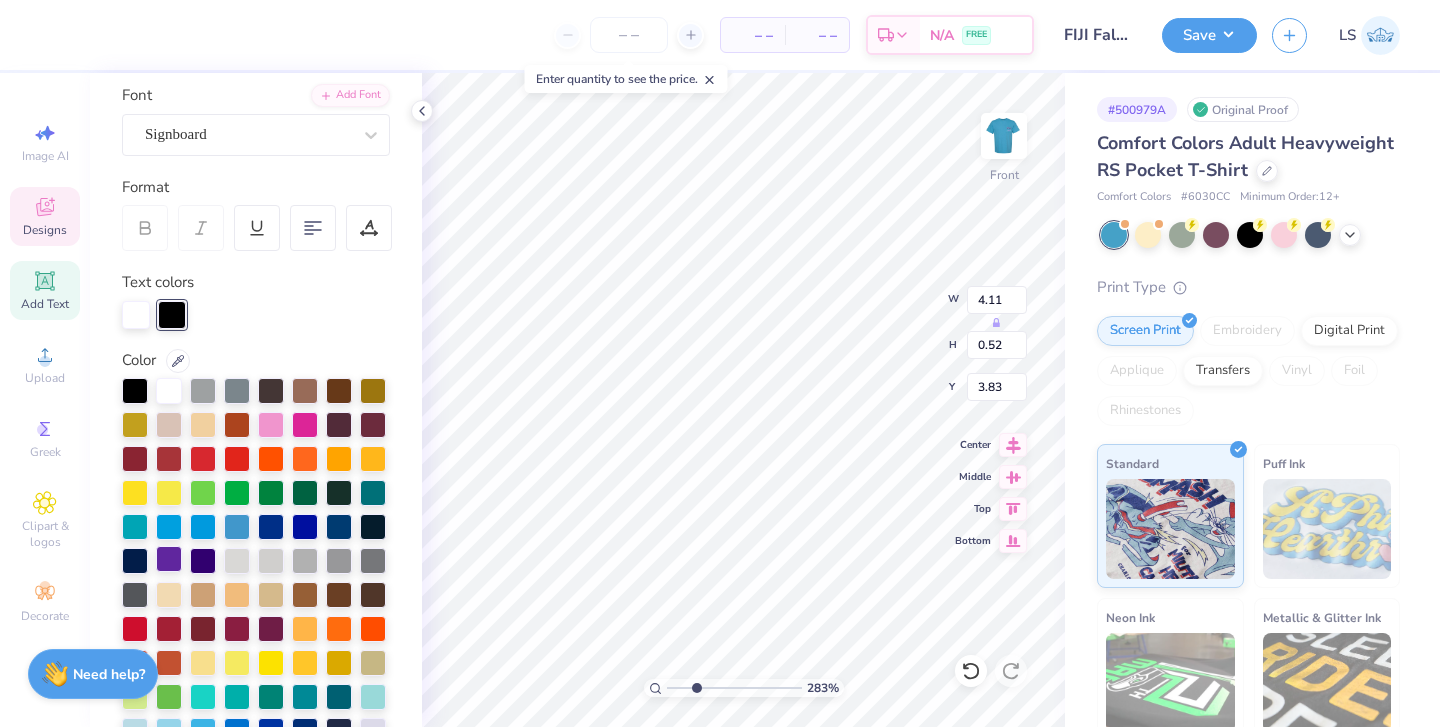click at bounding box center (169, 559) 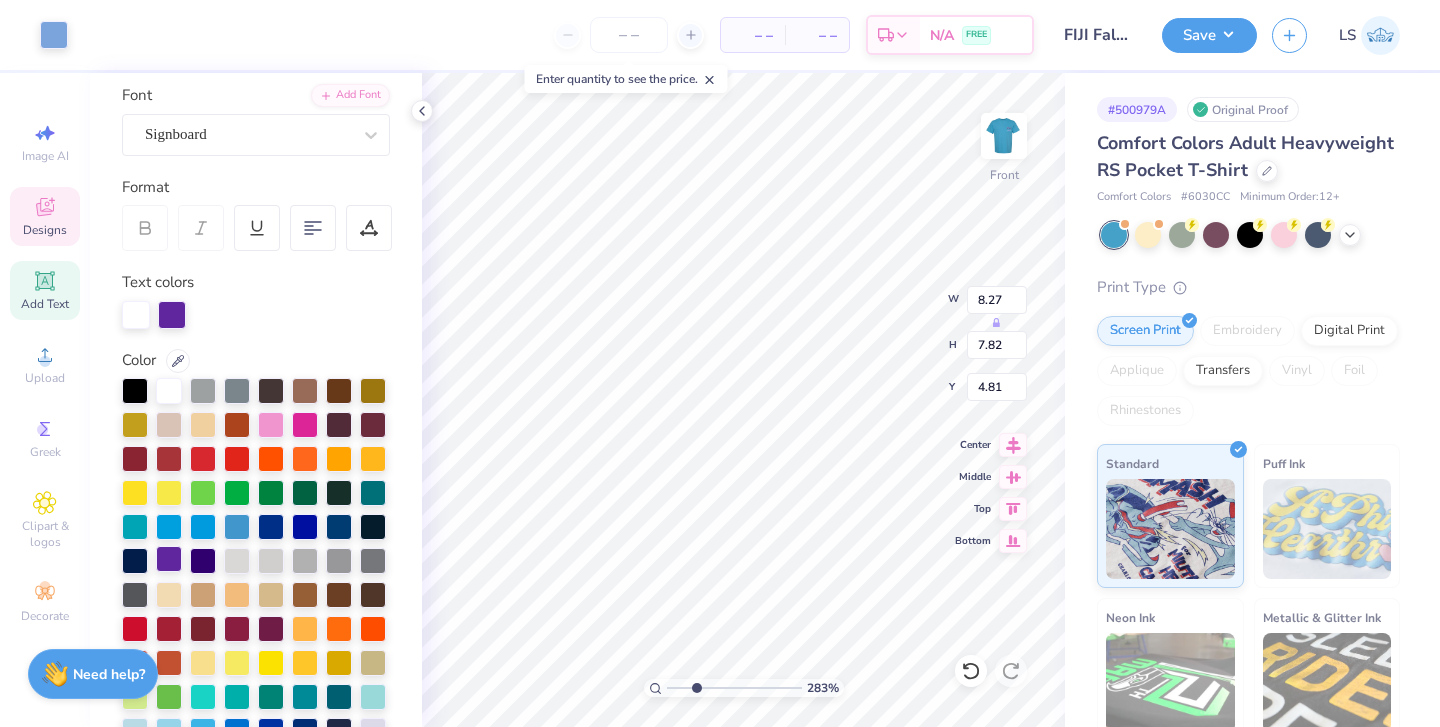 type on "8.27" 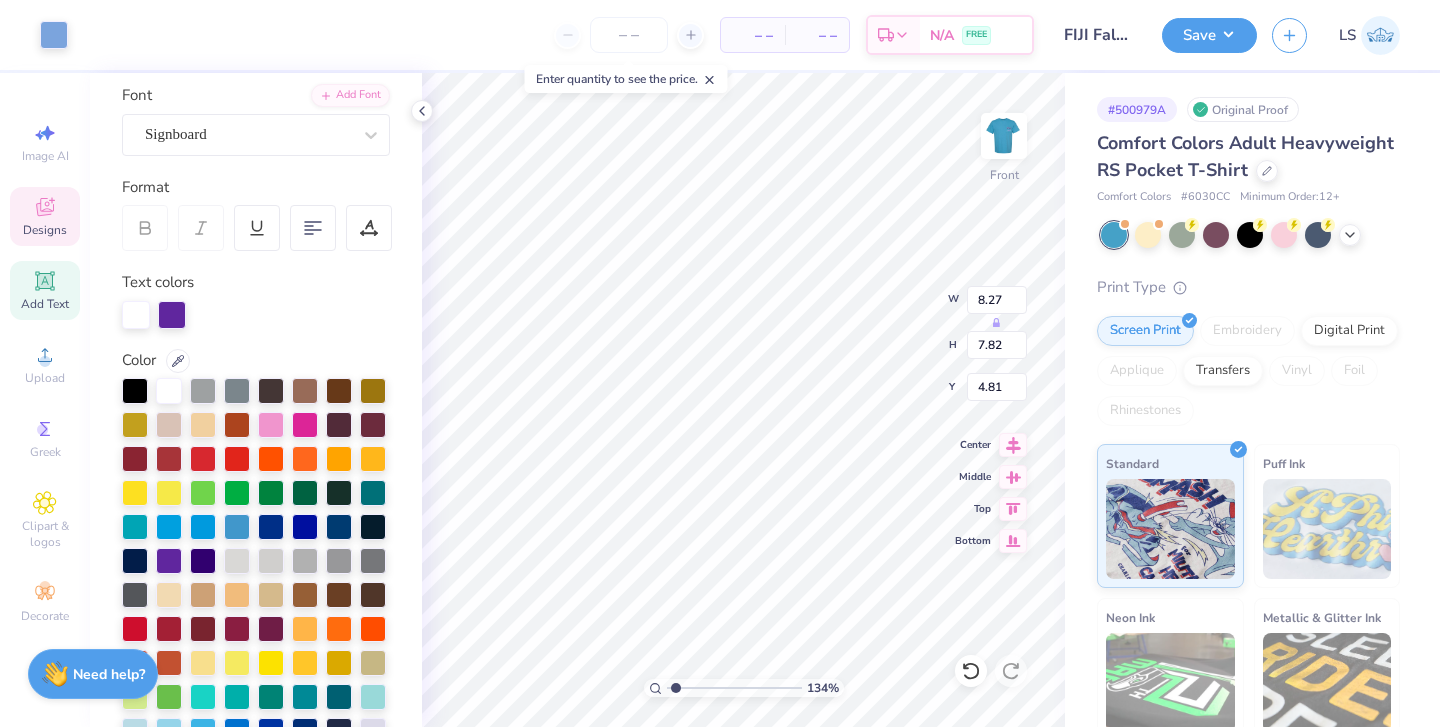 drag, startPoint x: 694, startPoint y: 684, endPoint x: 676, endPoint y: 684, distance: 18 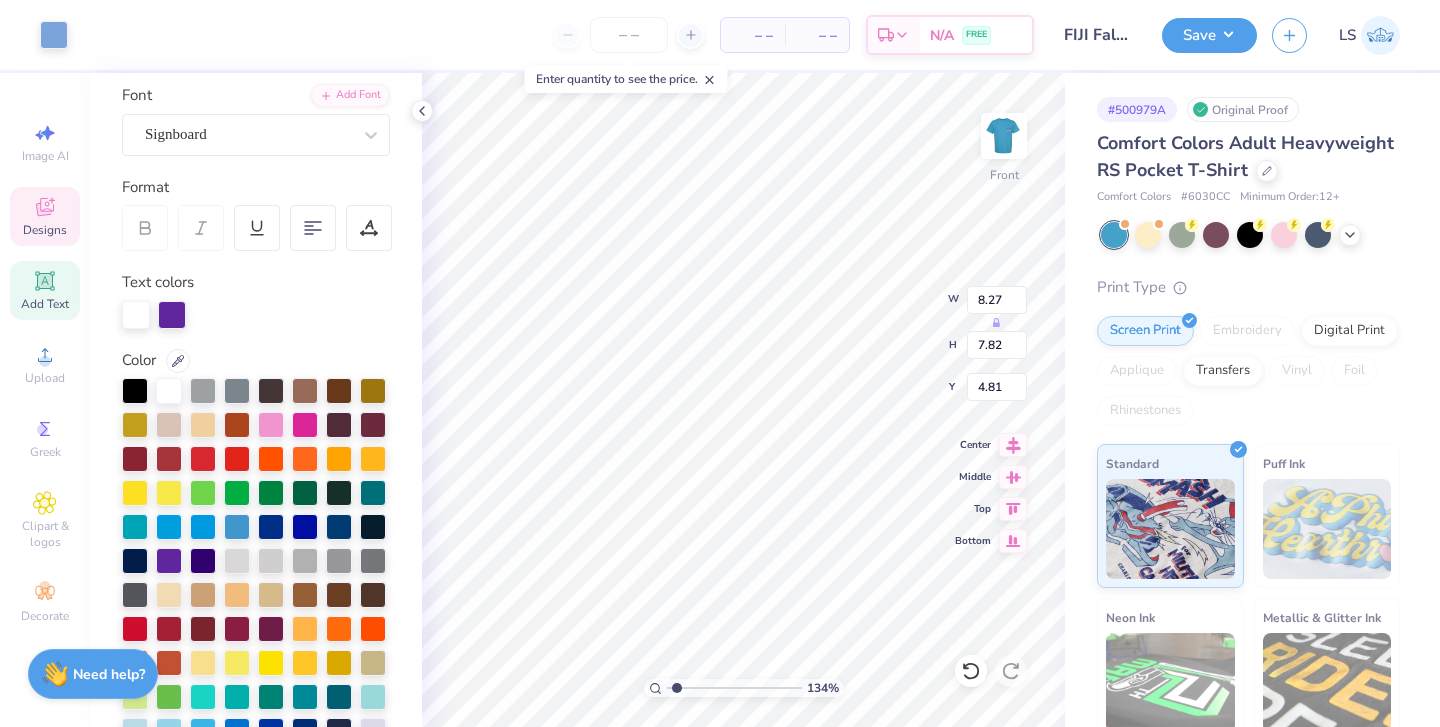 click at bounding box center (734, 688) 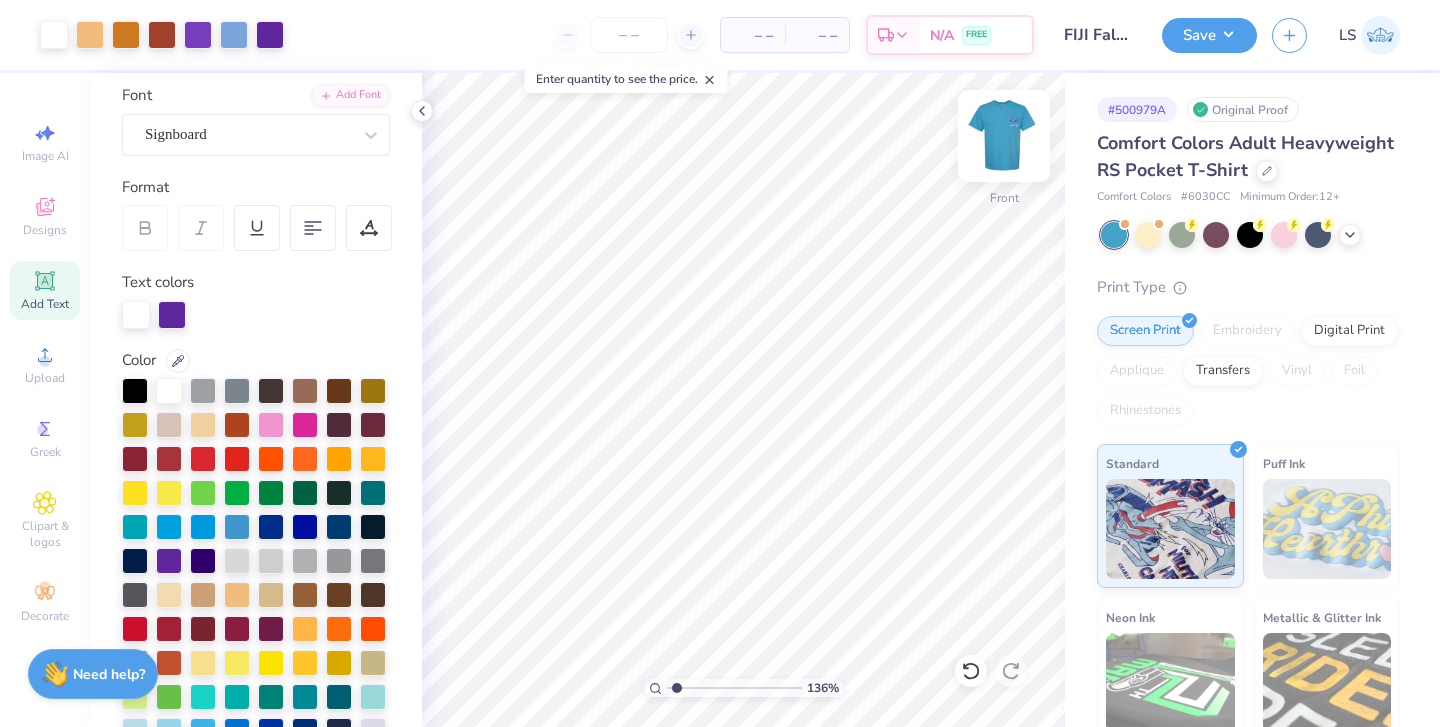 click at bounding box center [1004, 136] 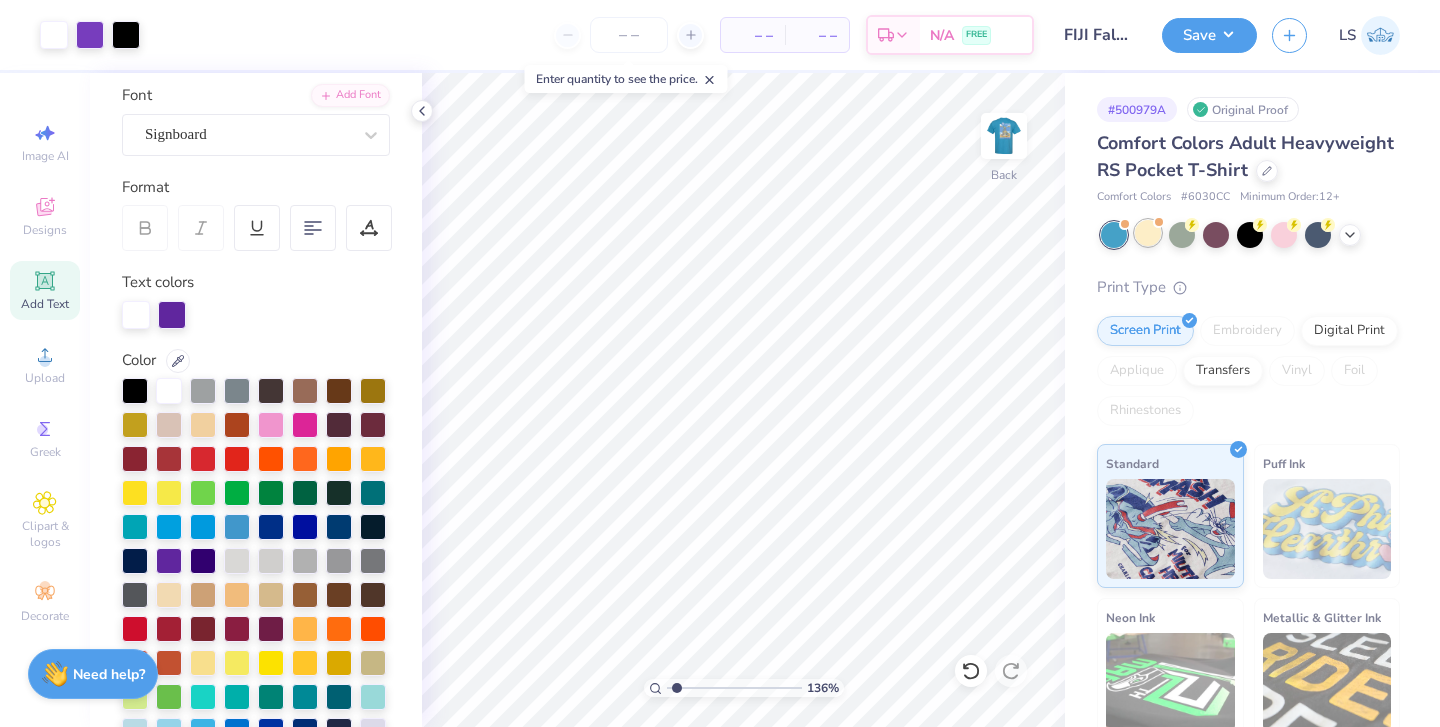 click at bounding box center (1148, 233) 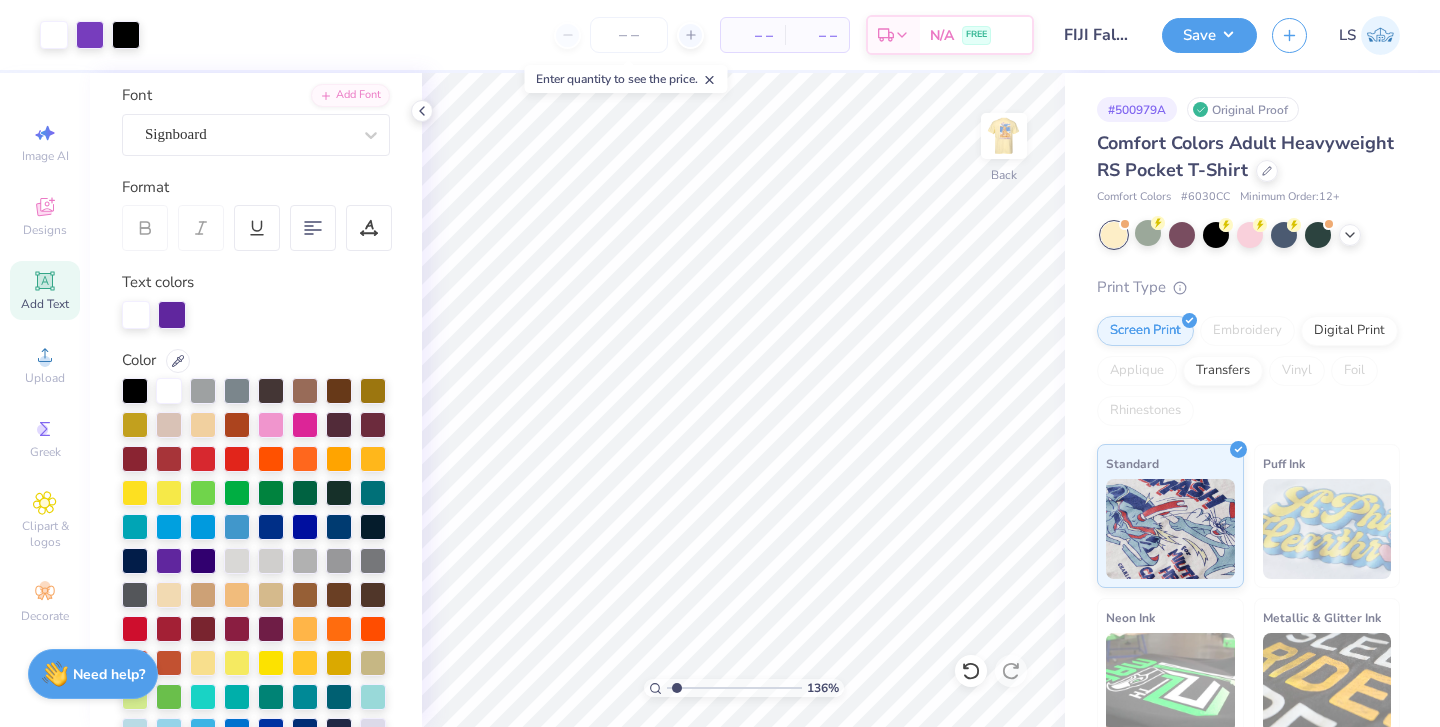 type on "x" 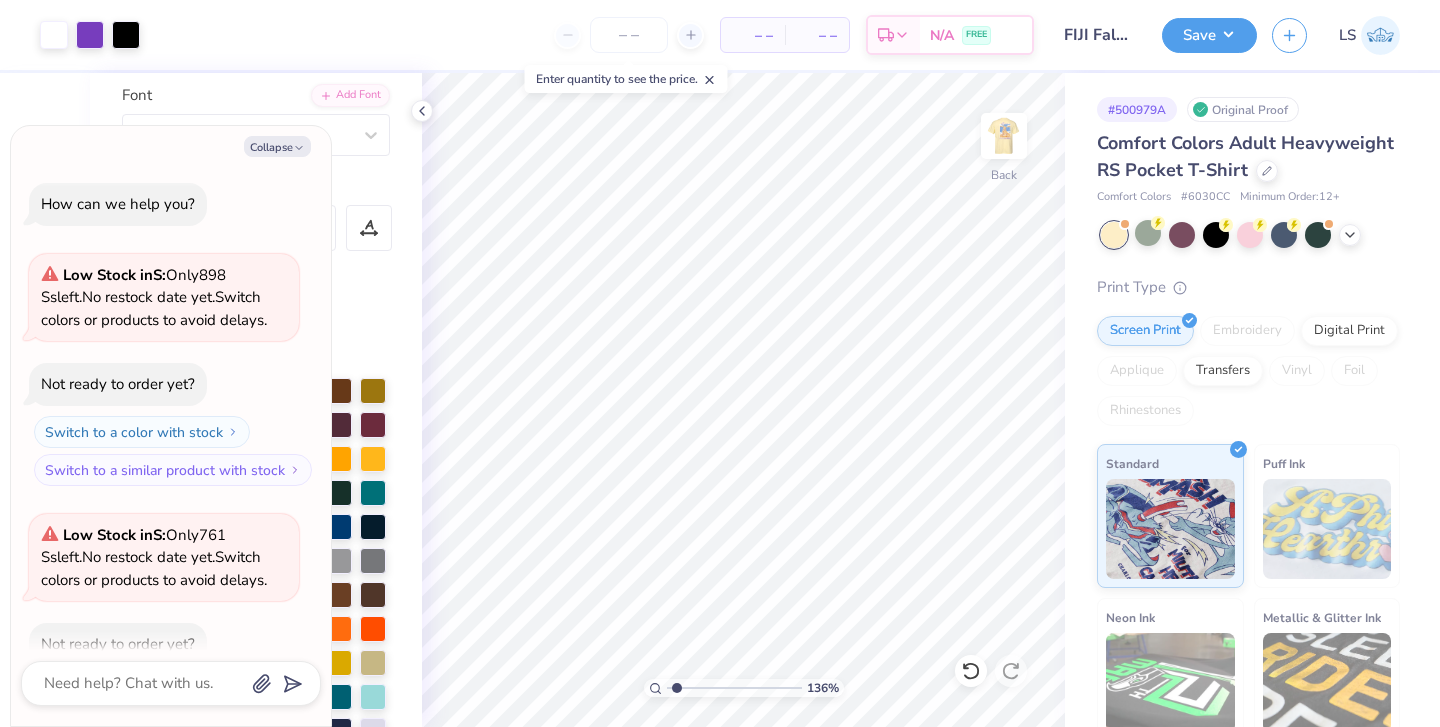 scroll, scrollTop: 110, scrollLeft: 0, axis: vertical 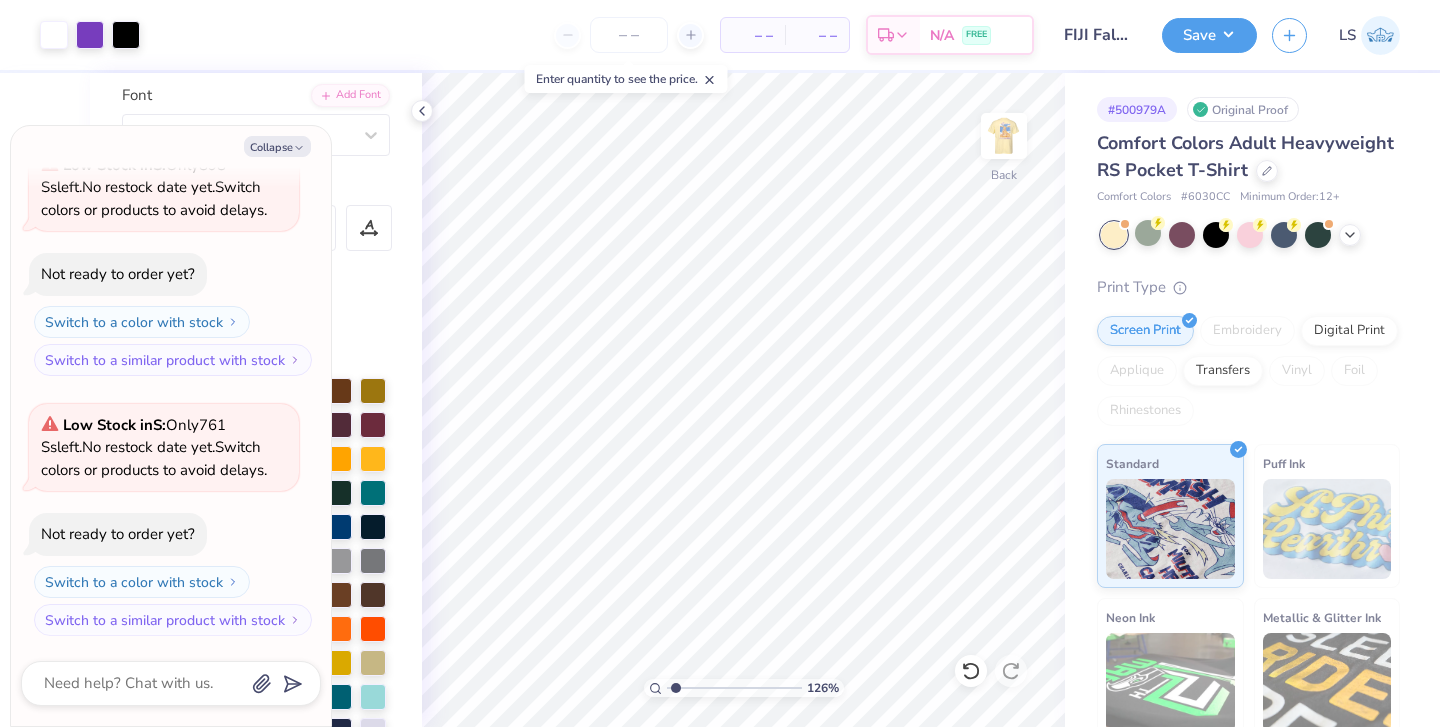 type on "1.3" 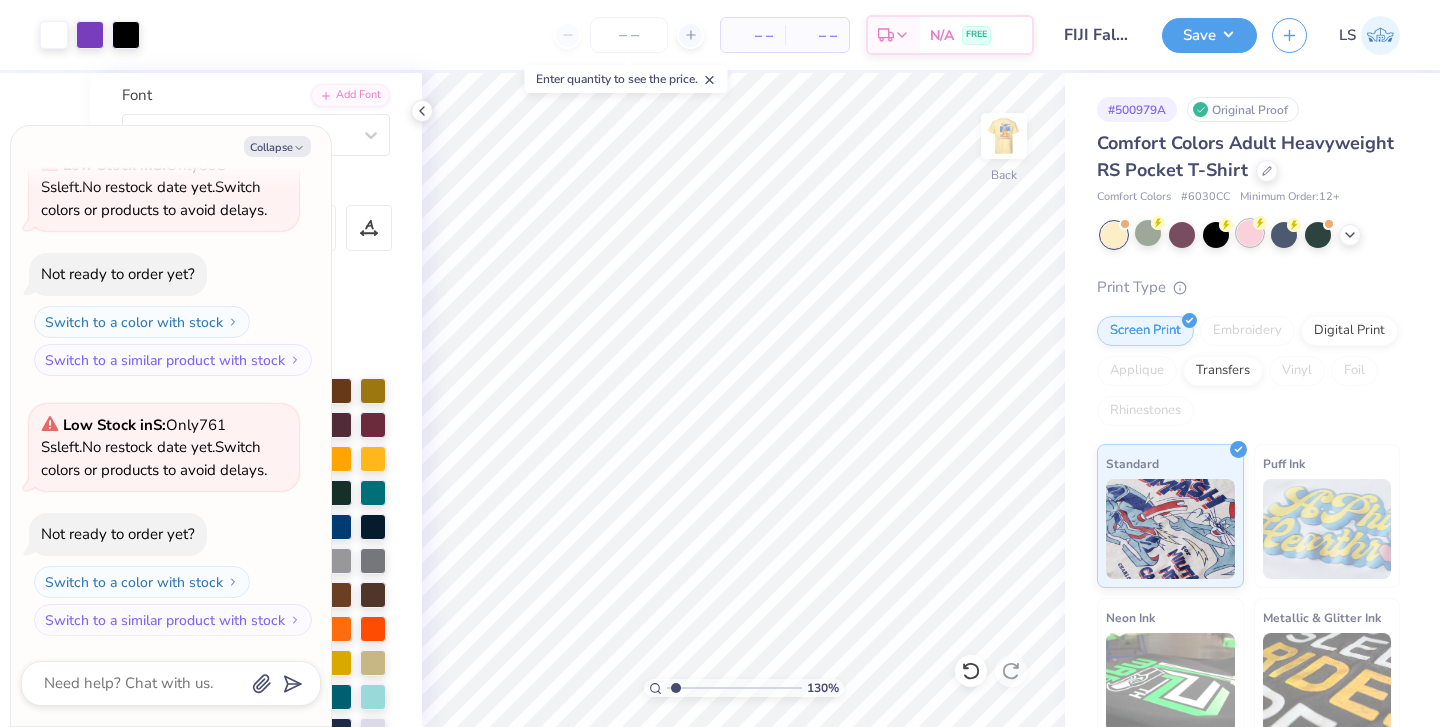 click at bounding box center (1250, 233) 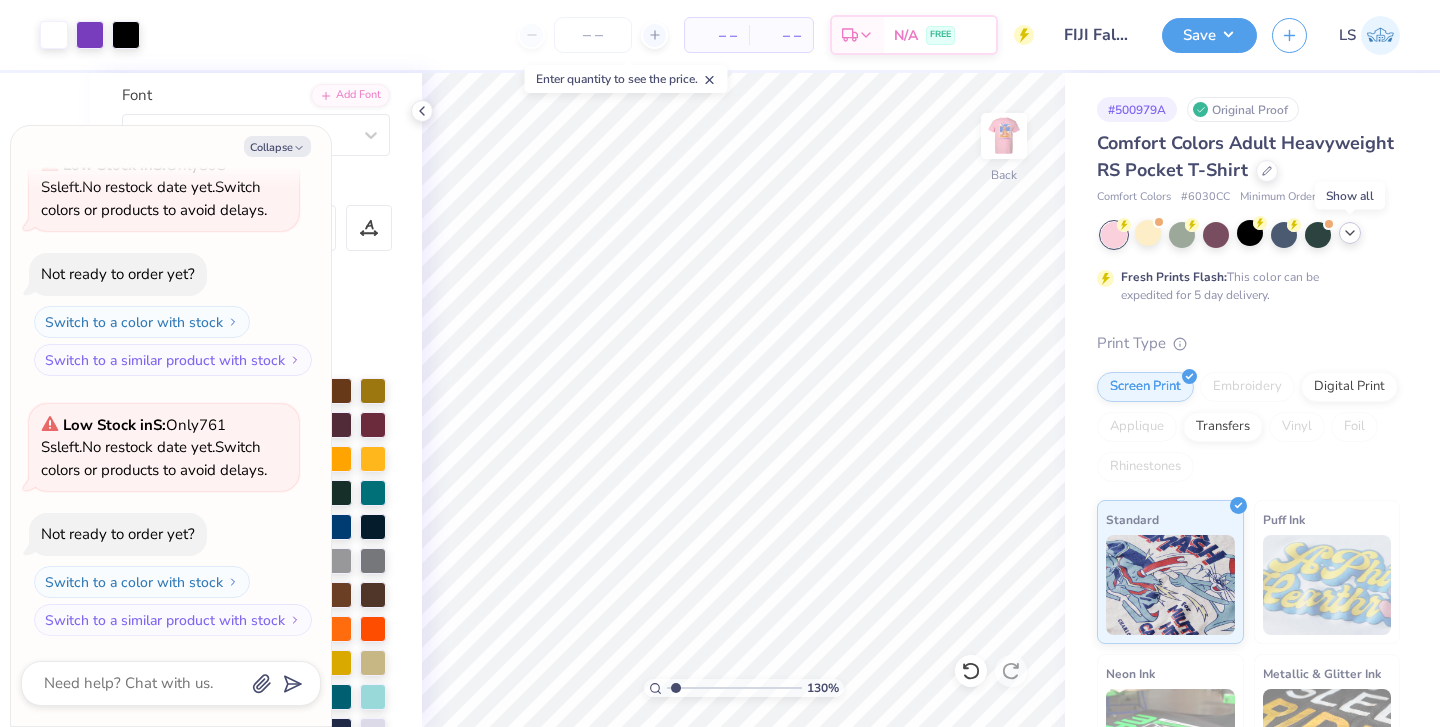 click at bounding box center [1350, 233] 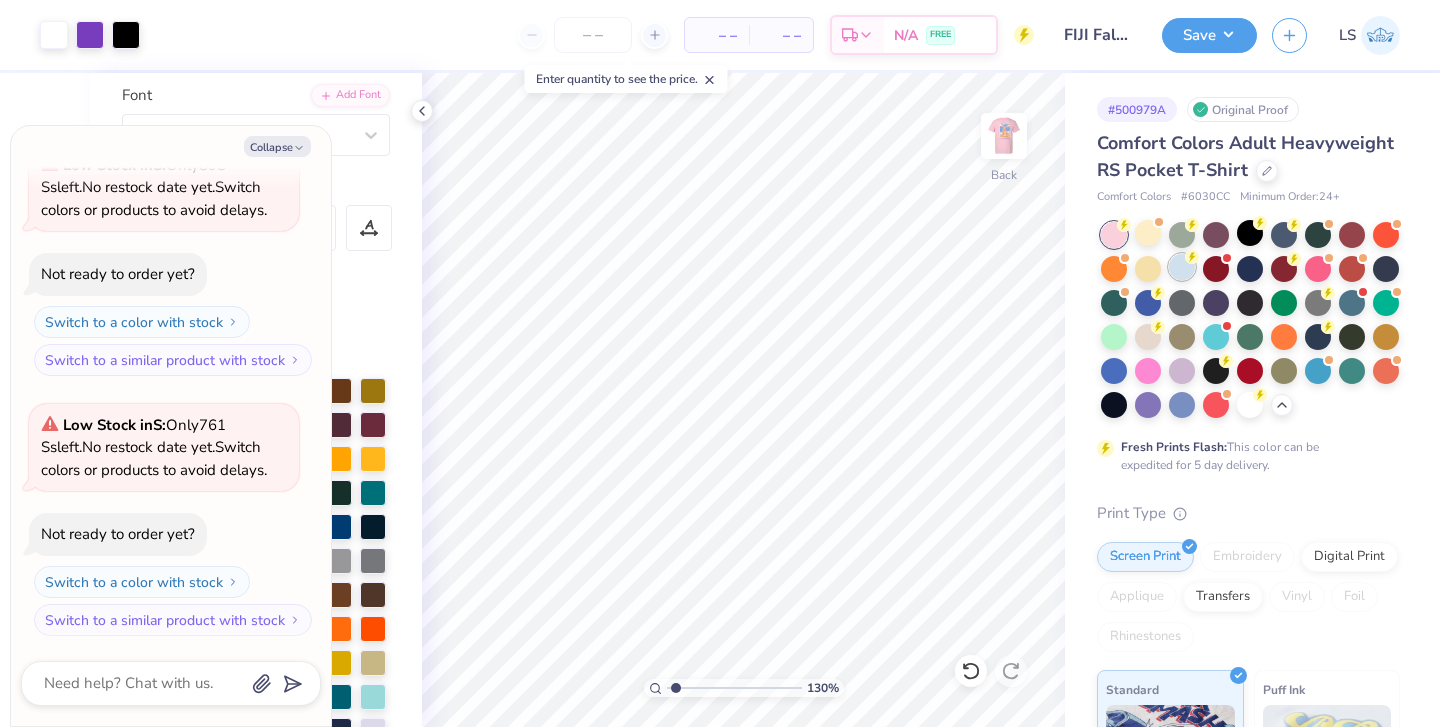 click at bounding box center [1182, 267] 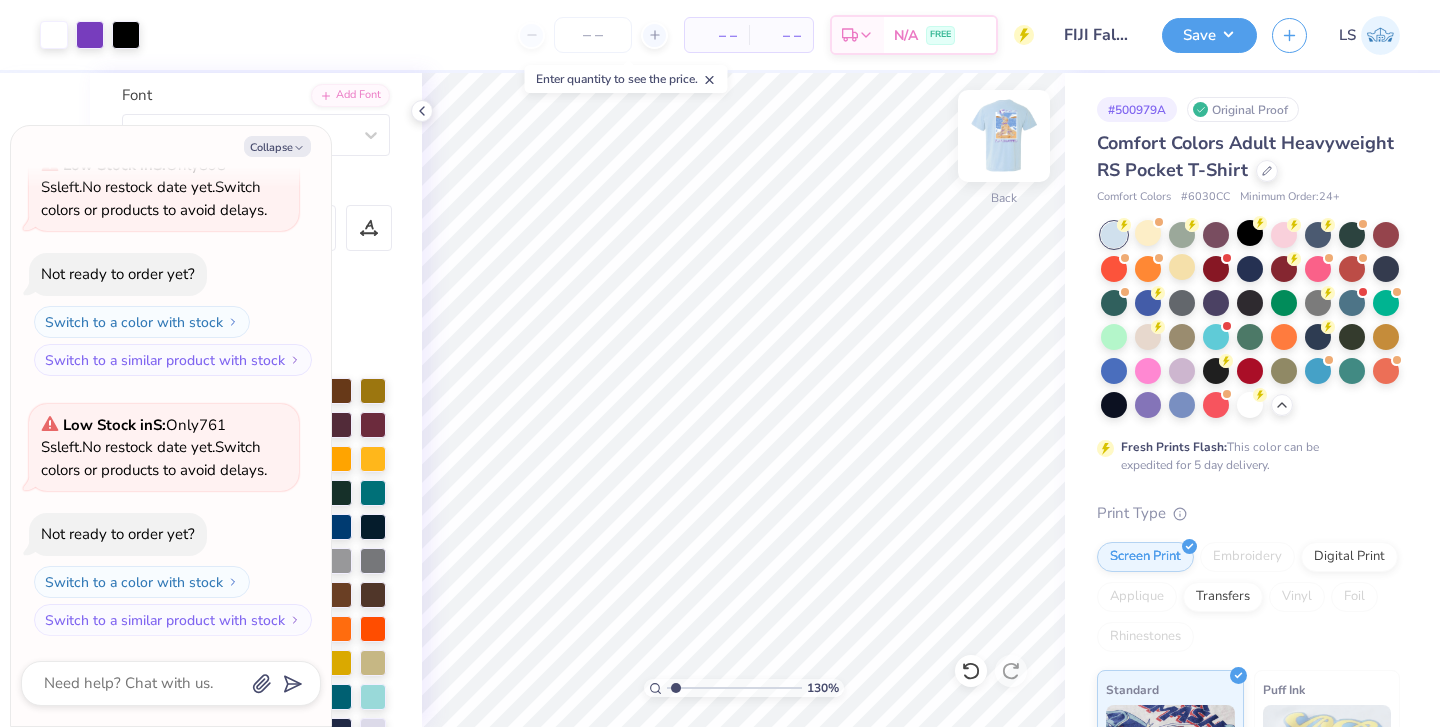 click at bounding box center (1004, 136) 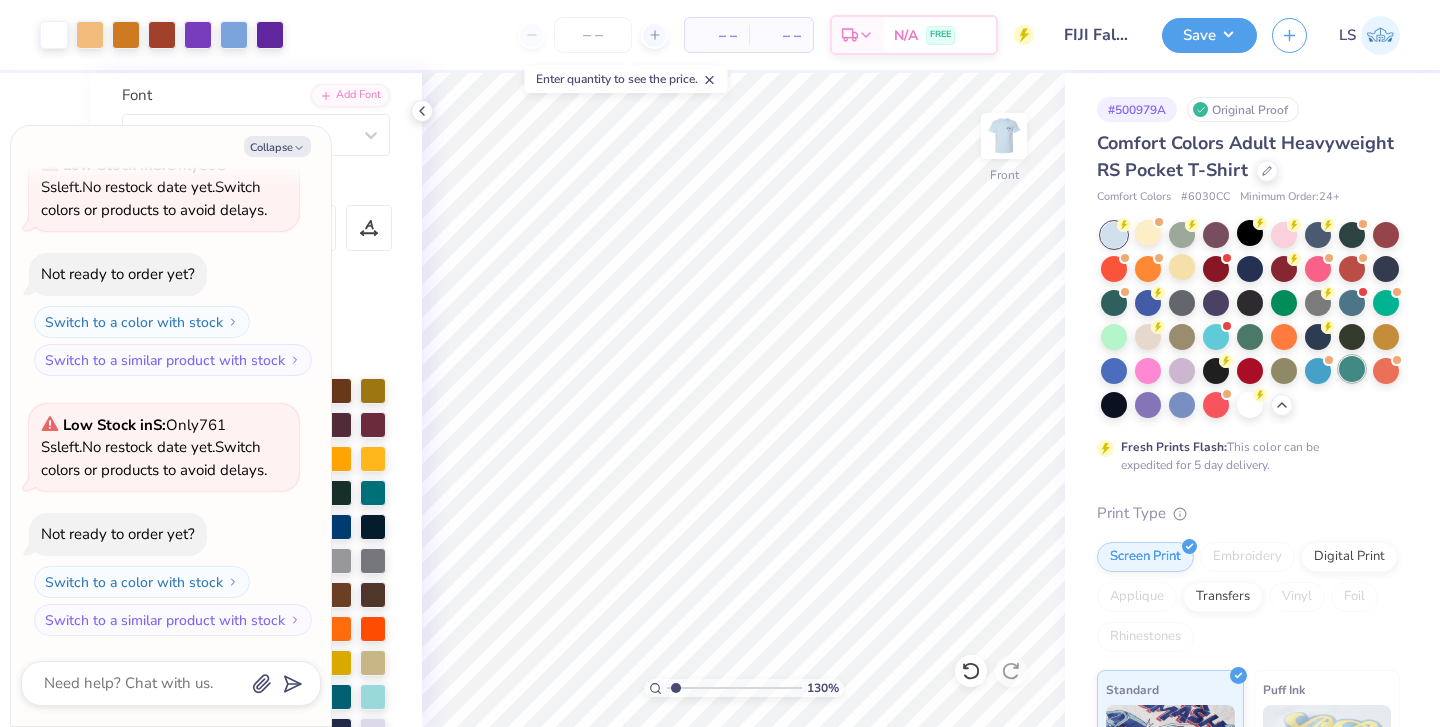 click at bounding box center [1352, 369] 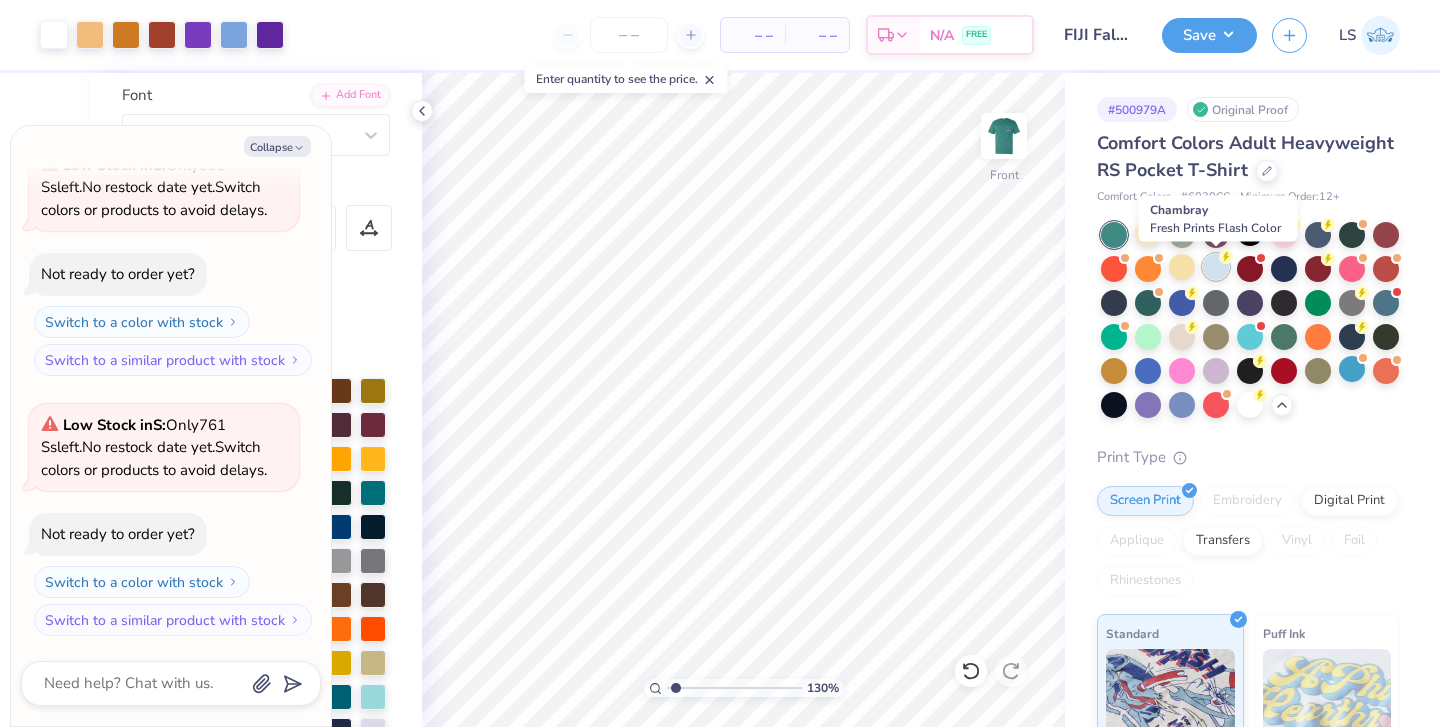 click at bounding box center [1216, 267] 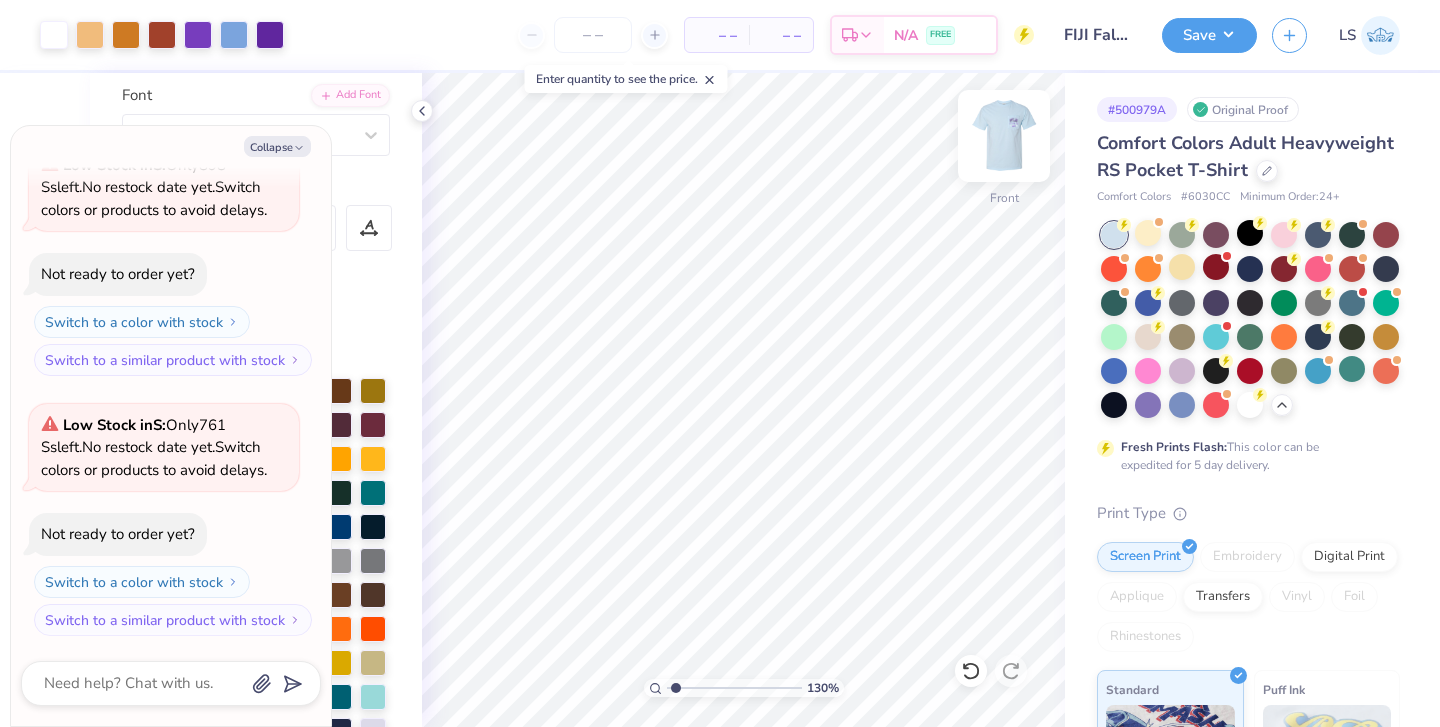 click at bounding box center (1004, 136) 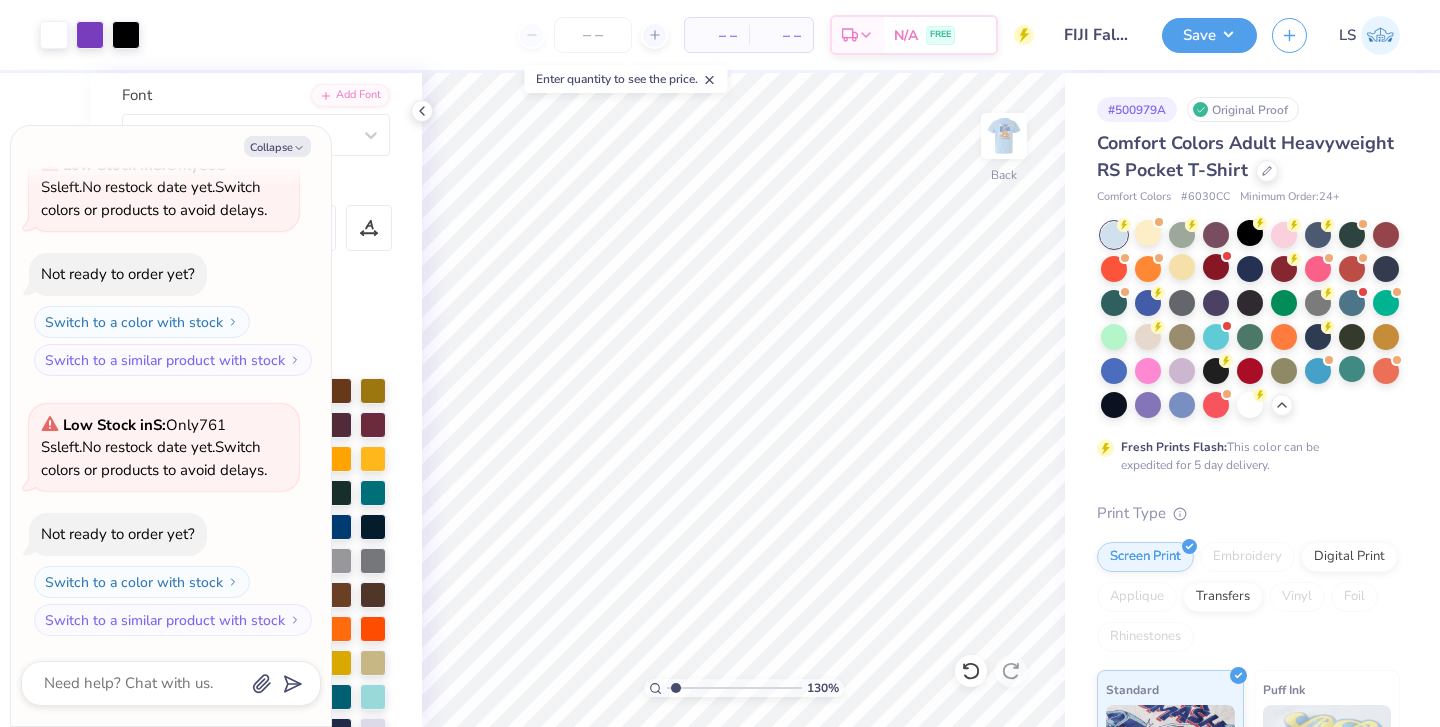 click 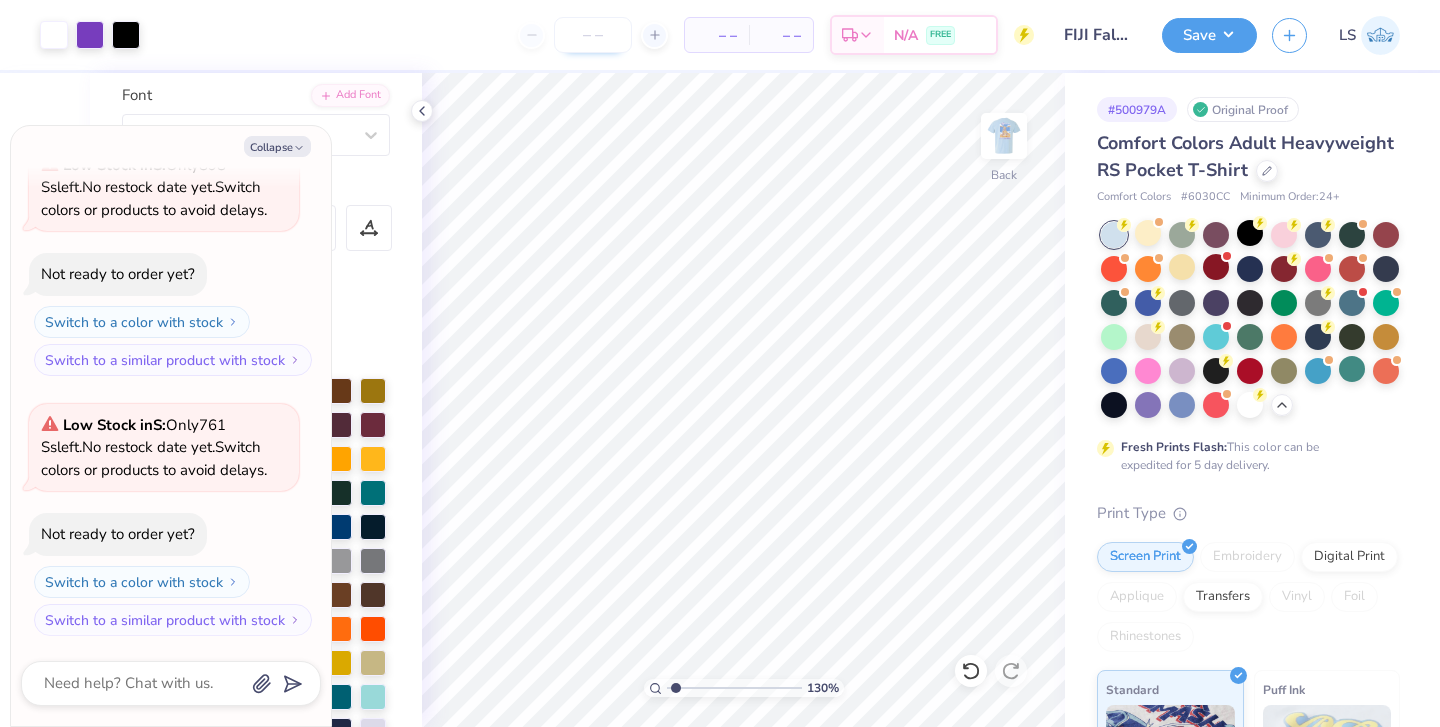 click at bounding box center [593, 35] 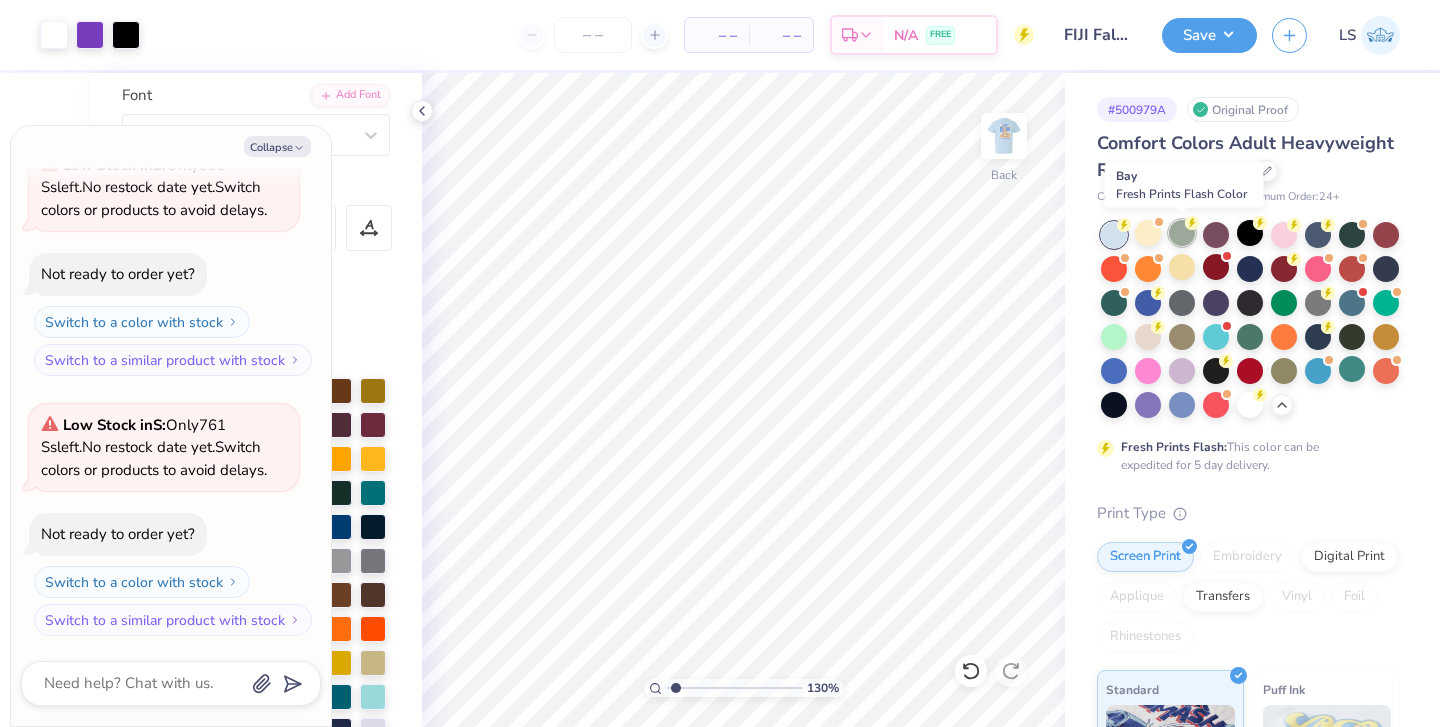 click at bounding box center (1182, 233) 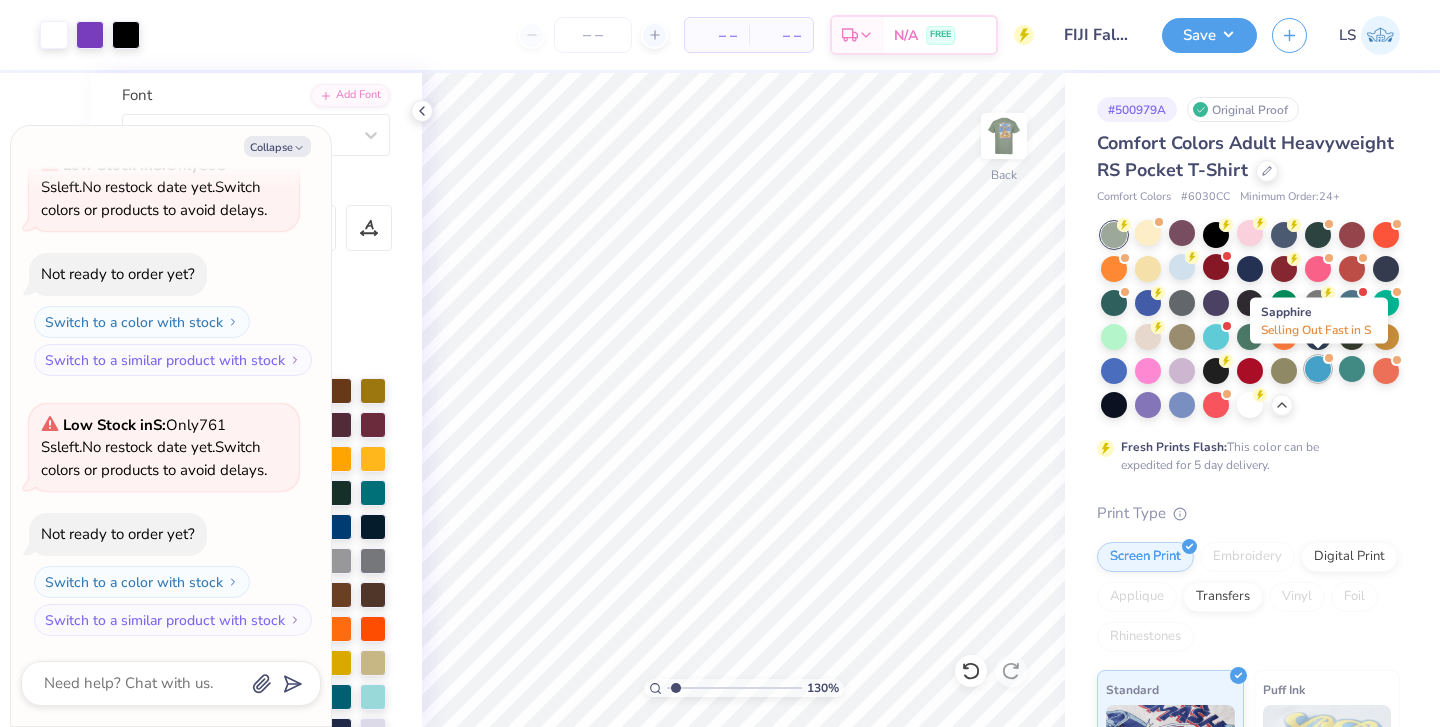 click at bounding box center (1318, 369) 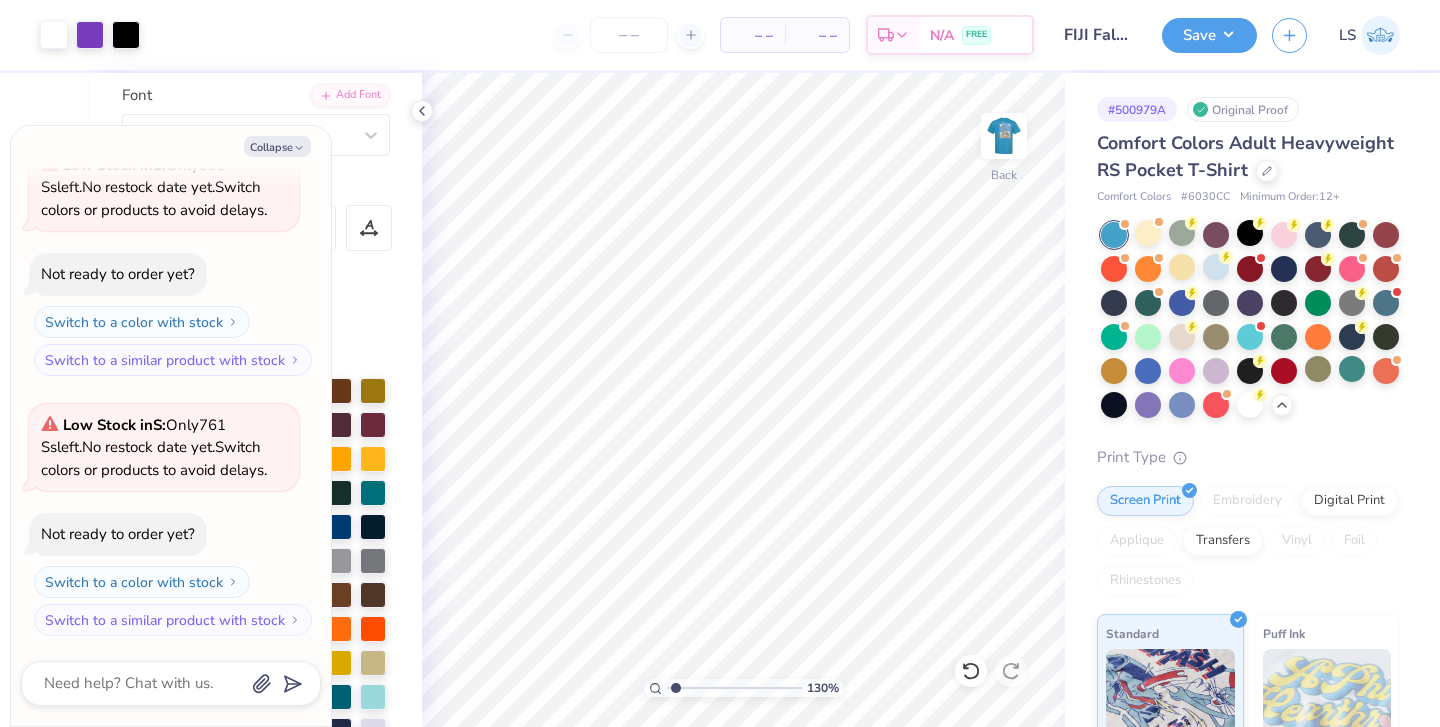 scroll, scrollTop: 370, scrollLeft: 0, axis: vertical 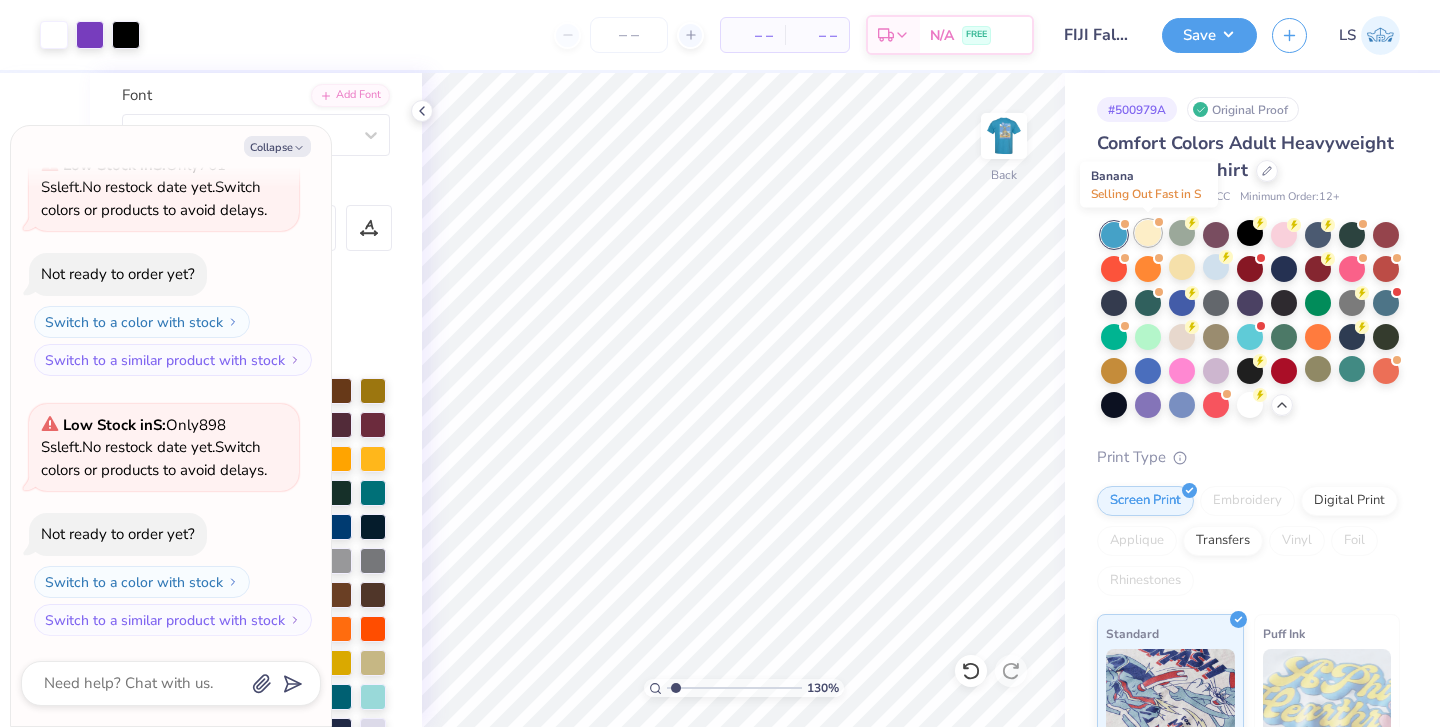click at bounding box center [1148, 233] 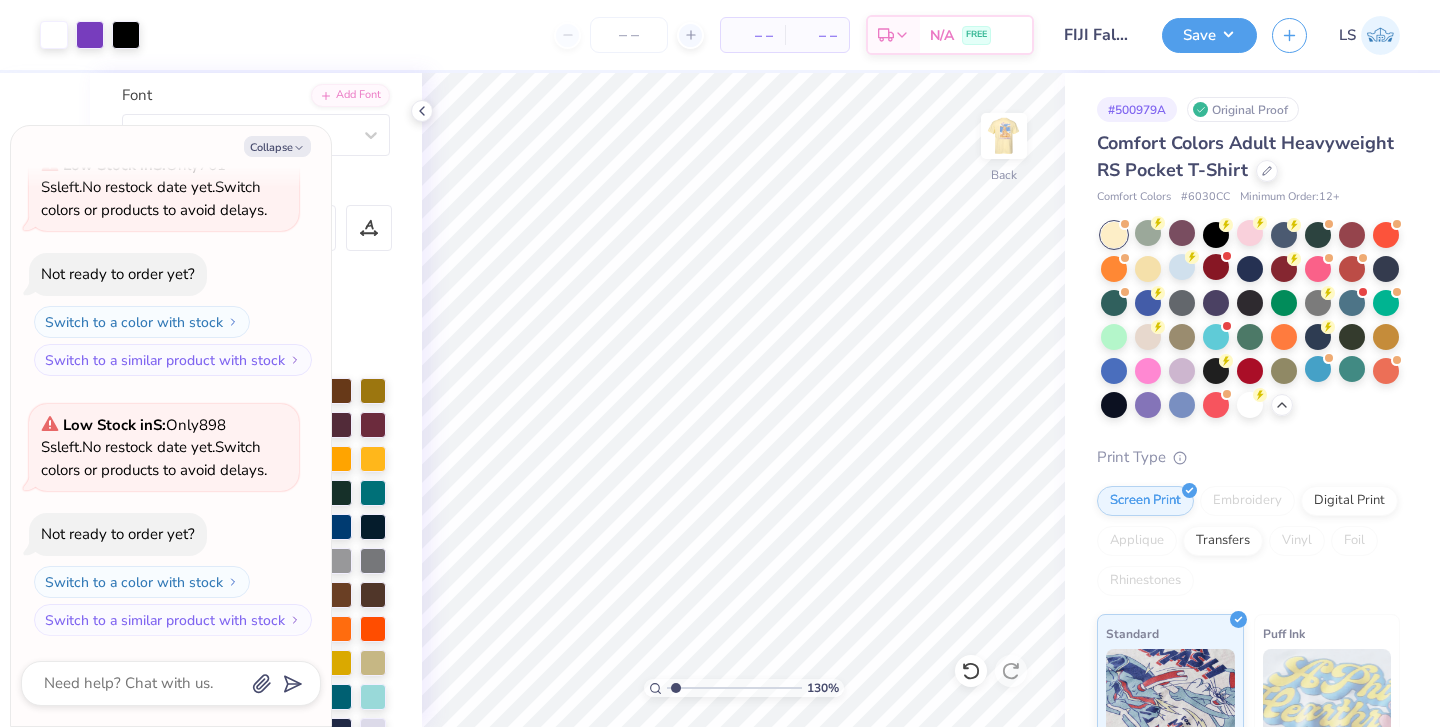type on "x" 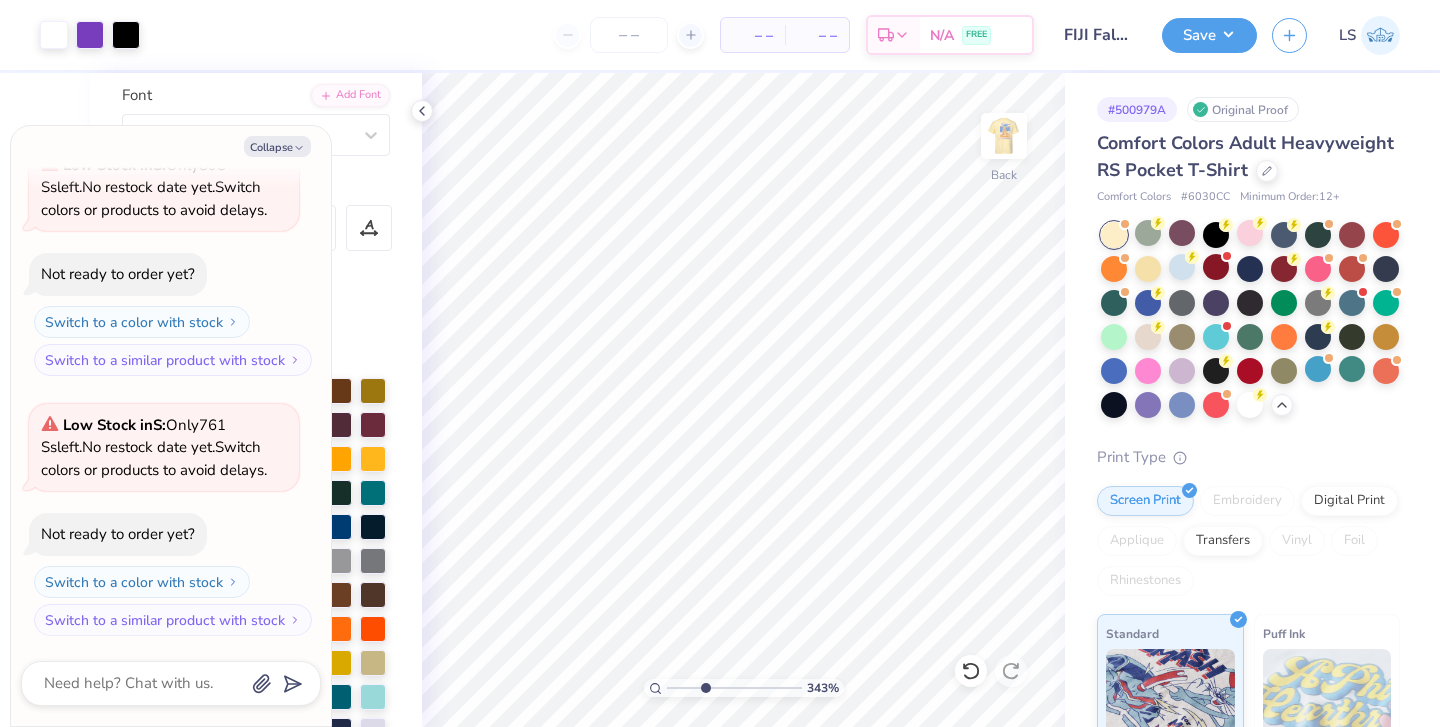 drag, startPoint x: 674, startPoint y: 683, endPoint x: 702, endPoint y: 679, distance: 28.284271 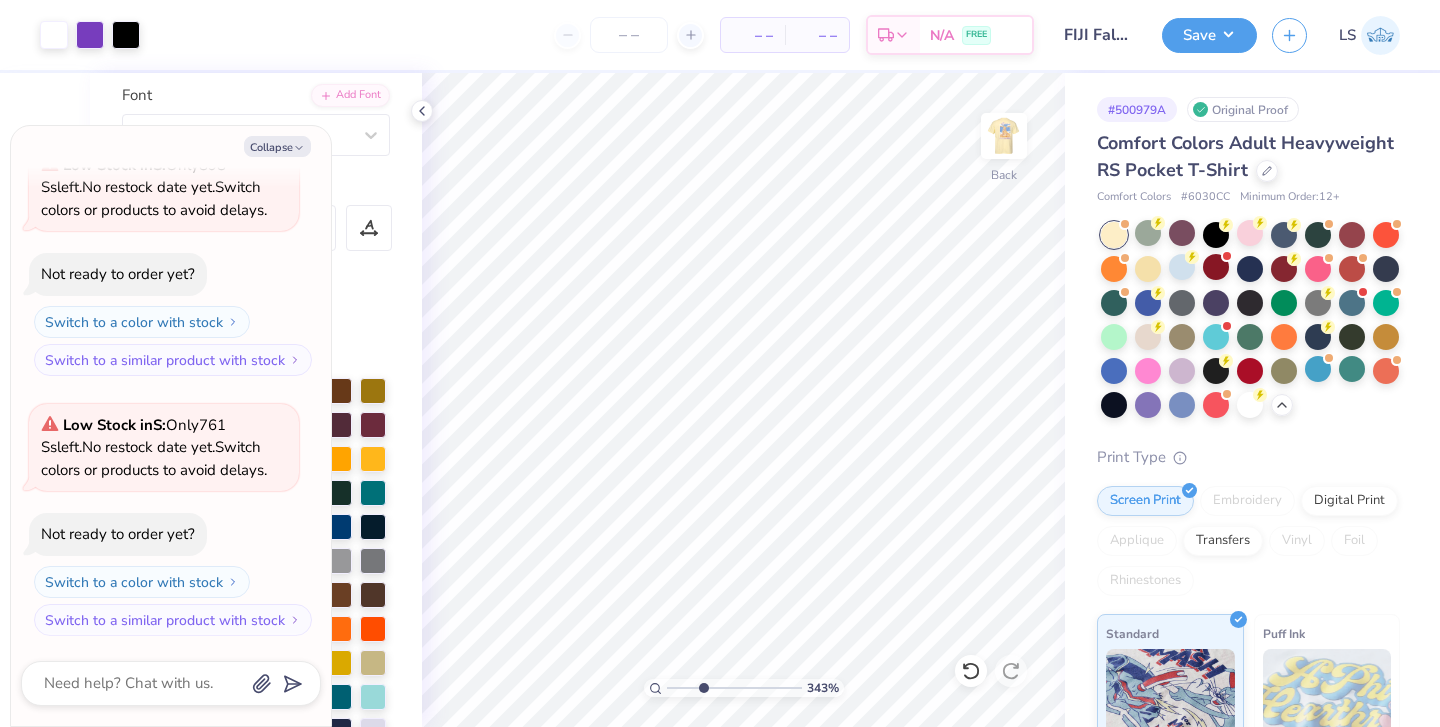click at bounding box center (734, 688) 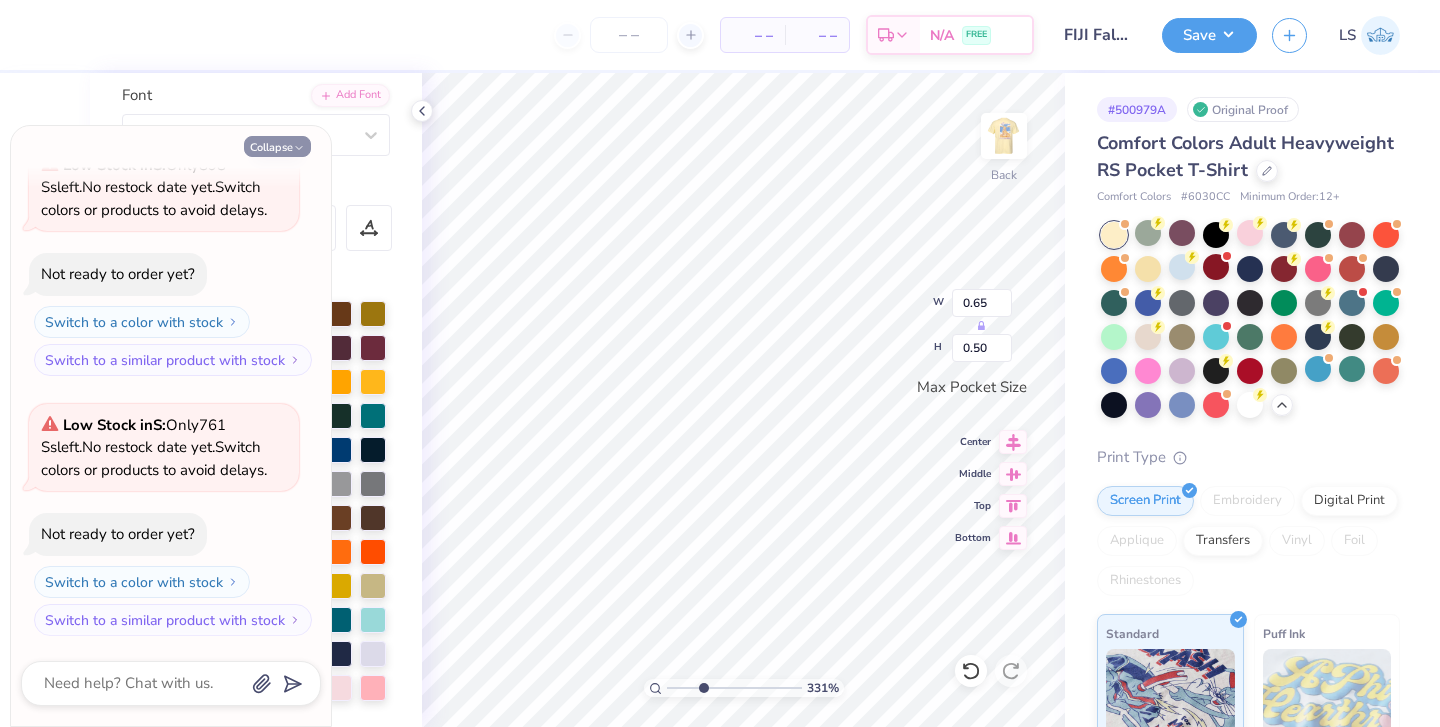 click on "Collapse" at bounding box center [277, 146] 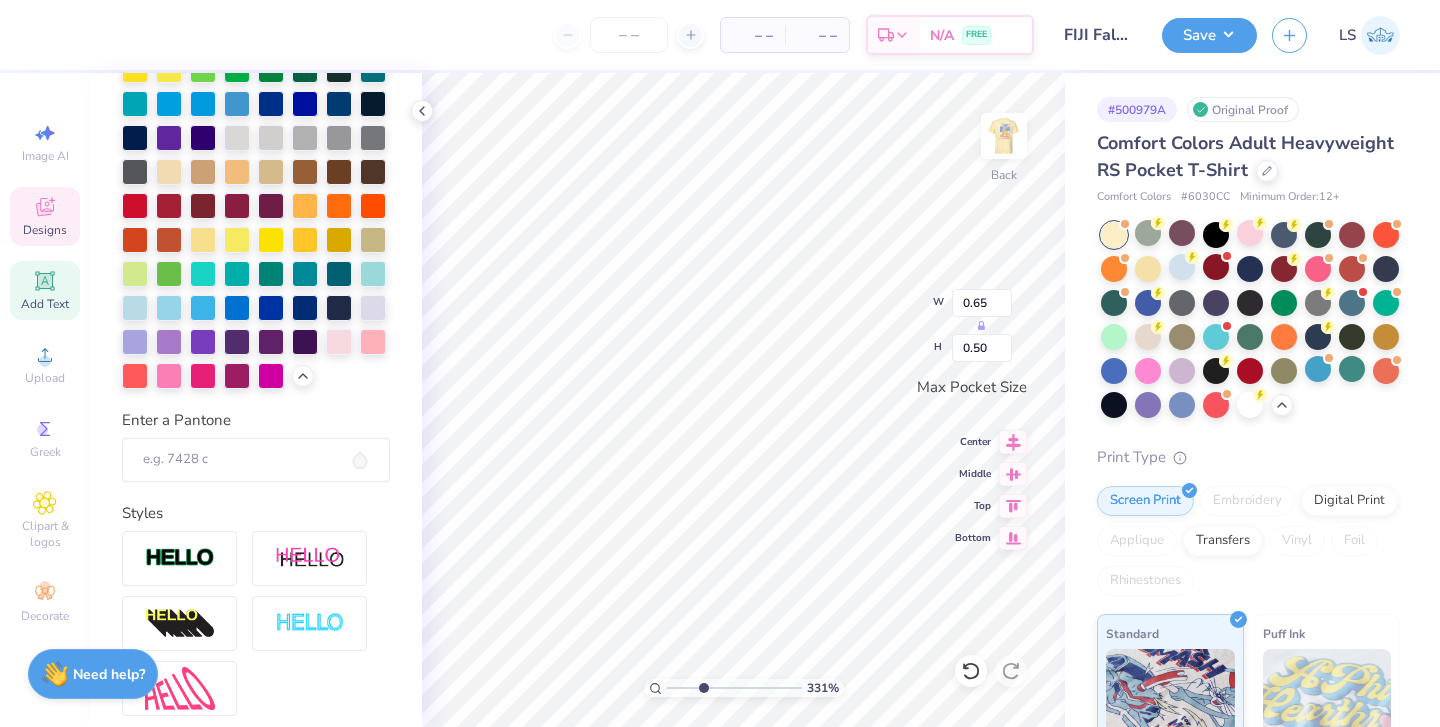 scroll, scrollTop: 481, scrollLeft: 0, axis: vertical 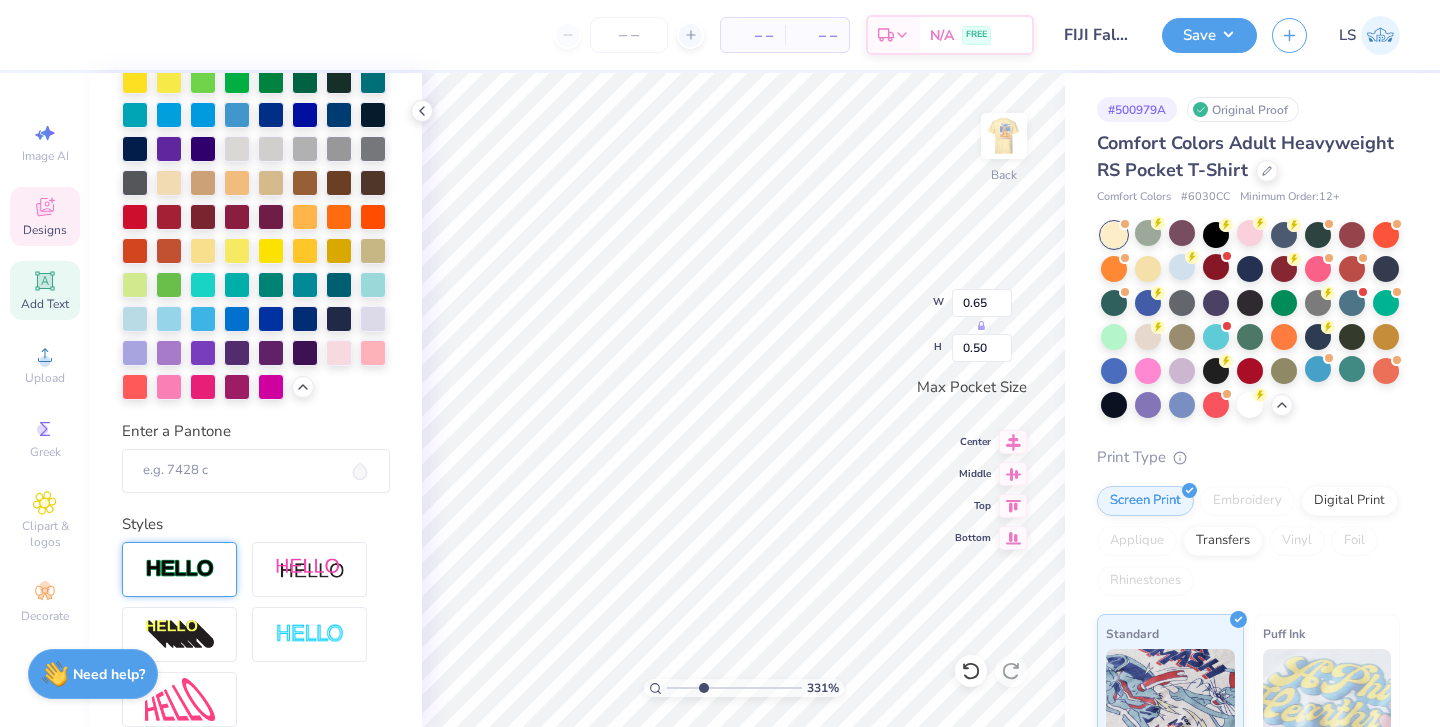 click at bounding box center [180, 569] 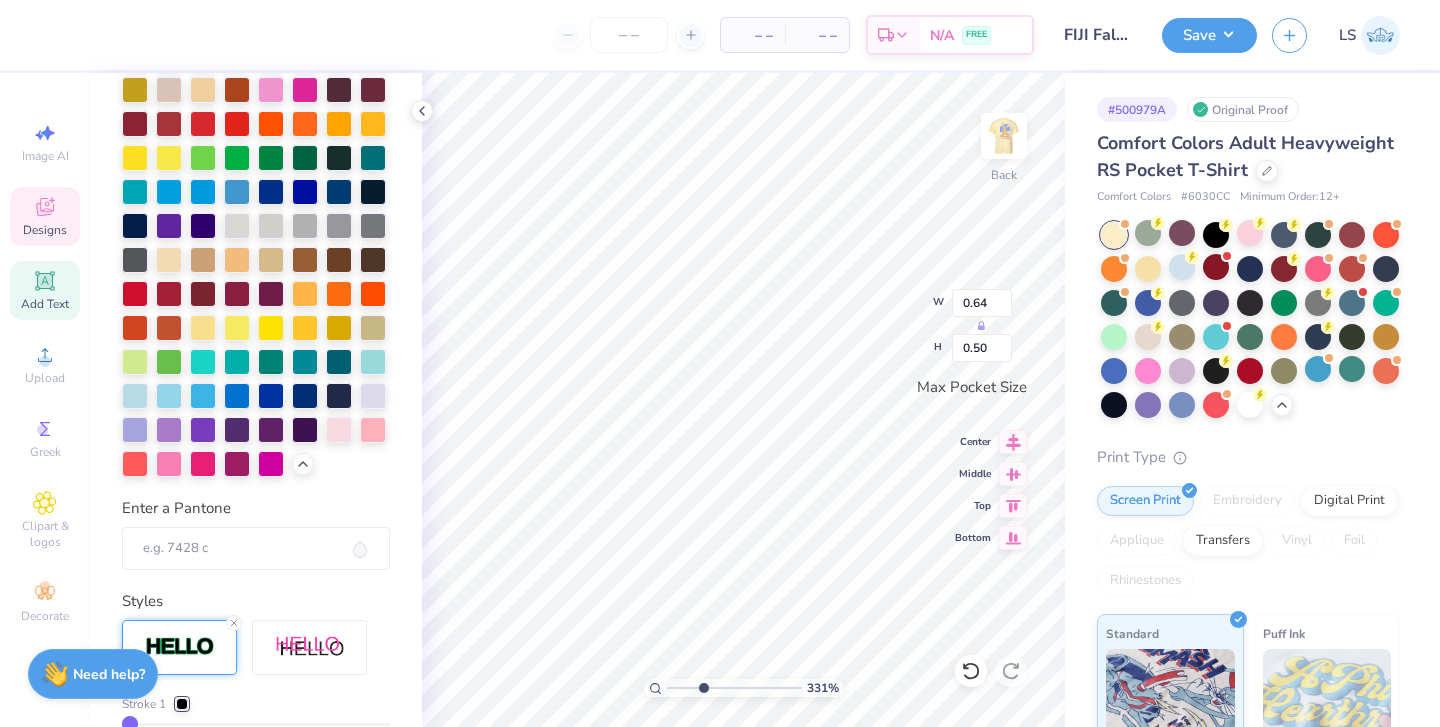 type on "0.64" 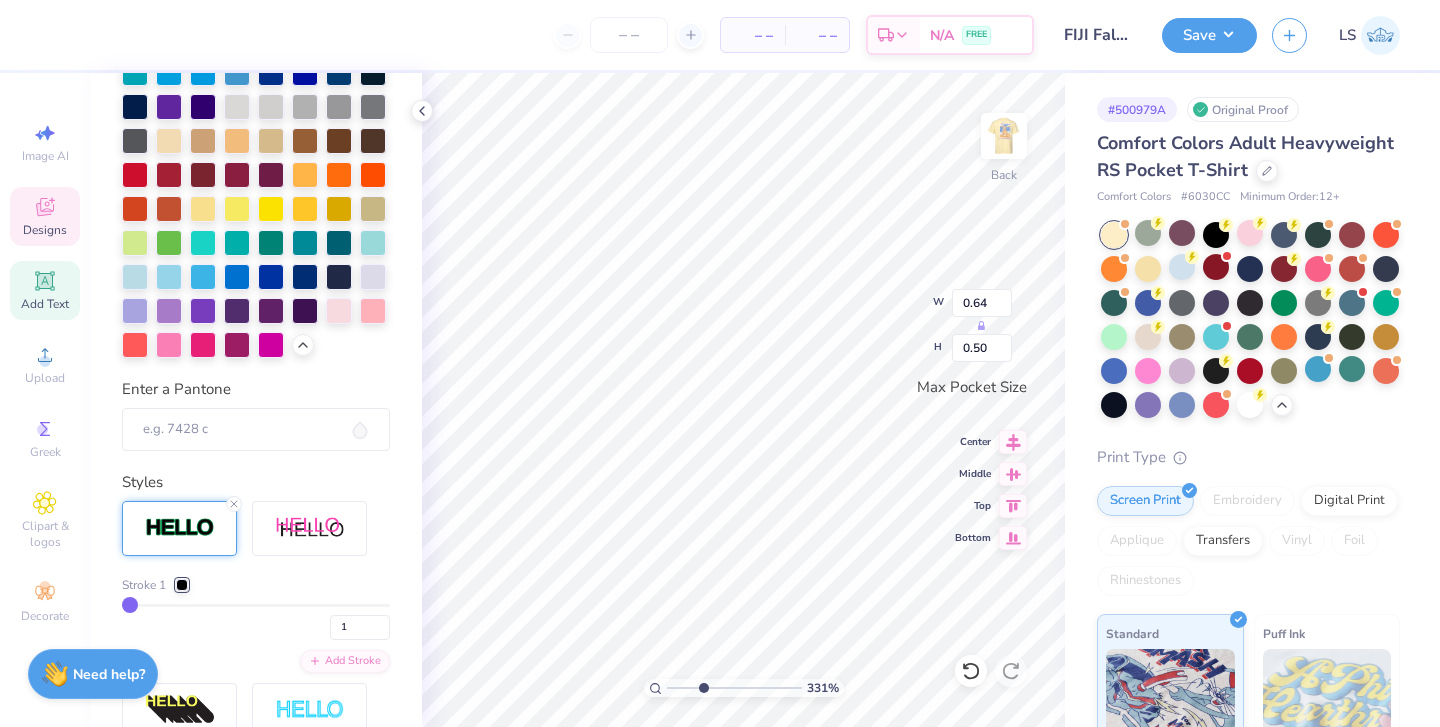 scroll, scrollTop: 602, scrollLeft: 0, axis: vertical 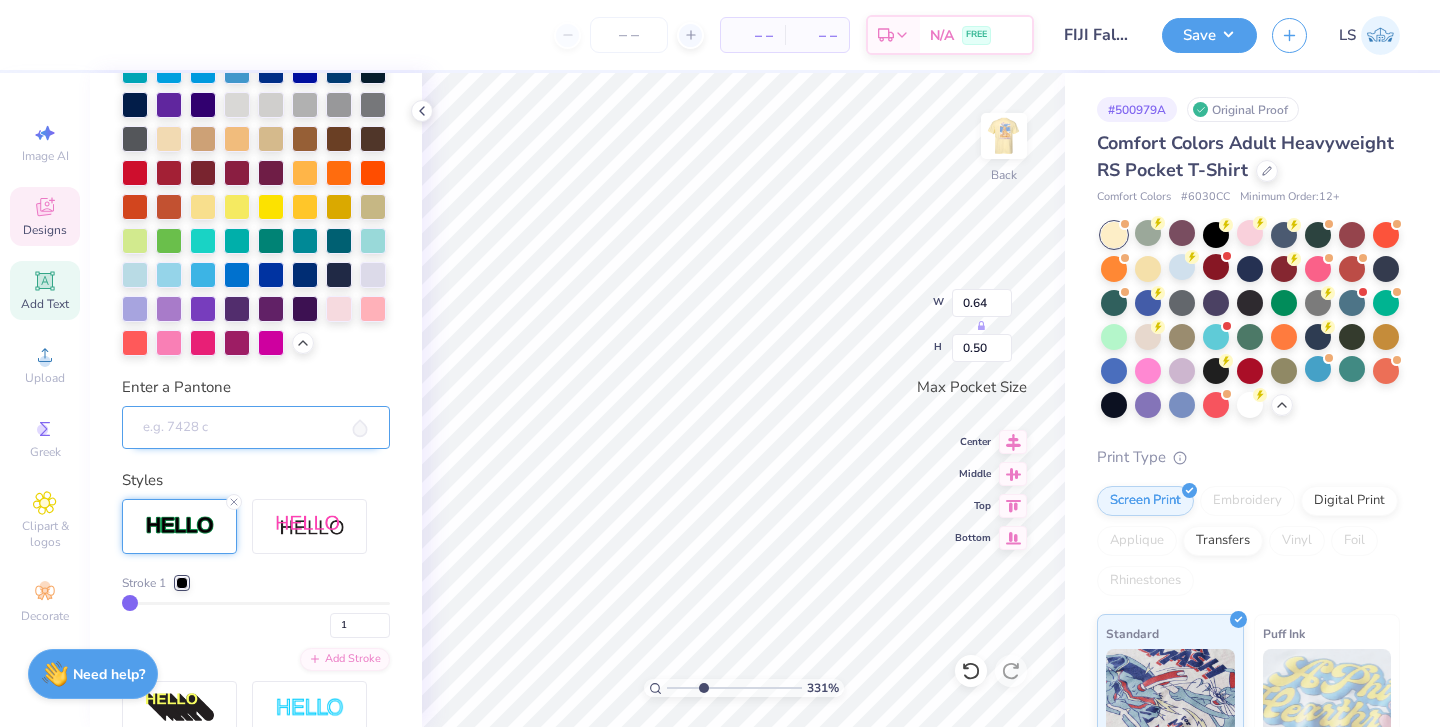 click on "Enter a Pantone" at bounding box center (256, 428) 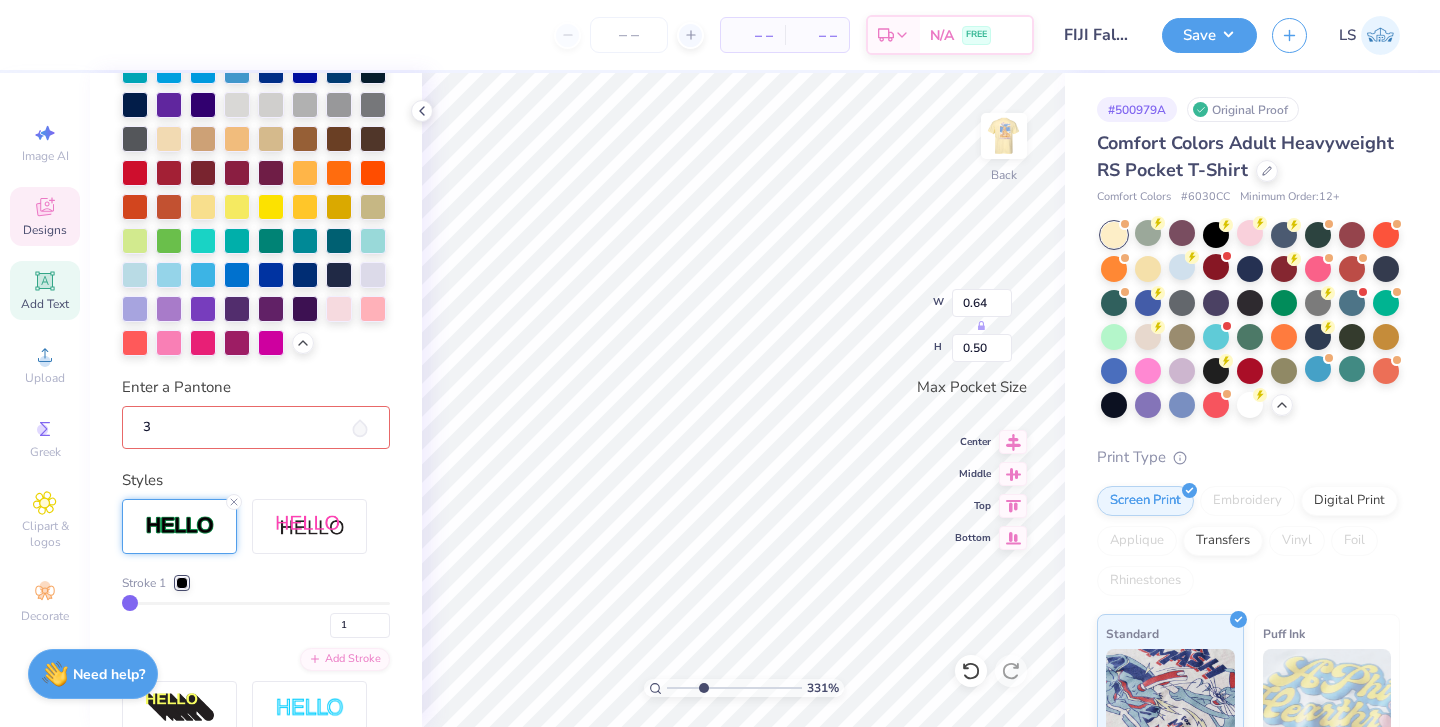 type on "3" 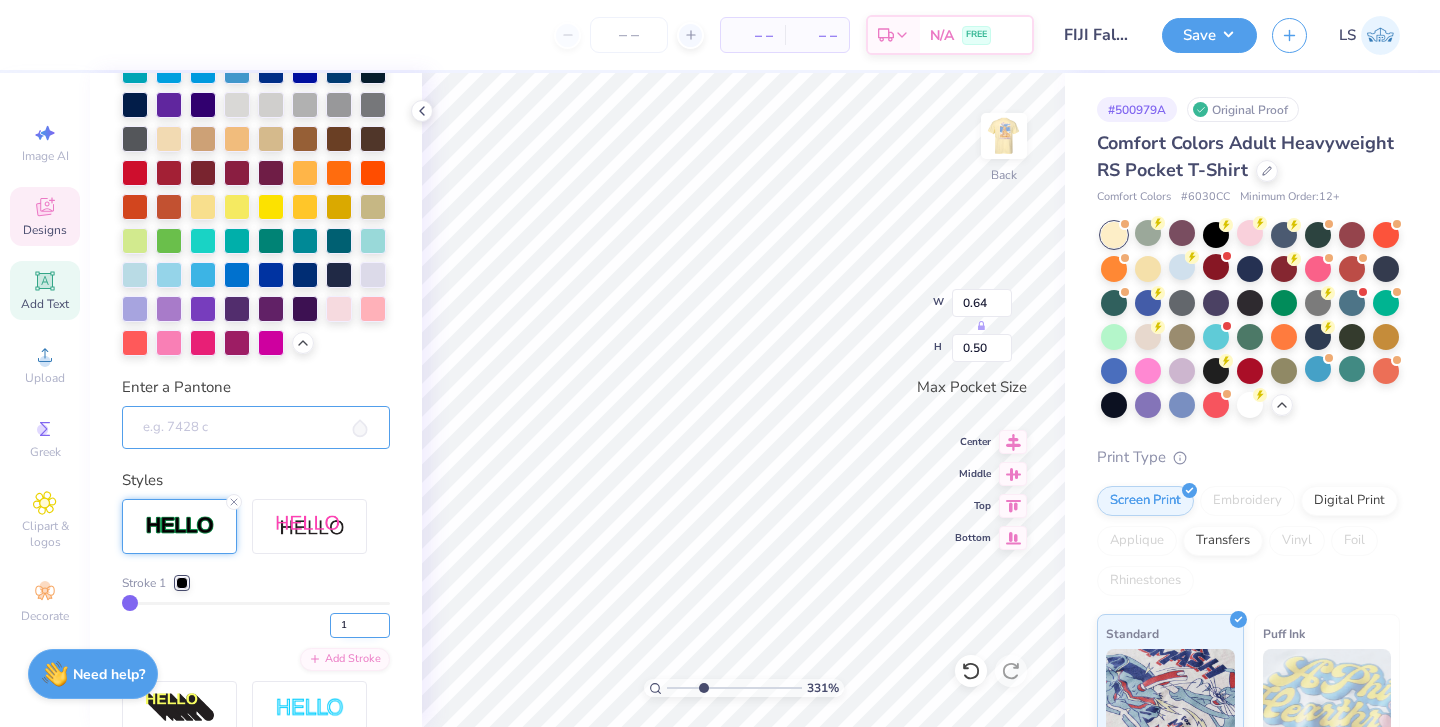 type 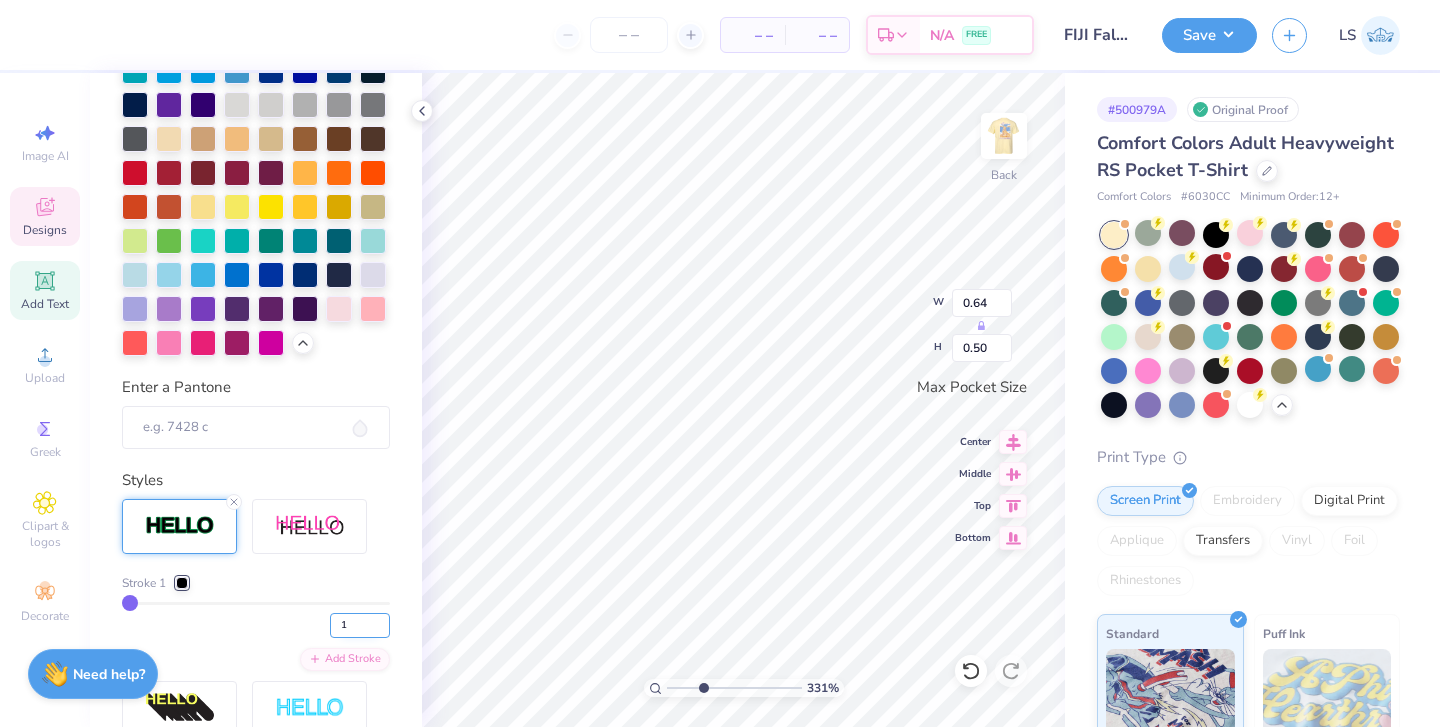 click on "1" at bounding box center (360, 625) 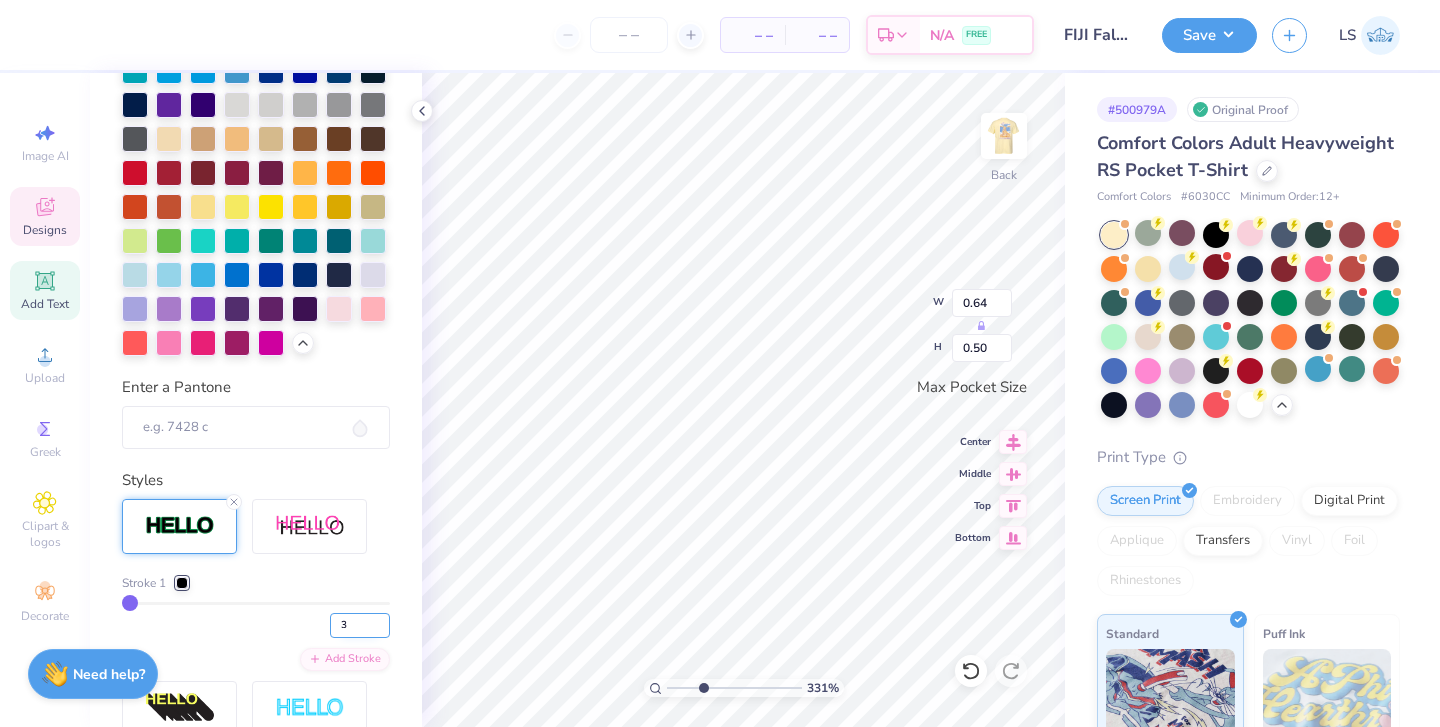 type on "3" 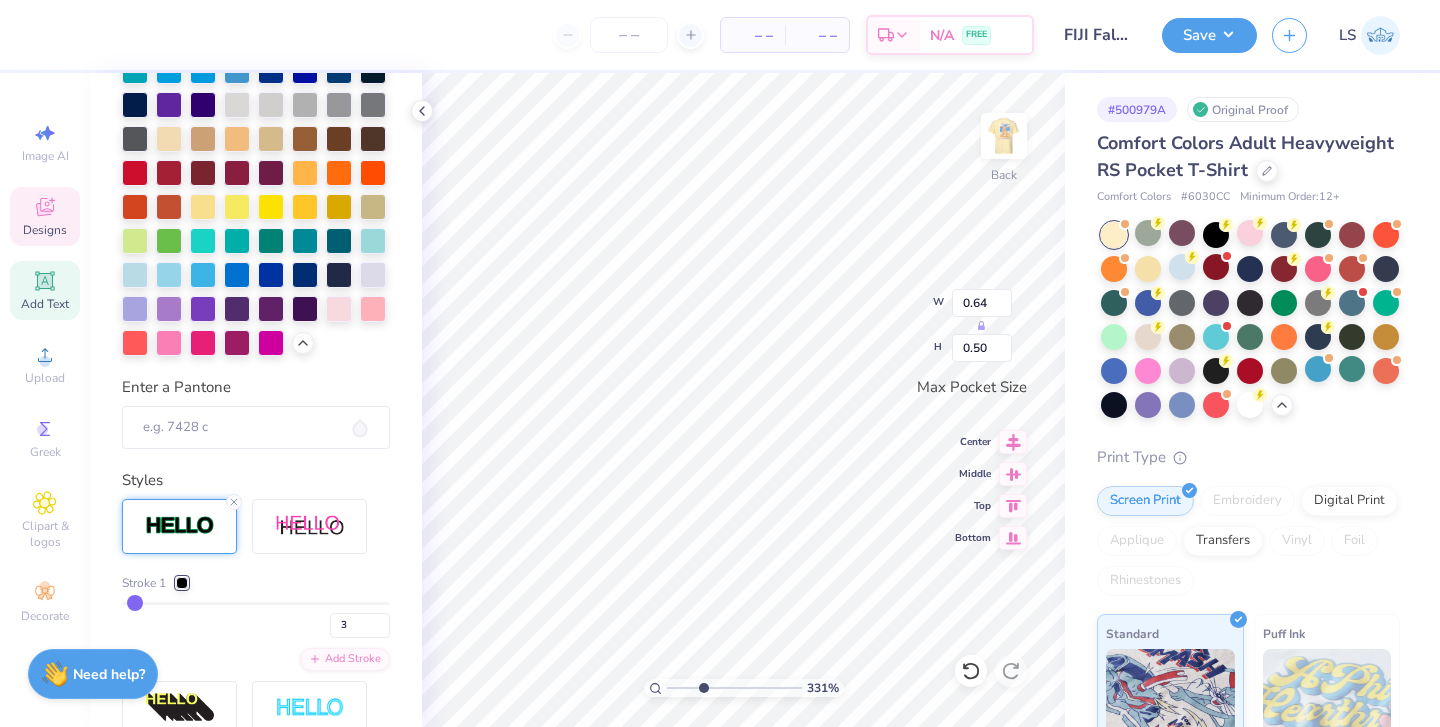 type on "0.65" 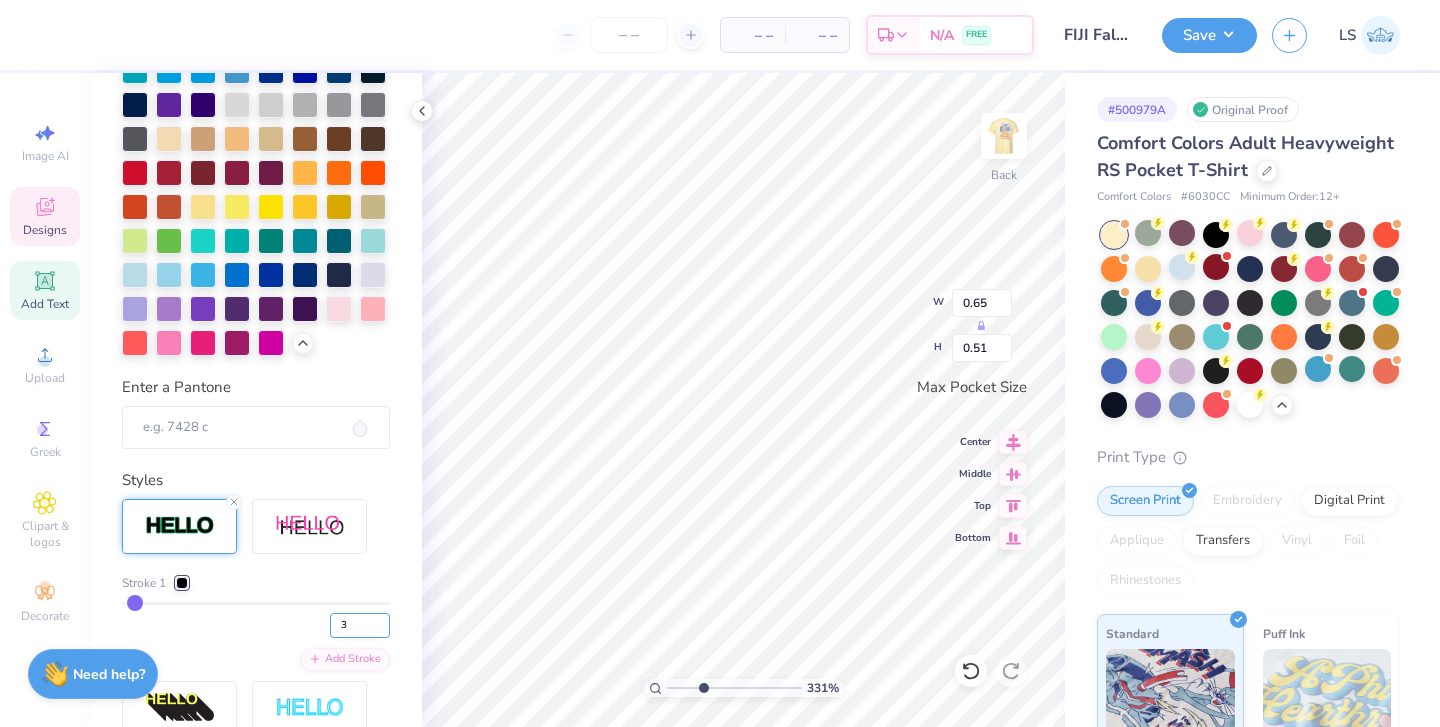 click on "3" at bounding box center [360, 625] 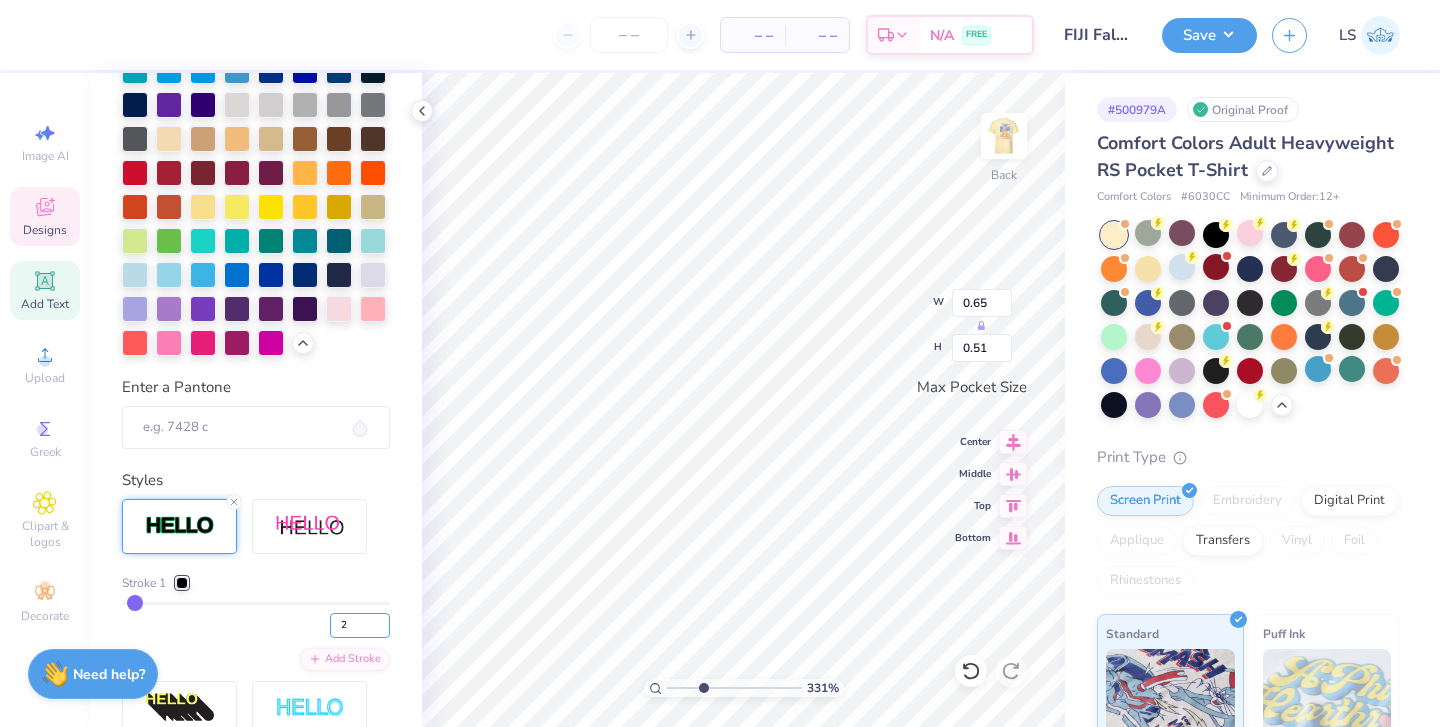 type on "2" 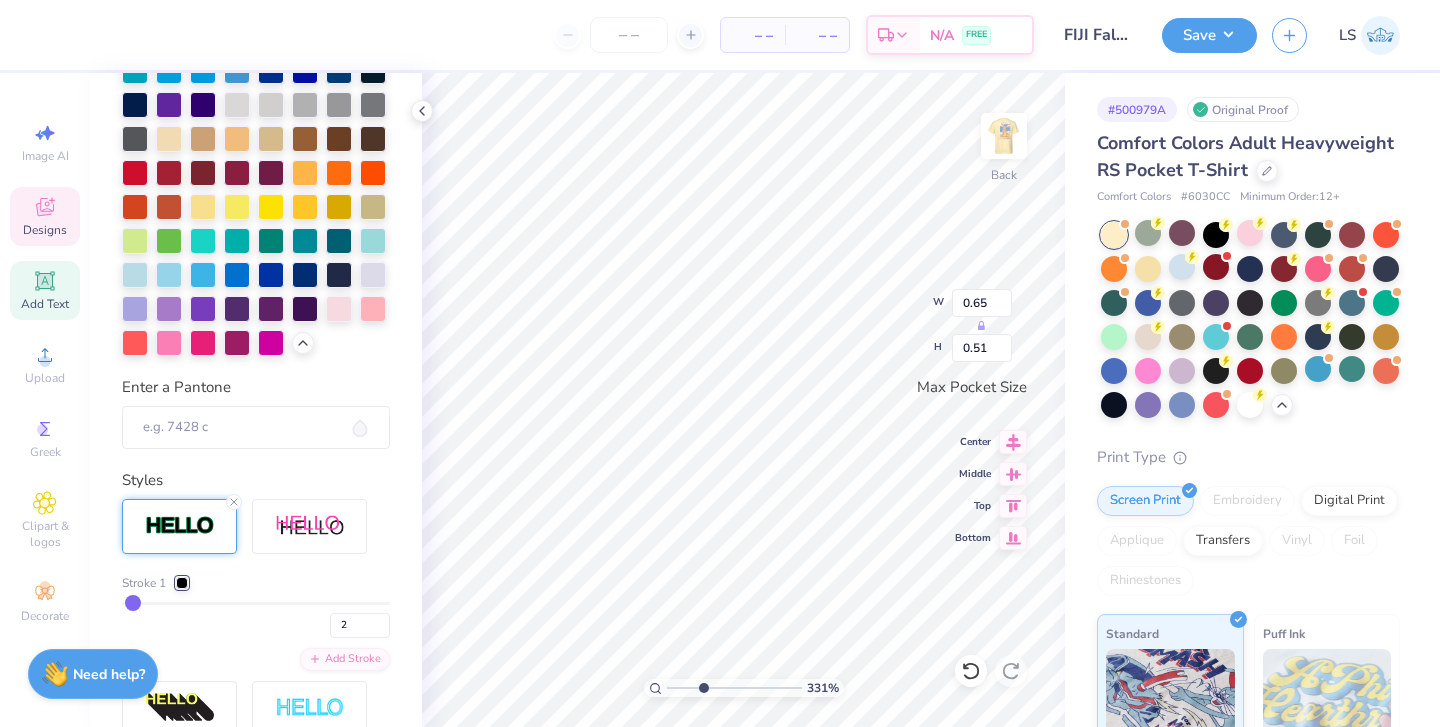 type on "0.64" 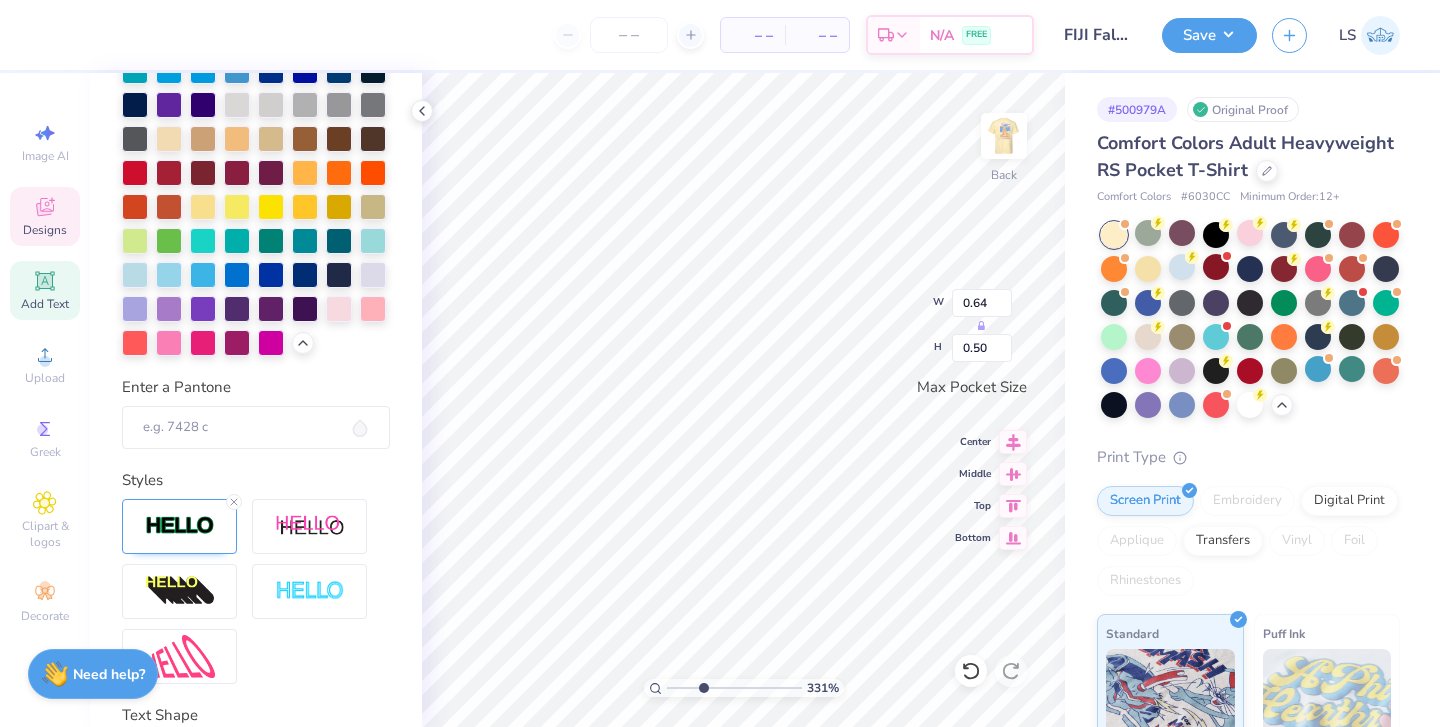 type on "0.65" 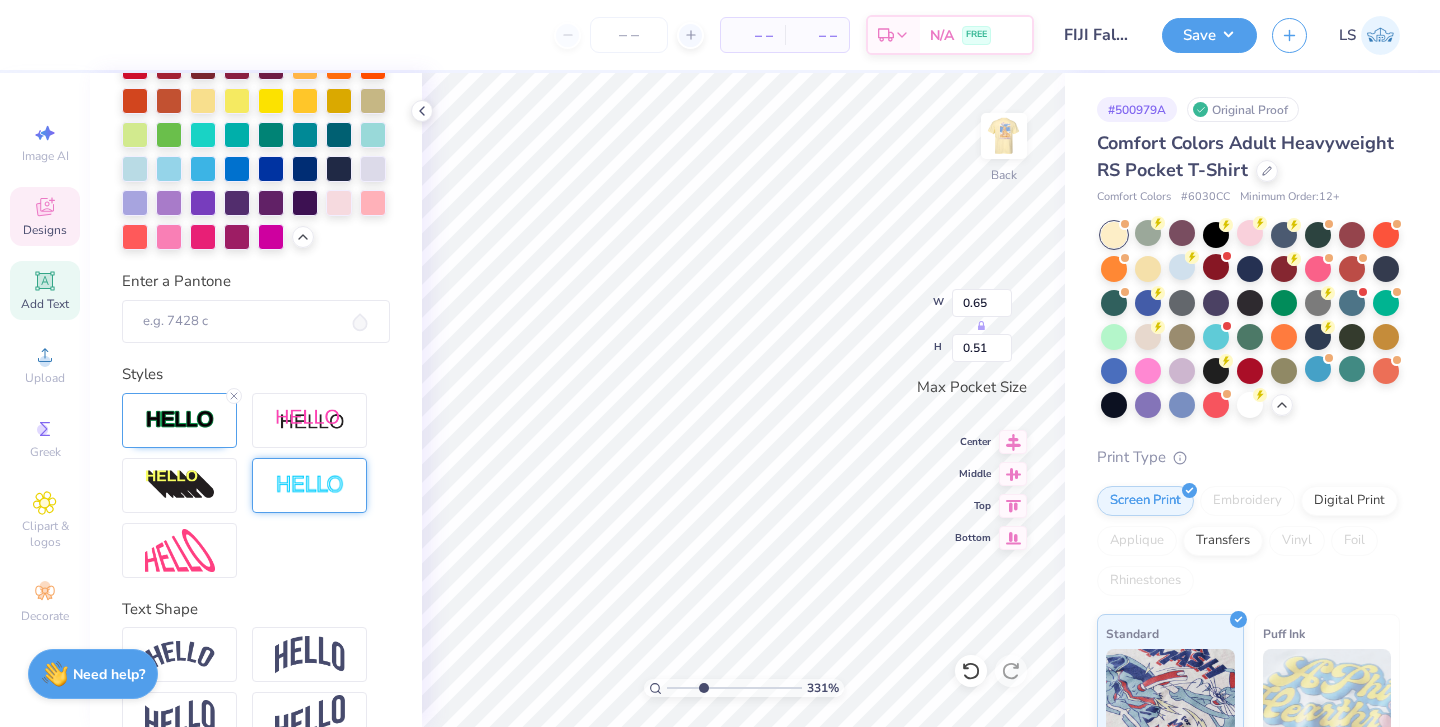 scroll, scrollTop: 709, scrollLeft: 0, axis: vertical 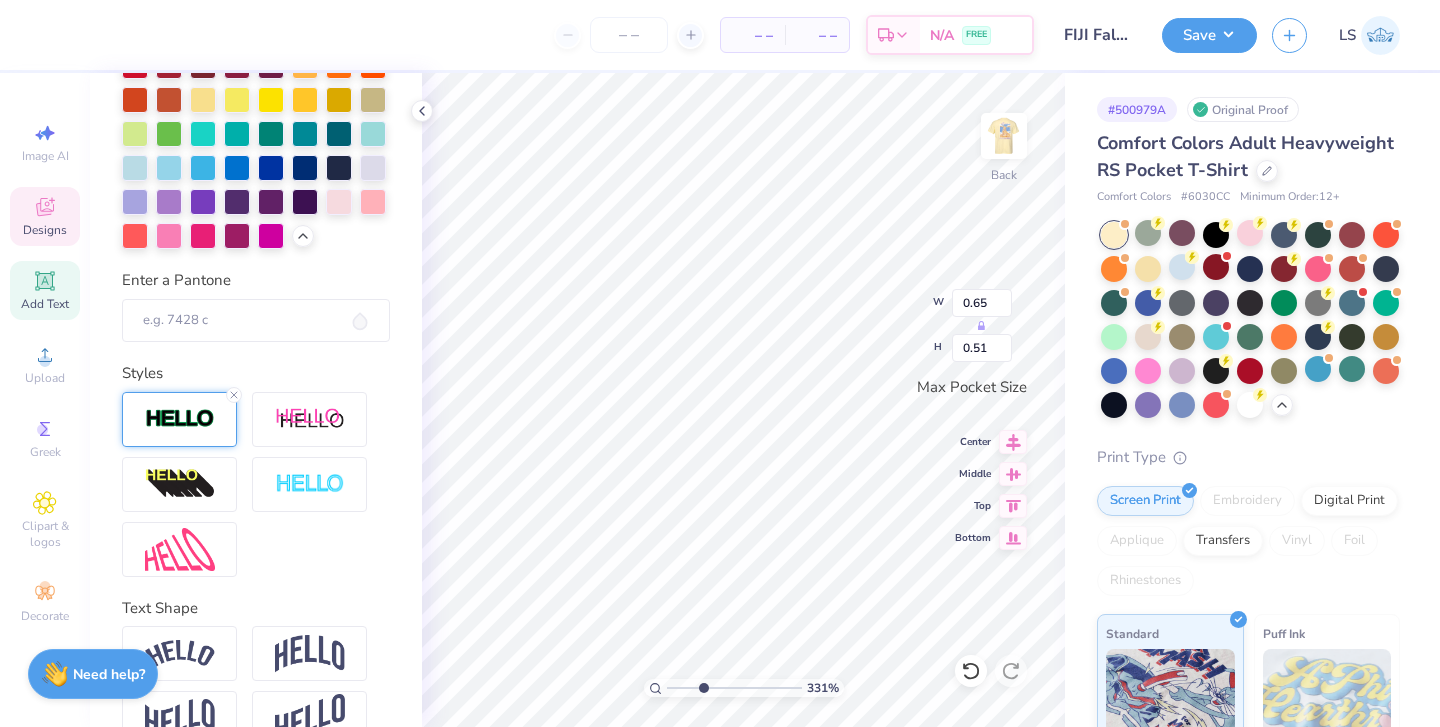 click at bounding box center (180, 419) 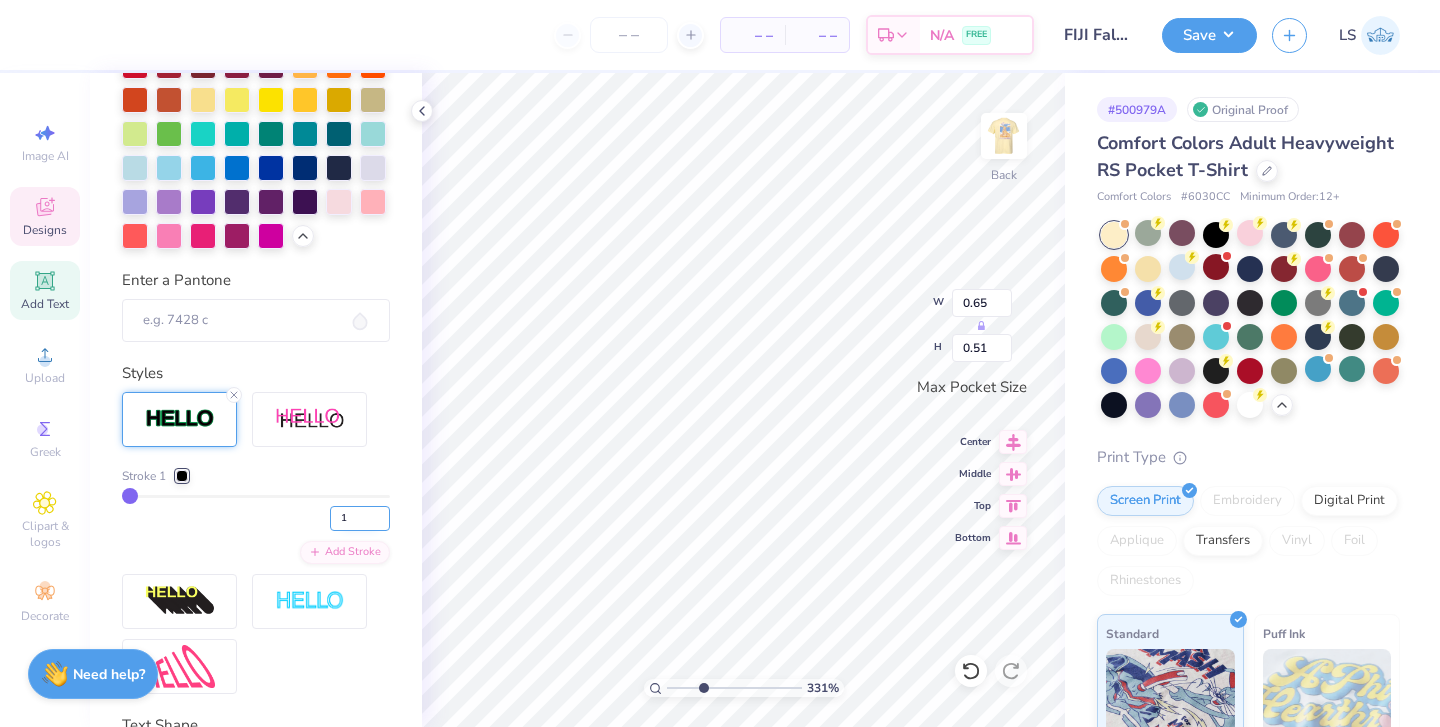 click on "1" at bounding box center (360, 518) 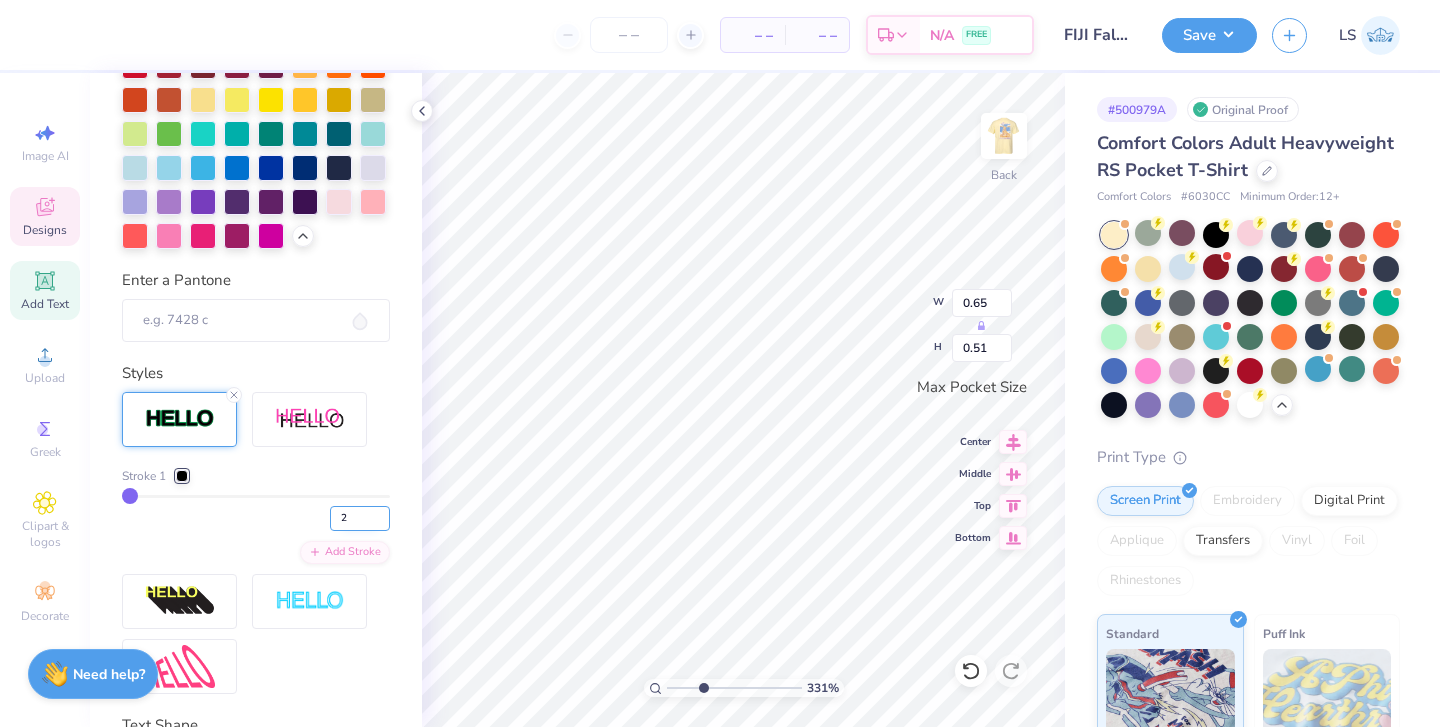 type on "2" 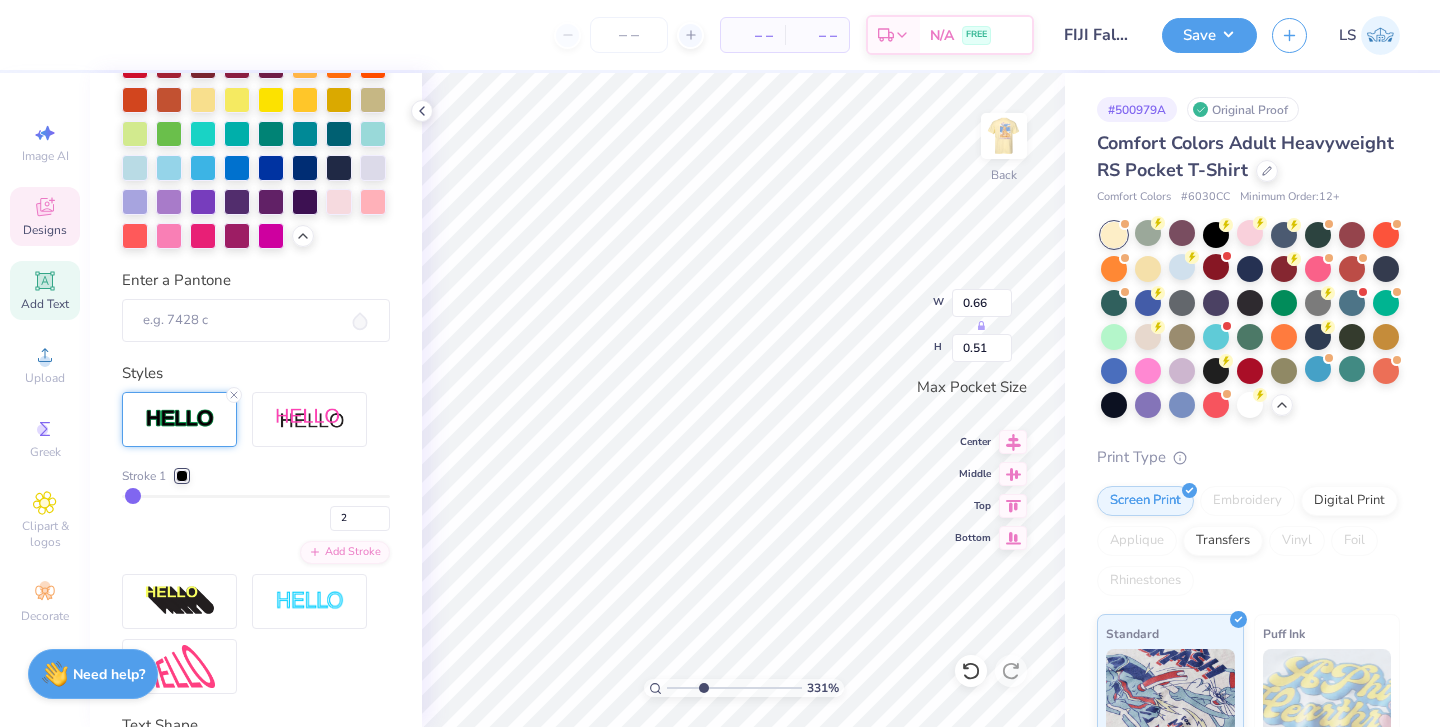 click at bounding box center [182, 476] 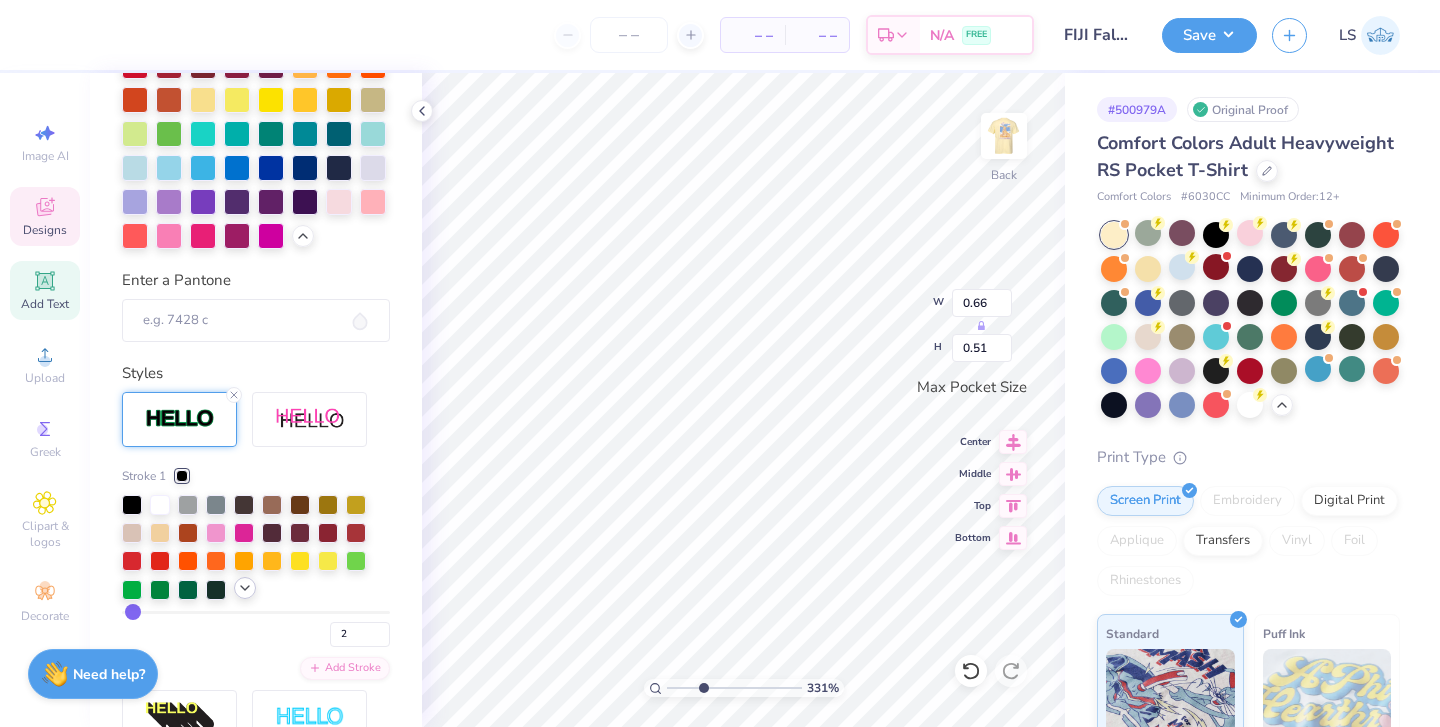 click at bounding box center [245, 588] 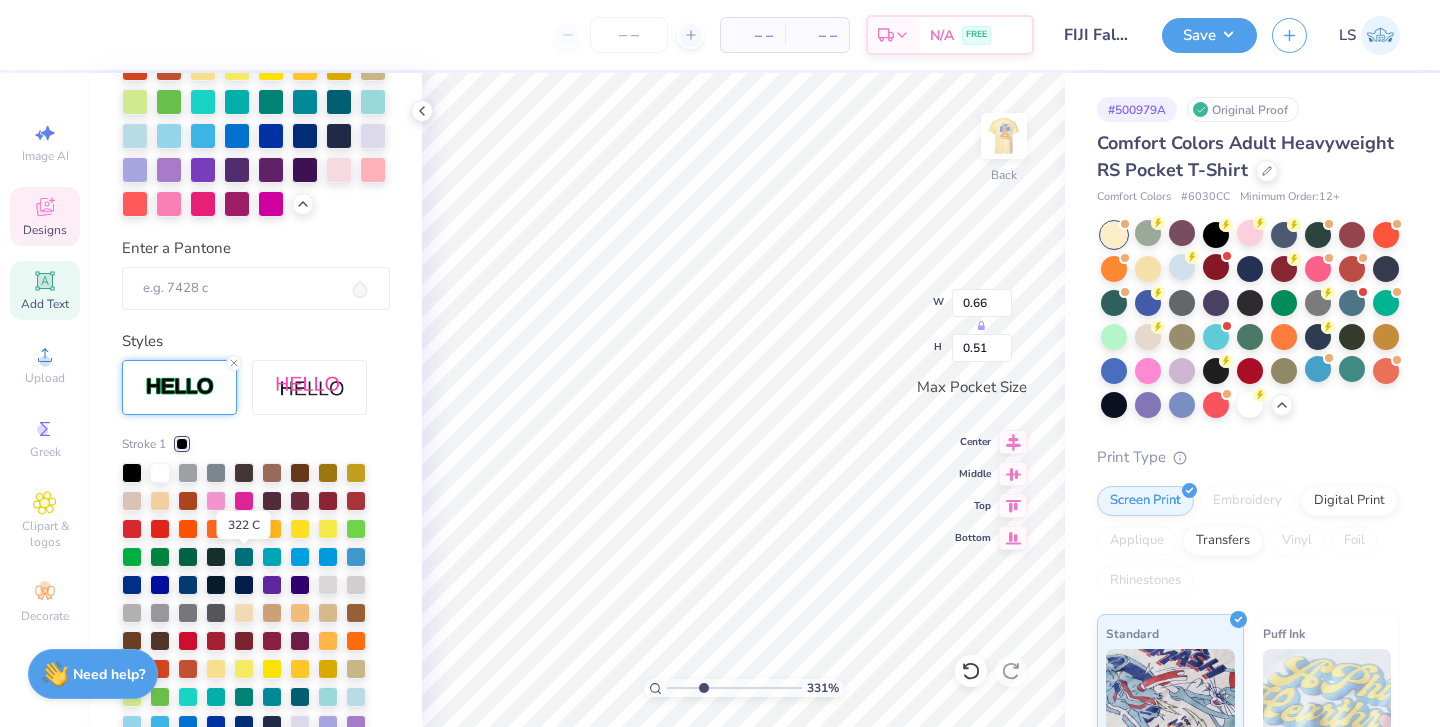scroll, scrollTop: 744, scrollLeft: 0, axis: vertical 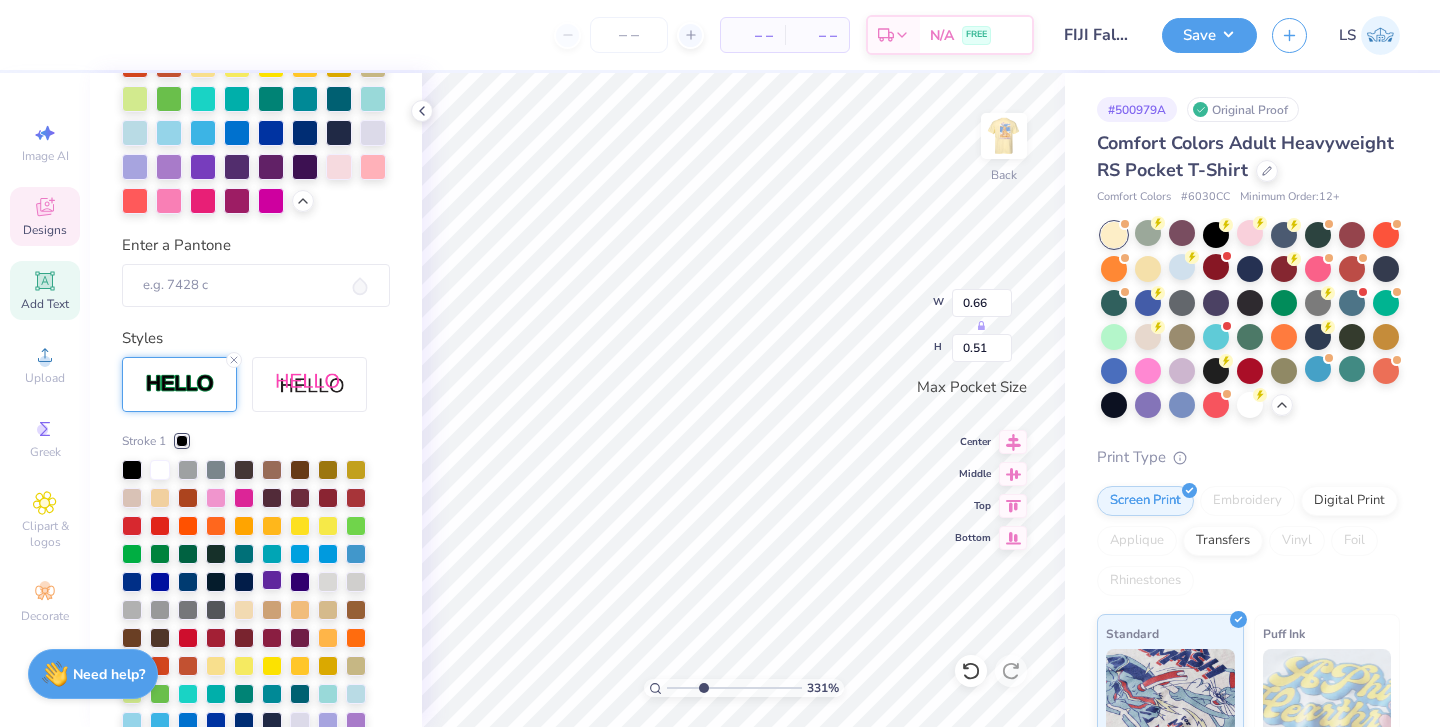 click at bounding box center (272, 580) 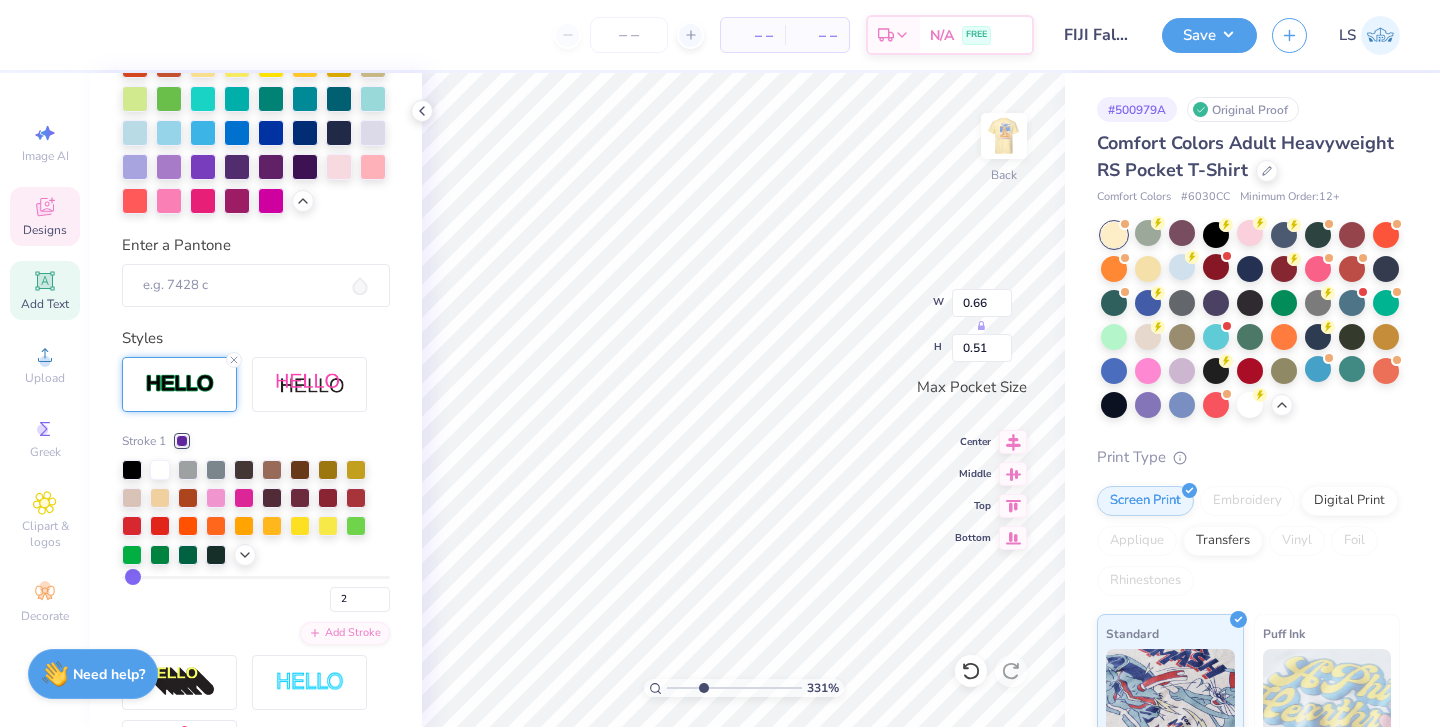 type on "0.64" 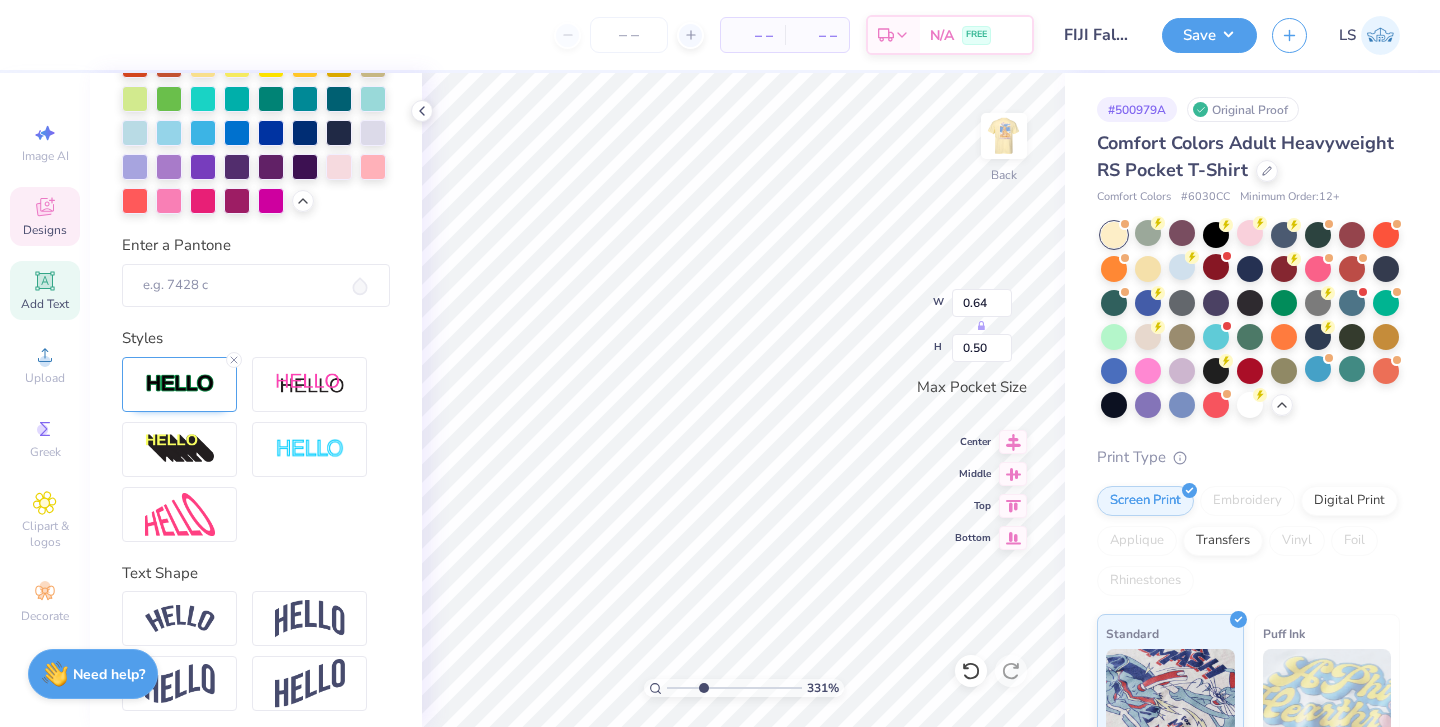 scroll, scrollTop: 752, scrollLeft: 0, axis: vertical 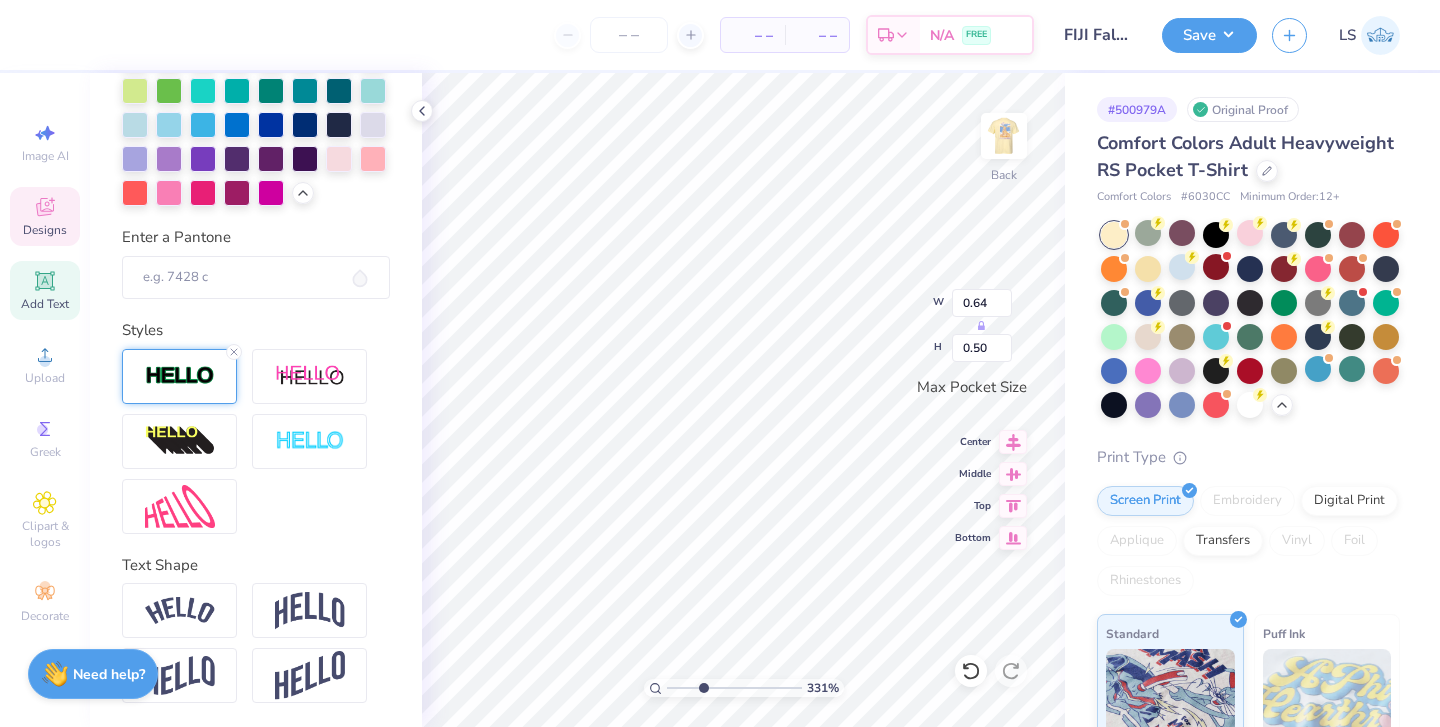 click at bounding box center (179, 376) 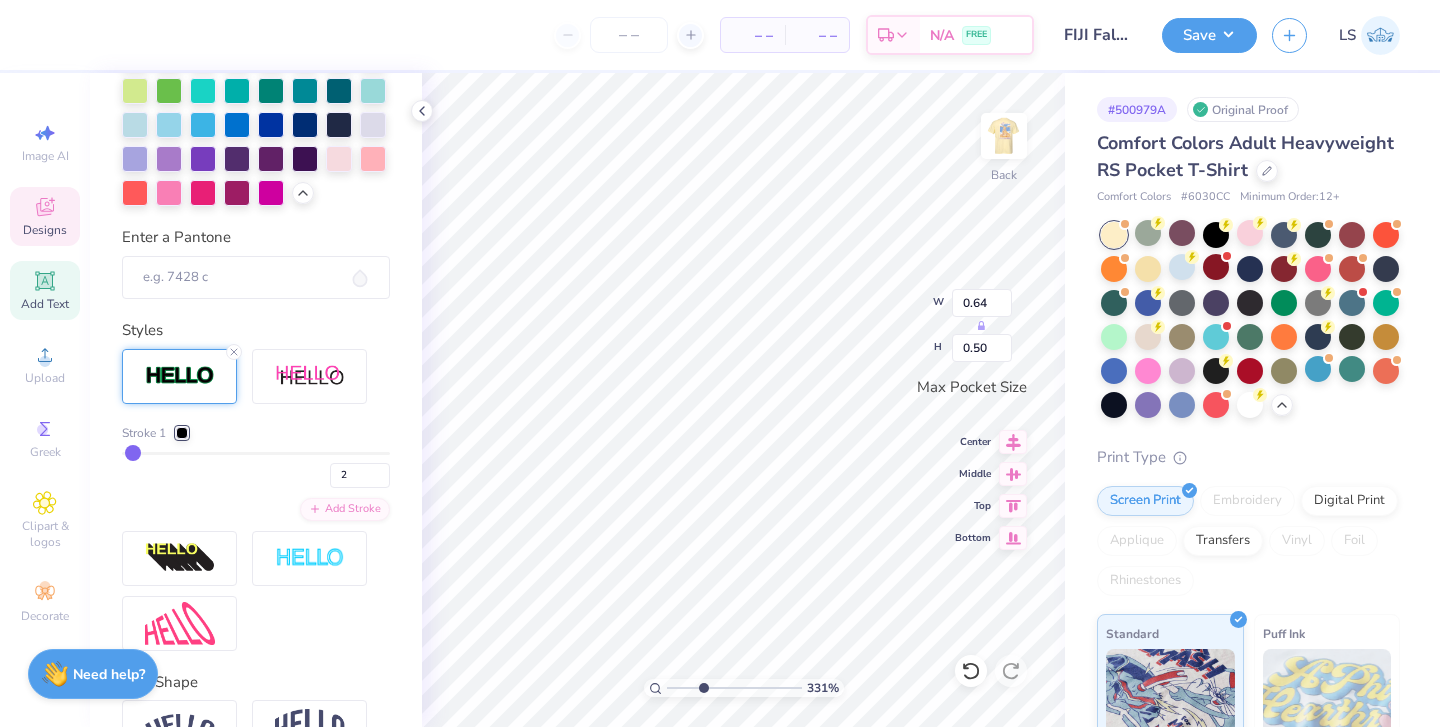 click at bounding box center (182, 433) 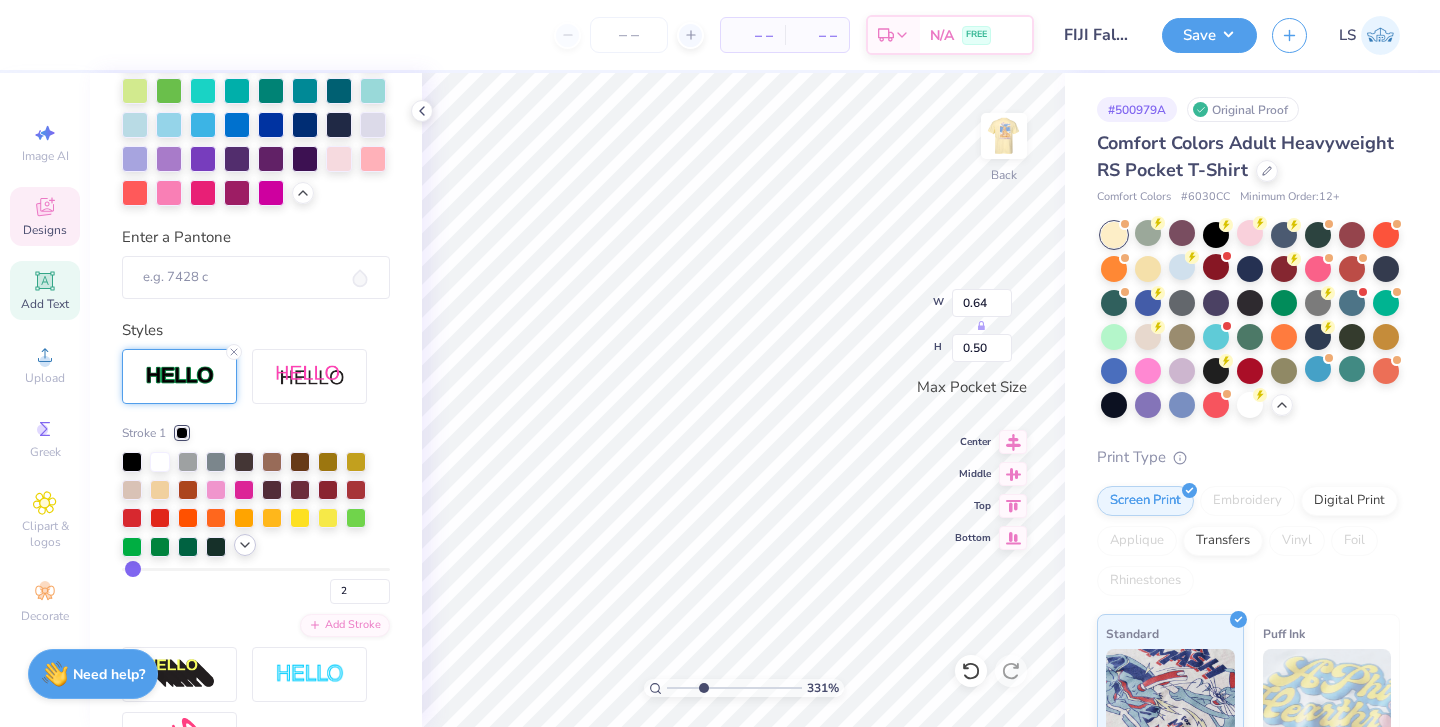 click at bounding box center [245, 545] 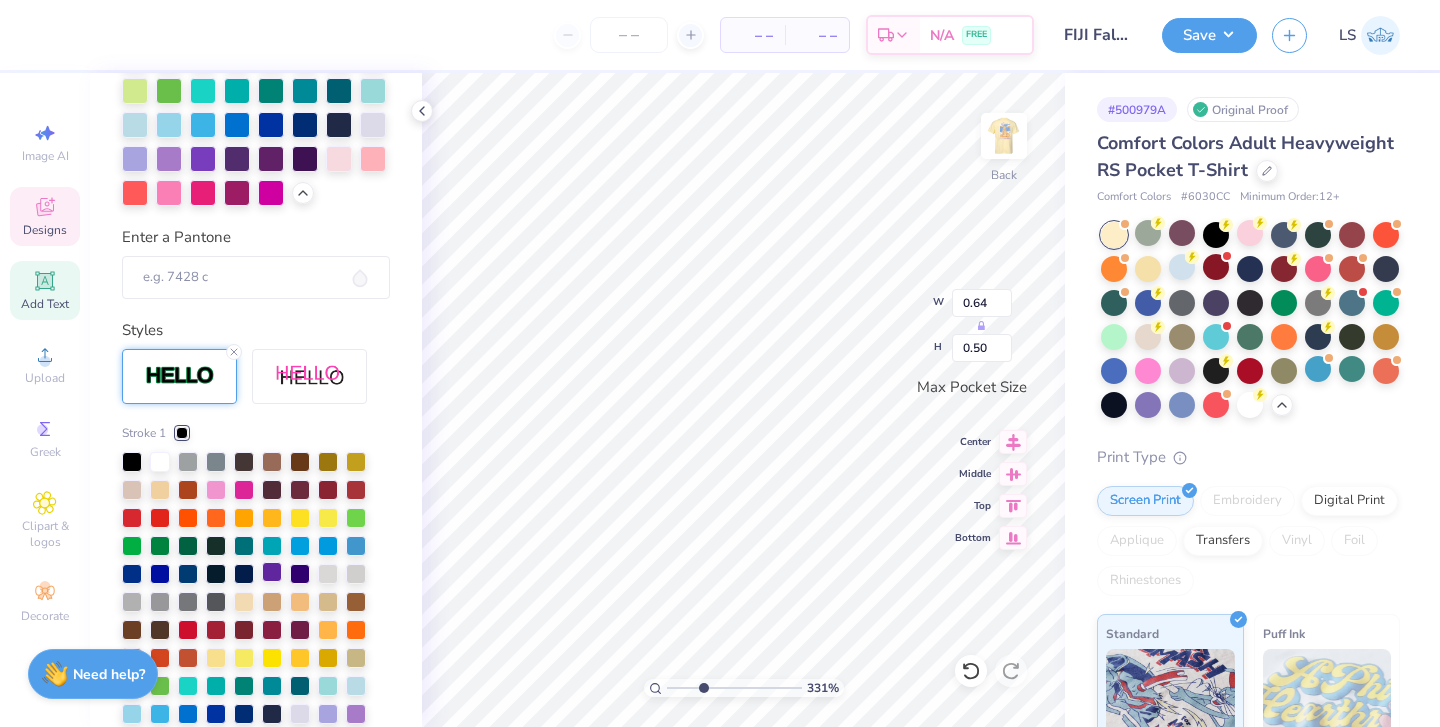 click at bounding box center (272, 572) 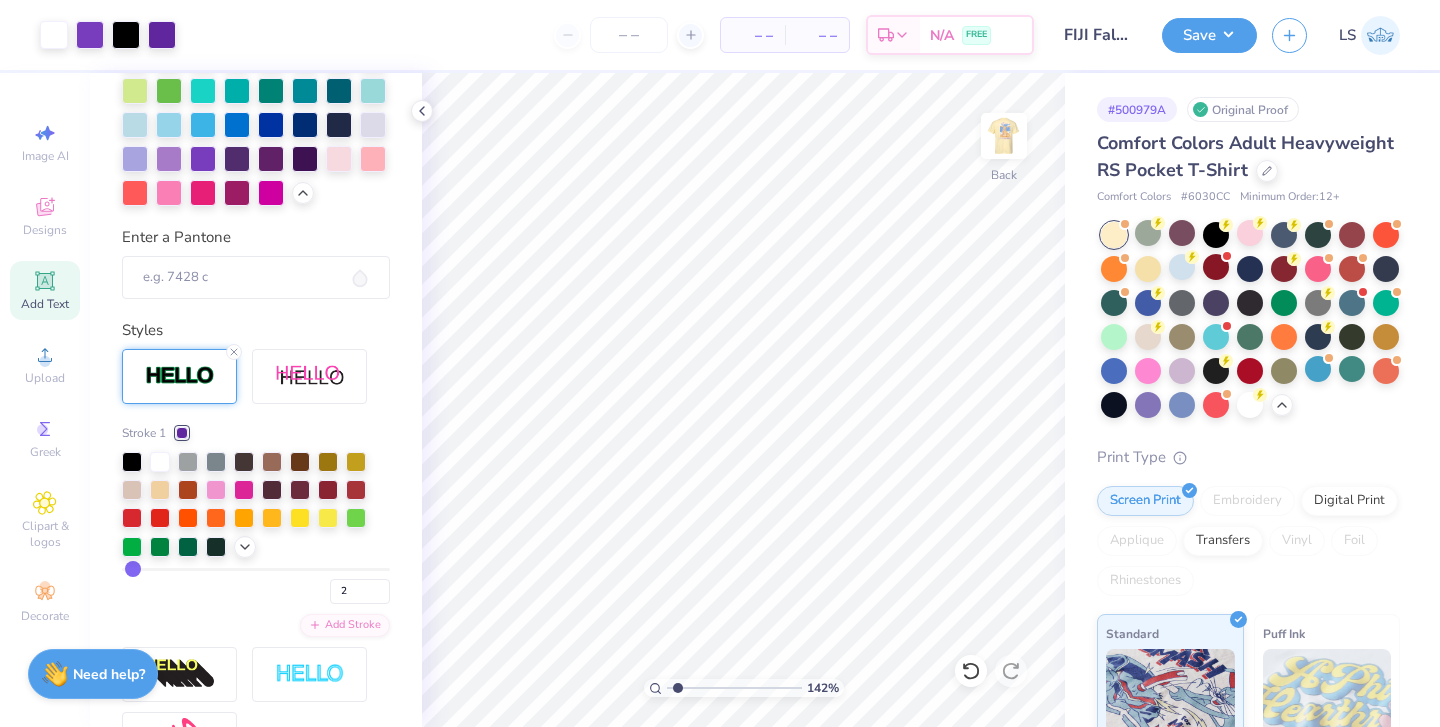 drag, startPoint x: 703, startPoint y: 685, endPoint x: 677, endPoint y: 684, distance: 26.019224 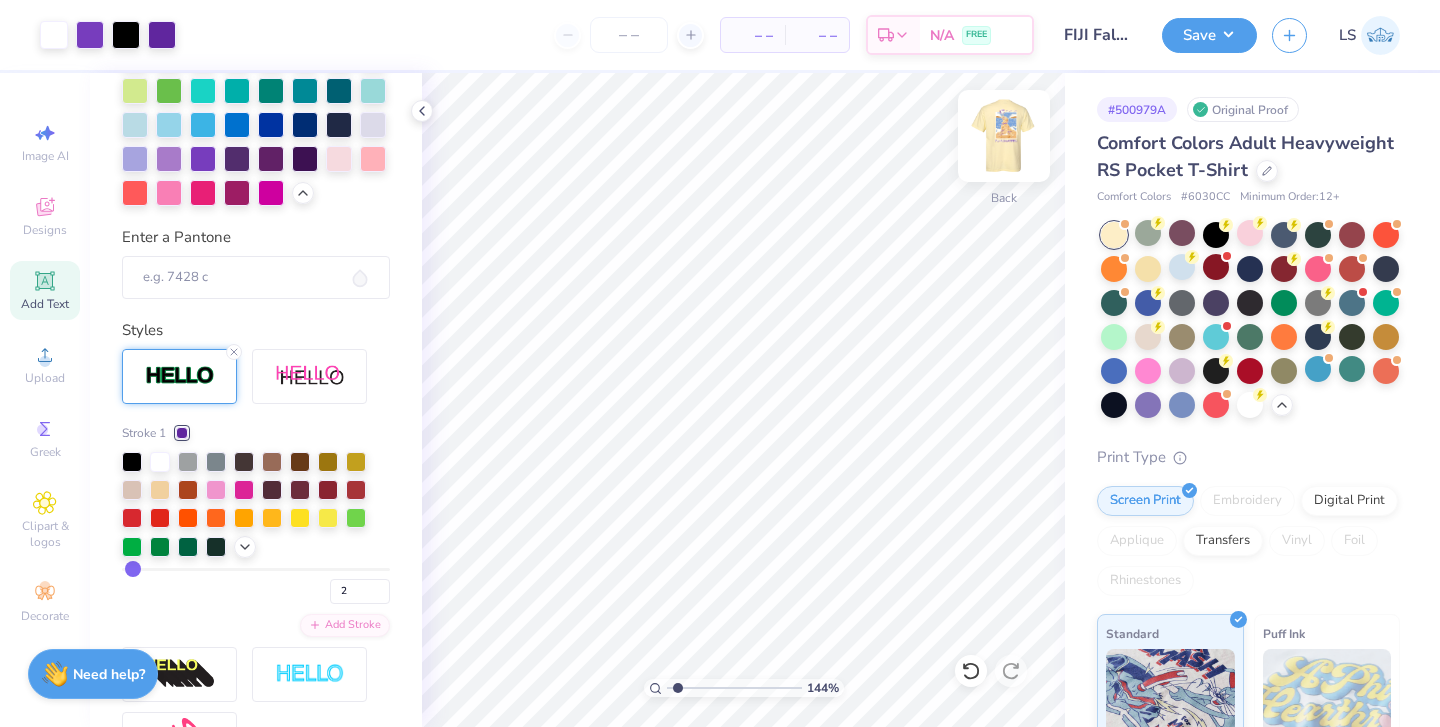click at bounding box center [1004, 136] 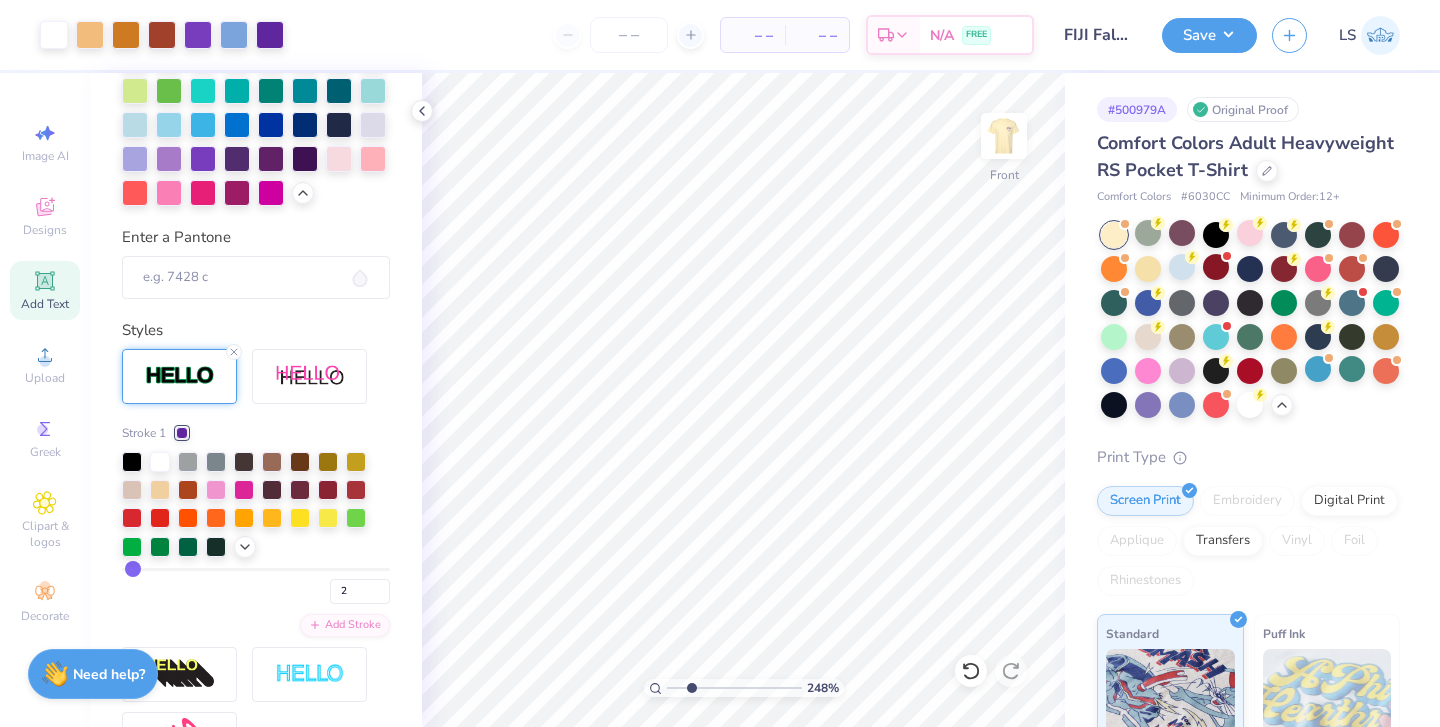 drag, startPoint x: 679, startPoint y: 688, endPoint x: 691, endPoint y: 688, distance: 12 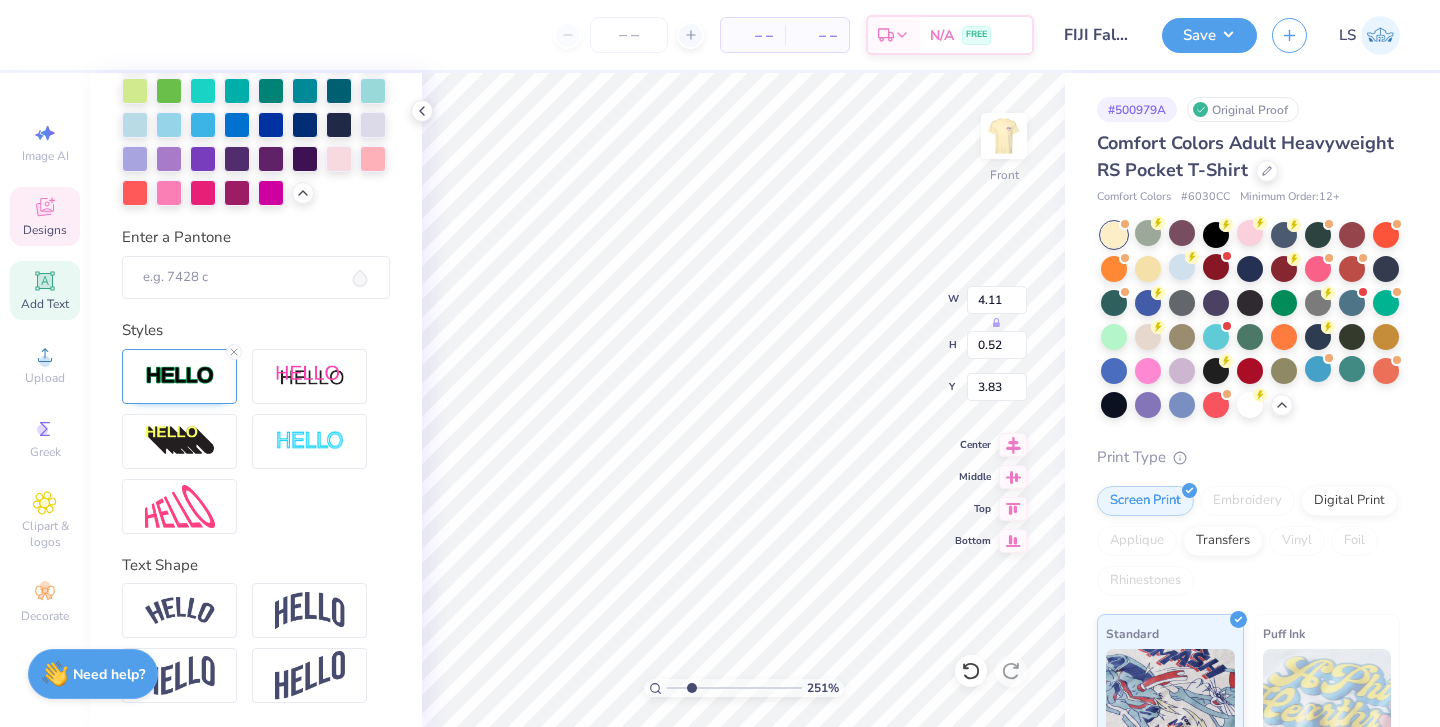 type on "3.92" 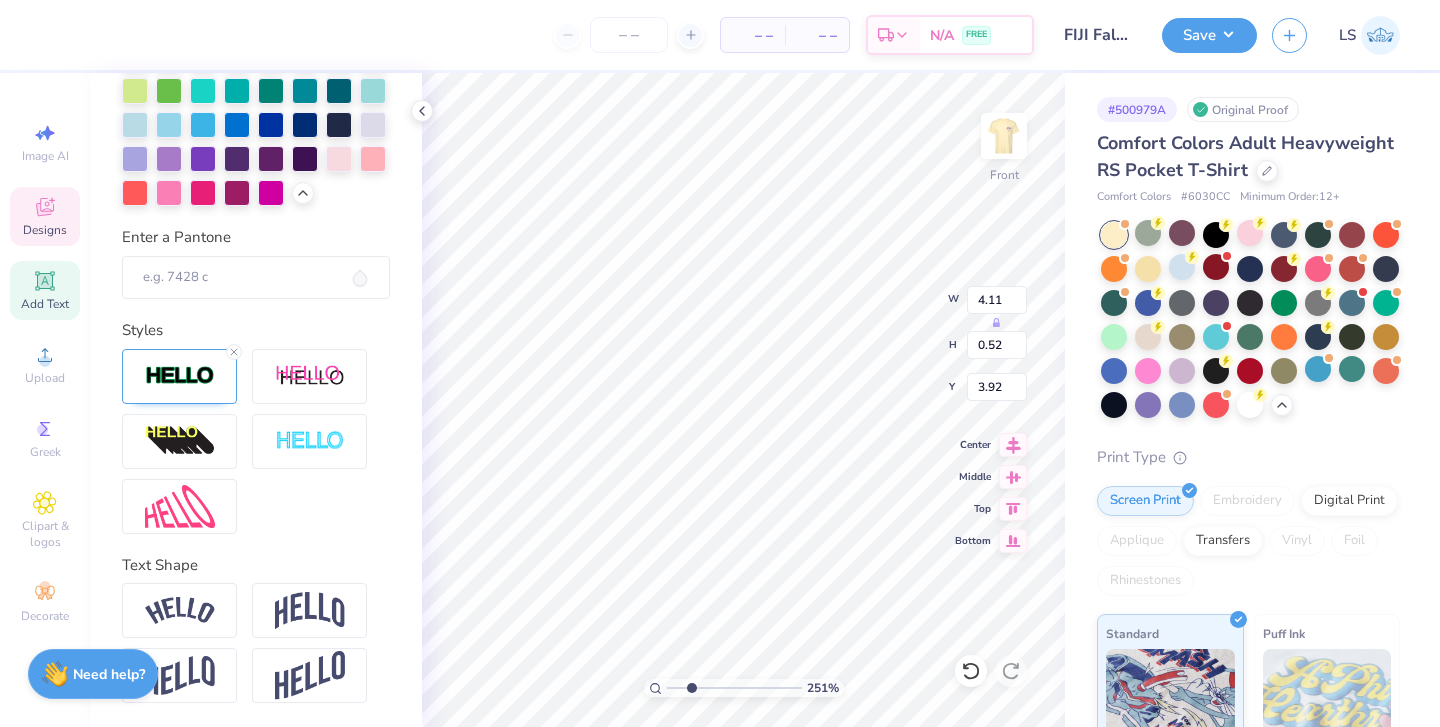 type on "3.76" 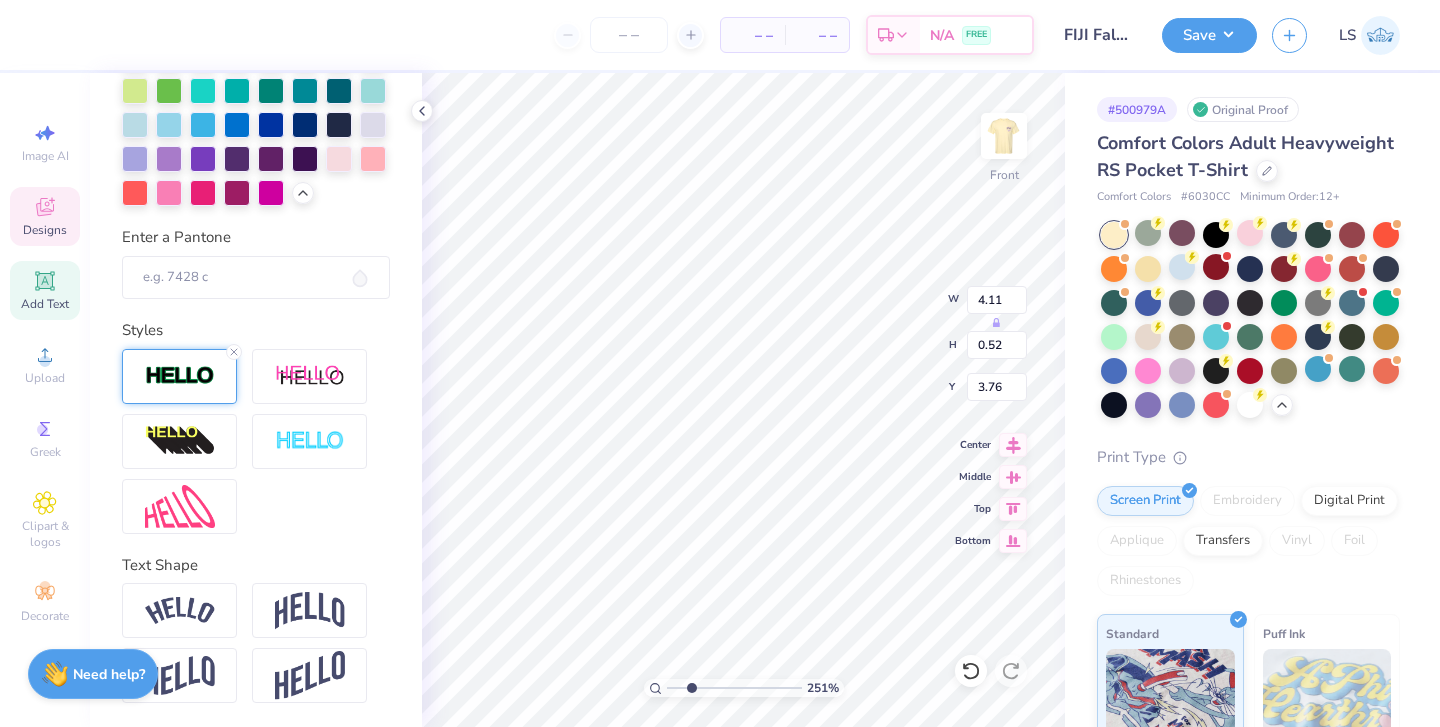 click at bounding box center [180, 376] 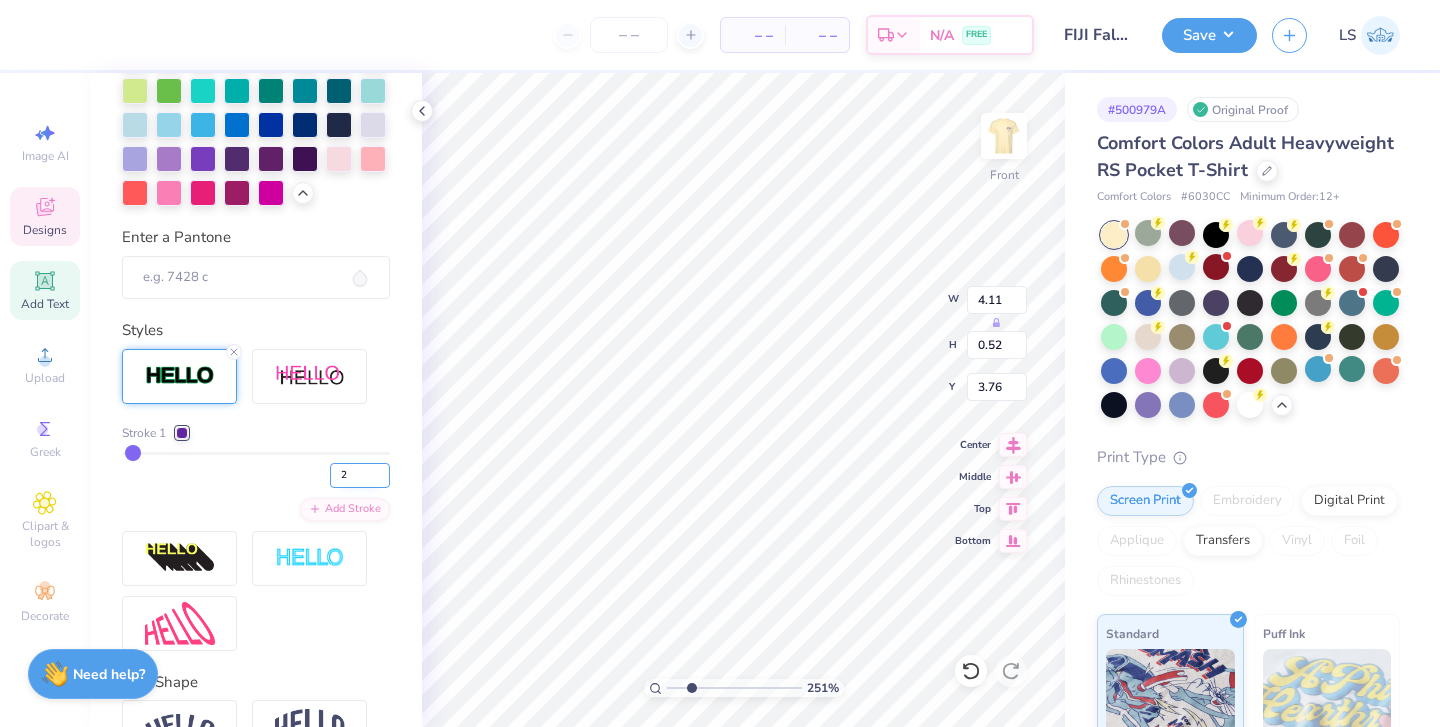 click on "2" at bounding box center [360, 475] 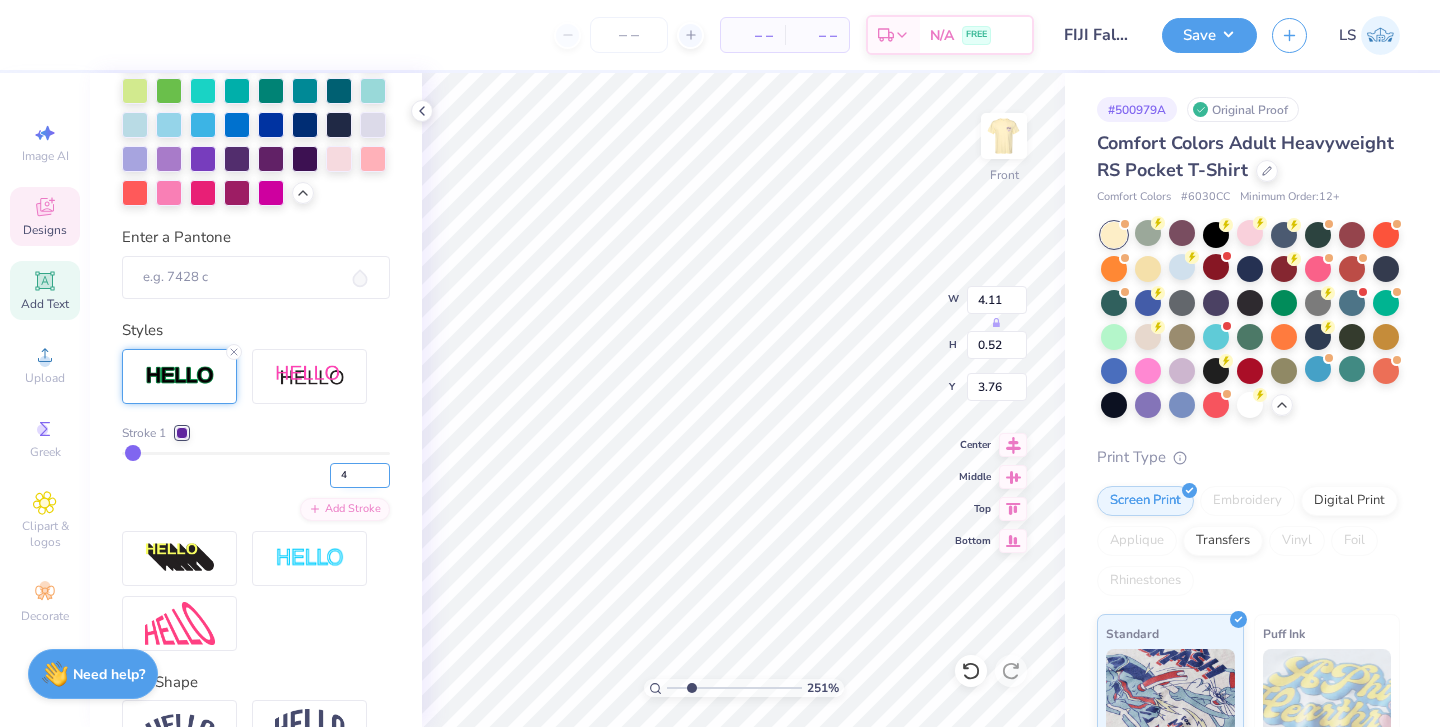 type on "4" 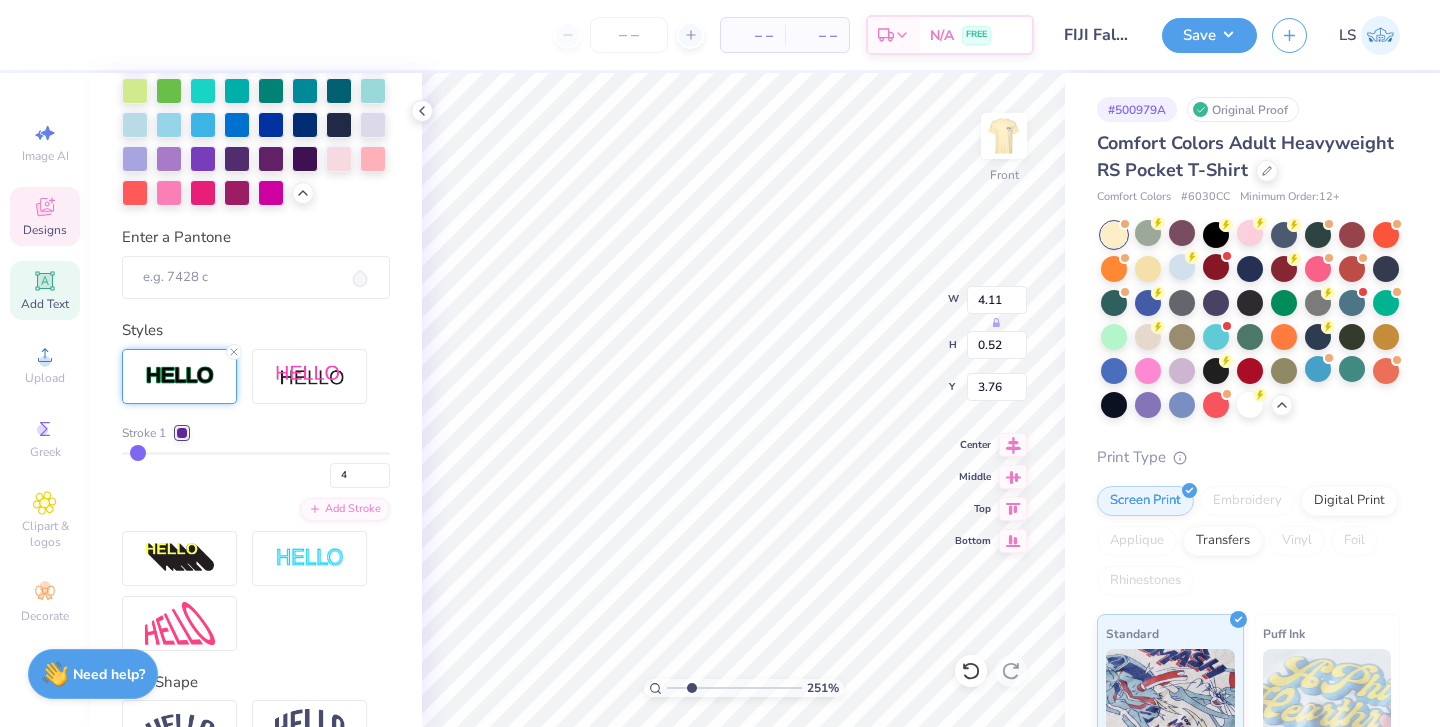 type on "4.13" 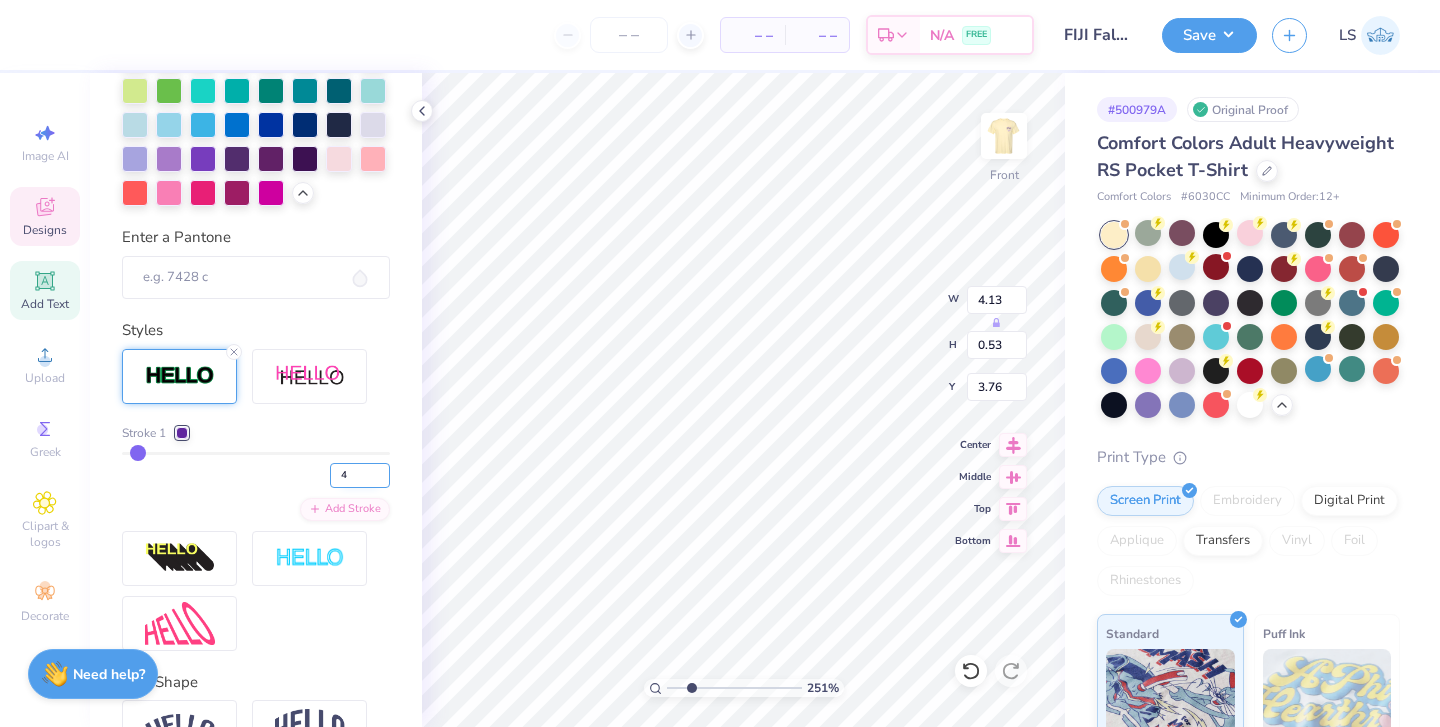 click on "4" at bounding box center (360, 475) 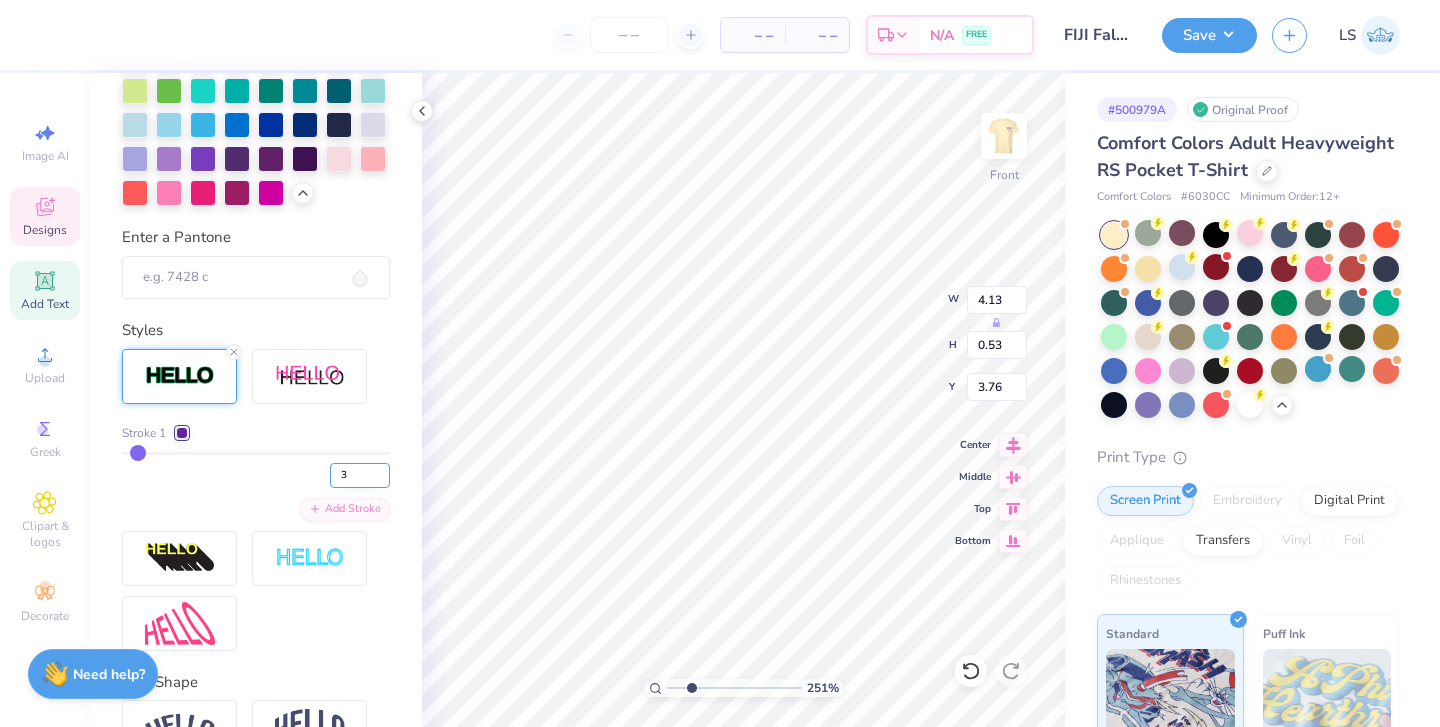 type on "3" 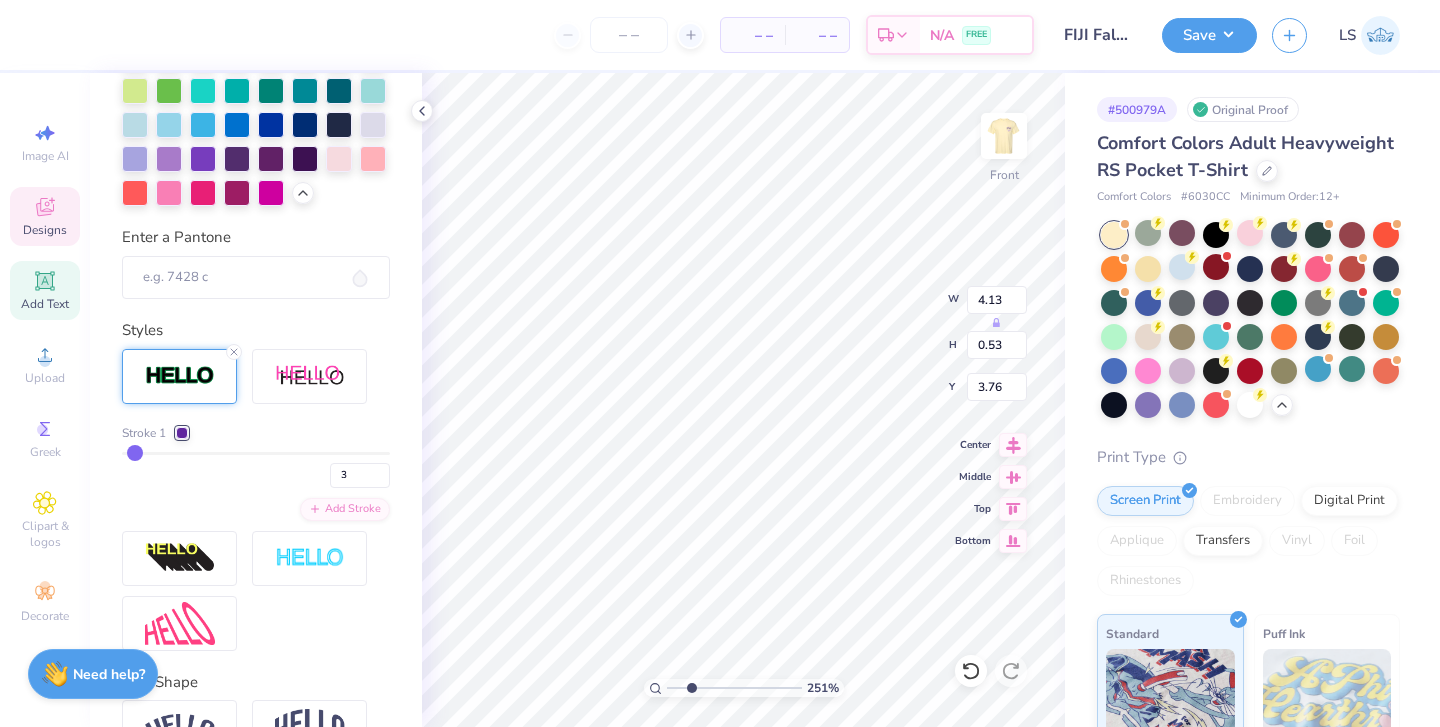 type on "4.12" 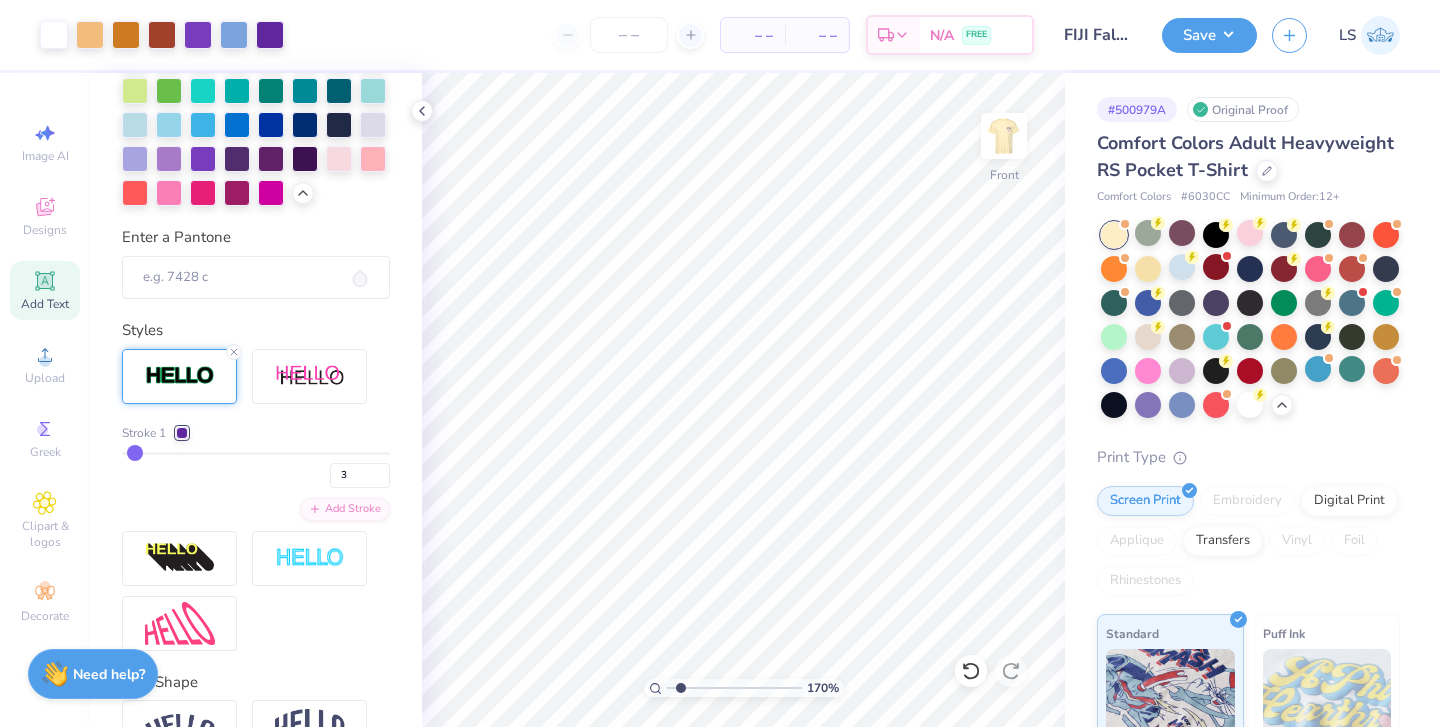 drag, startPoint x: 690, startPoint y: 690, endPoint x: 680, endPoint y: 691, distance: 10.049875 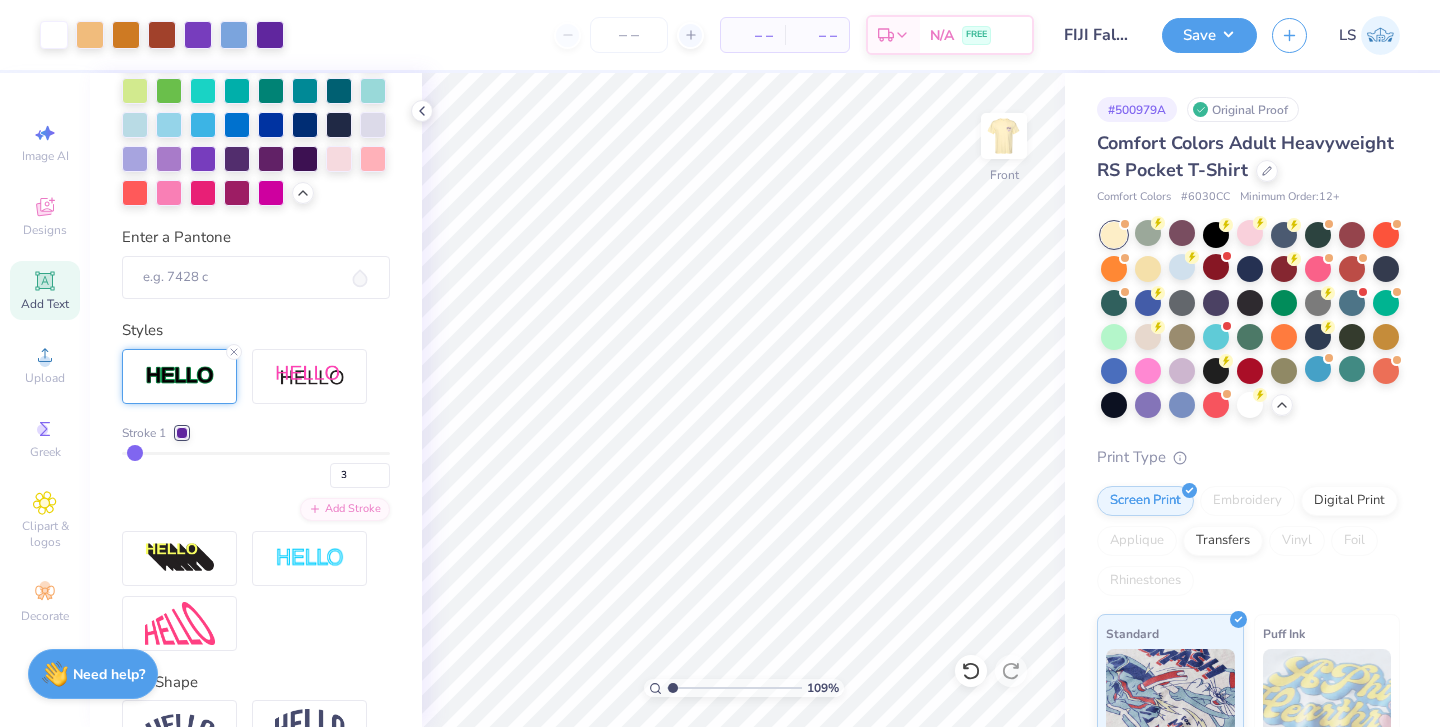 click at bounding box center [734, 688] 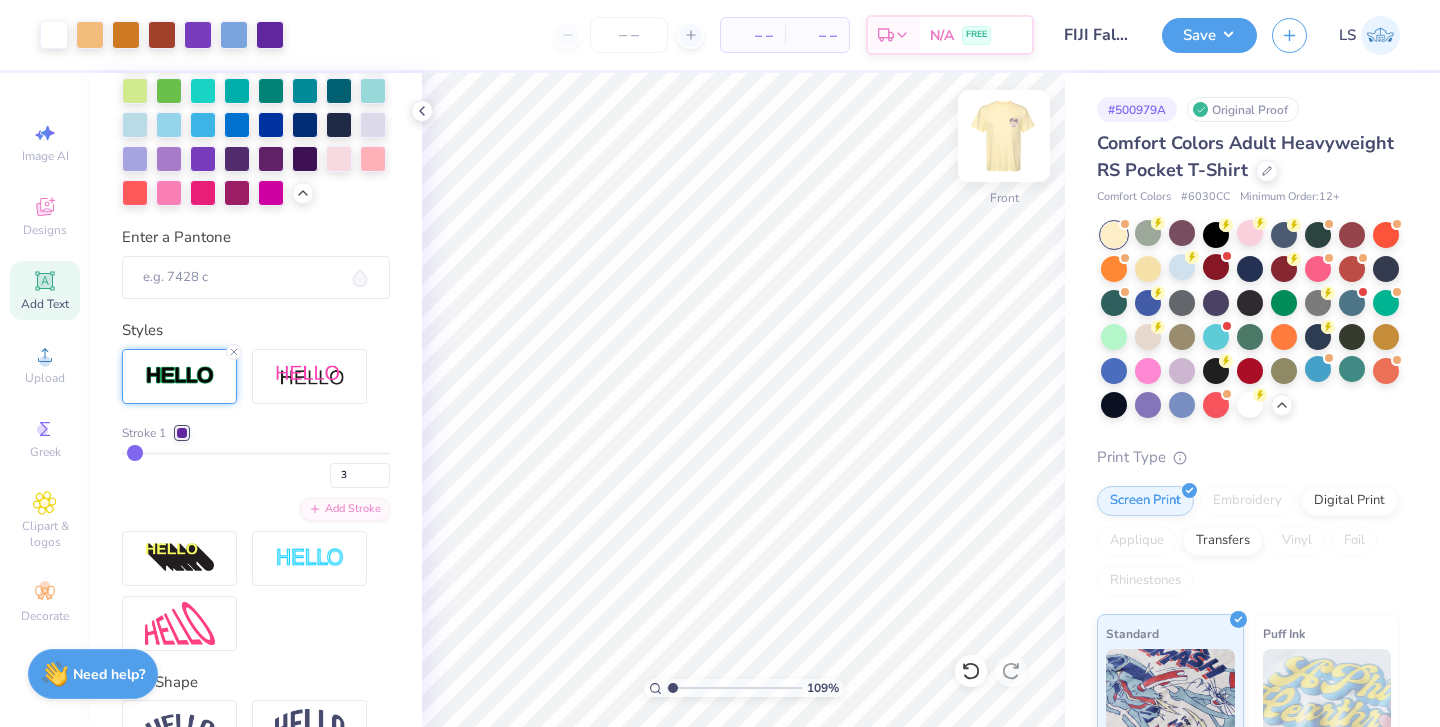click at bounding box center [1004, 136] 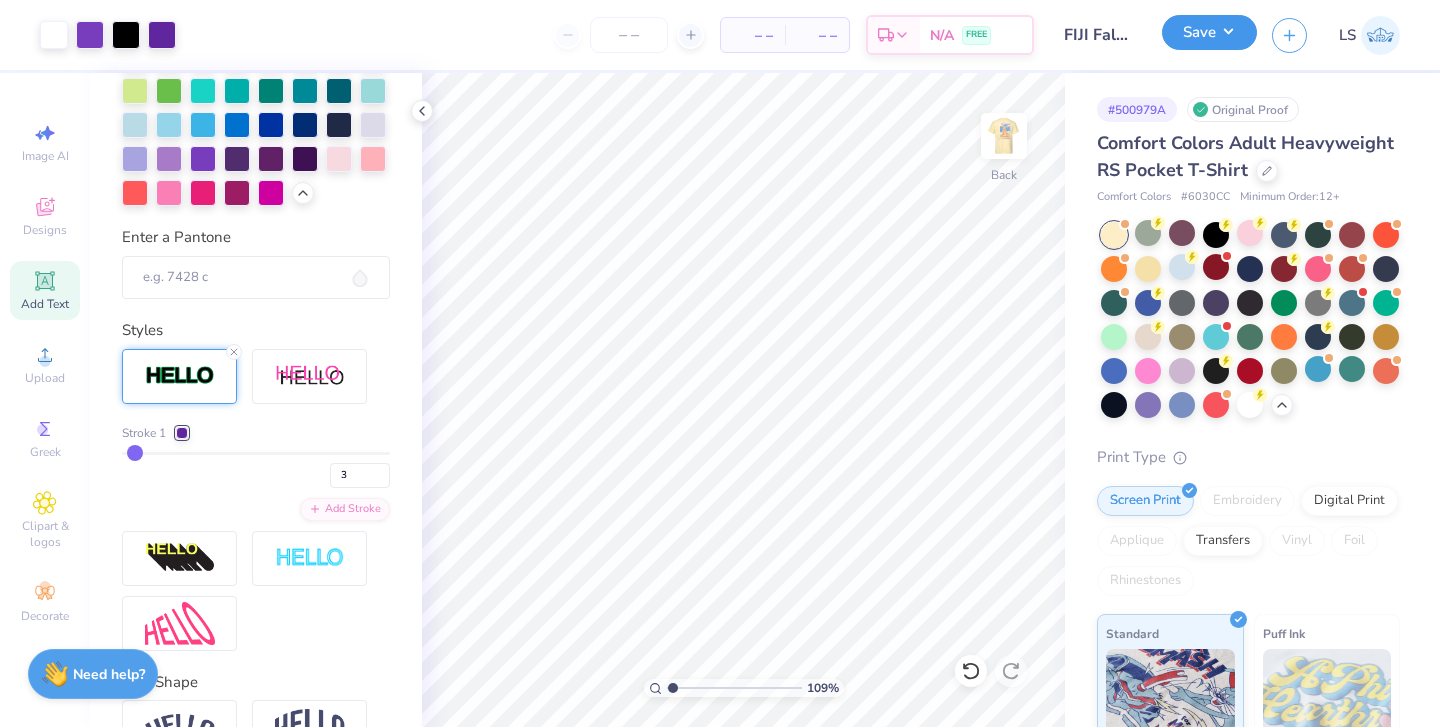 click on "Save" at bounding box center (1209, 32) 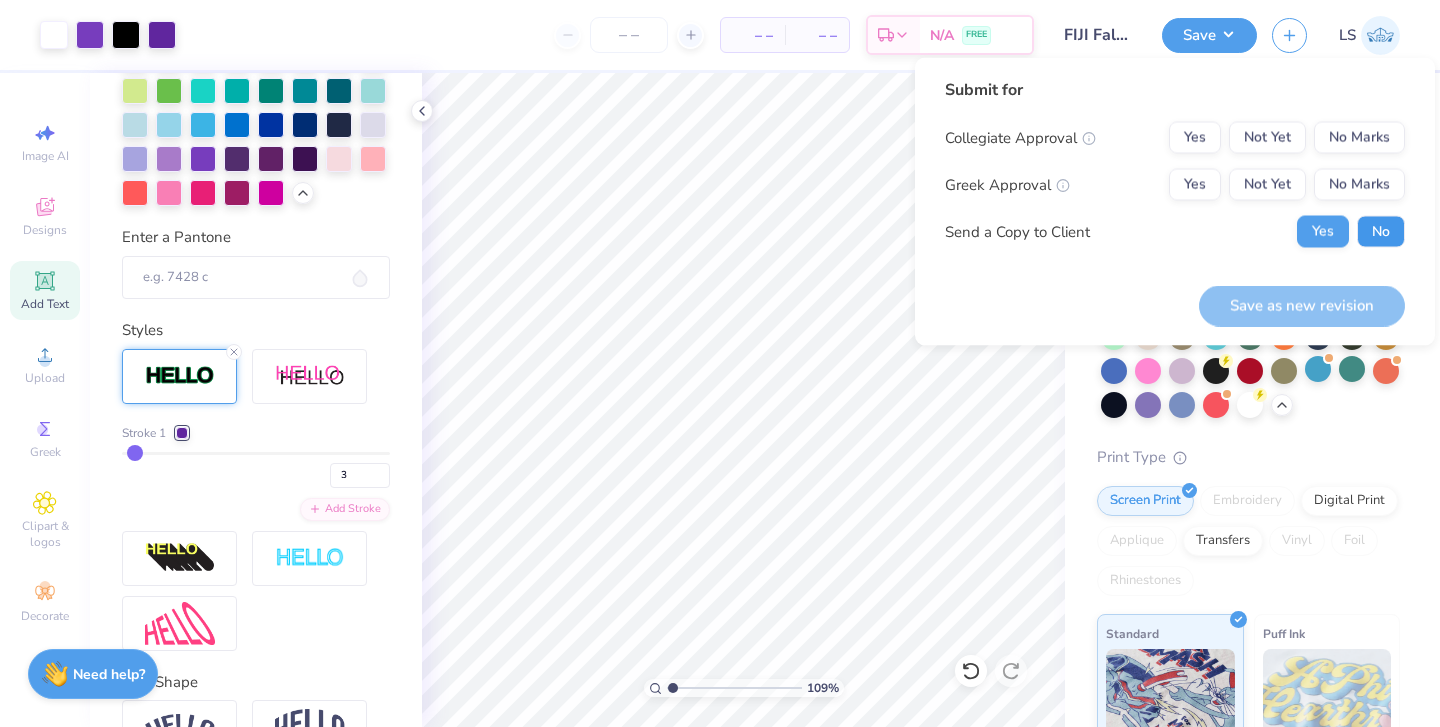 click on "No" at bounding box center [1381, 232] 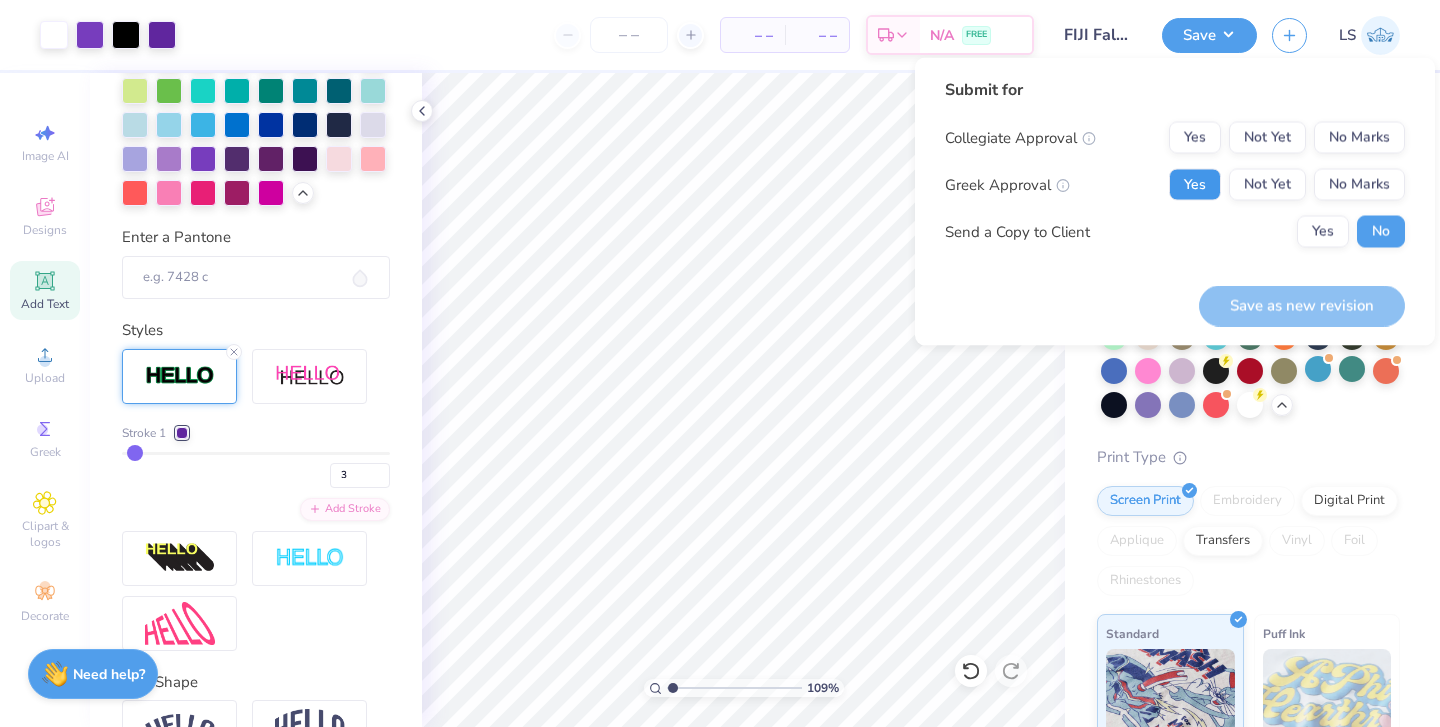 click on "Yes" at bounding box center [1195, 185] 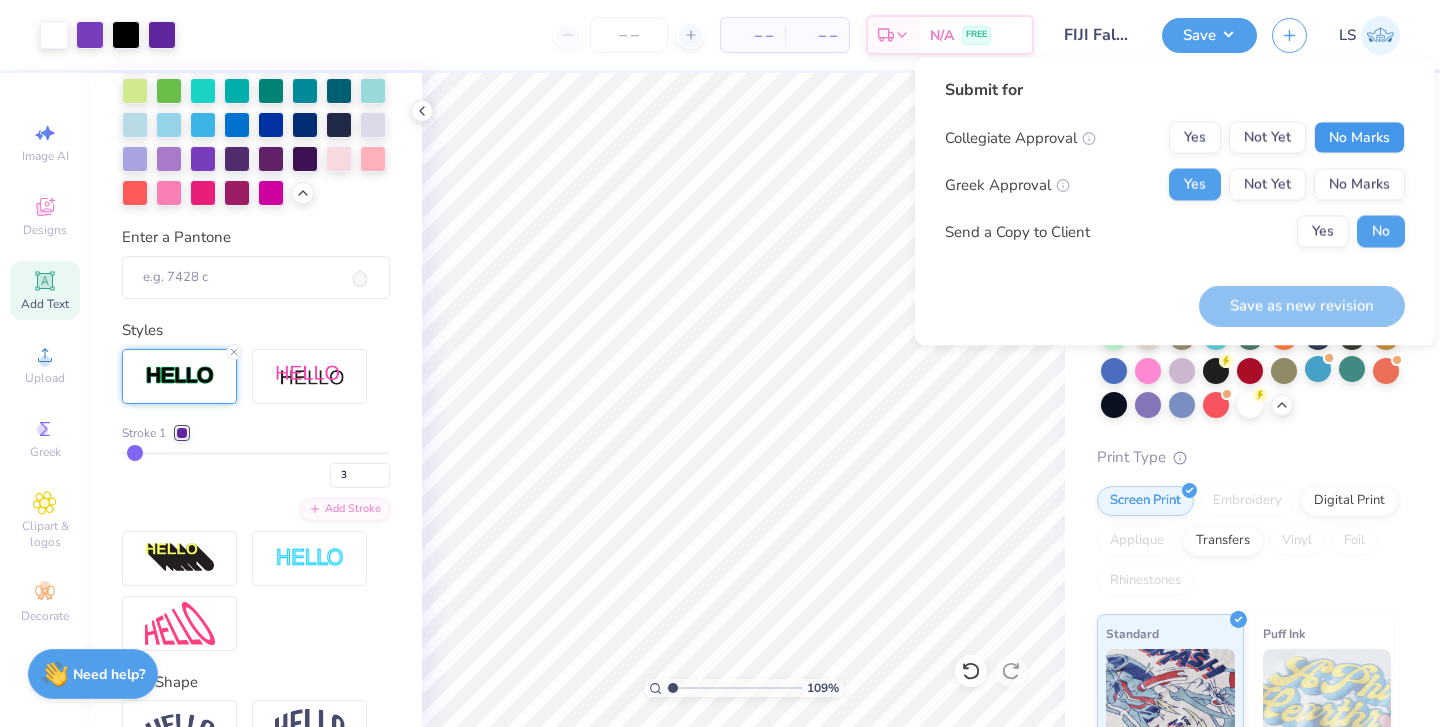 click on "No Marks" at bounding box center [1359, 138] 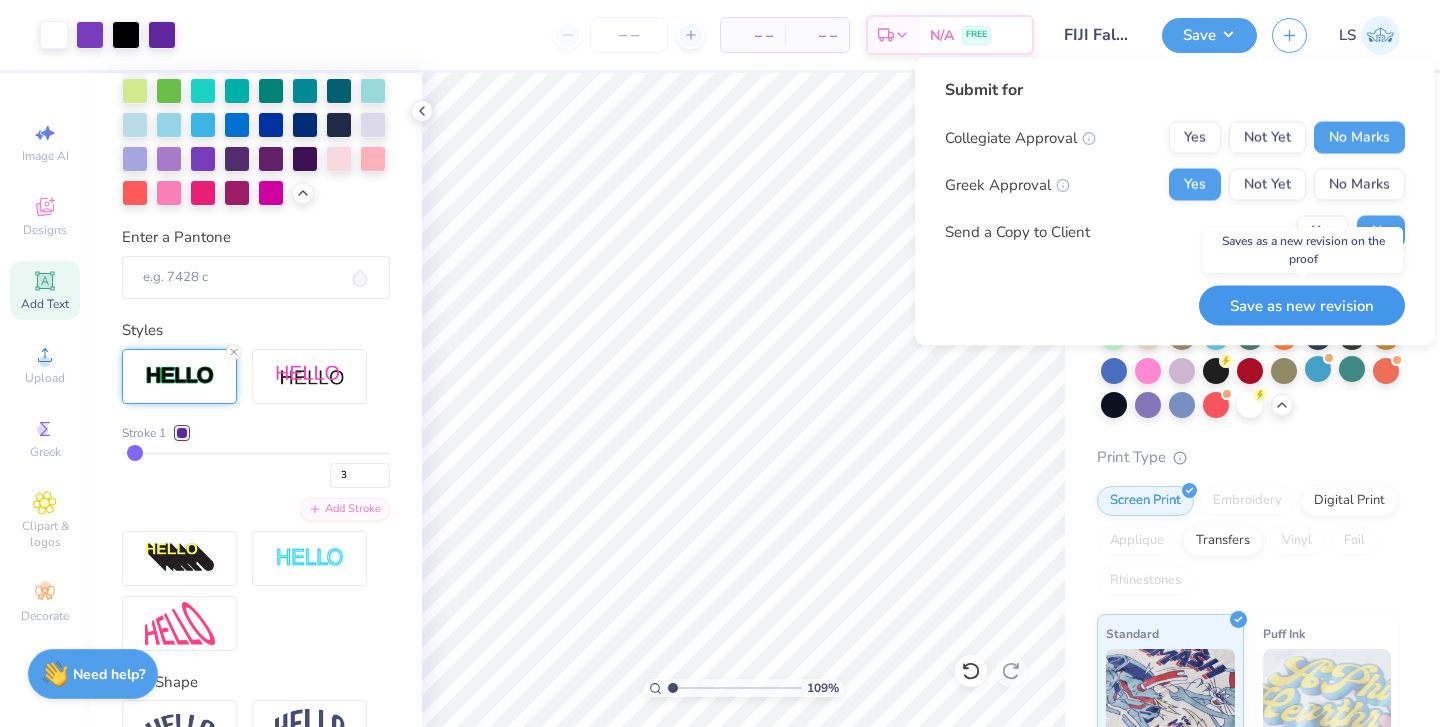 click on "Save as new revision" at bounding box center [1302, 305] 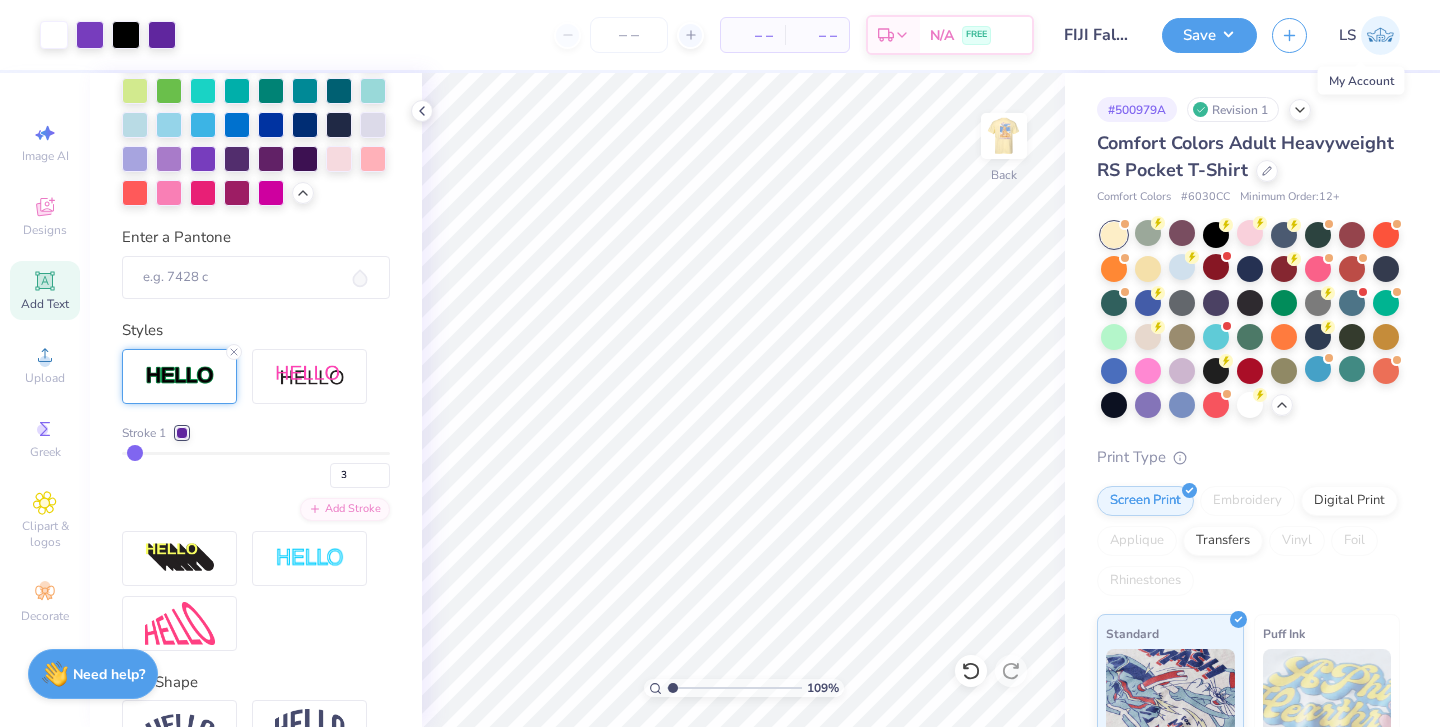 click at bounding box center (1380, 35) 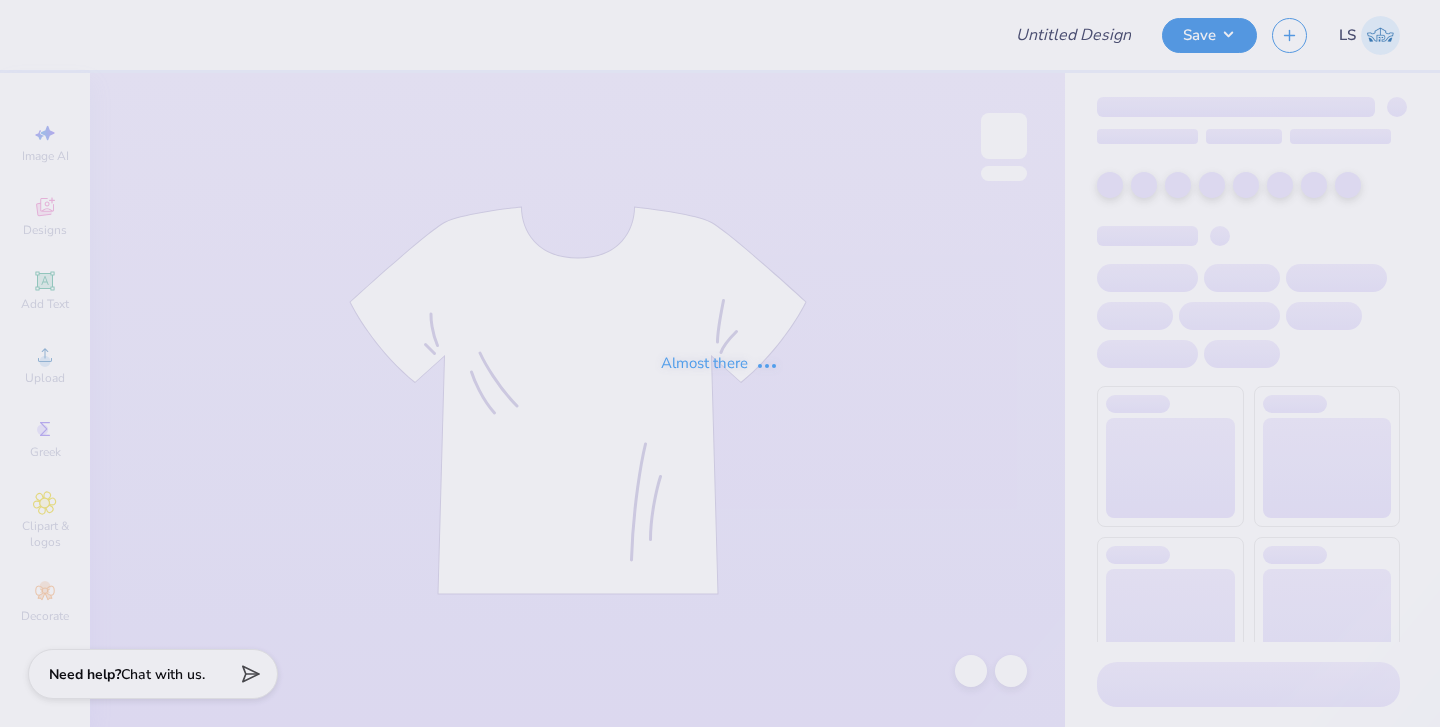 scroll, scrollTop: 0, scrollLeft: 0, axis: both 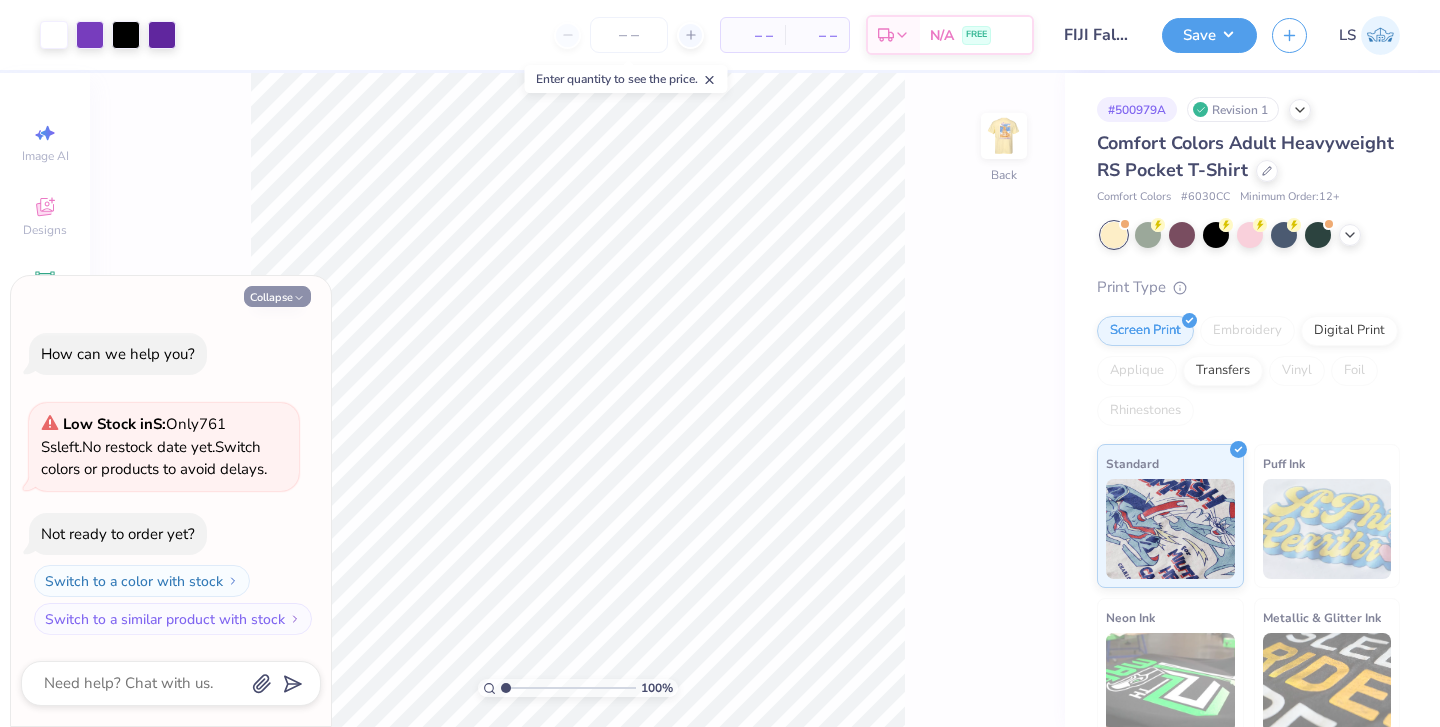 click 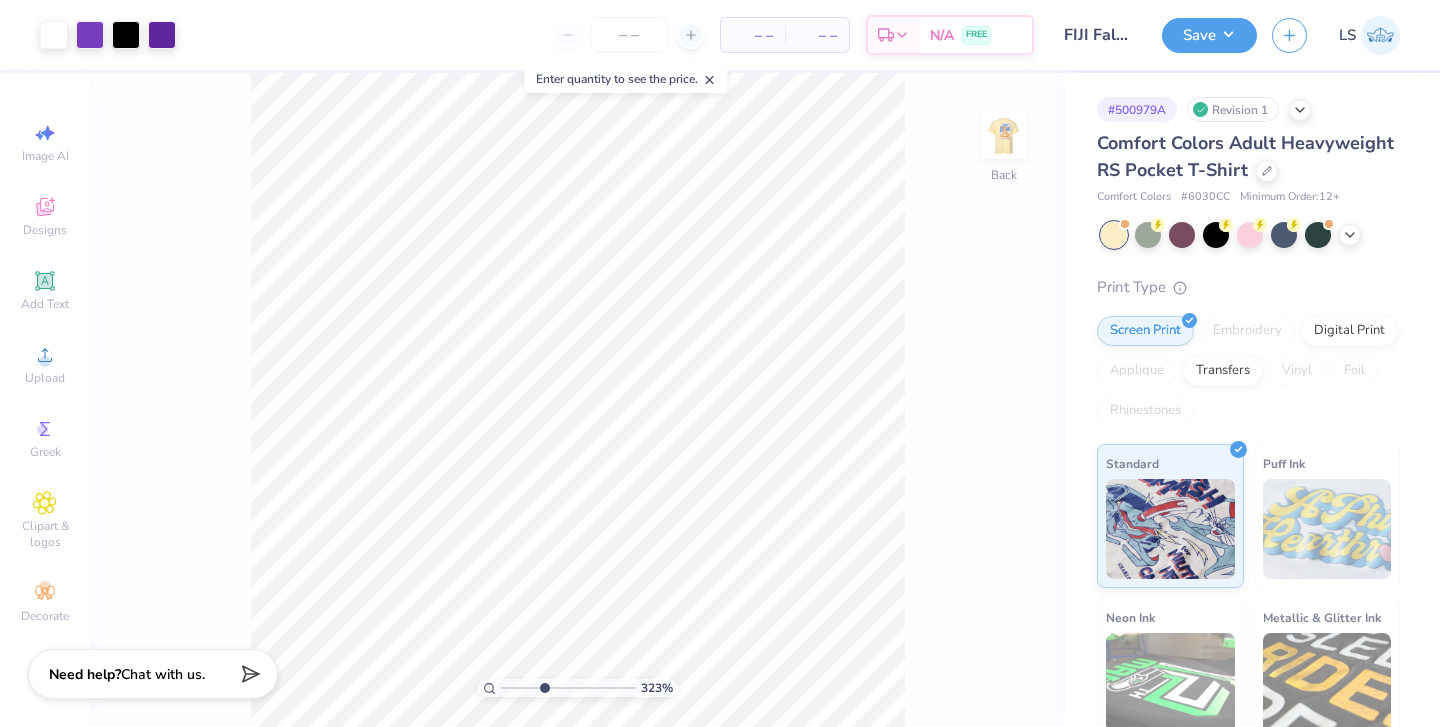 drag, startPoint x: 503, startPoint y: 688, endPoint x: 543, endPoint y: 686, distance: 40.04997 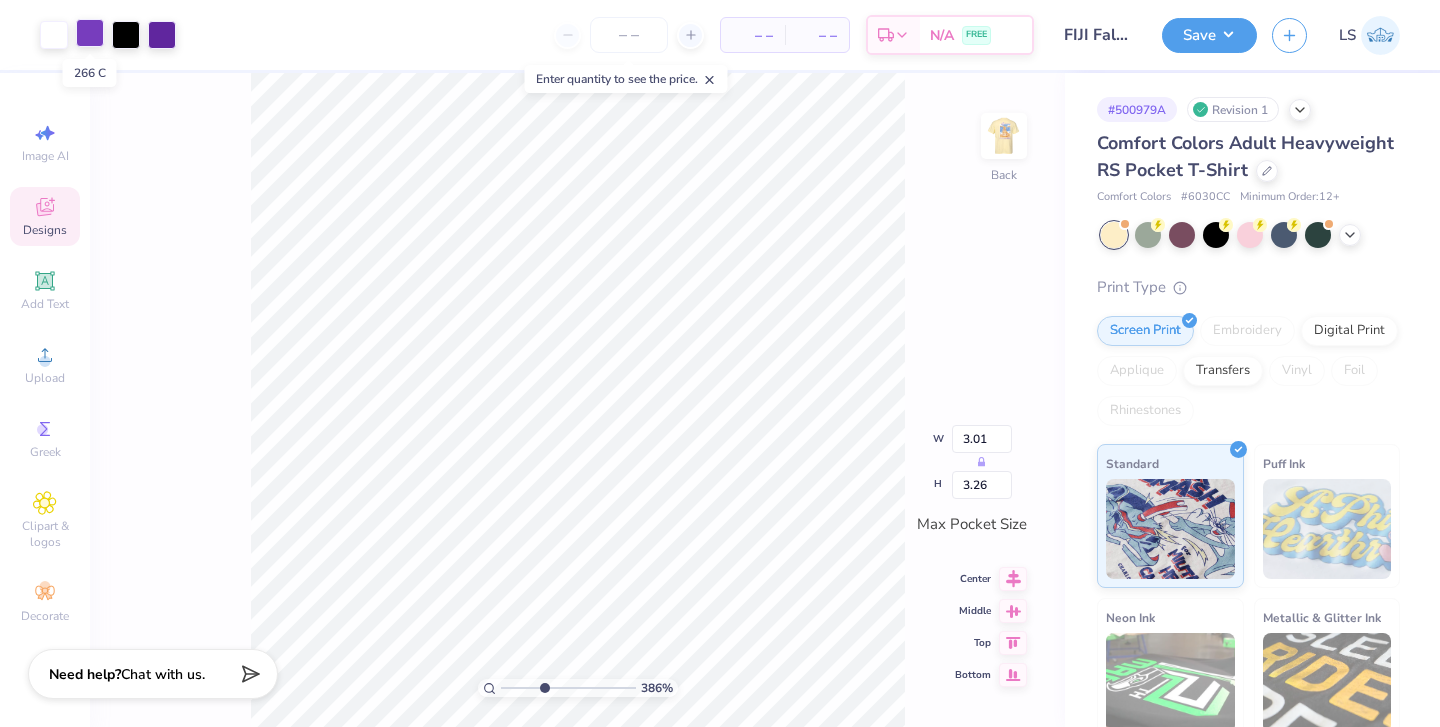 click at bounding box center [90, 33] 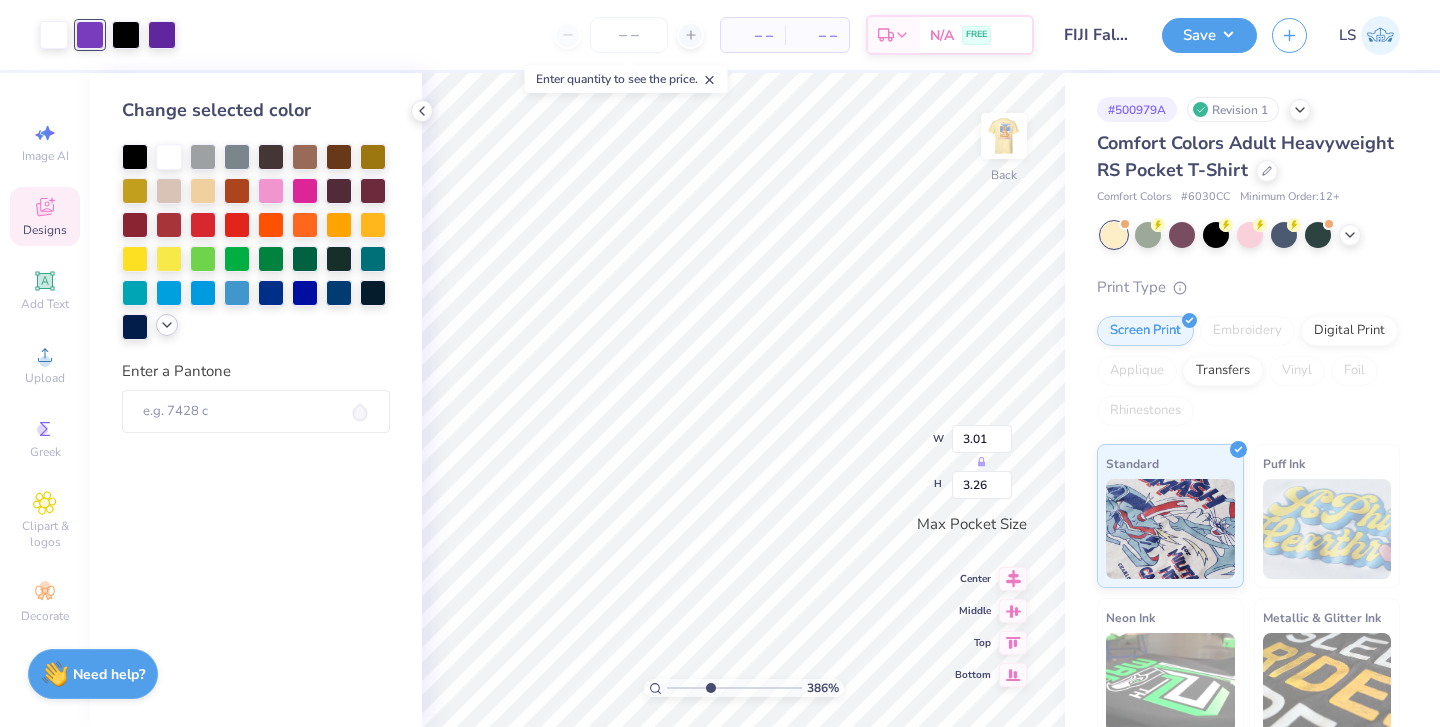 click at bounding box center (167, 325) 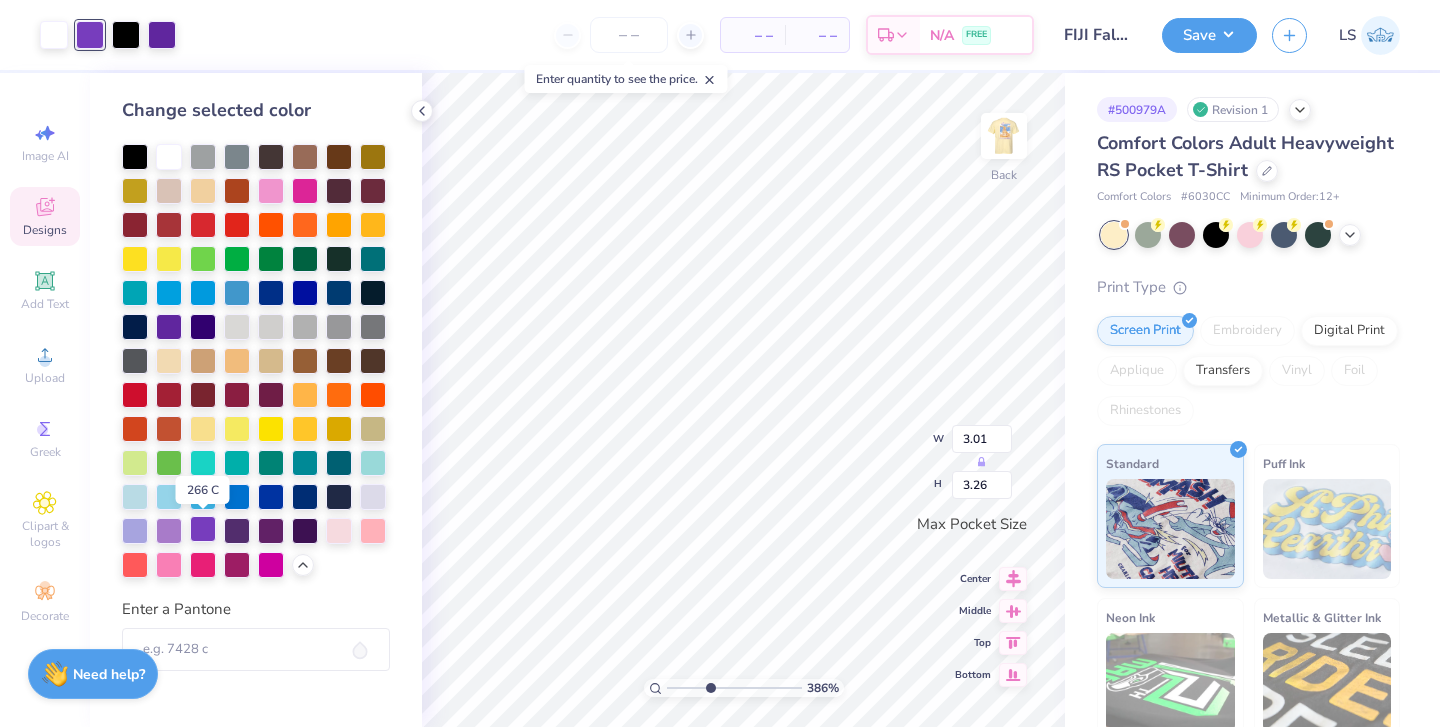 click at bounding box center (203, 529) 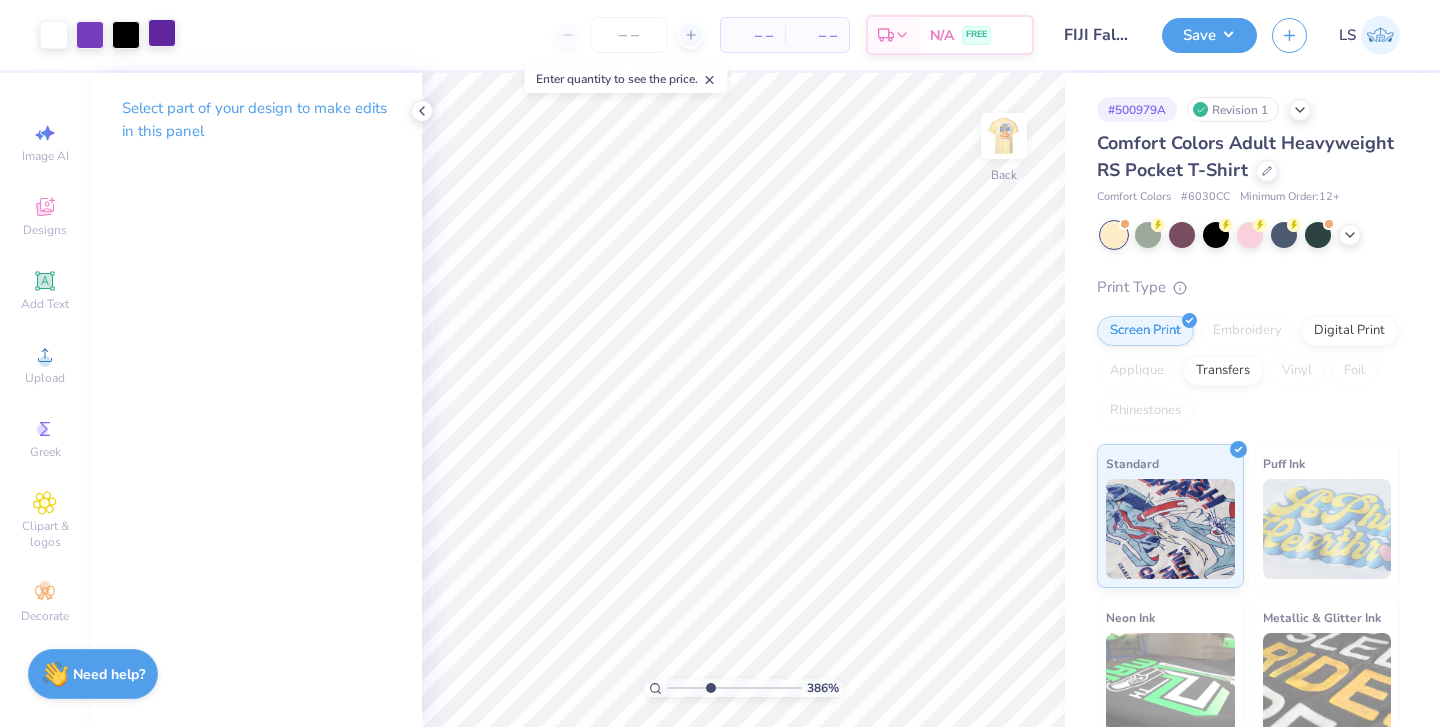 click at bounding box center (162, 33) 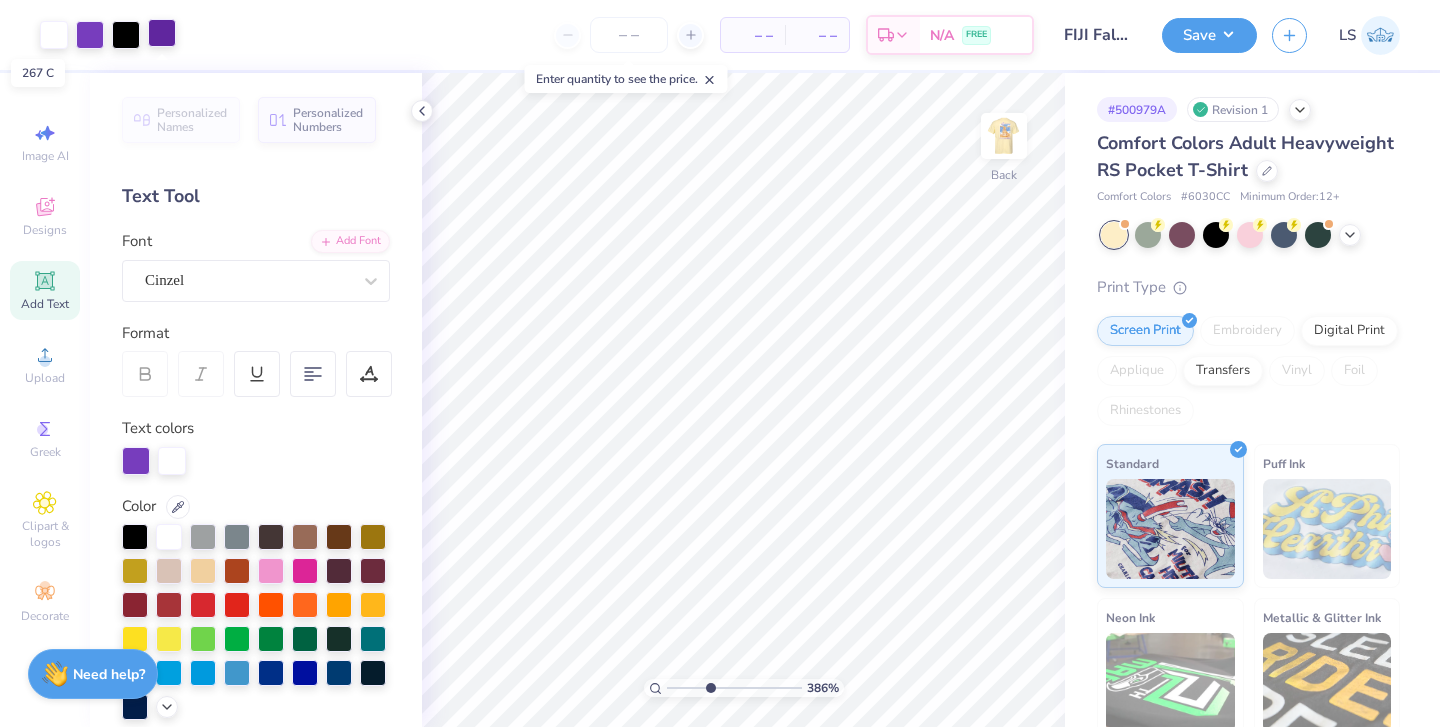 click at bounding box center (162, 33) 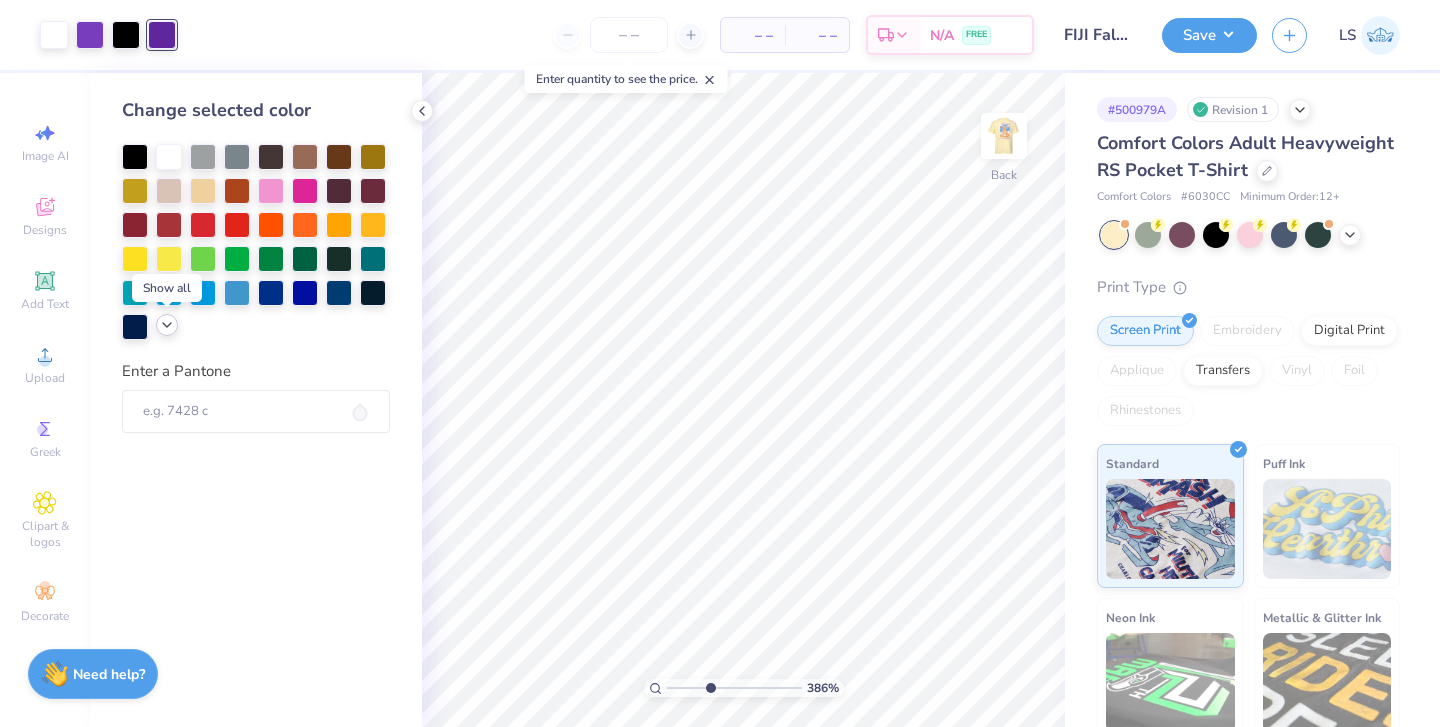 click at bounding box center (167, 325) 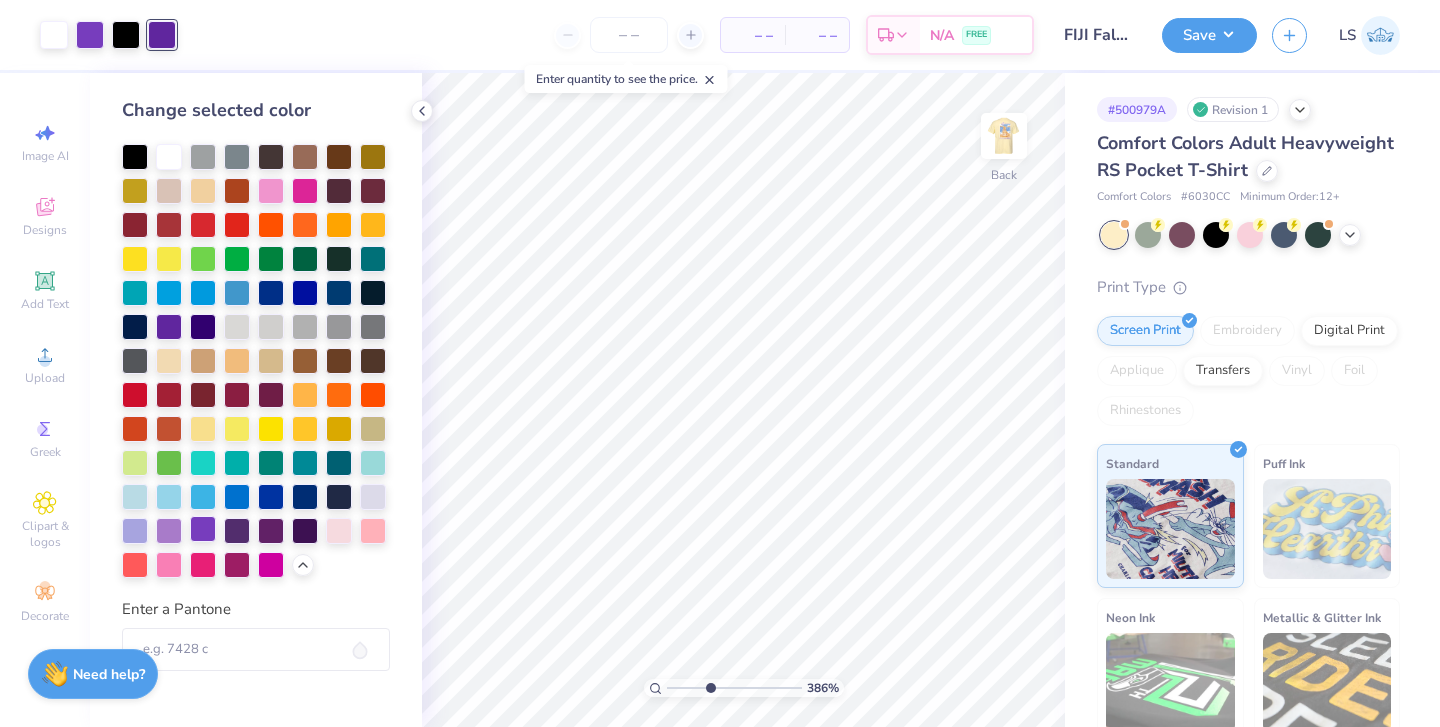 click at bounding box center (203, 529) 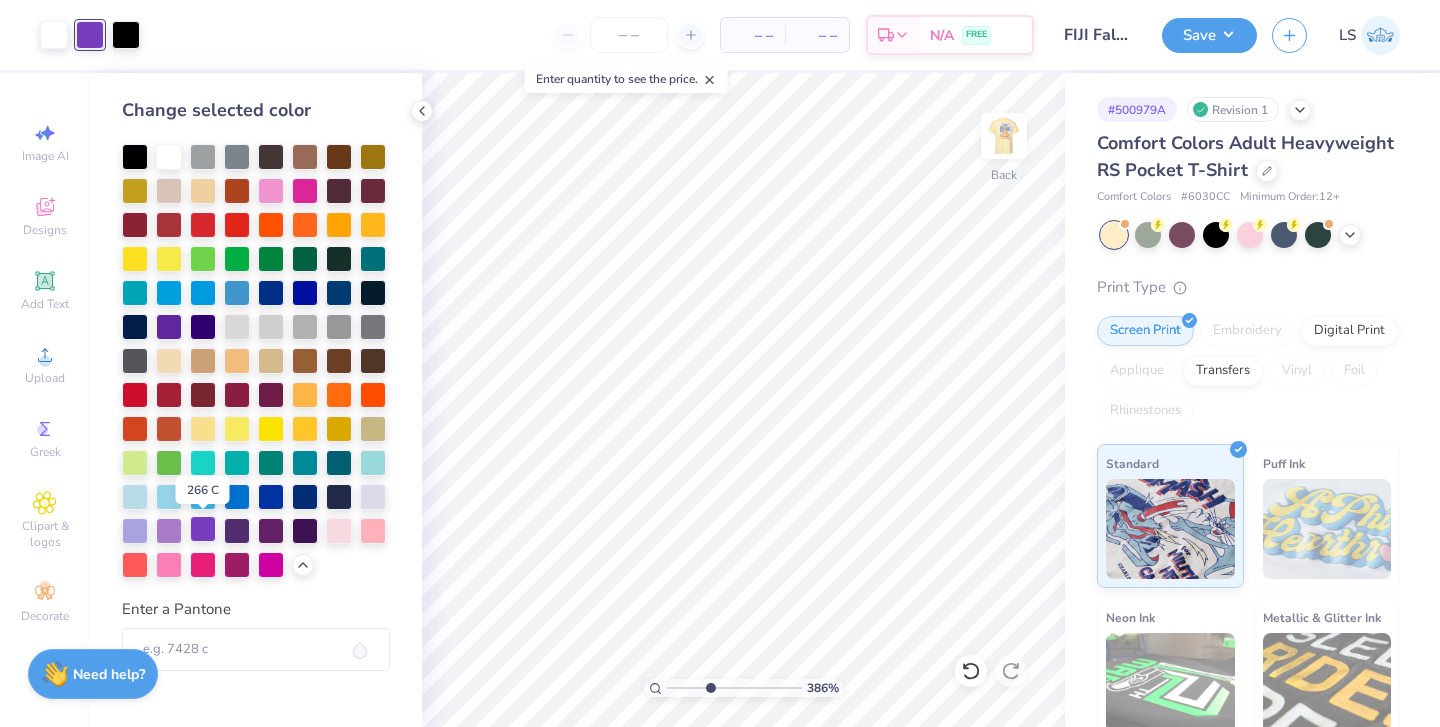 click at bounding box center (203, 529) 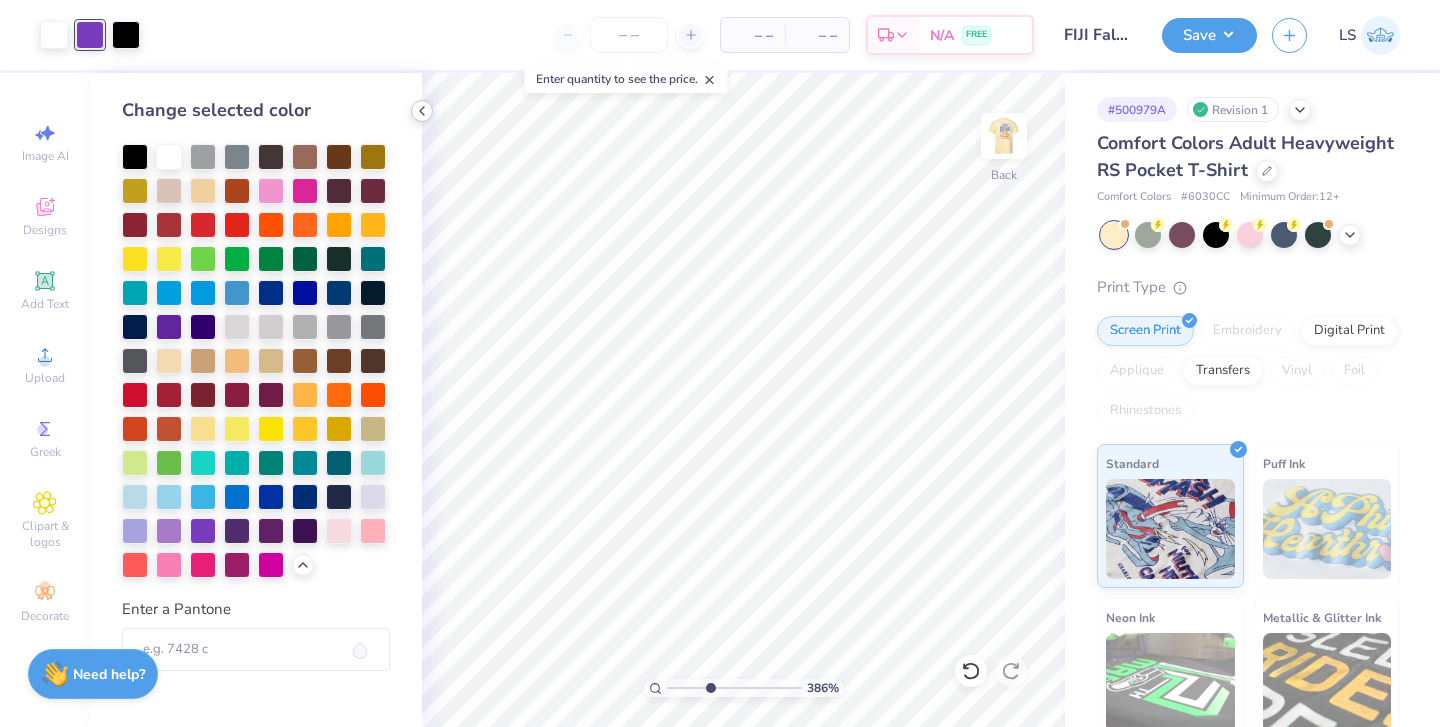 click 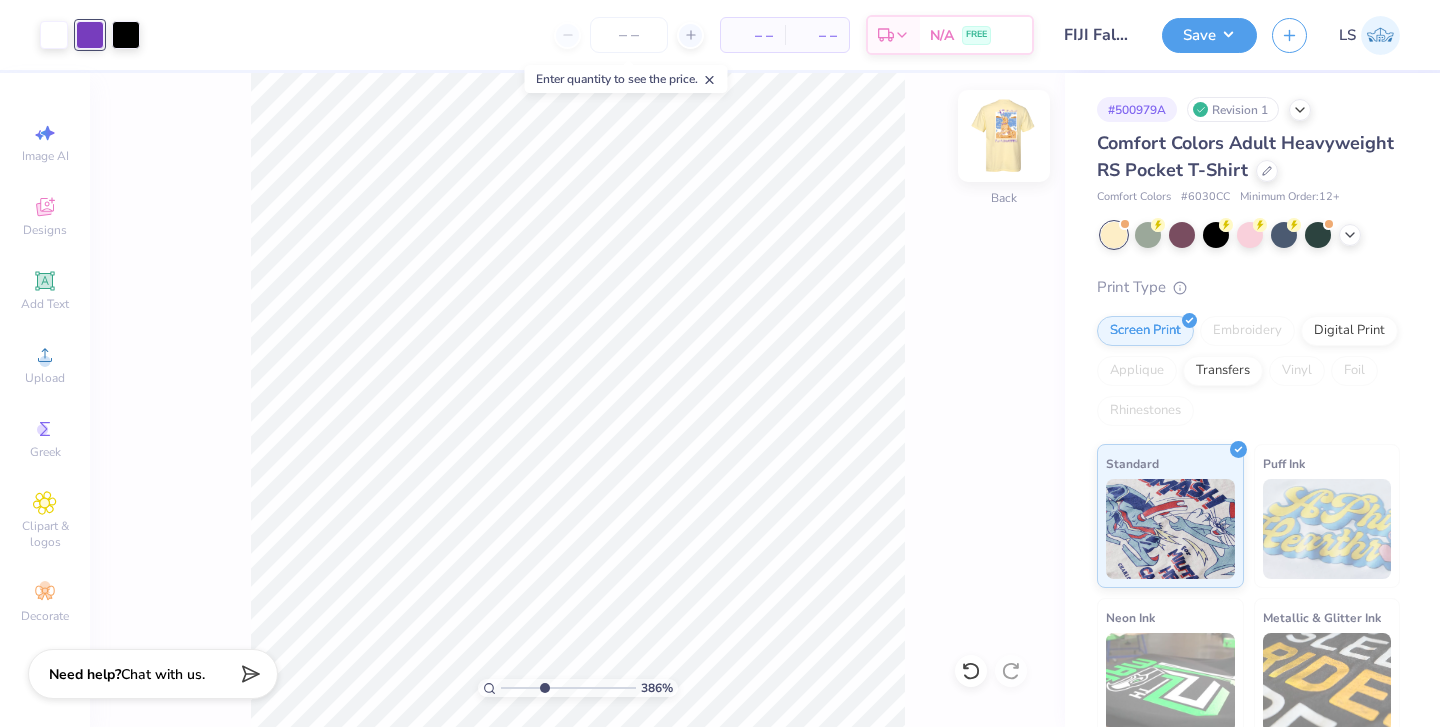 click at bounding box center [1004, 136] 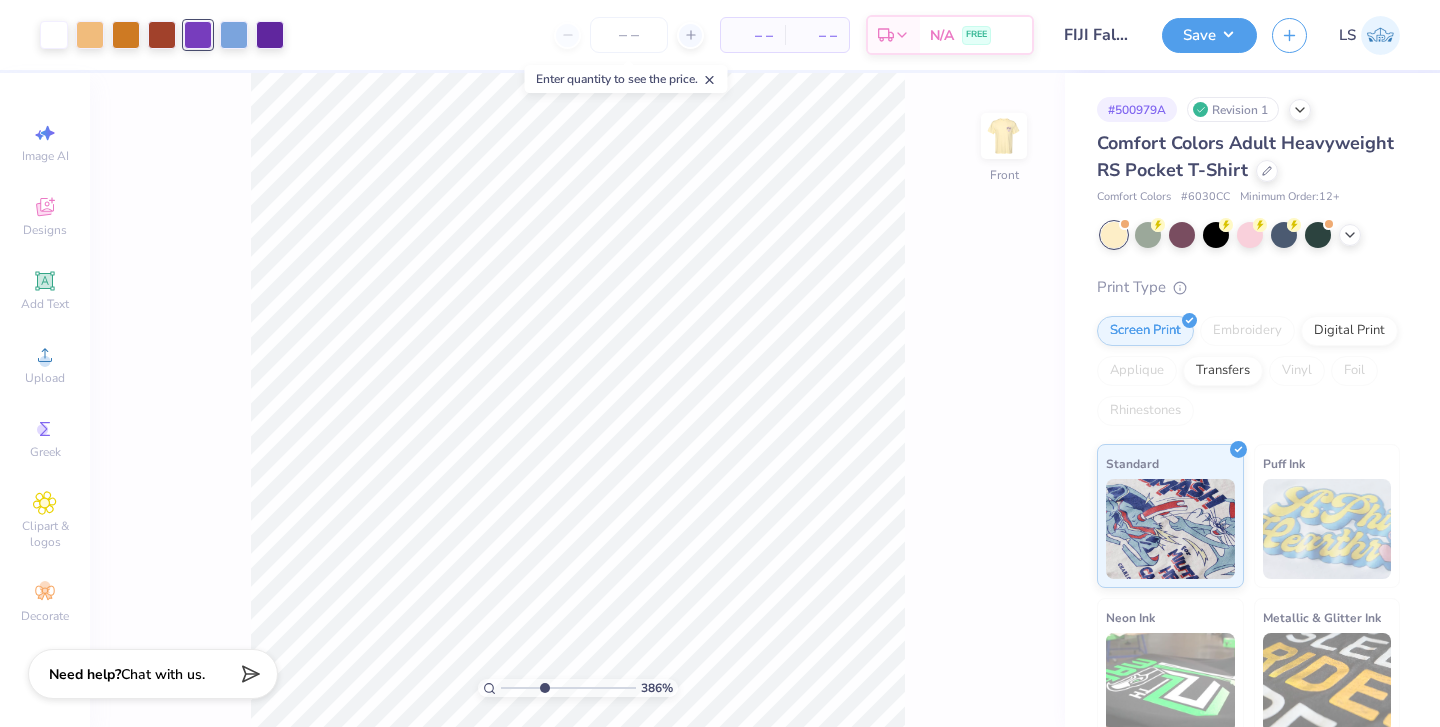 click at bounding box center (198, 35) 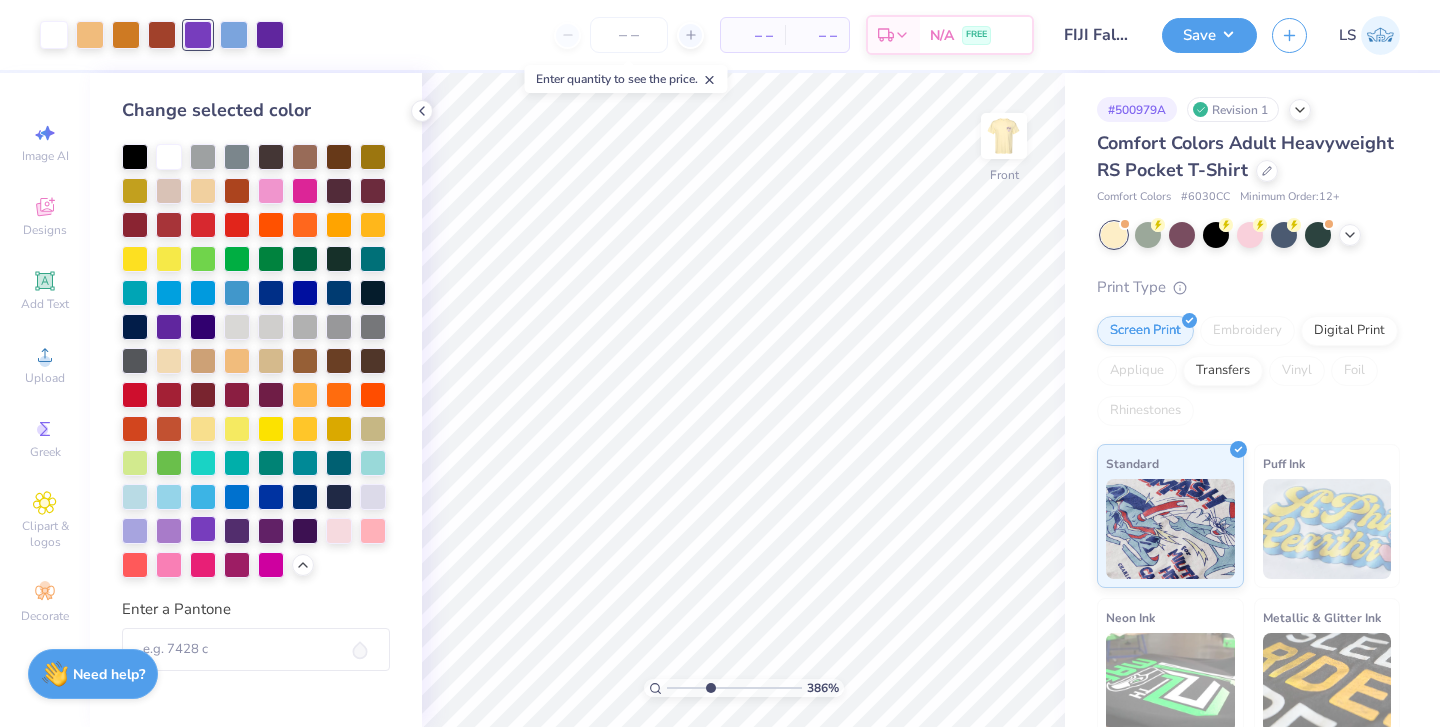 click at bounding box center [203, 529] 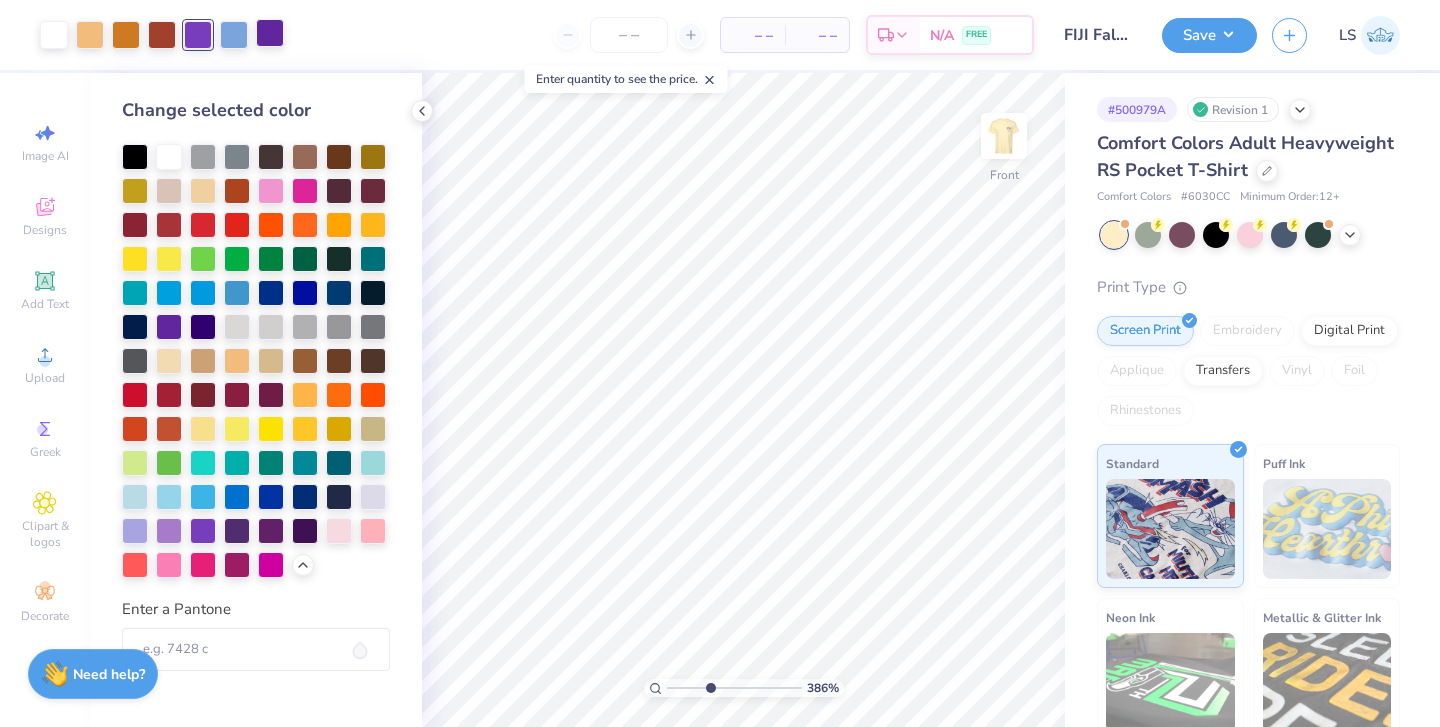 click at bounding box center [270, 33] 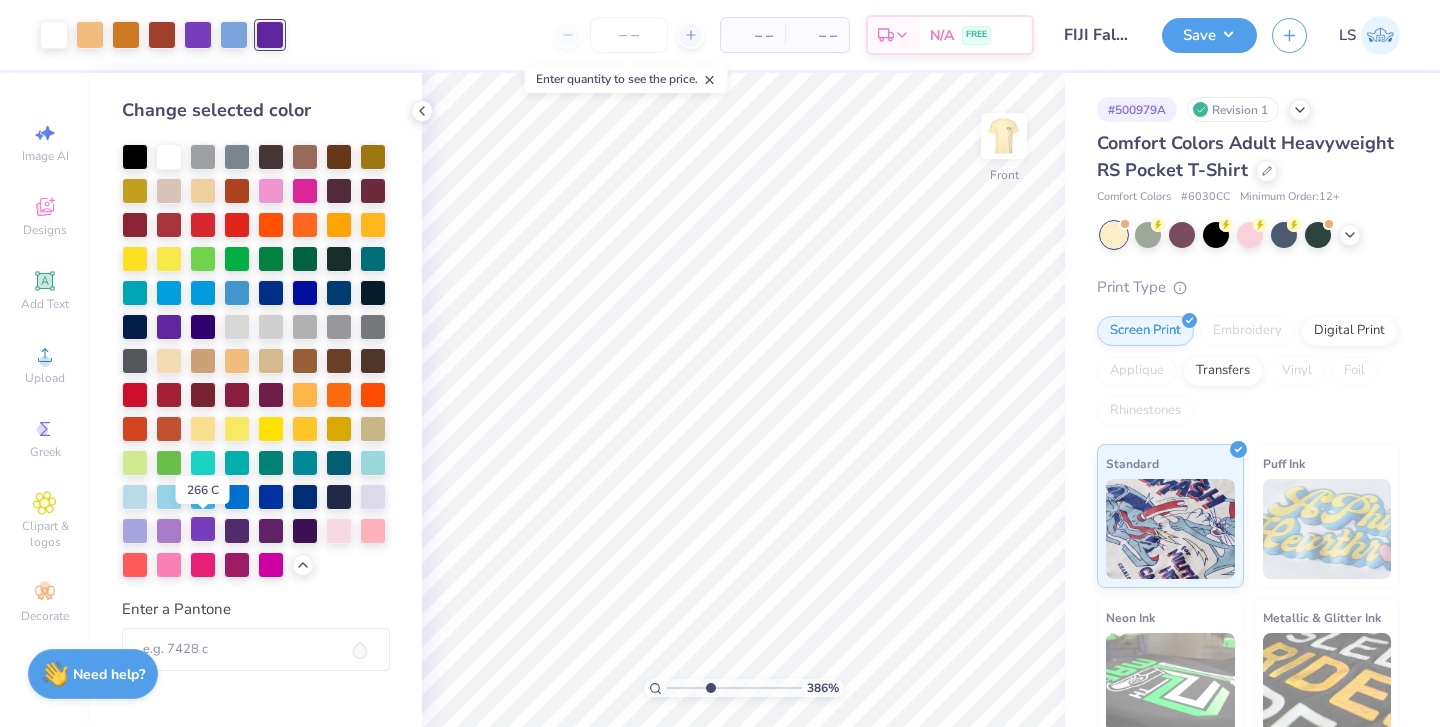 click at bounding box center [203, 529] 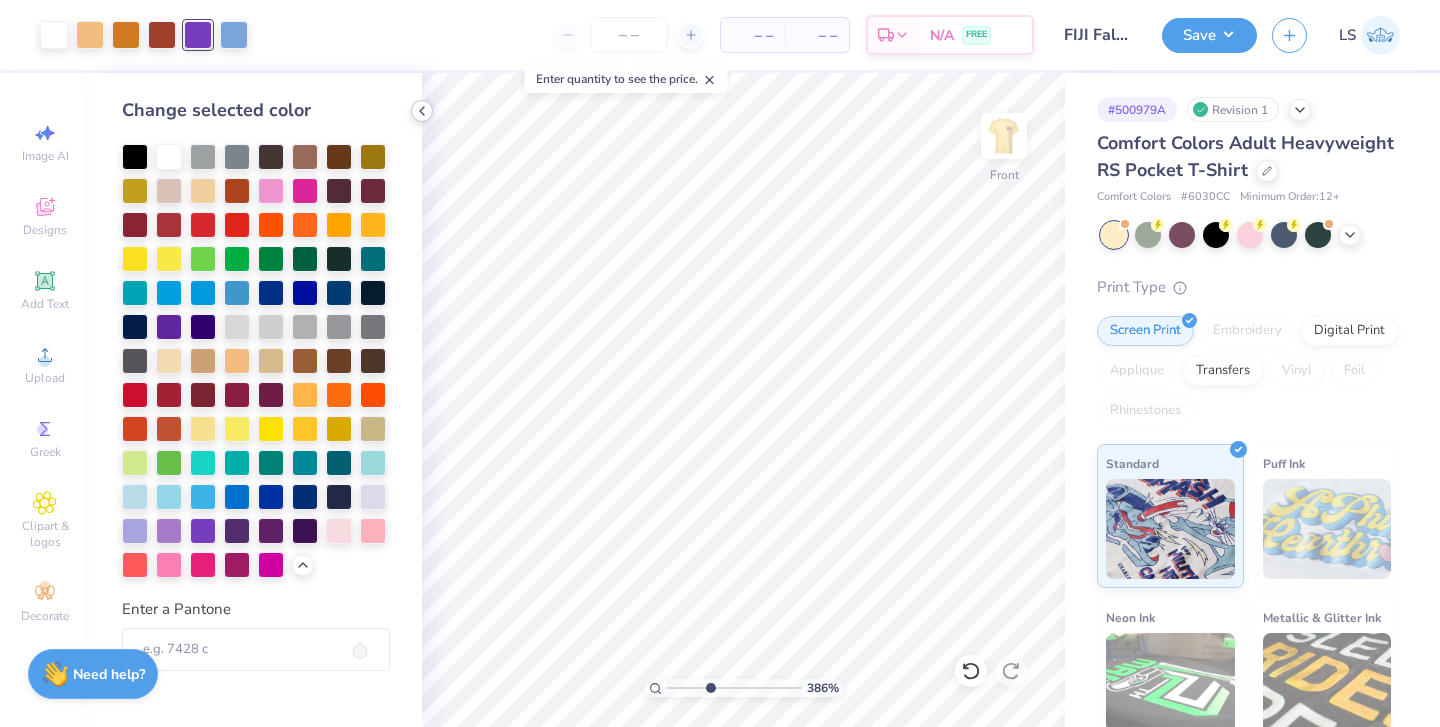 click 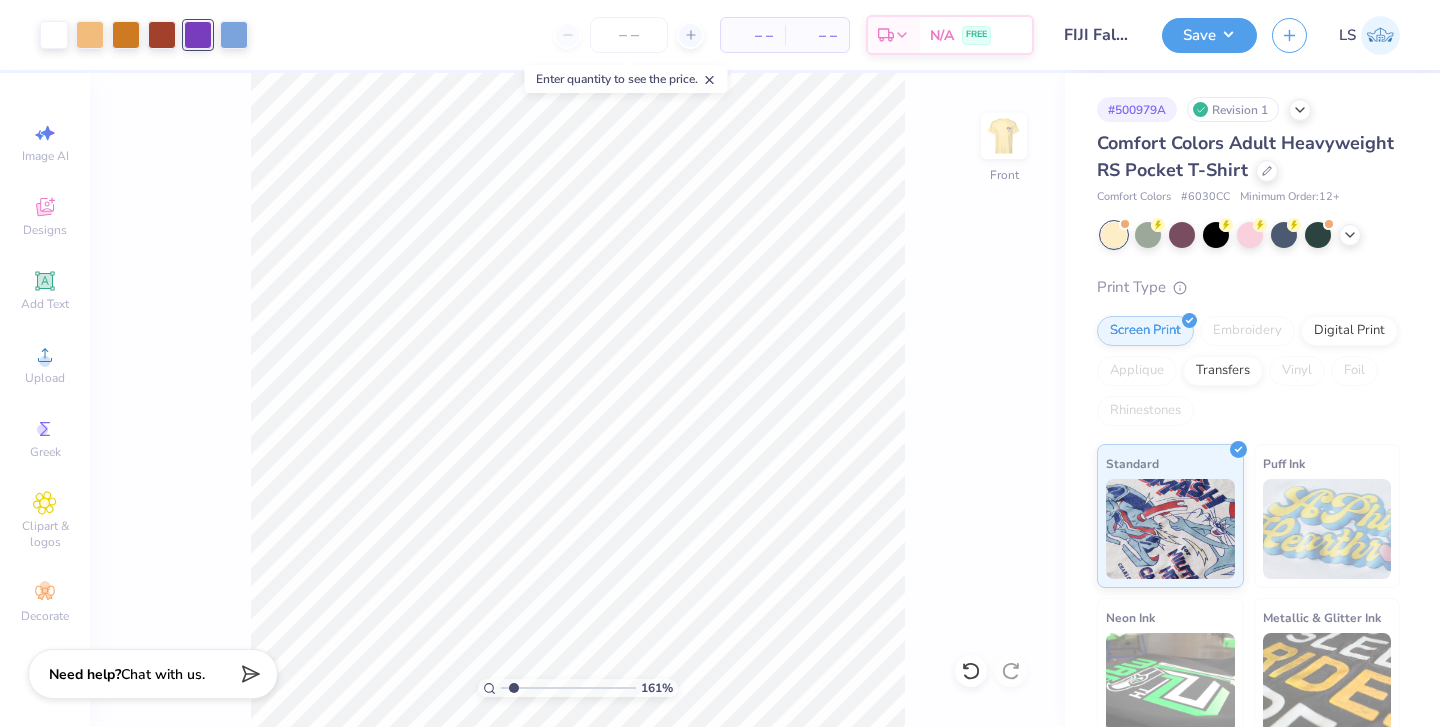 drag, startPoint x: 544, startPoint y: 687, endPoint x: 514, endPoint y: 687, distance: 30 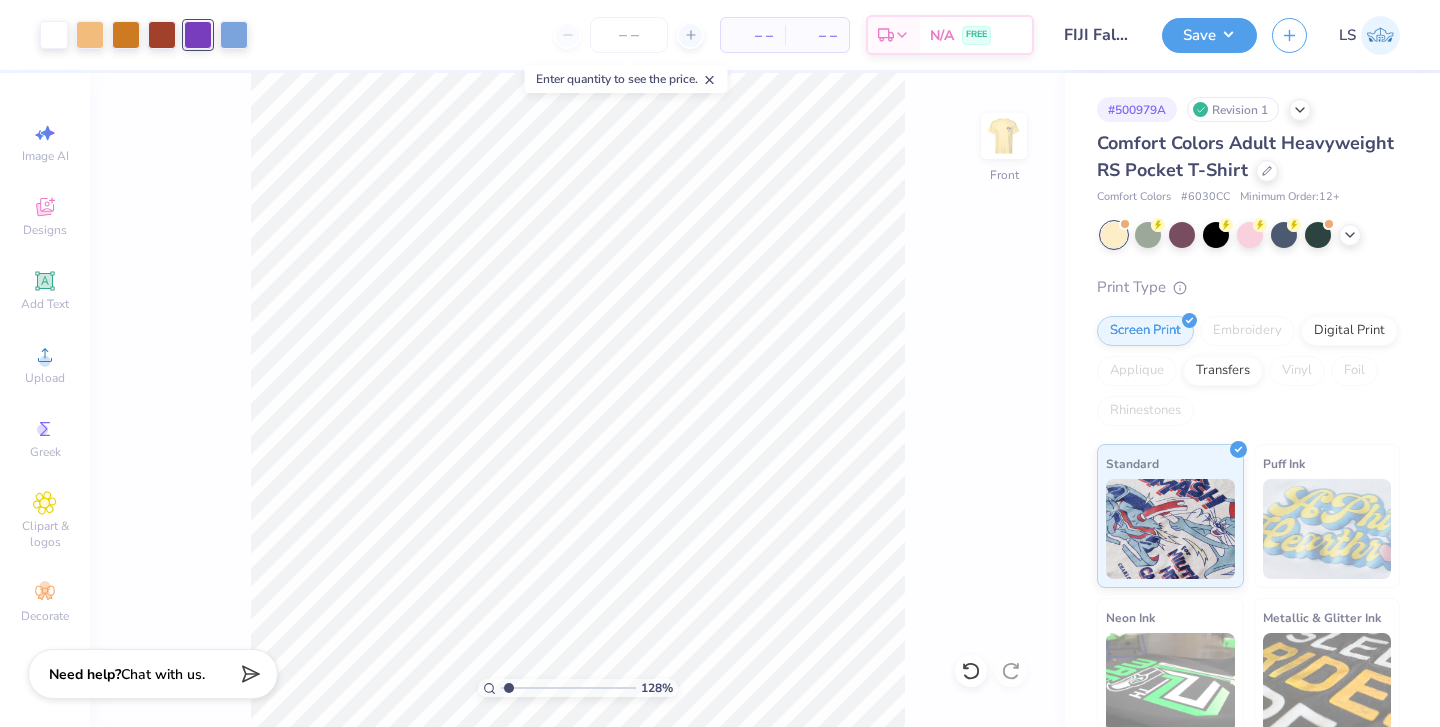 type on "1.29" 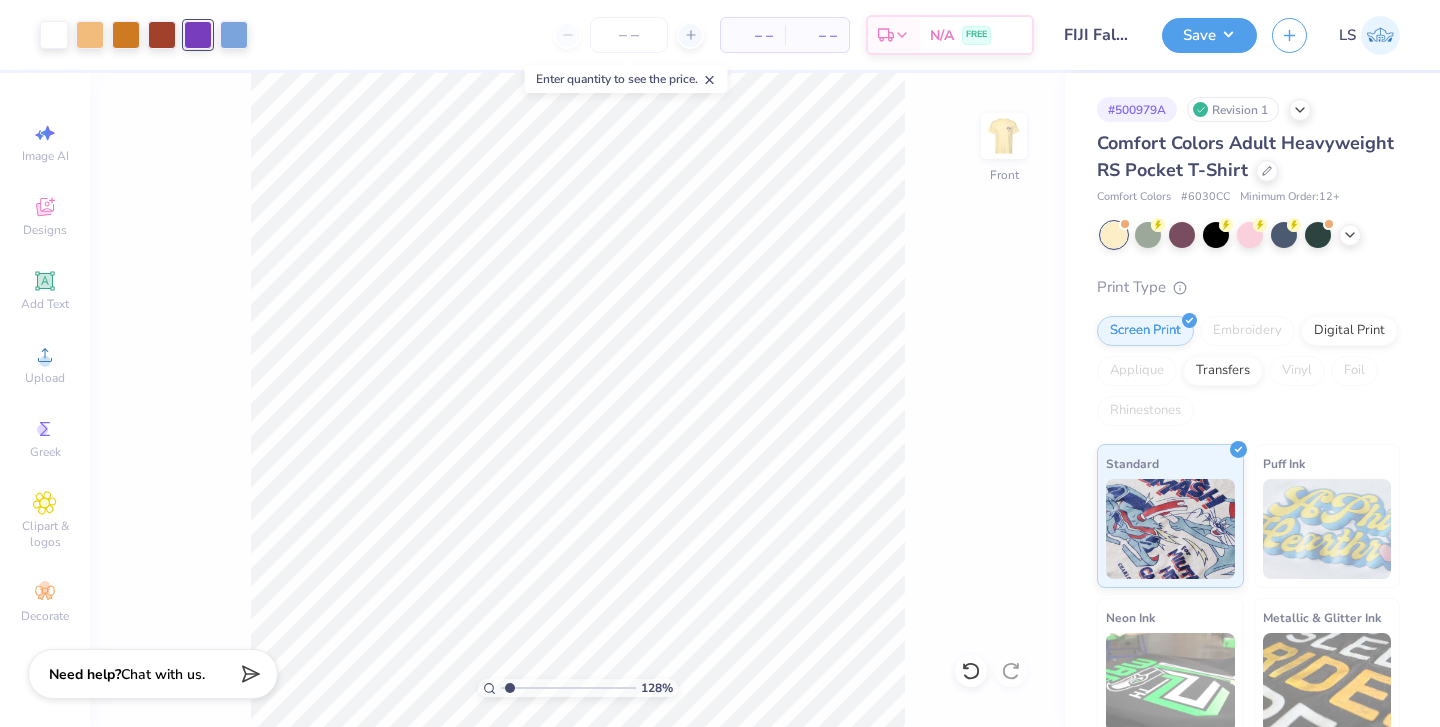 click at bounding box center (568, 688) 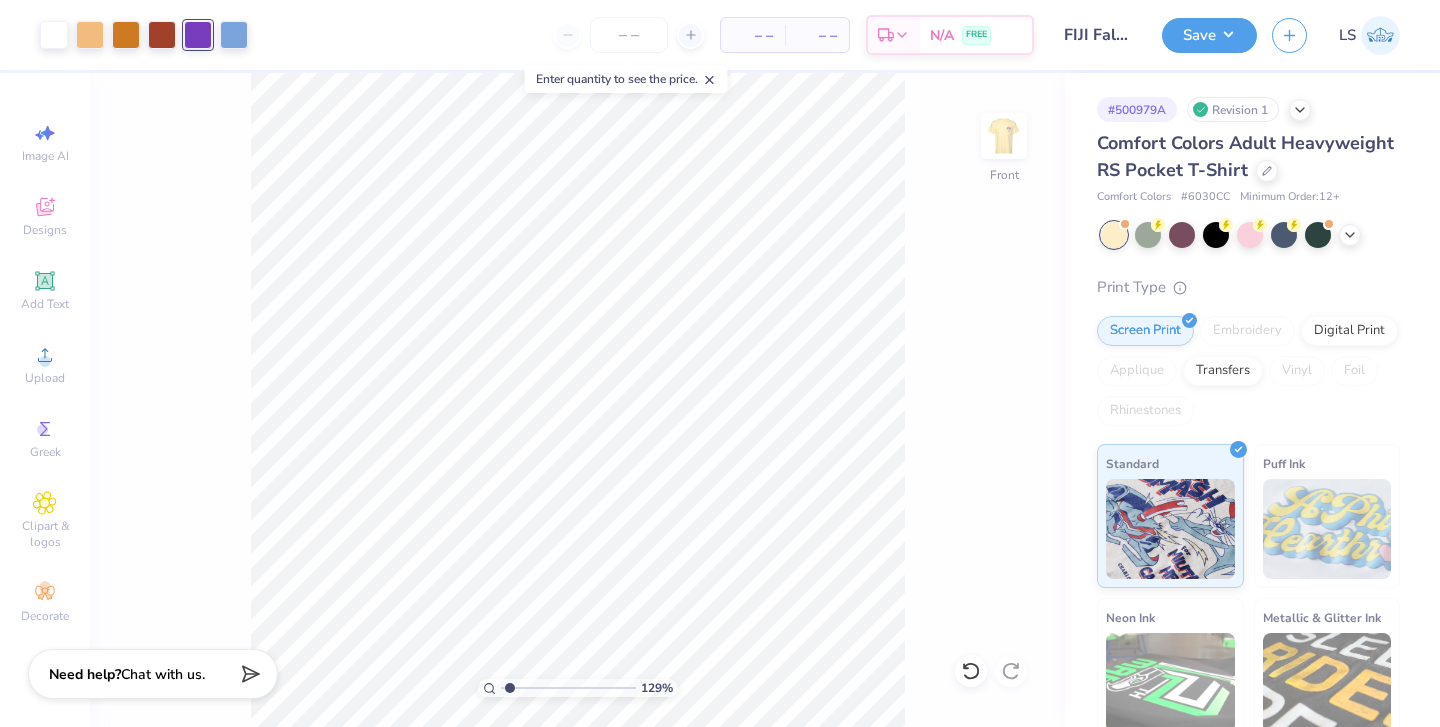 click on "Save LS" at bounding box center [1301, 35] 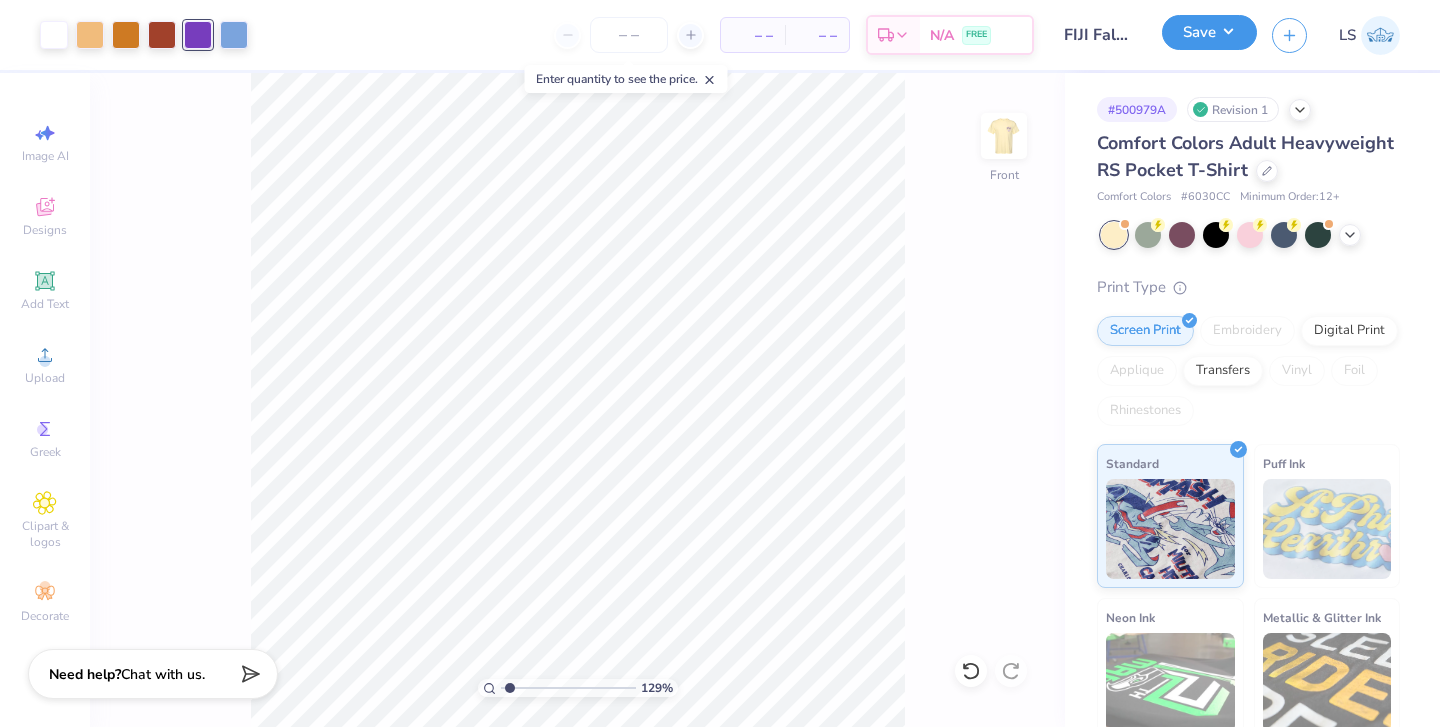 click on "Save" at bounding box center (1209, 32) 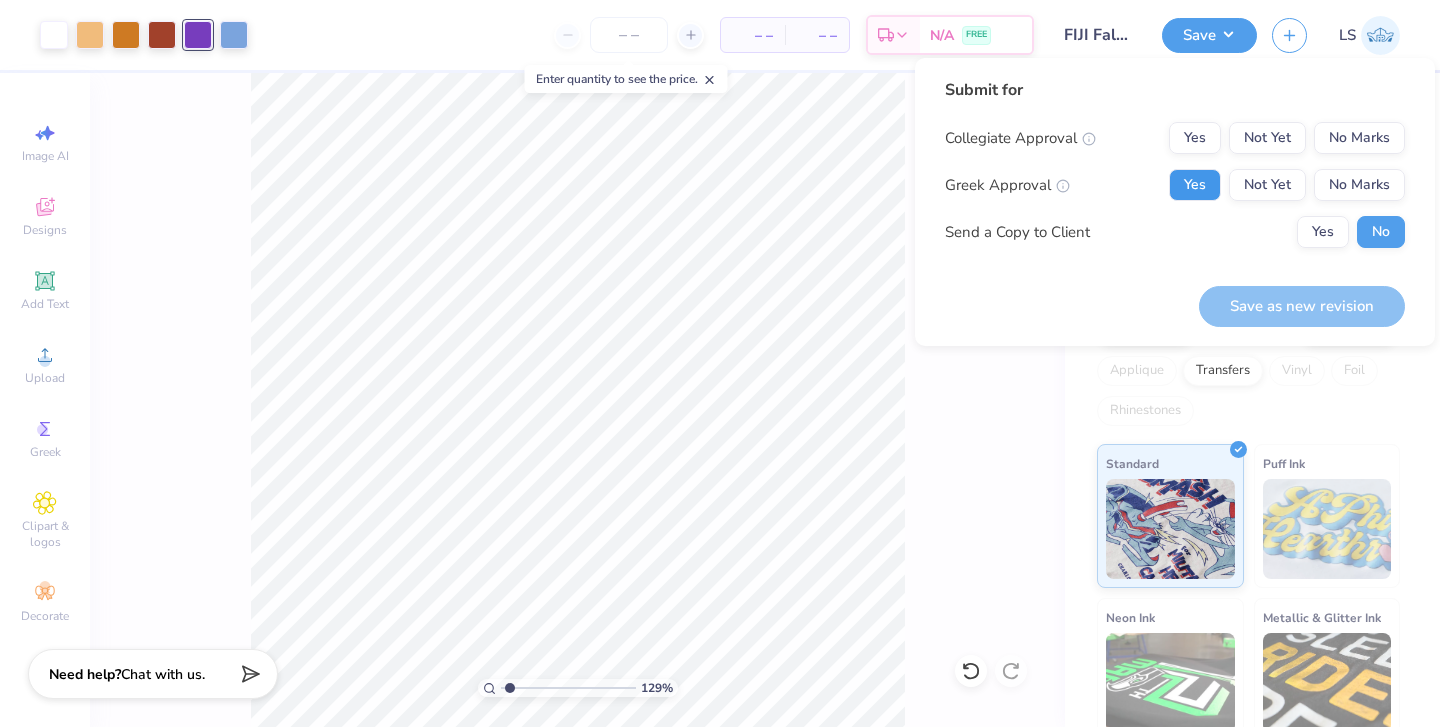 click on "Yes" at bounding box center [1195, 185] 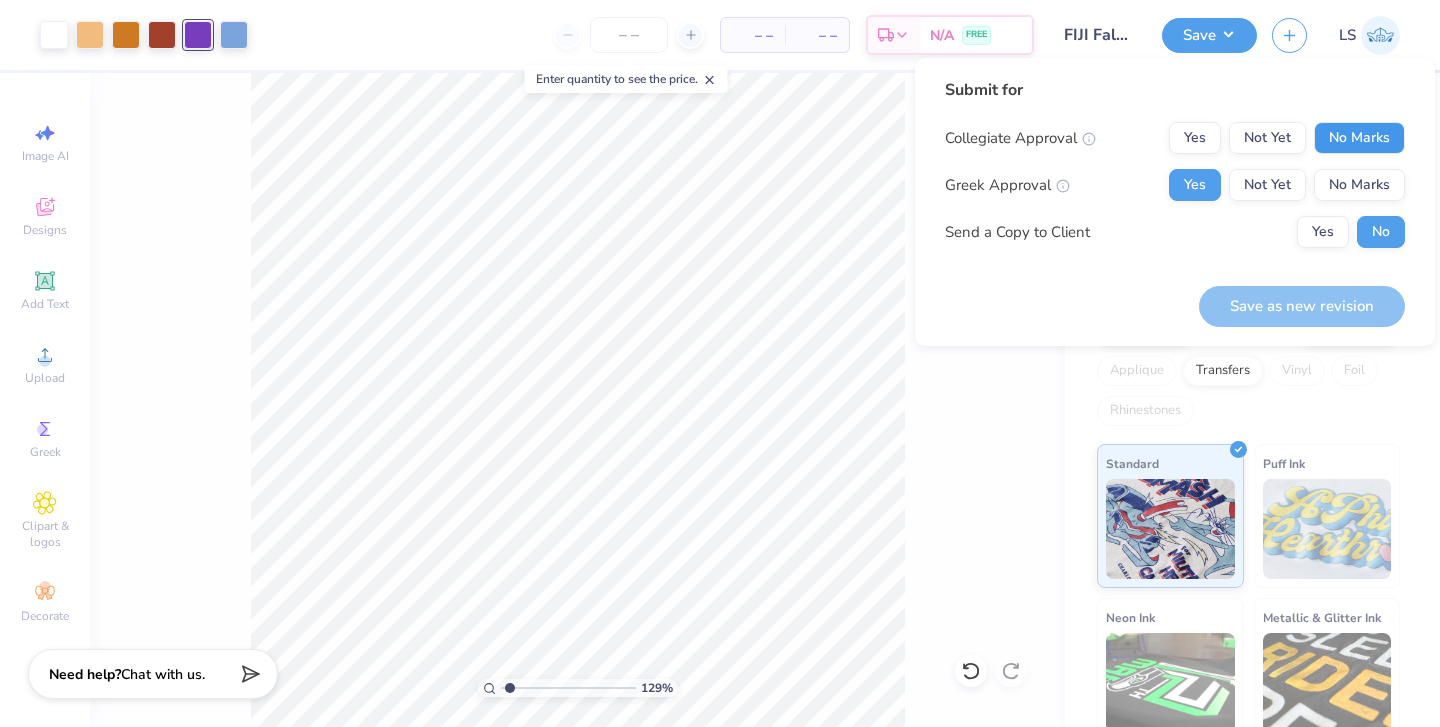 click on "No Marks" at bounding box center (1359, 138) 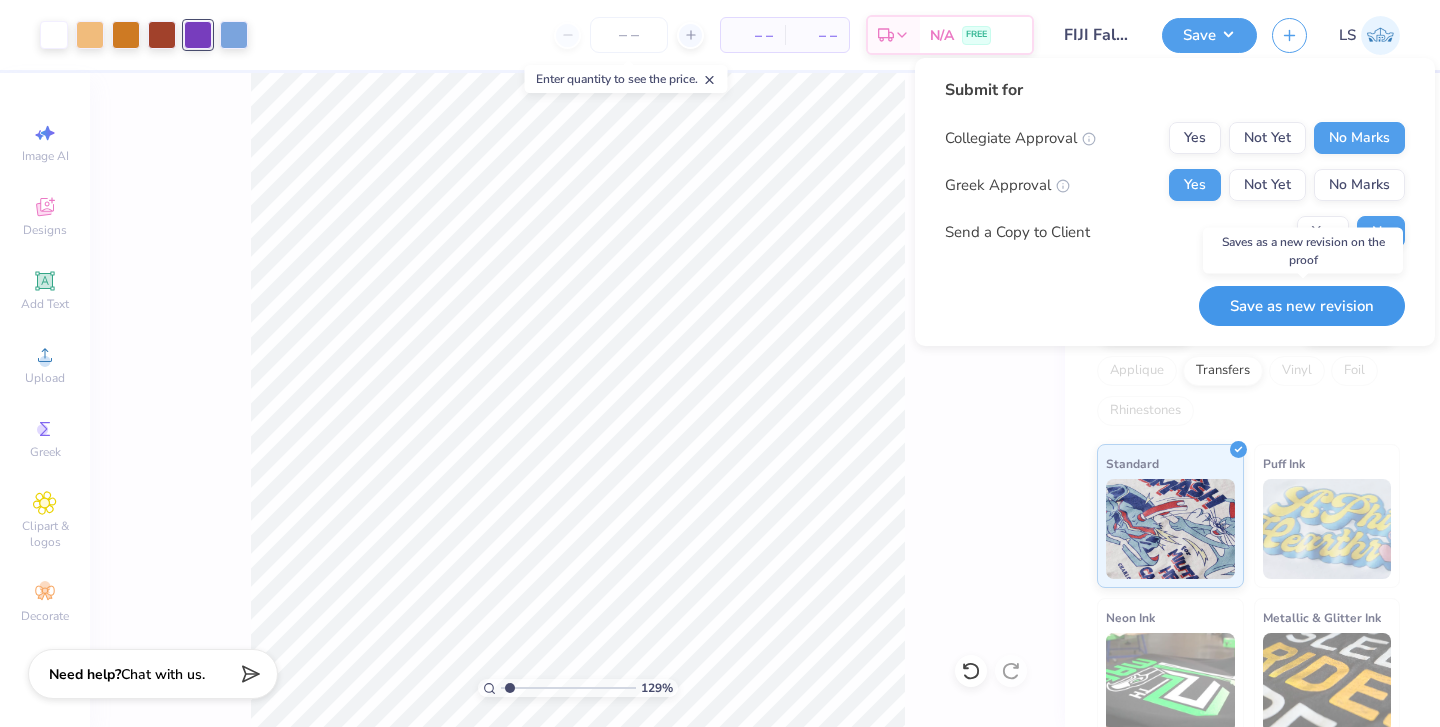 click on "Save as new revision" at bounding box center (1302, 306) 